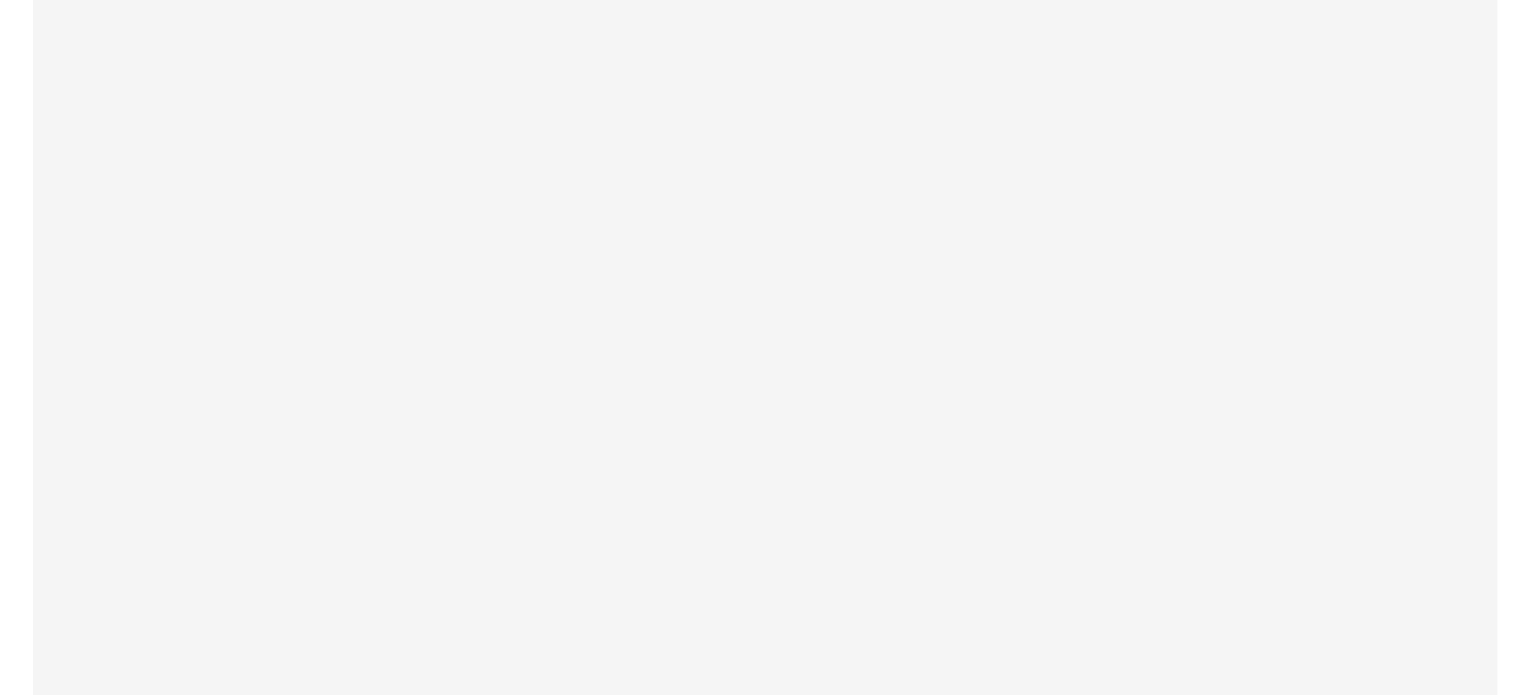 scroll, scrollTop: 0, scrollLeft: 0, axis: both 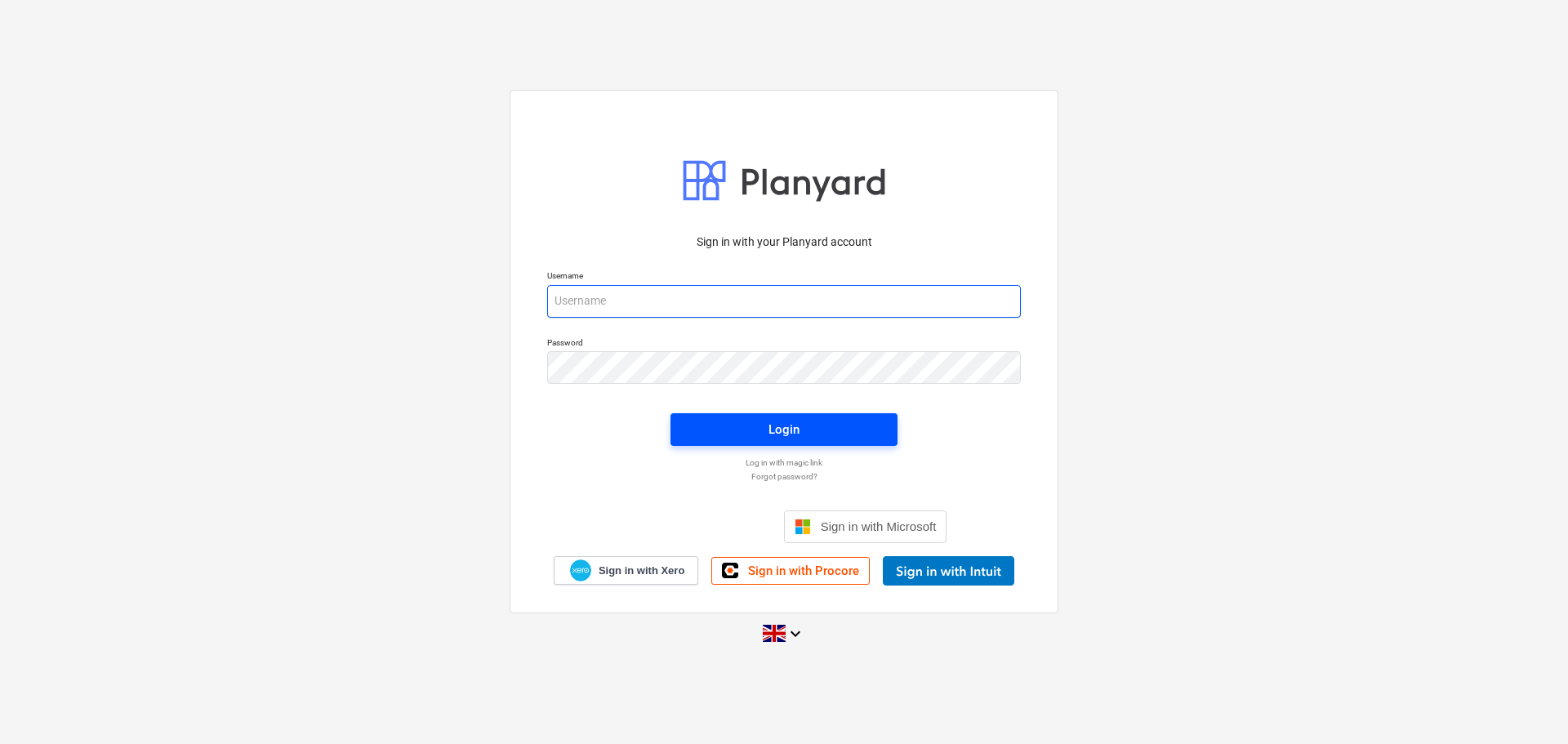 type on "[EMAIL]" 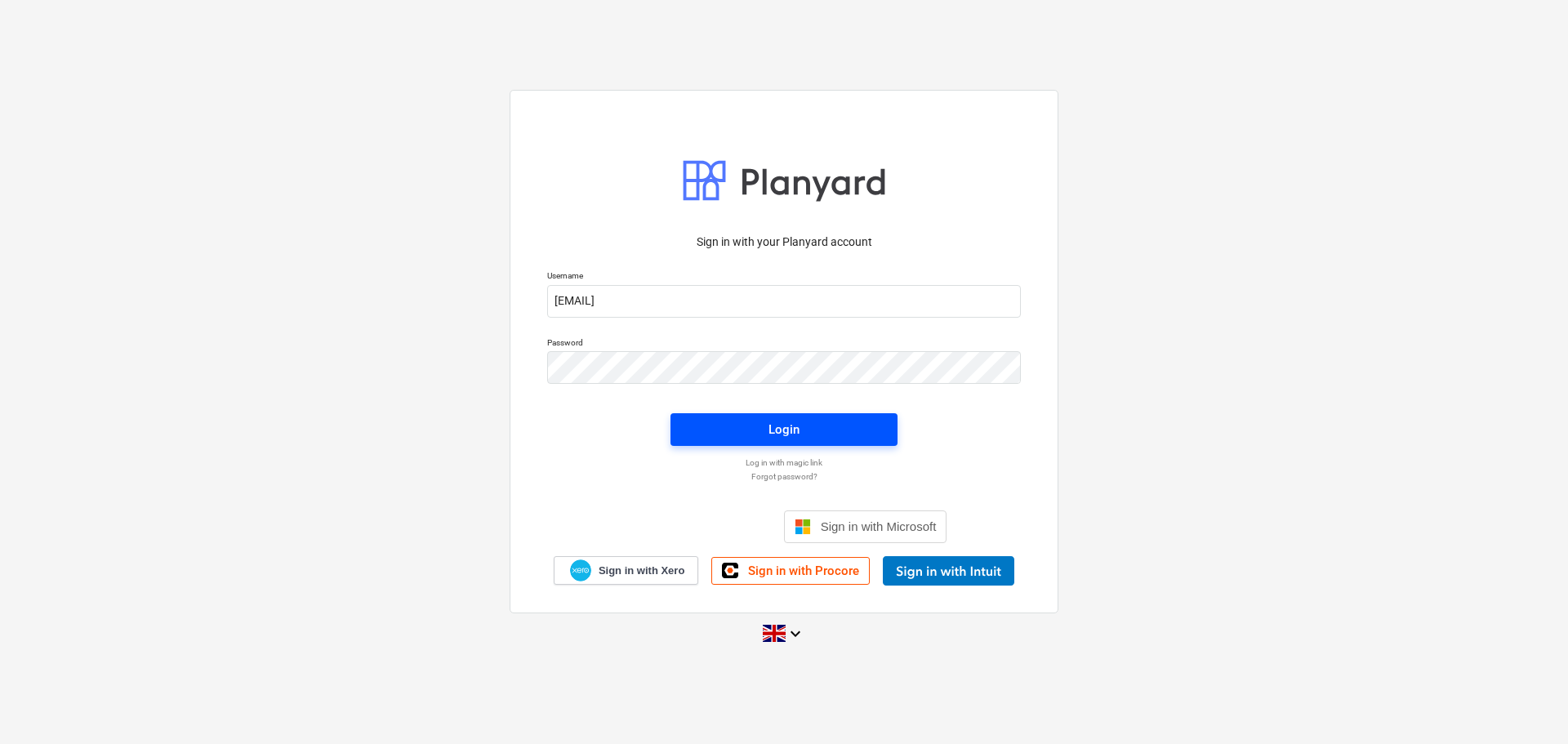 click on "Login" at bounding box center [784, 430] 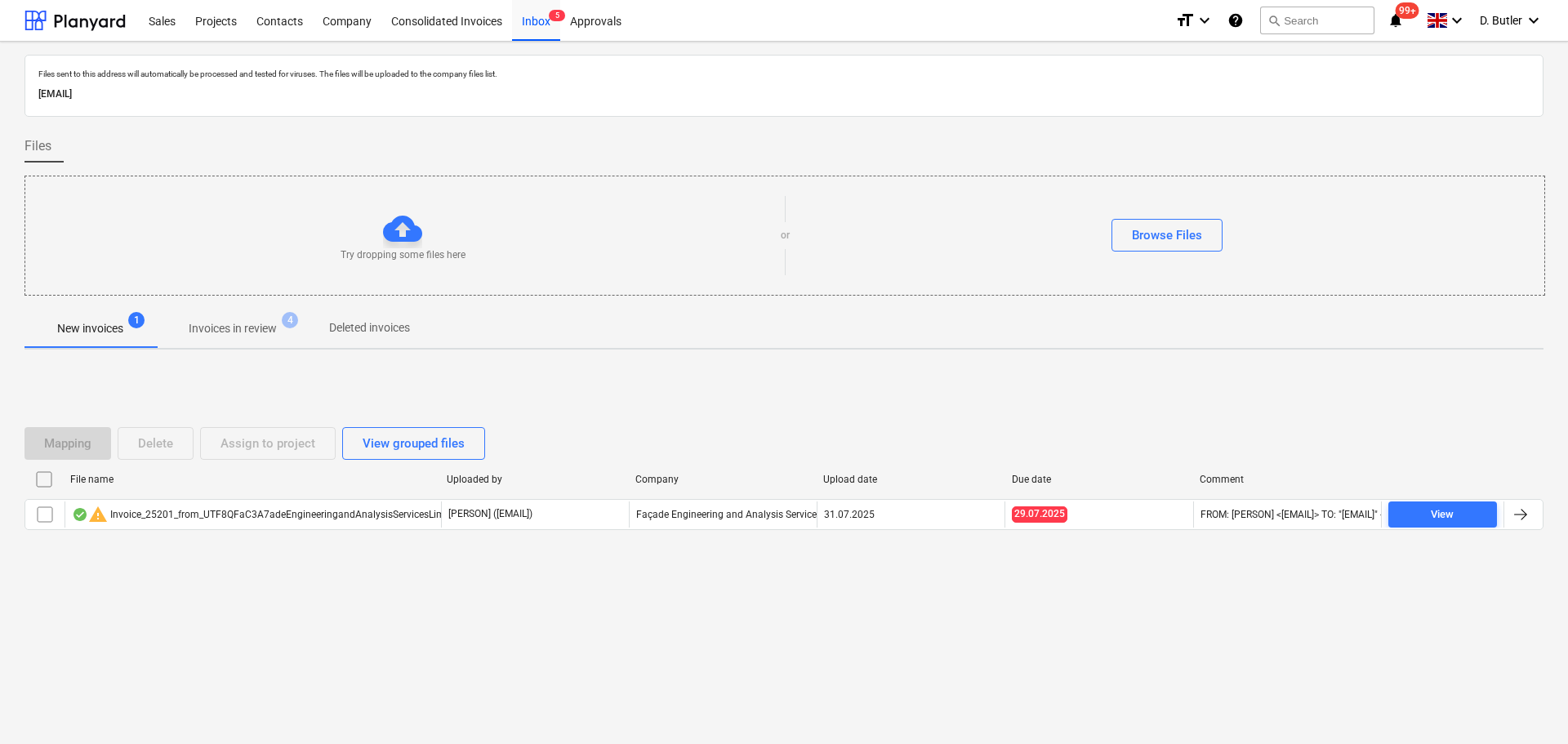 click on "Invoices in review" at bounding box center [233, 328] 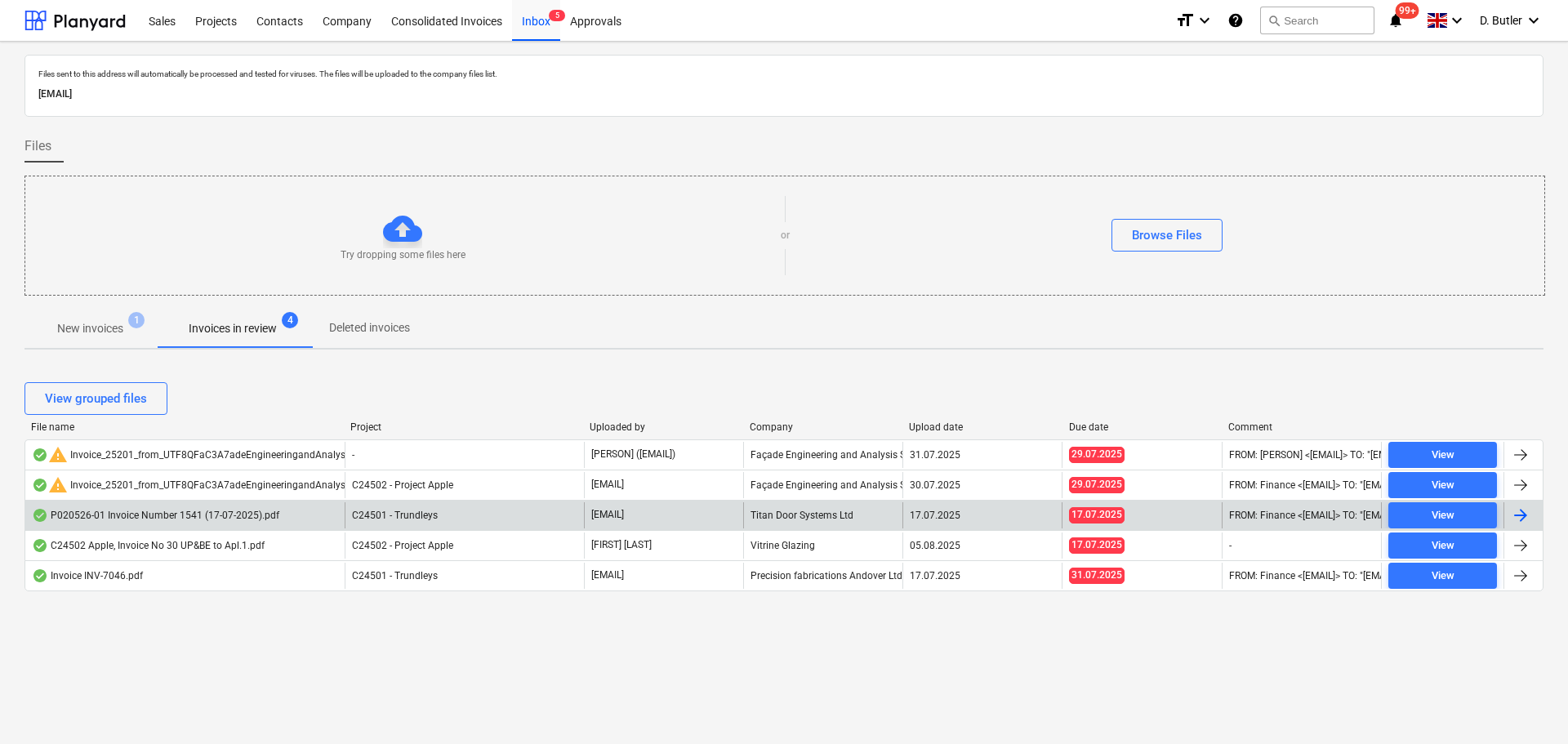 click on "C24501 - Trundleys" at bounding box center (464, 515) 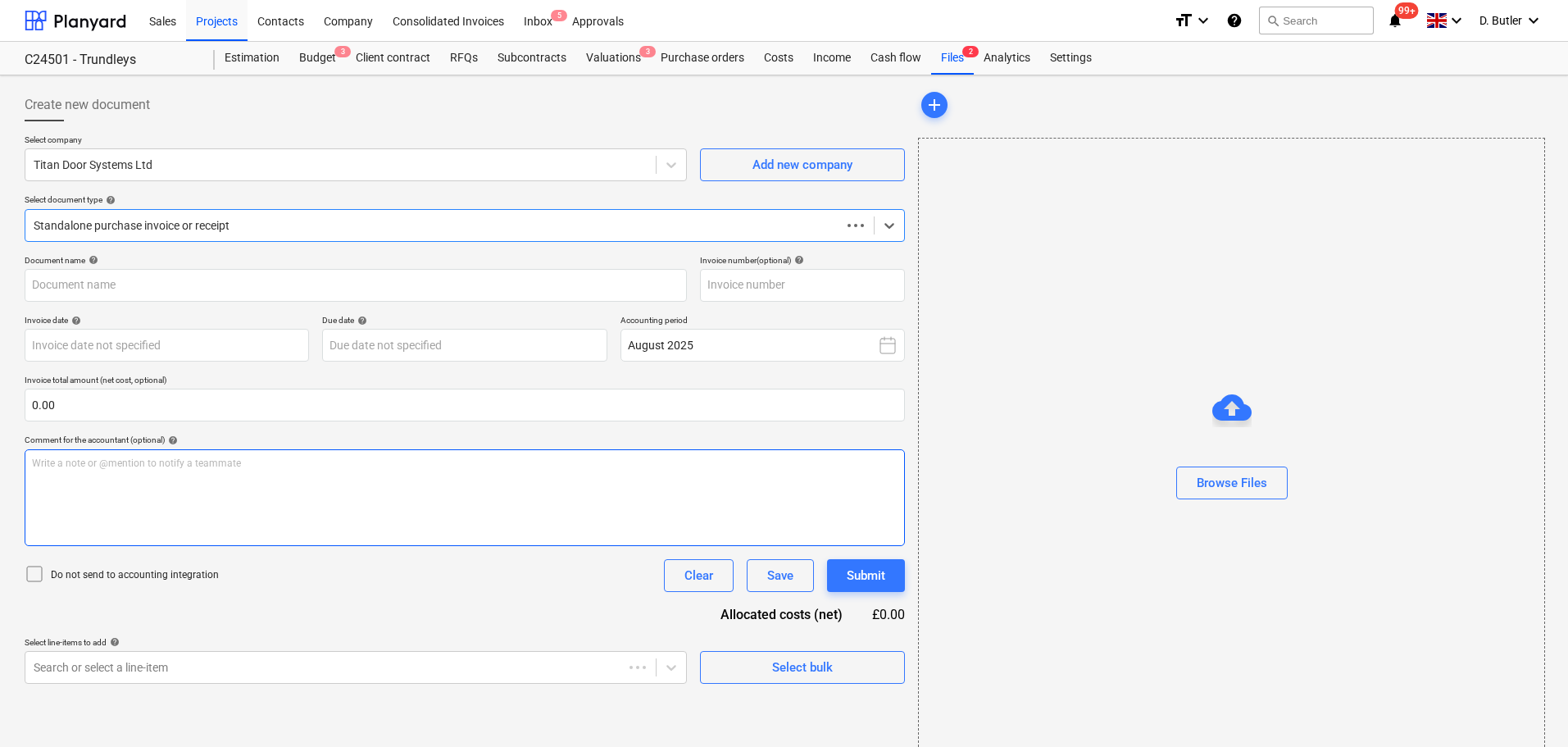 type on "INV-1541" 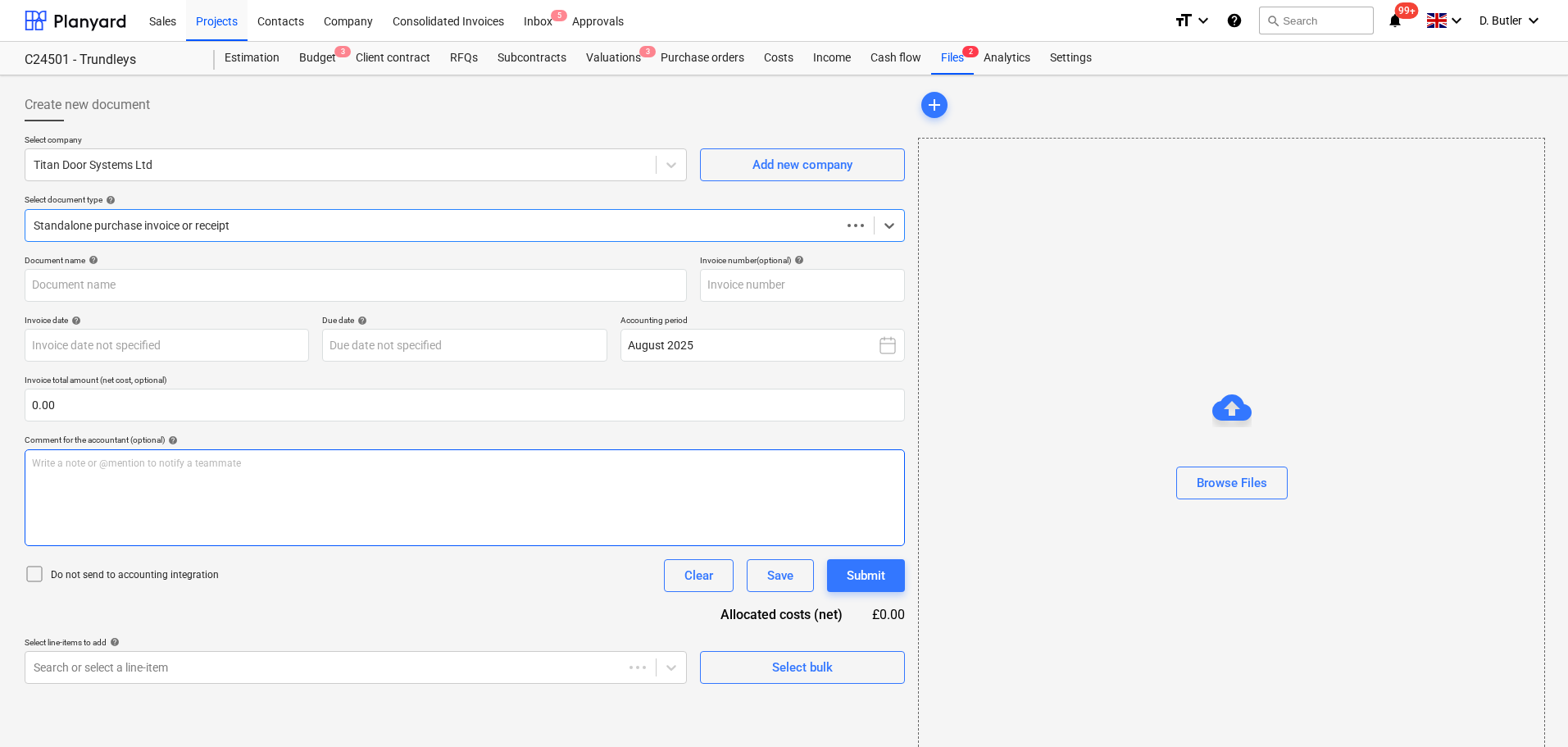 type on "INV-1541" 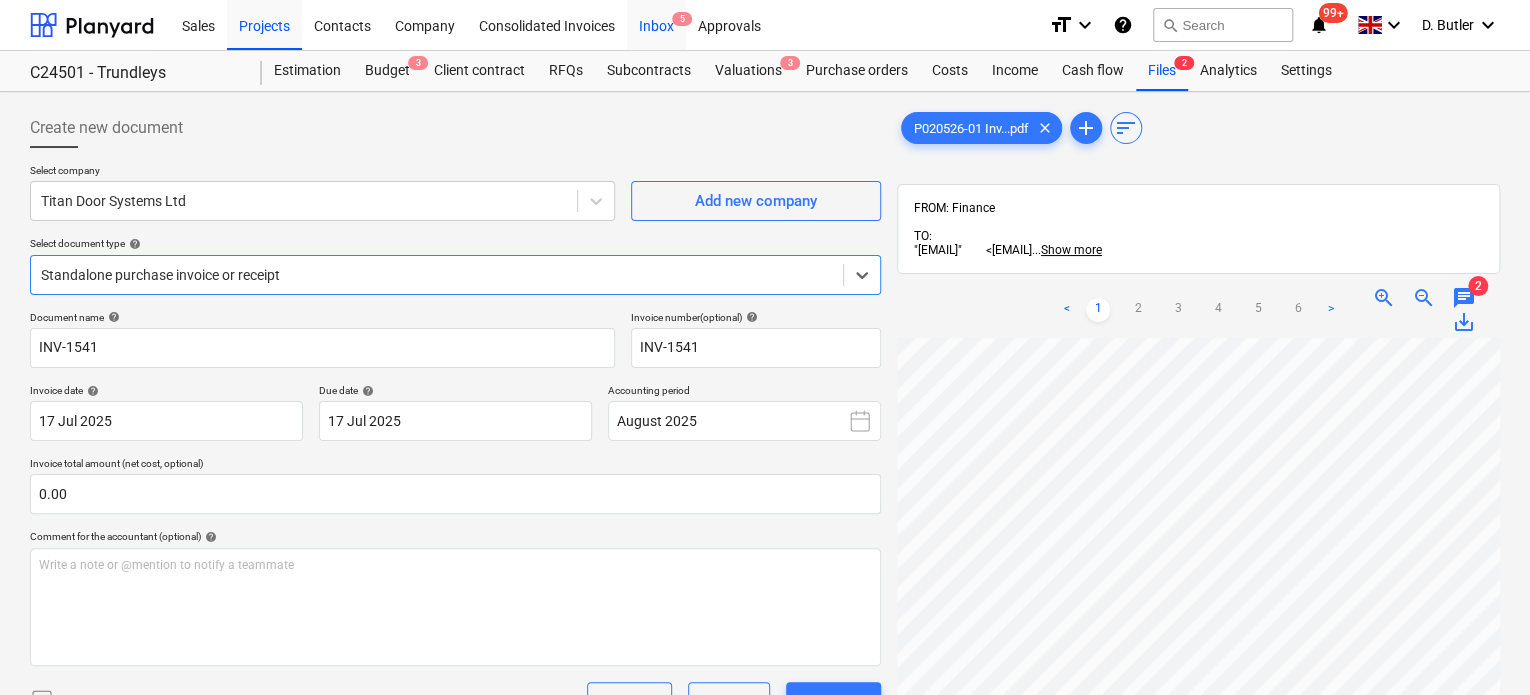 click on "Inbox 5" at bounding box center (656, 24) 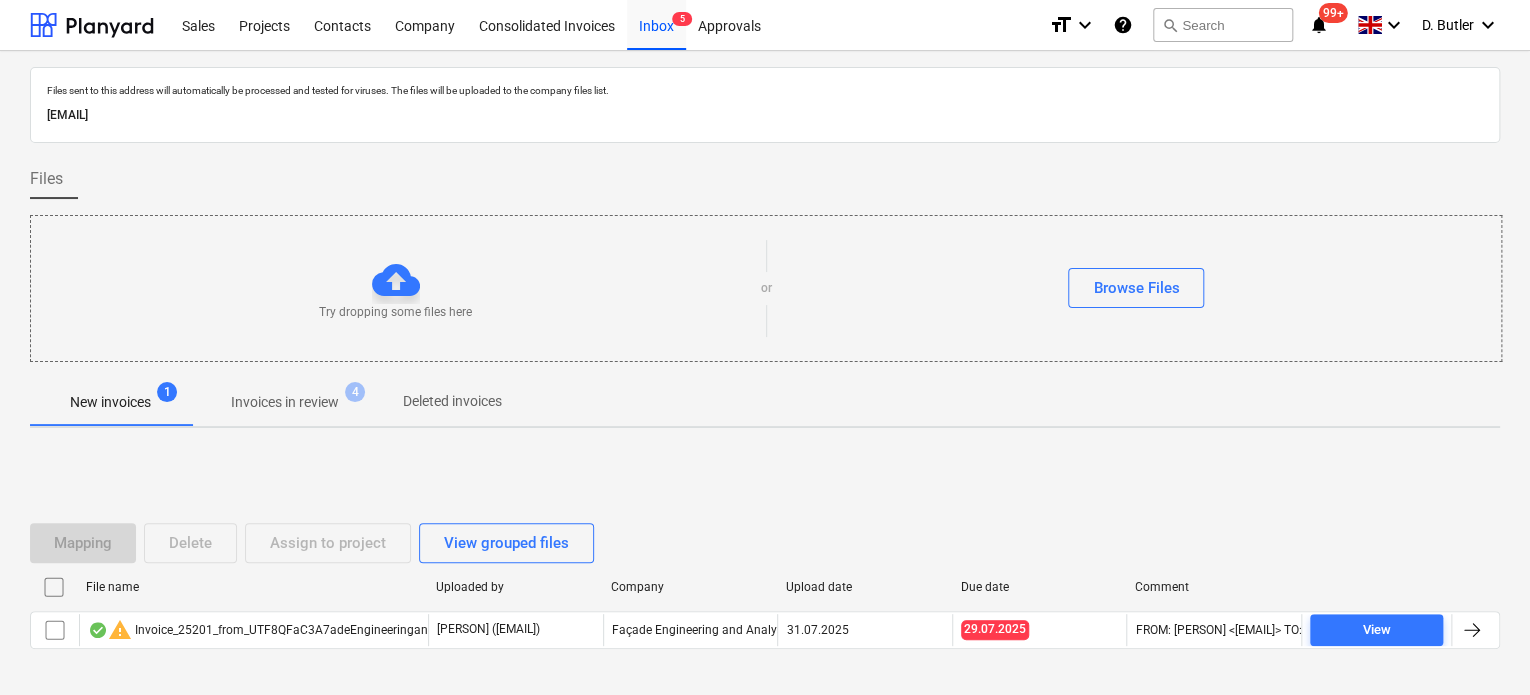 drag, startPoint x: 416, startPoint y: 115, endPoint x: 46, endPoint y: 119, distance: 370.0216 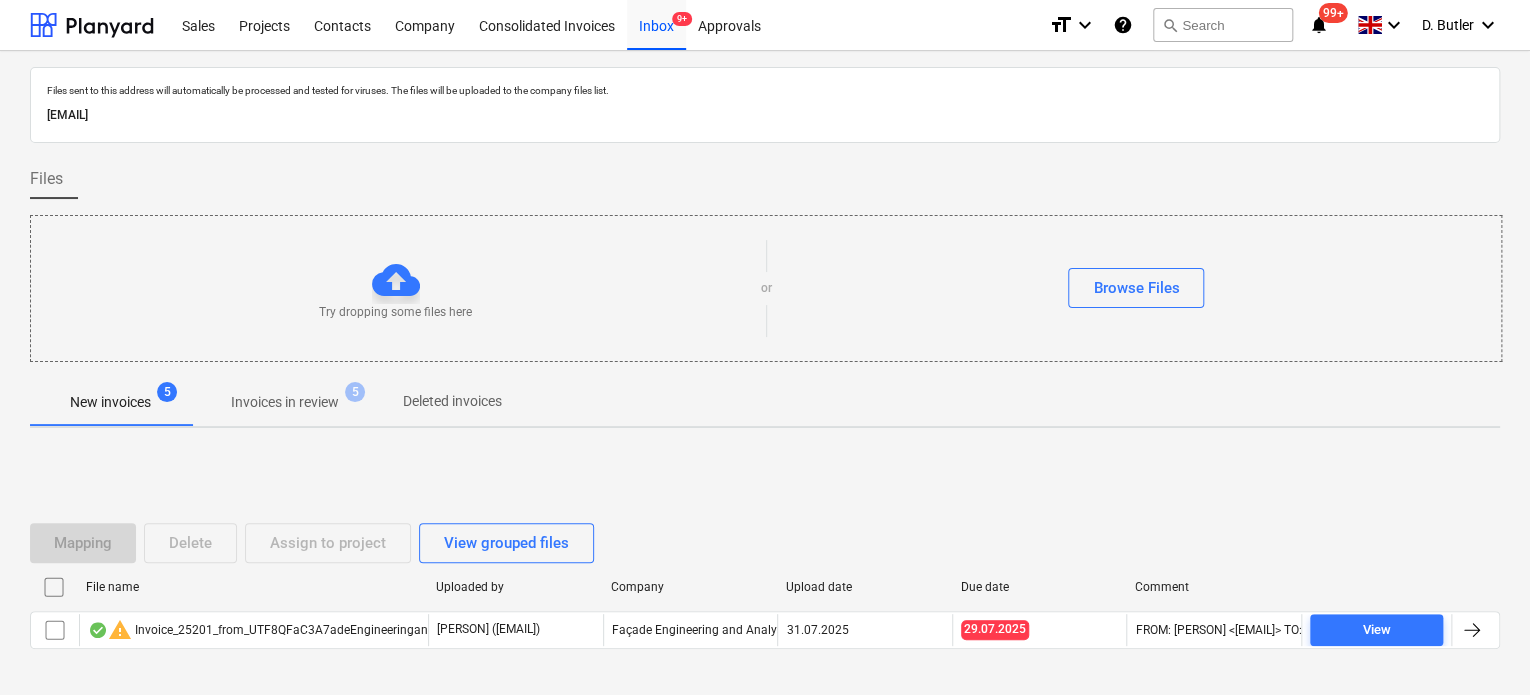 copy on "[EMAIL]" 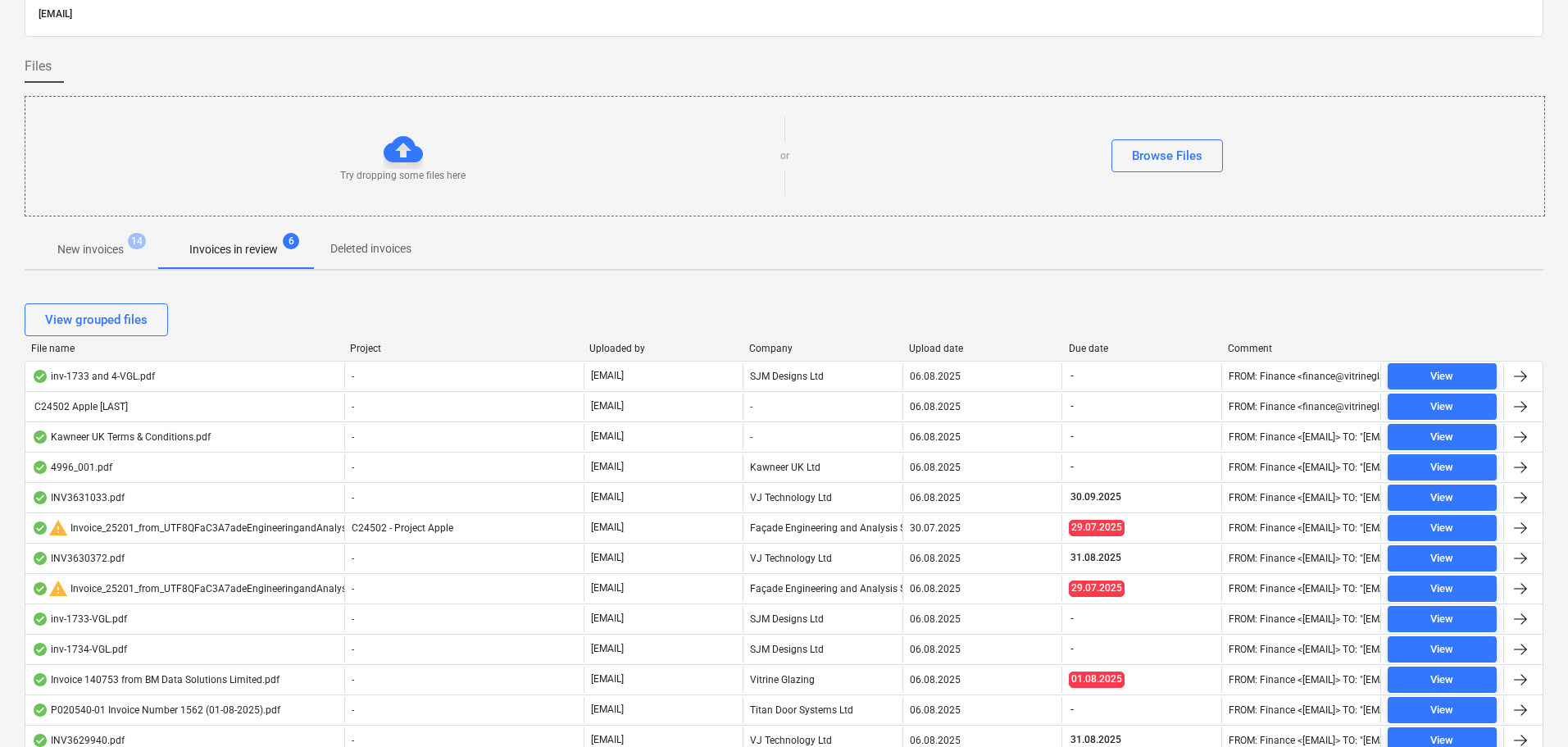 scroll, scrollTop: 0, scrollLeft: 0, axis: both 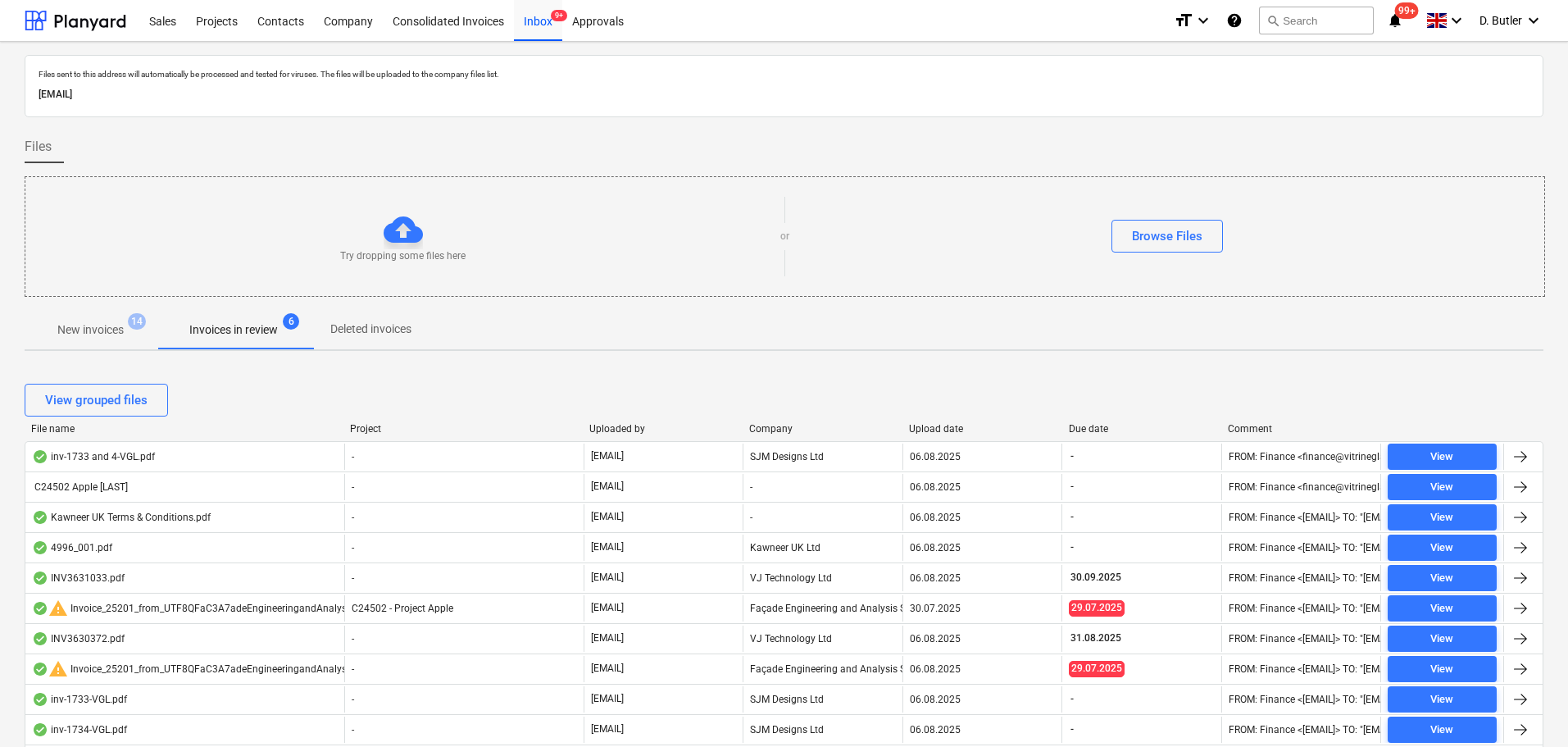 click on "New invoices" at bounding box center (90, 330) 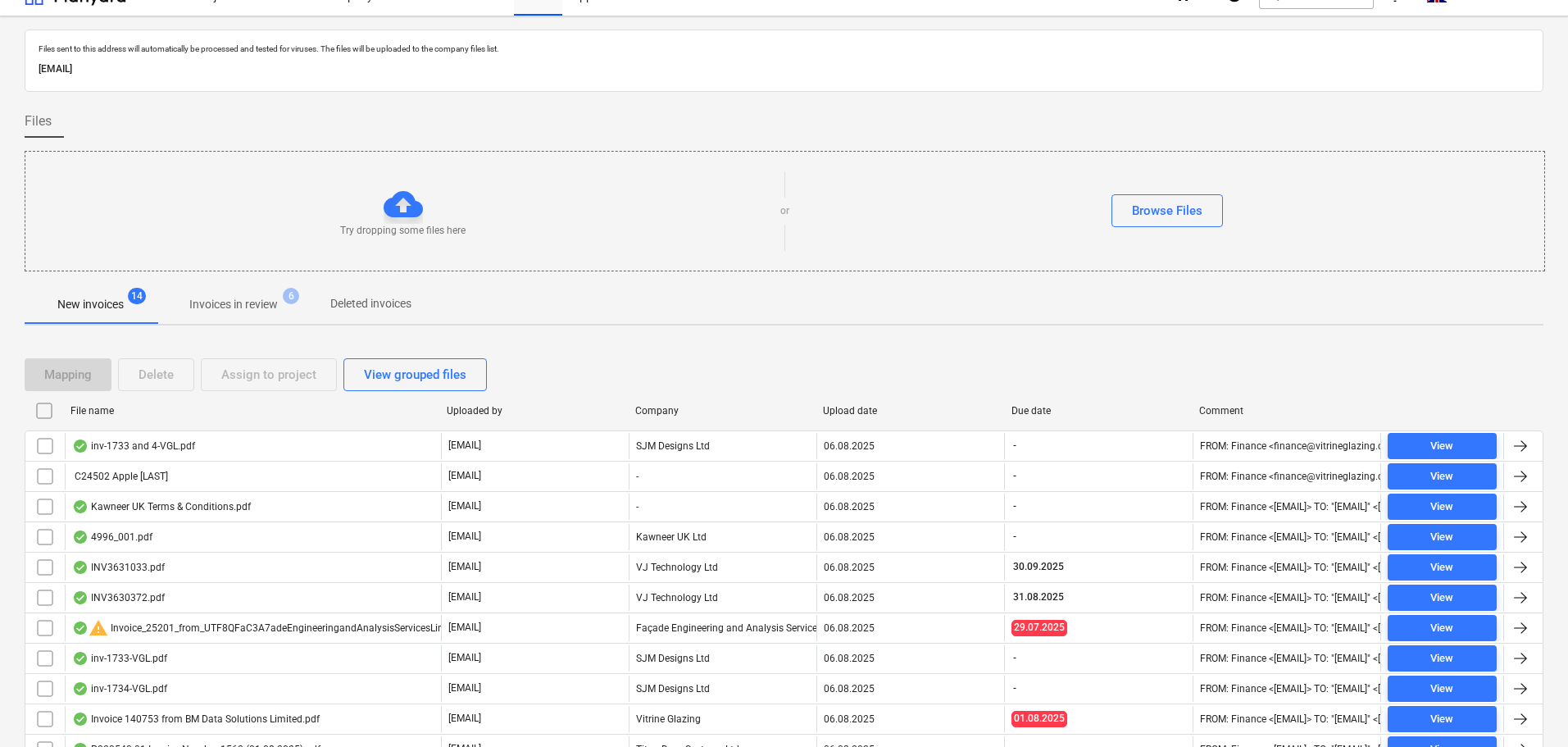 scroll, scrollTop: 195, scrollLeft: 0, axis: vertical 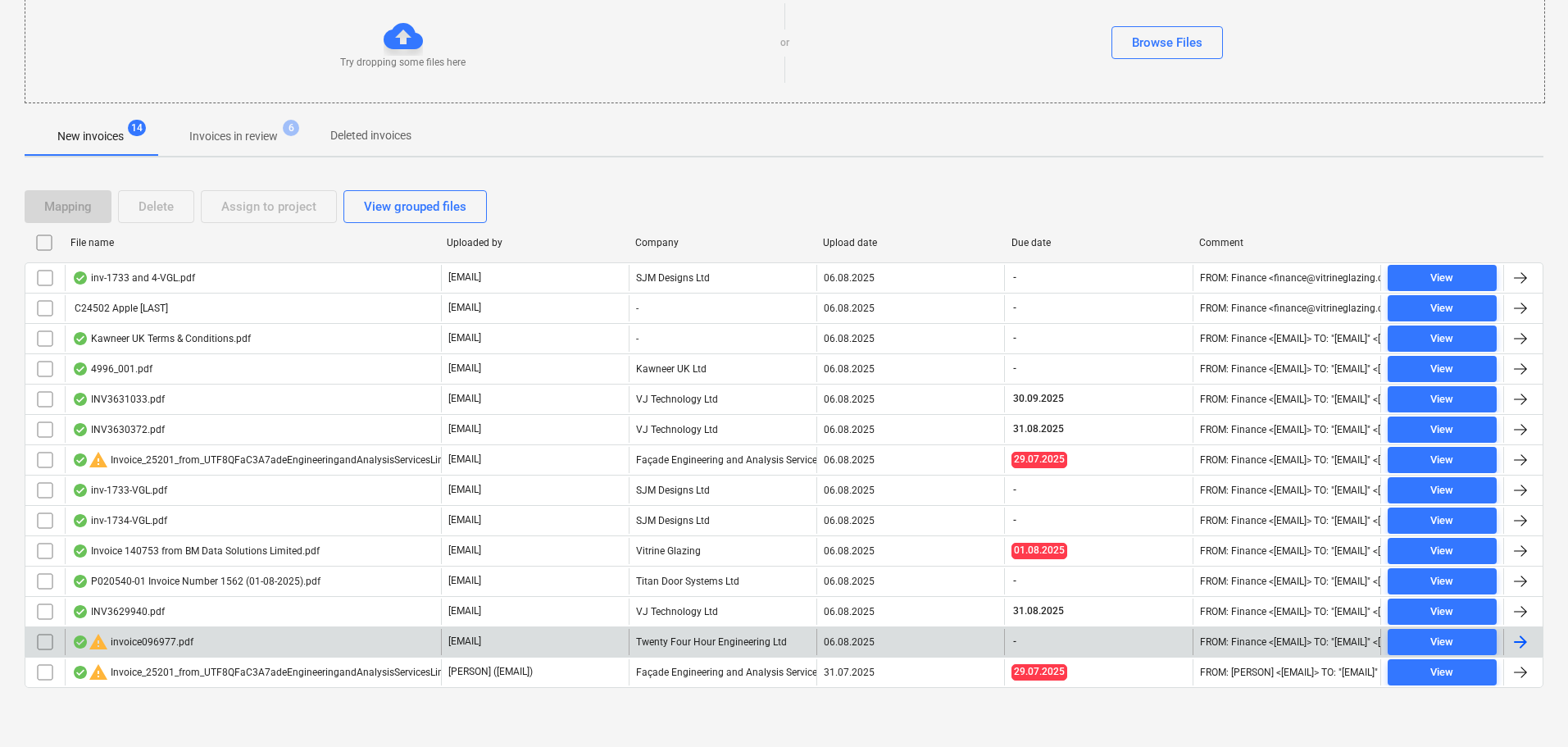 click at bounding box center (45, 642) 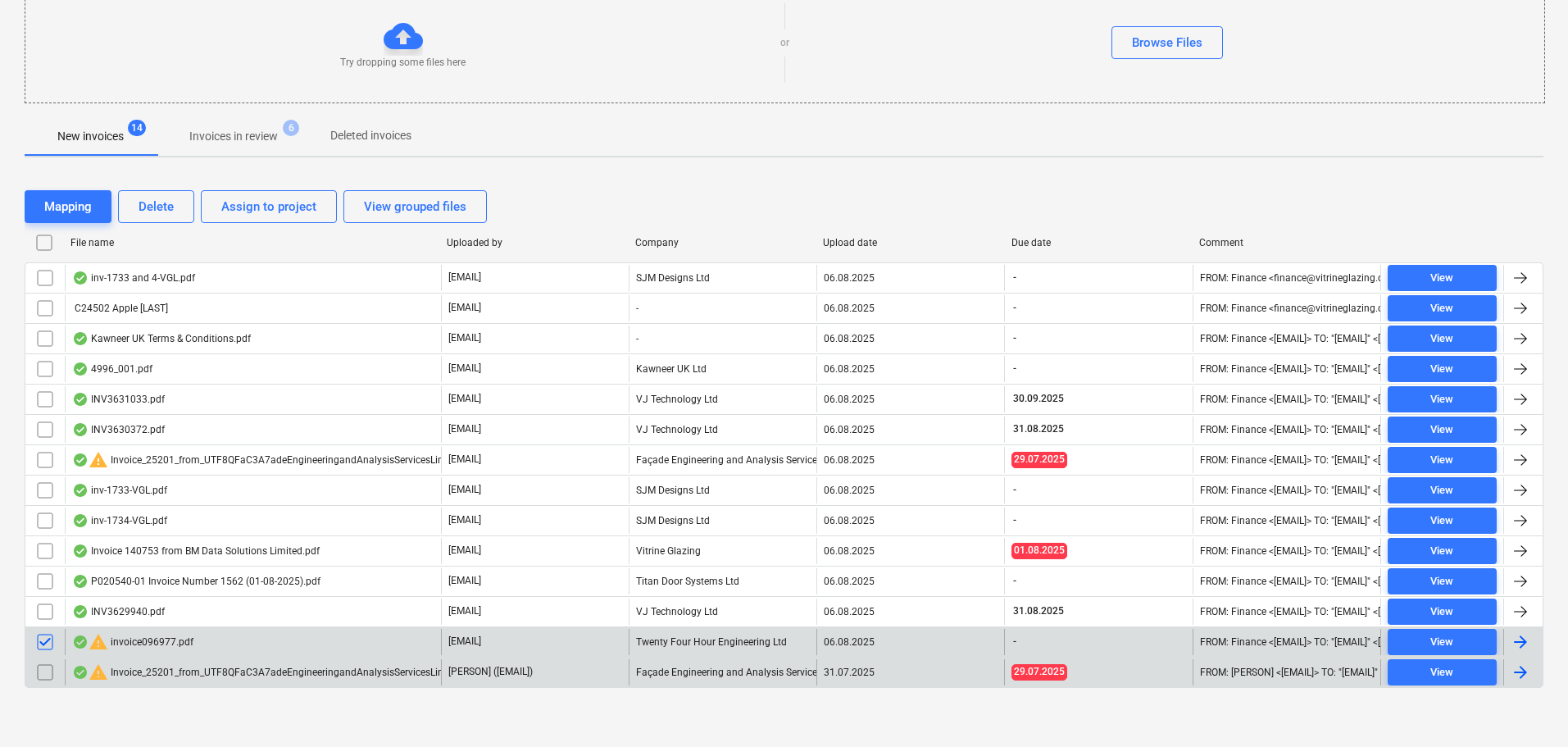 click at bounding box center (45, 672) 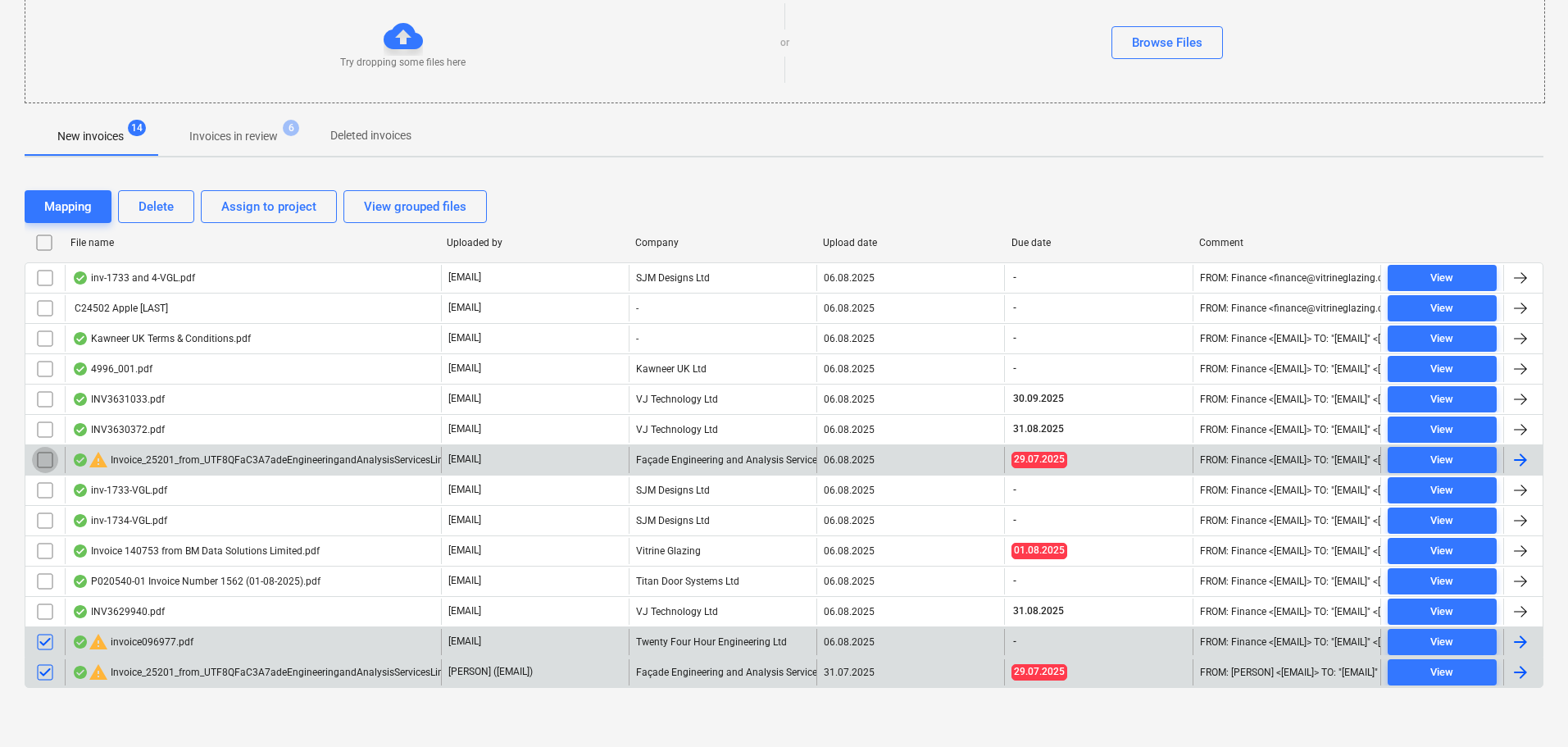 click at bounding box center [45, 460] 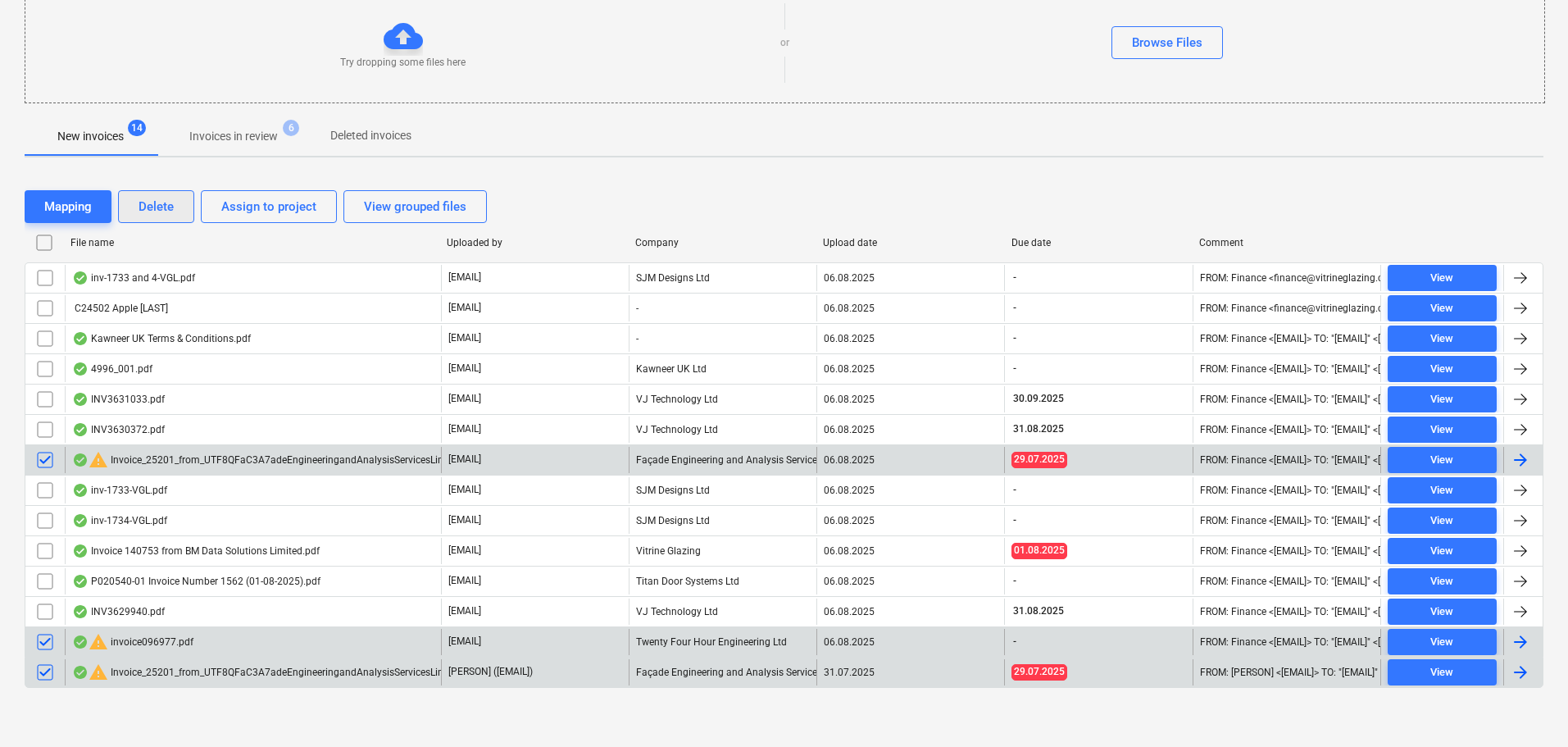 click on "Delete" at bounding box center (156, 207) 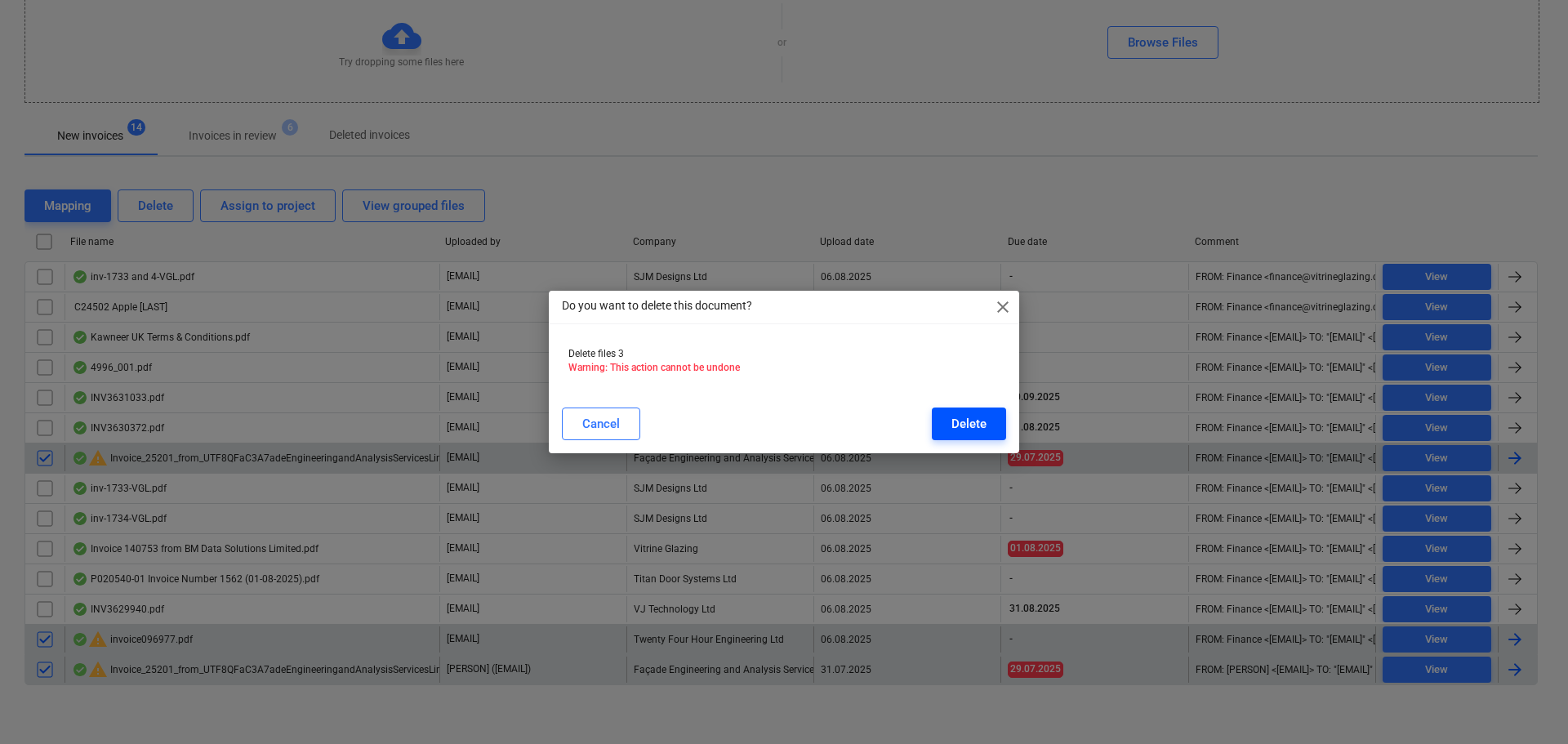 click on "Delete" at bounding box center [969, 424] 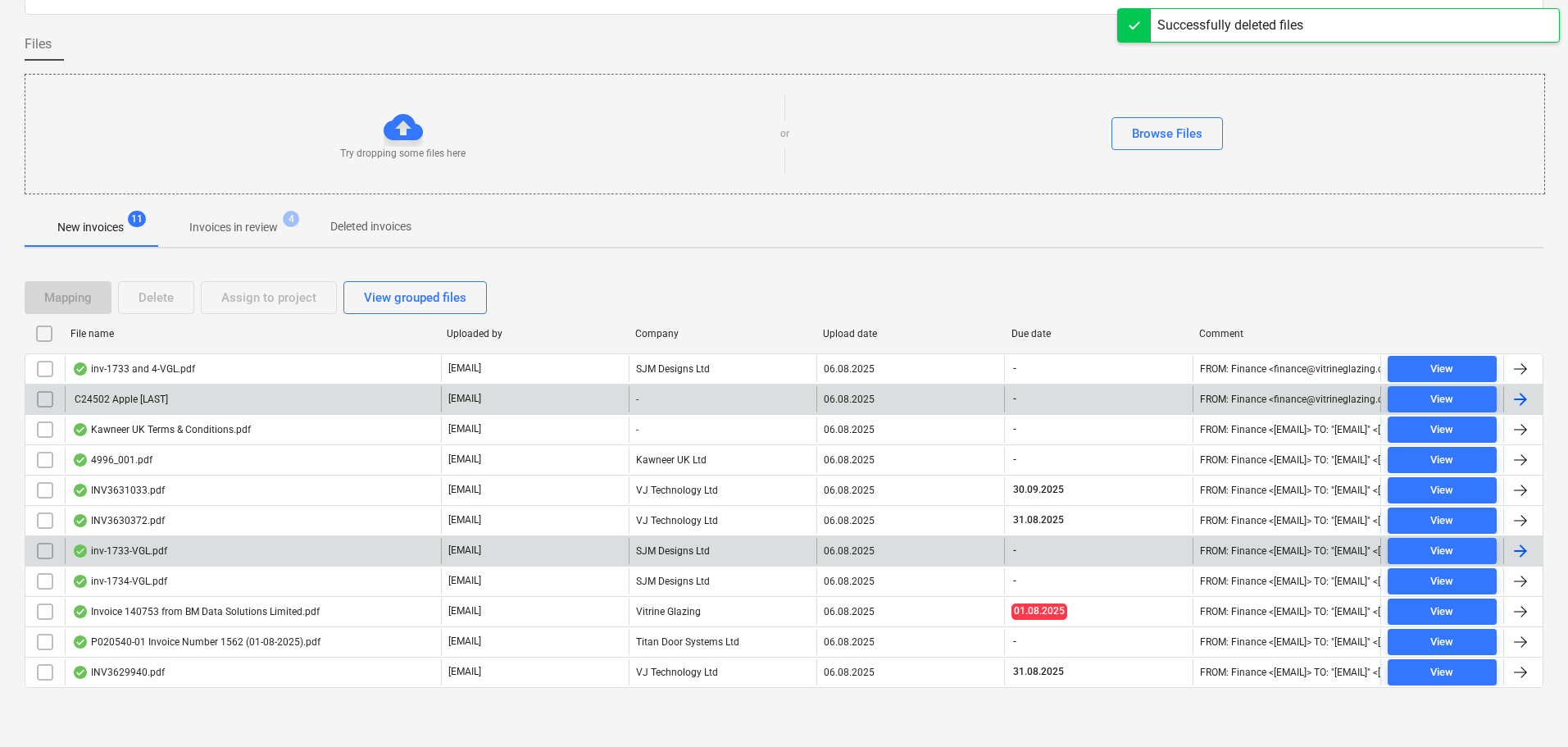 scroll, scrollTop: 102, scrollLeft: 0, axis: vertical 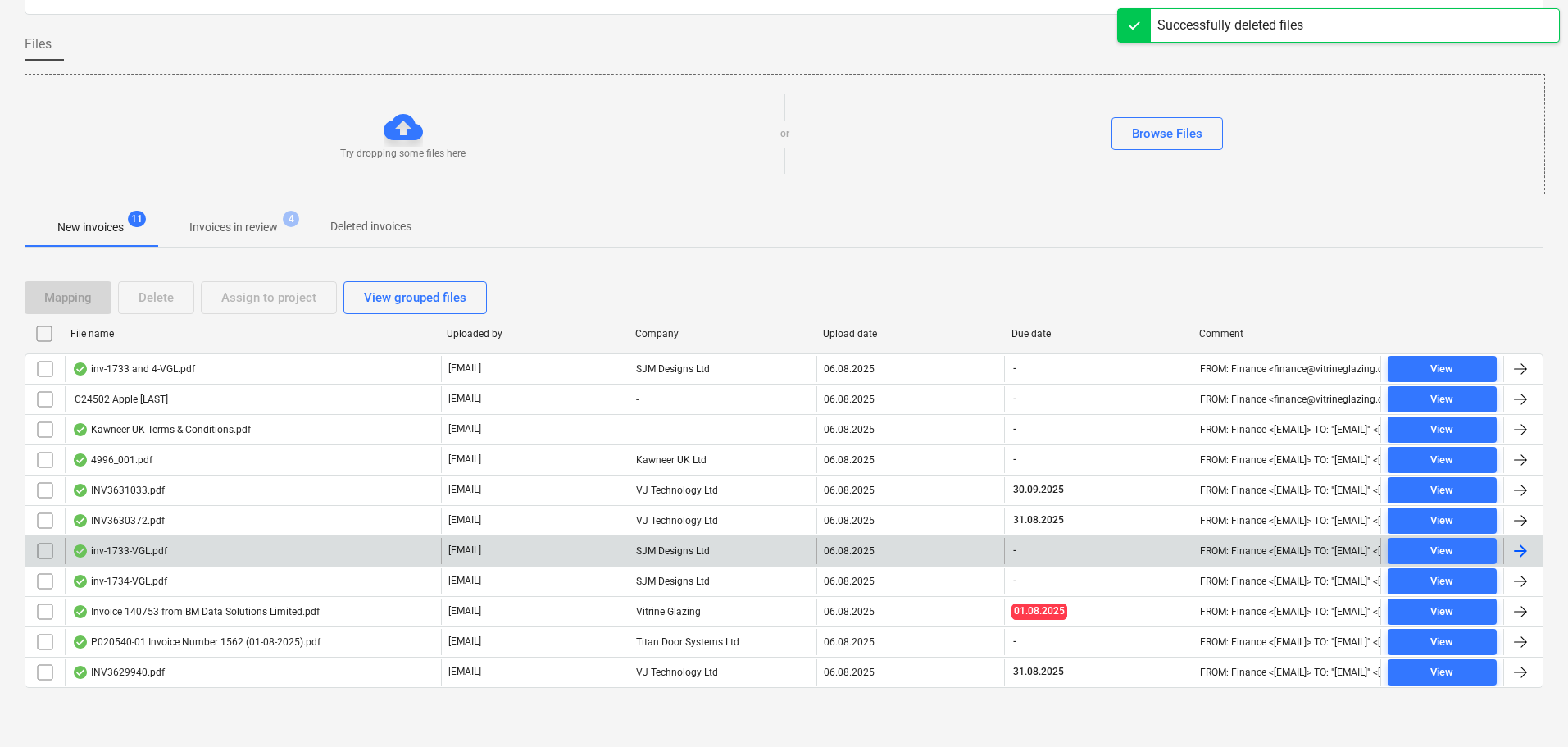 click on "Invoices in review" at bounding box center [234, 227] 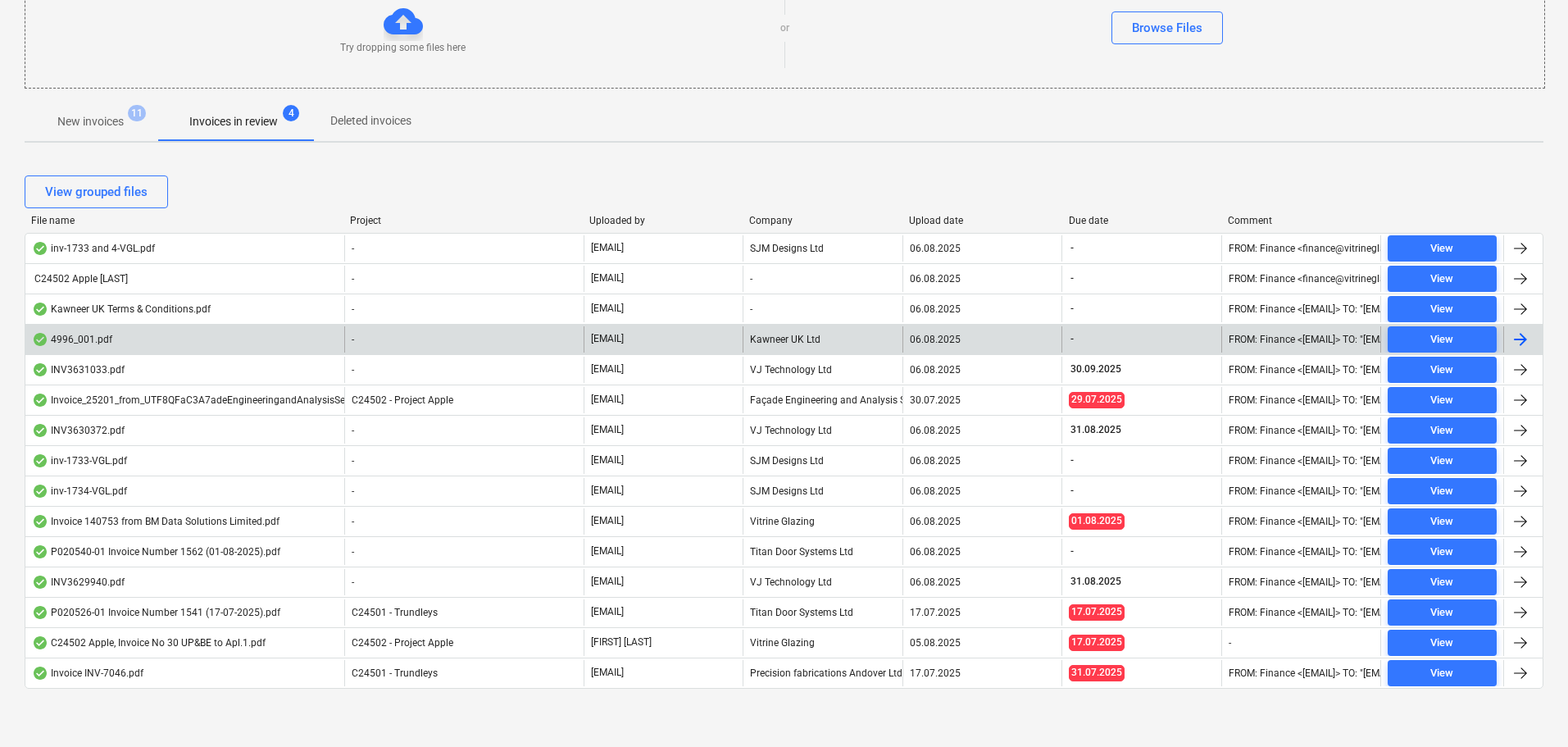 scroll, scrollTop: 209, scrollLeft: 0, axis: vertical 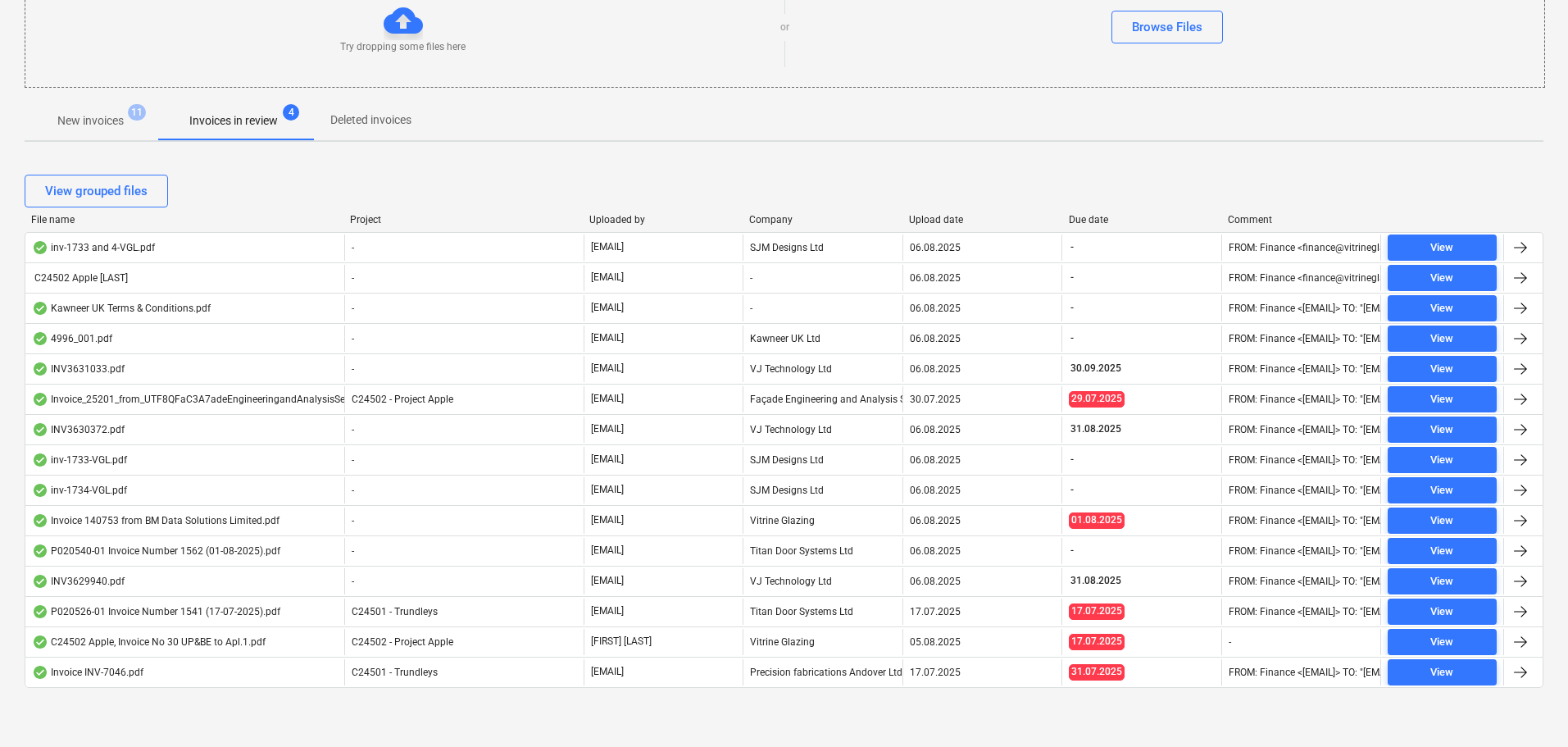 click on "New invoices" at bounding box center [90, 121] 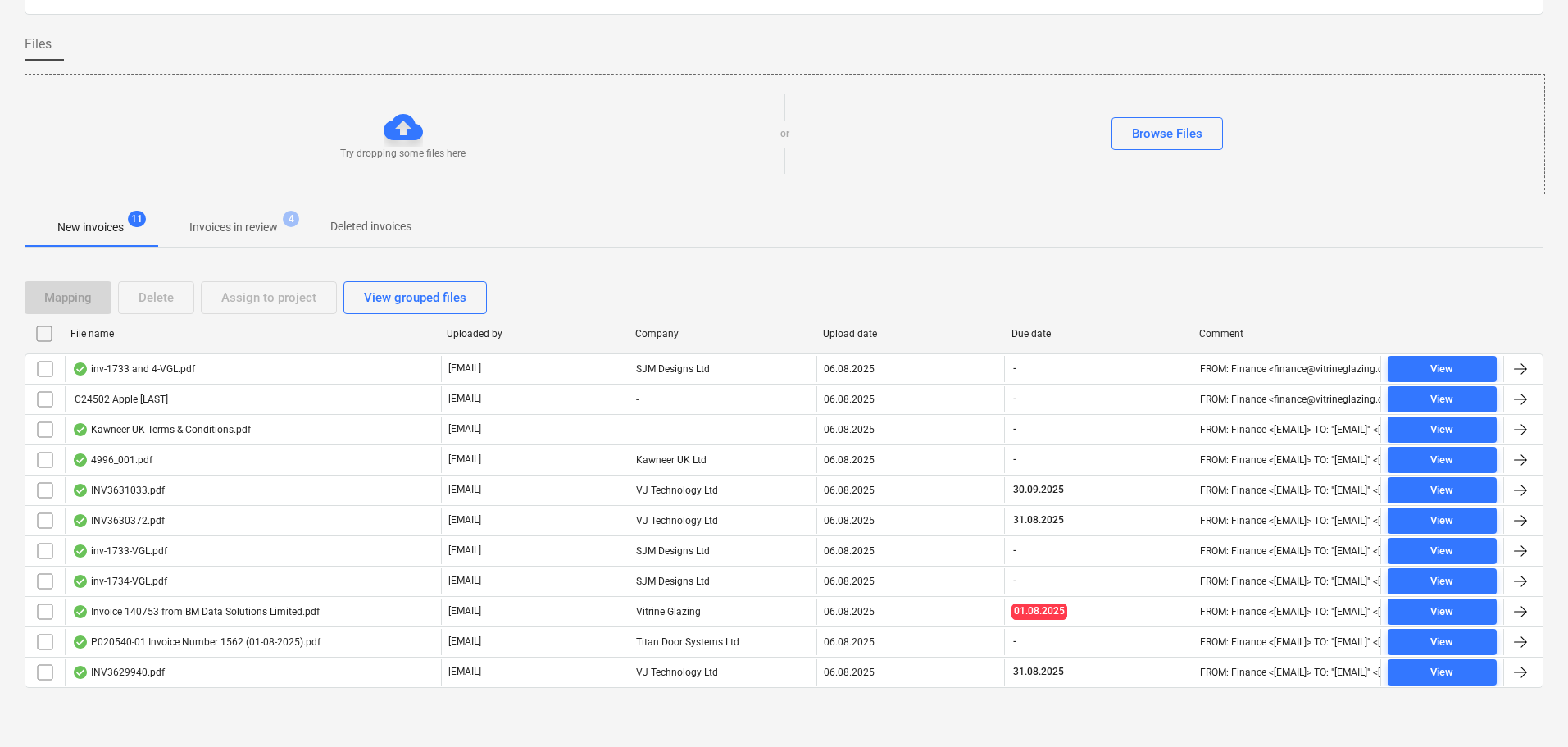 scroll, scrollTop: 102, scrollLeft: 0, axis: vertical 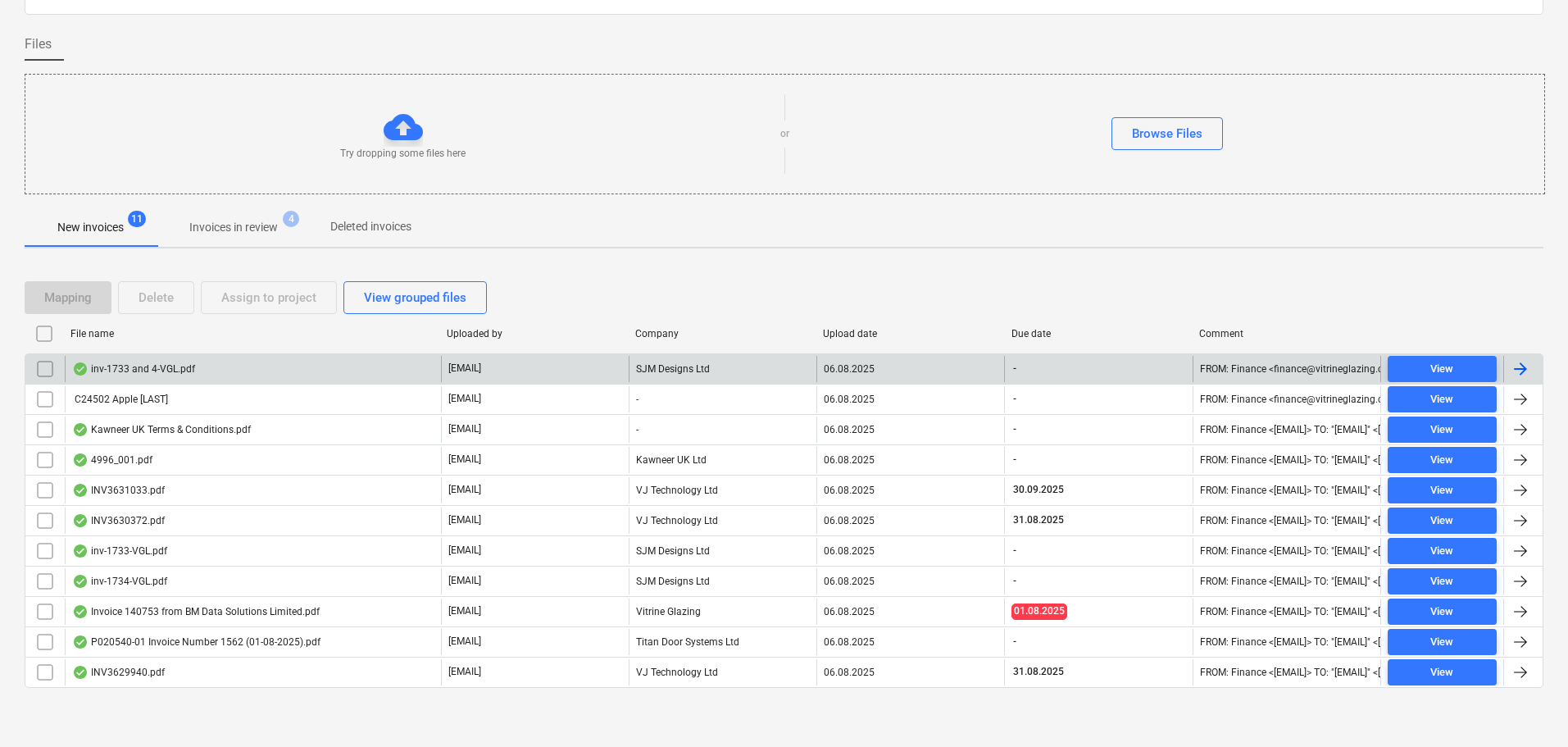 click on "inv-1733 and 4-VGL.pdf" at bounding box center [134, 369] 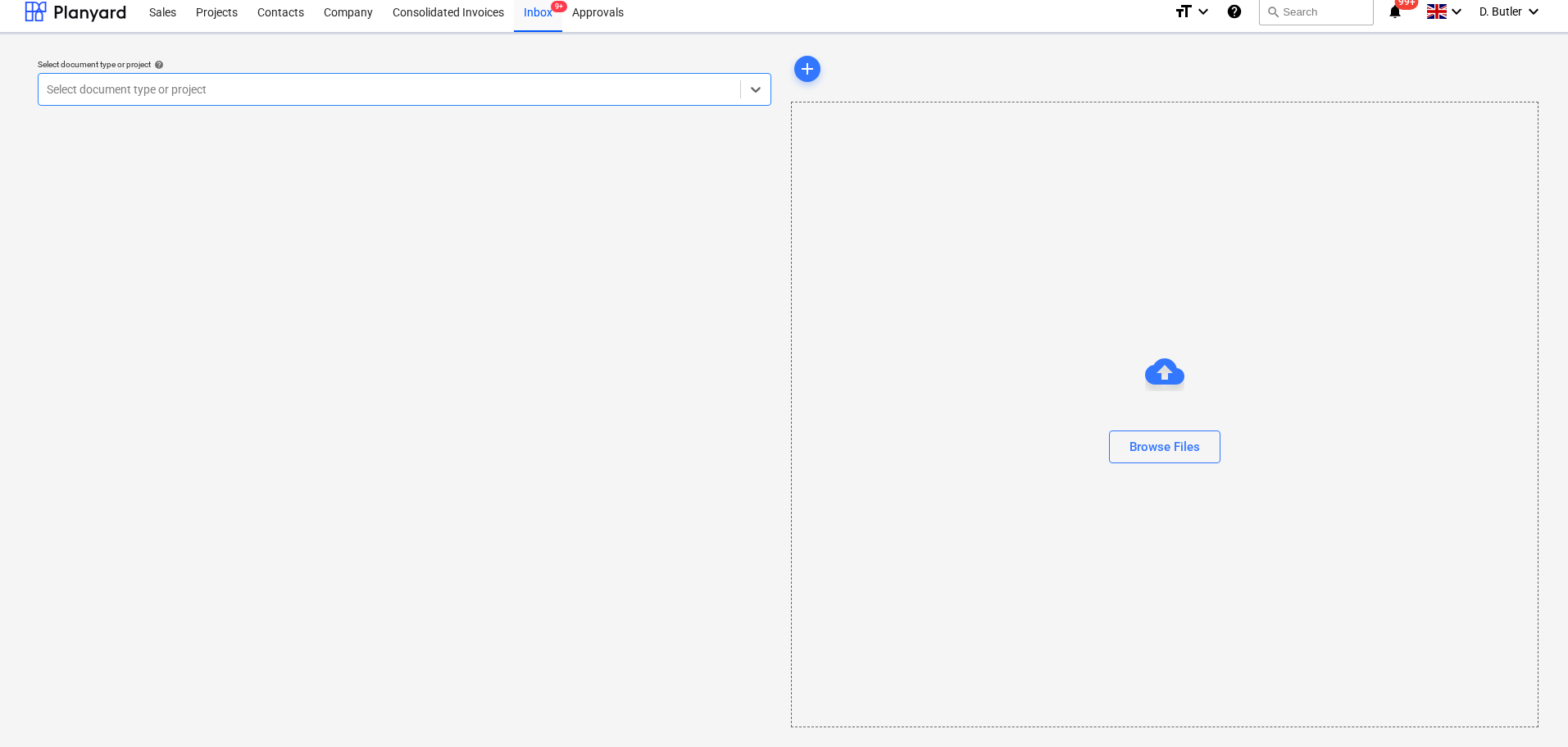 scroll, scrollTop: 0, scrollLeft: 0, axis: both 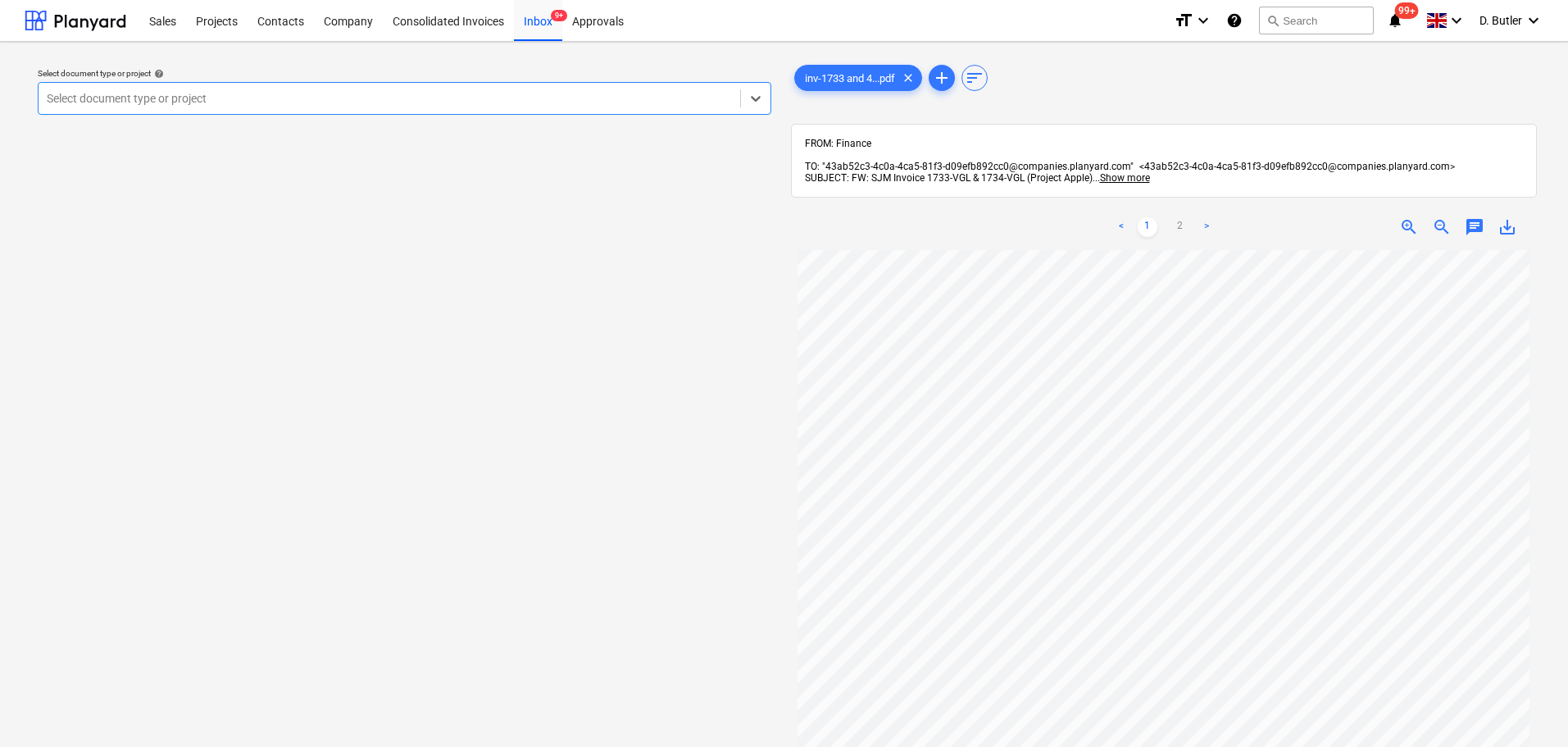 click on "Select document type or project" at bounding box center (389, 98) 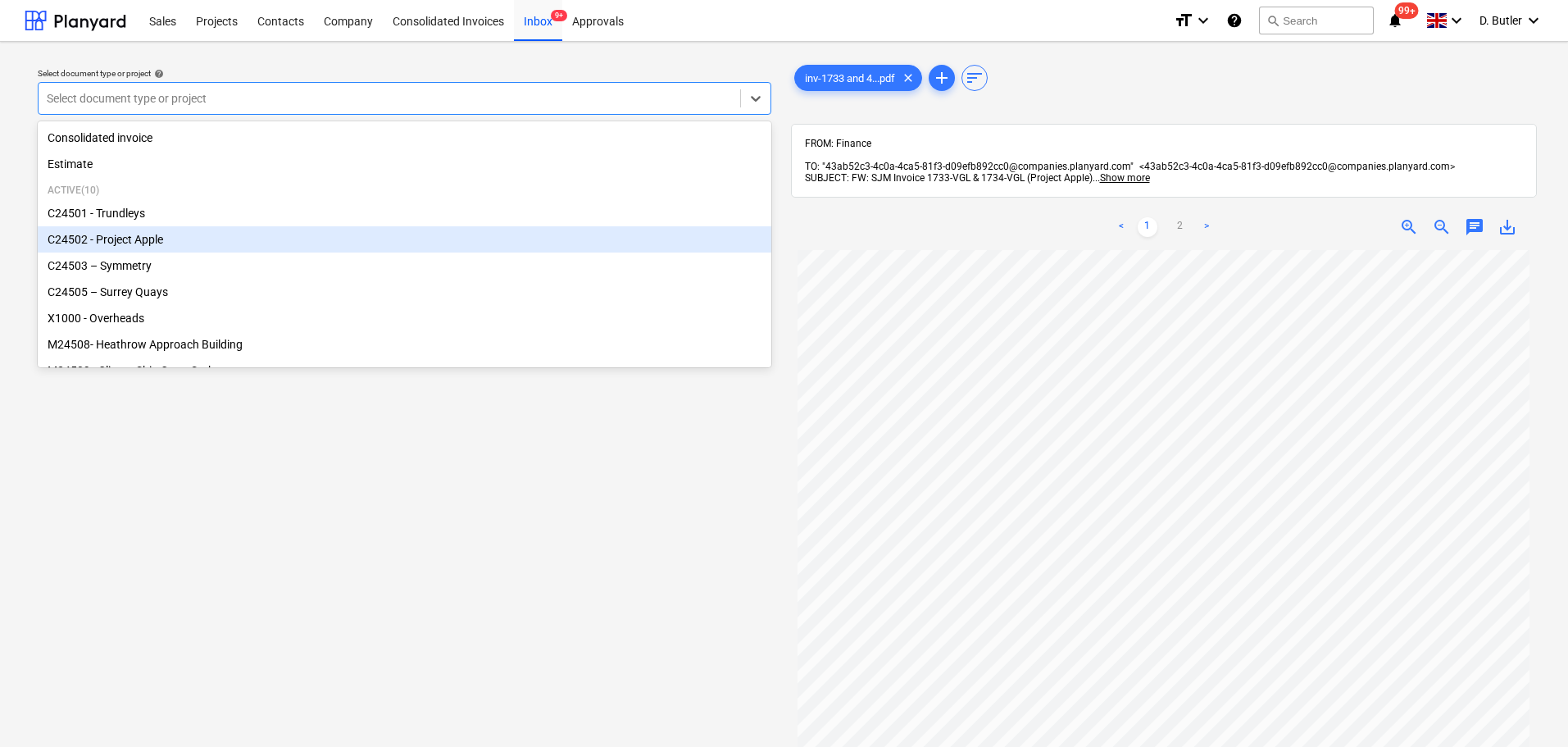 click on "C24502 - Project Apple" at bounding box center (404, 239) 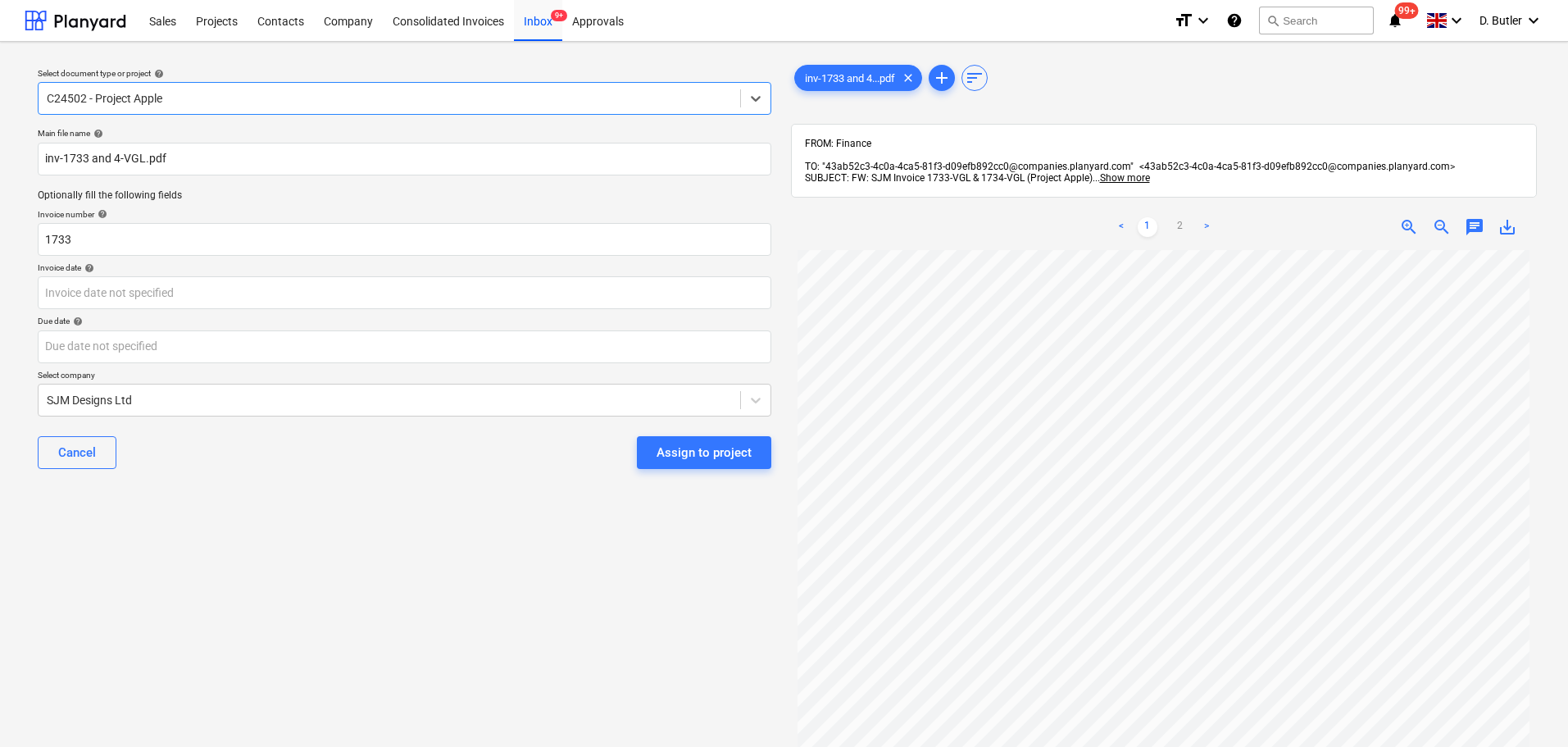 scroll, scrollTop: 0, scrollLeft: 0, axis: both 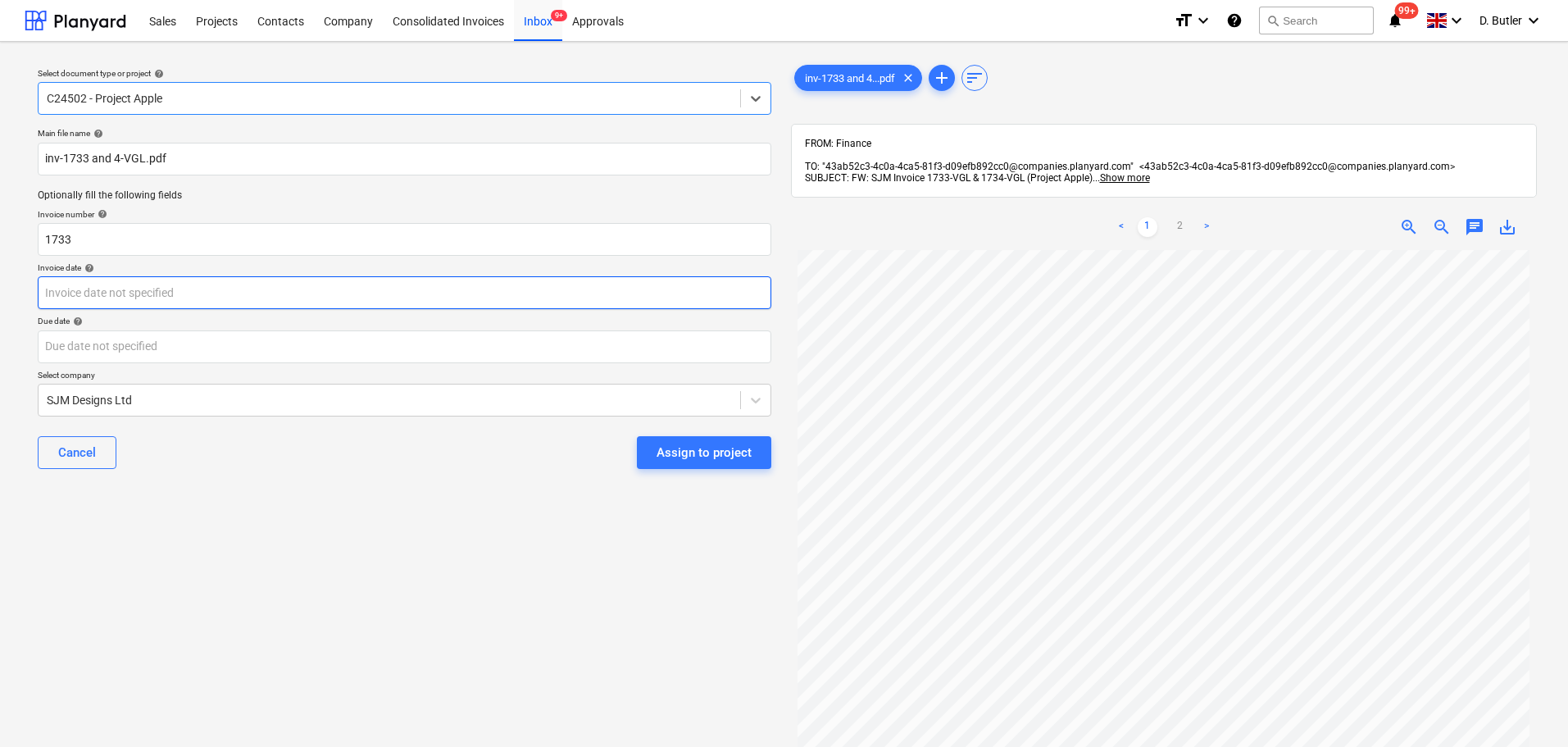 click on "Sales Projects Contacts Company Consolidated Invoices Inbox 9+ Approvals format_size keyboard_arrow_down help search Search notifications 99+ keyboard_arrow_down [PERSON] keyboard_arrow_down Select document type or project help option C24502 - Project Apple, selected.   Select is focused ,type to refine list, press Down to open the menu,  C24502 - Project Apple Main file name help inv-1733 and 4-VGL.pdf Optionally fill the following fields Invoice number help 1733 Invoice date help Press the down arrow key to interact with the calendar and
select a date. Press the question mark key to get the keyboard shortcuts for changing dates. Due date help Press the down arrow key to interact with the calendar and
select a date. Press the question mark key to get the keyboard shortcuts for changing dates. Select company SJM Designs Ltd   Cancel Assign to project inv-1733 and 4...pdf clear add sort FROM: Finance  SUBJECT: FW: SJM Invoice 1733-VGL & 1734-VGL (Project Apple) ...  Show more ...  Show more < 1 2 >" at bounding box center [784, 373] 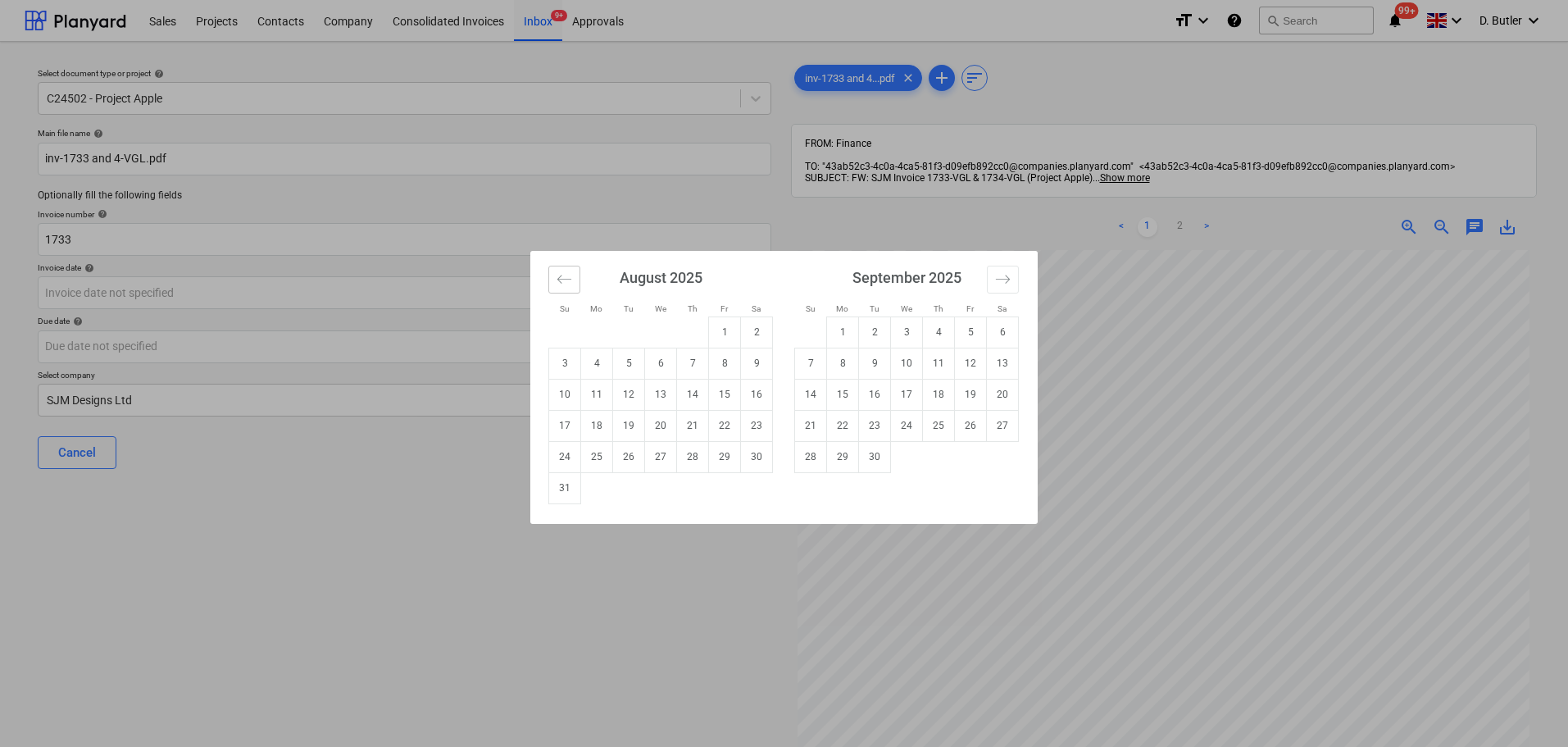 click 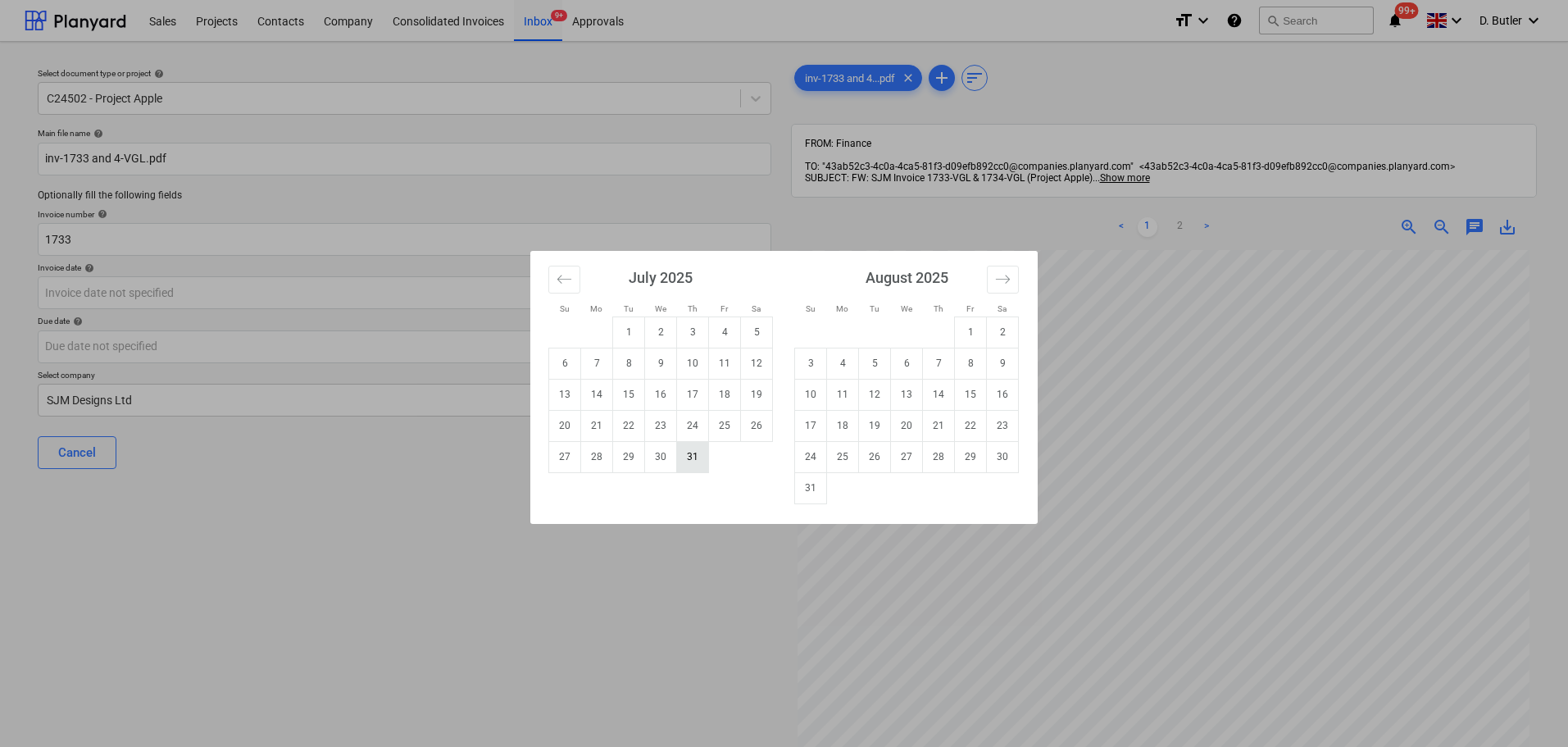 click on "31" at bounding box center [693, 457] 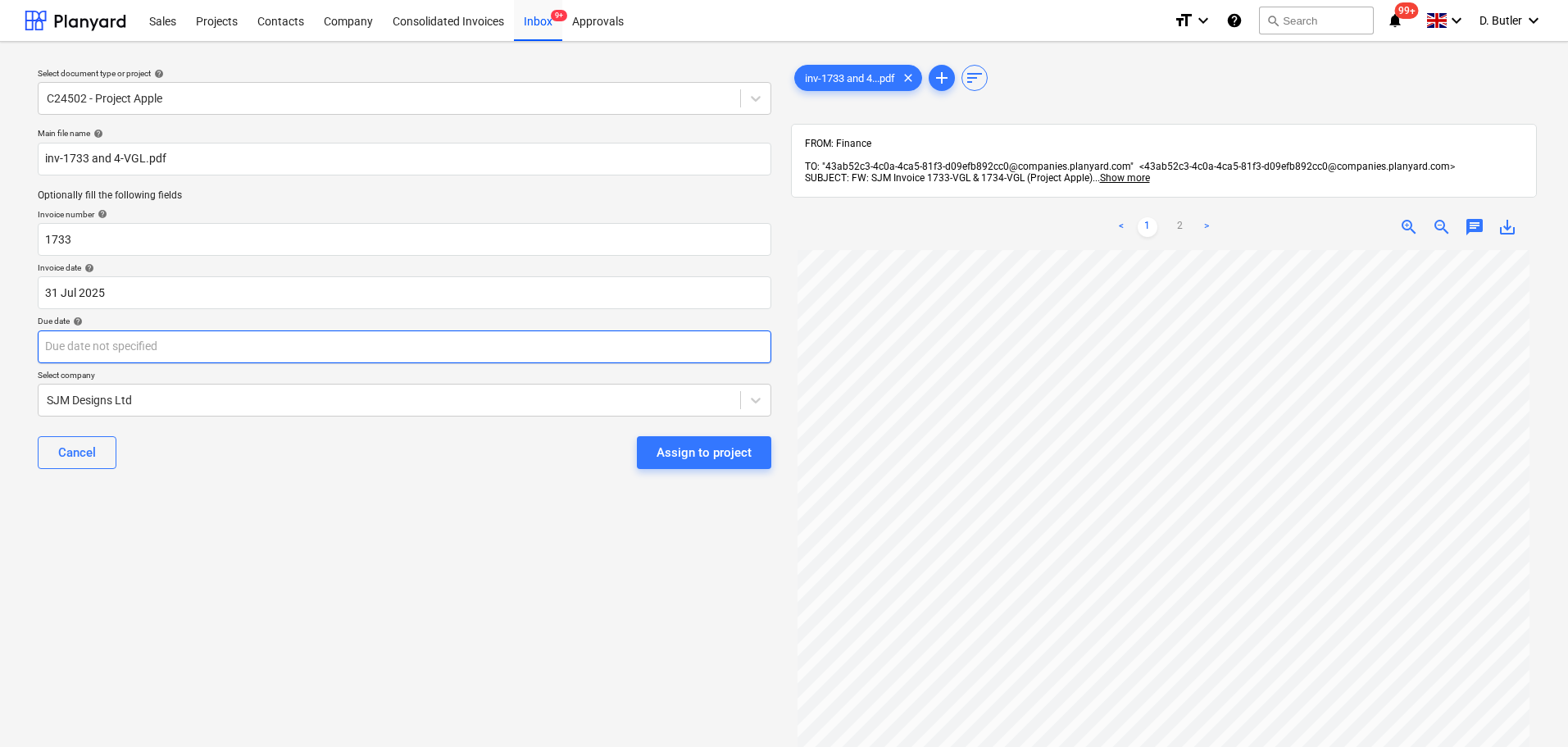 click on "Sales Projects Contacts Company Consolidated Invoices Inbox 9+ Approvals format_size keyboard_arrow_down help search Search notifications 99+ keyboard_arrow_down [PERSON] keyboard_arrow_down Select document type or project help C24502 - Project Apple Main file name help inv-1733 and 4-VGL.pdf Optionally fill the following fields Invoice number help 1733 Invoice date help 31 Jul 2025 31.07.2025 Press the down arrow key to interact with the calendar and
select a date. Press the question mark key to get the keyboard shortcuts for changing dates. Due date help Press the down arrow key to interact with the calendar and
select a date. Press the question mark key to get the keyboard shortcuts for changing dates. Select company SJM Designs Ltd   Cancel Assign to project inv-1733 and 4...pdf clear add sort FROM: Finance  TO: "[EMAIL]"	<[EMAIL]> SUBJECT: FW: SJM Invoice 1733-VGL & 1734-VGL (Project Apple)" at bounding box center (784, 373) 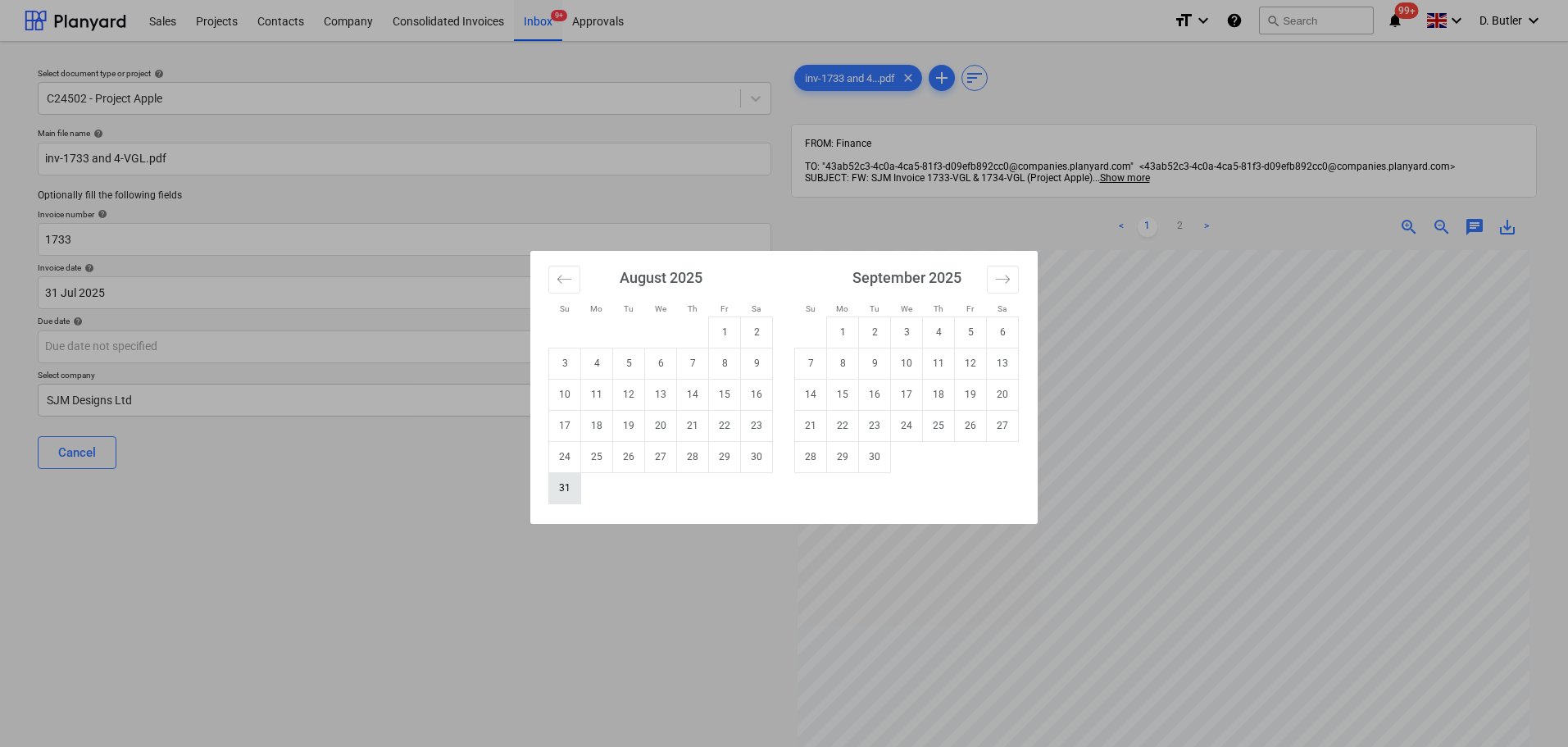 click on "31" at bounding box center [565, 488] 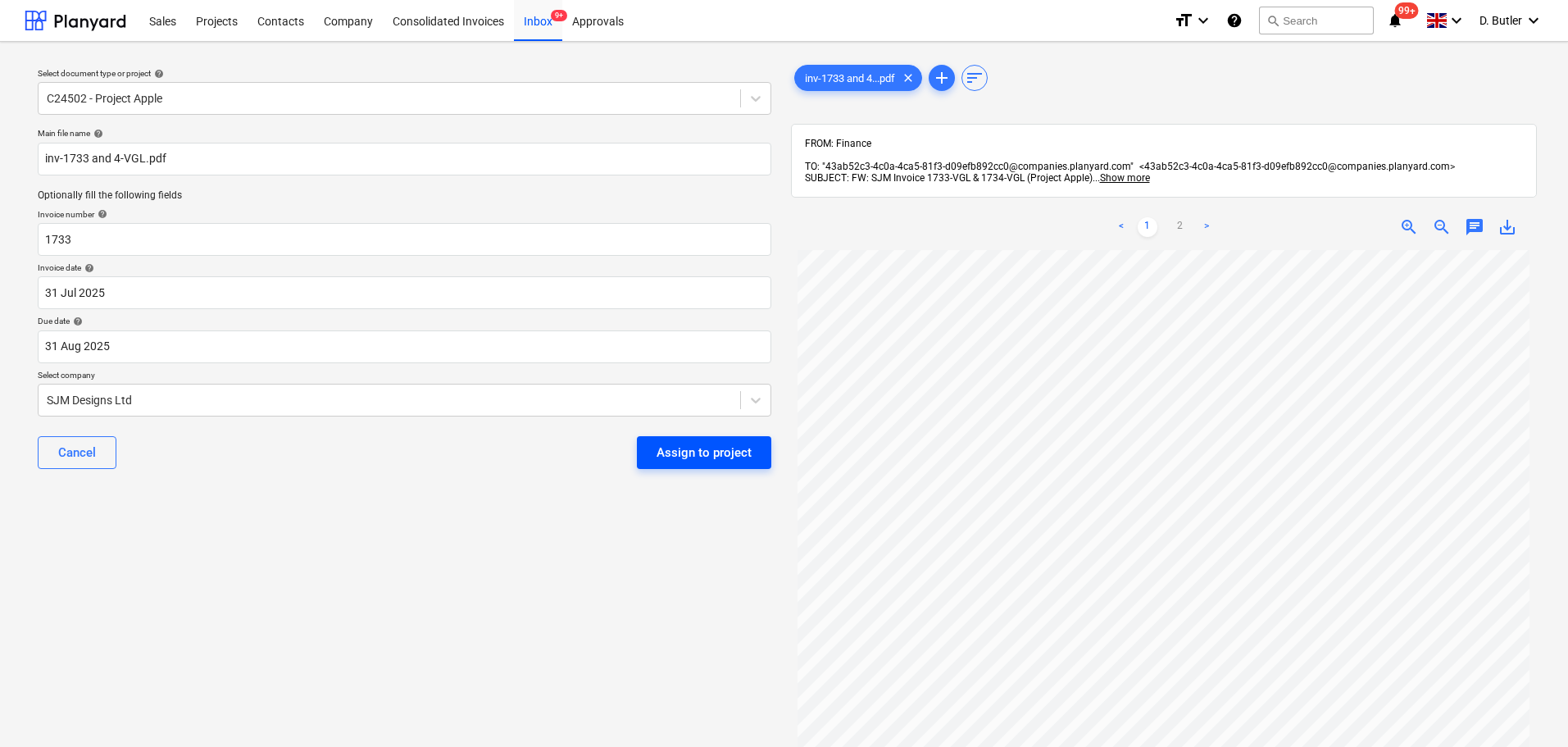 click on "Assign to project" at bounding box center [704, 453] 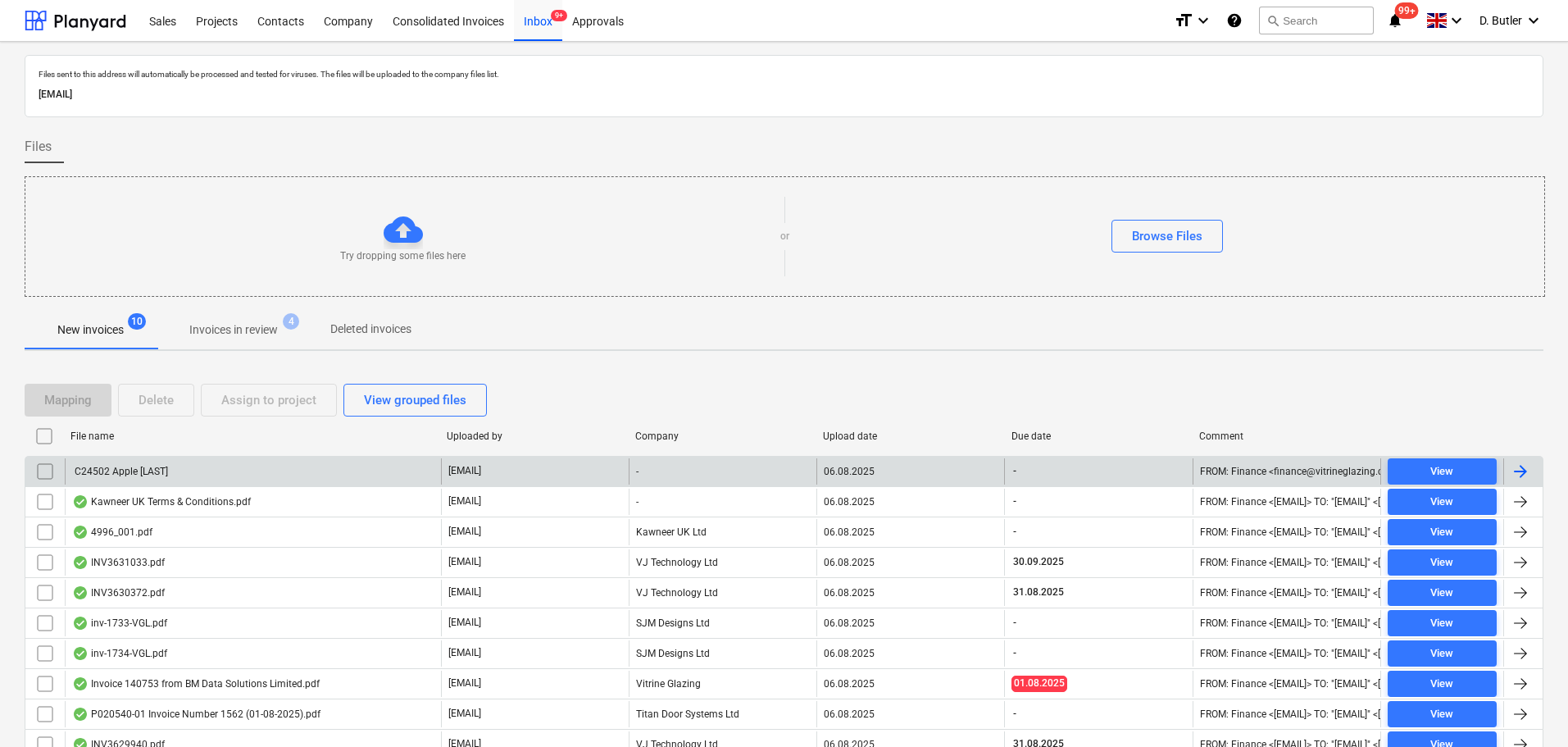 click at bounding box center (45, 471) 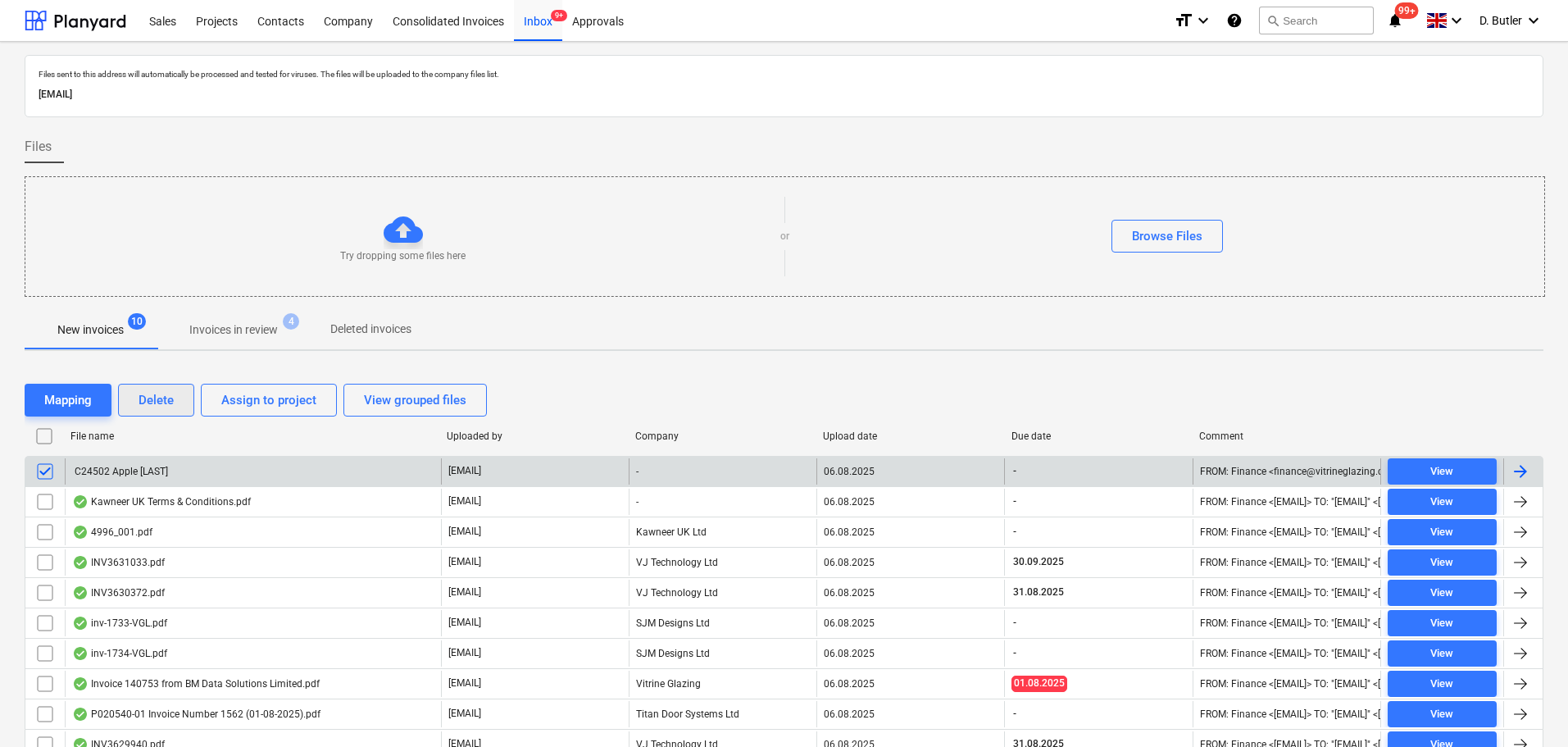 click on "Delete" at bounding box center [156, 400] 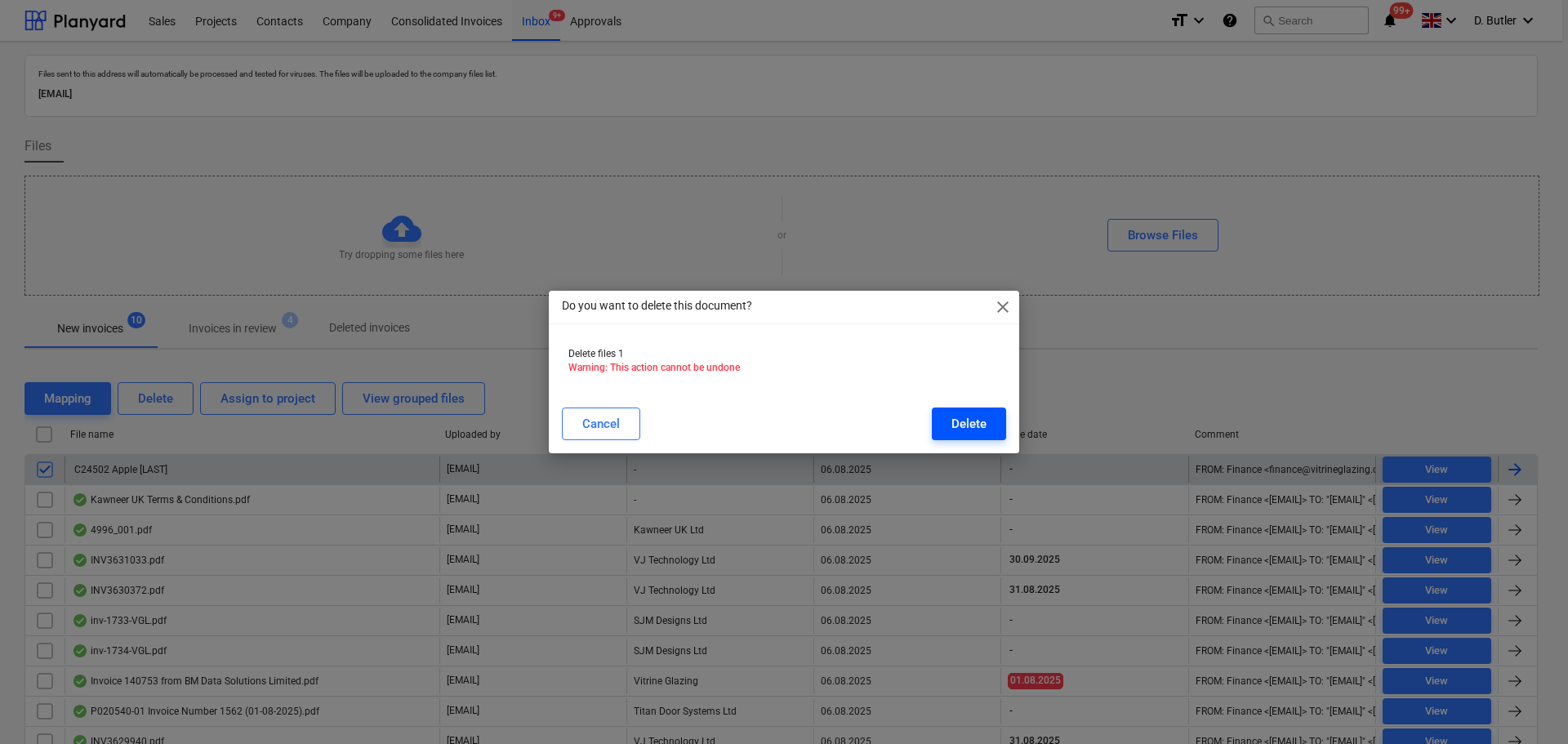click on "Delete" at bounding box center [969, 424] 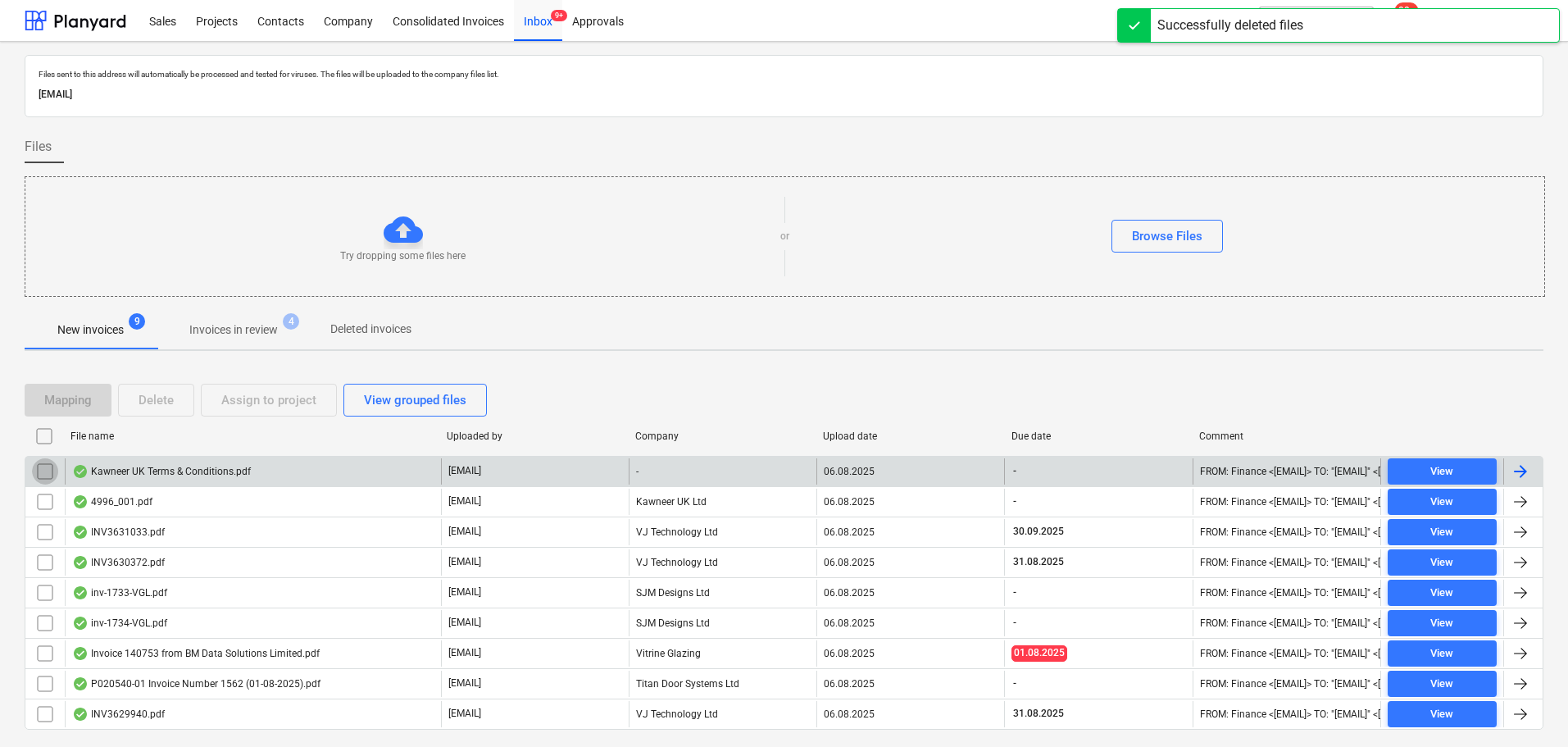 click at bounding box center [45, 471] 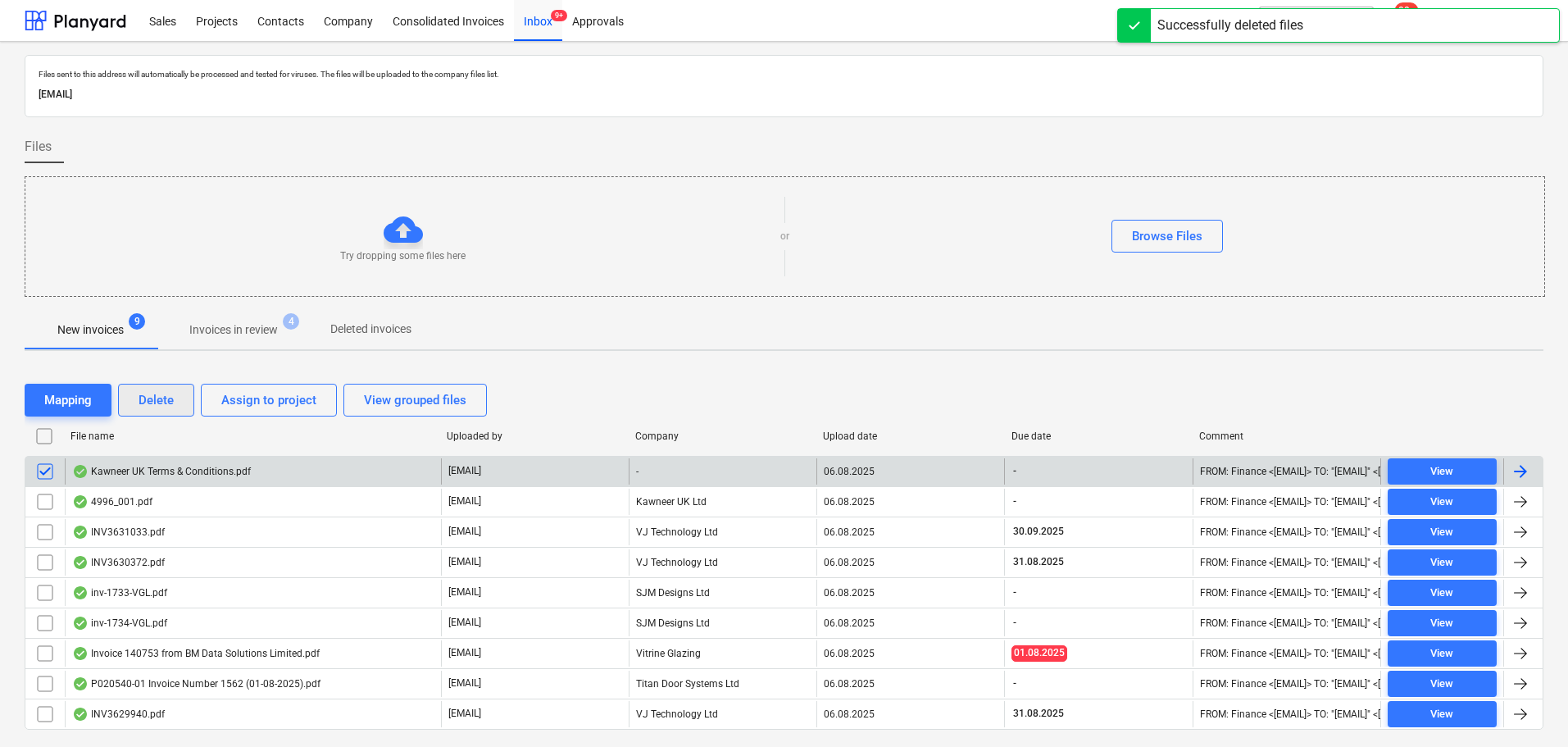 click on "Delete" at bounding box center (156, 400) 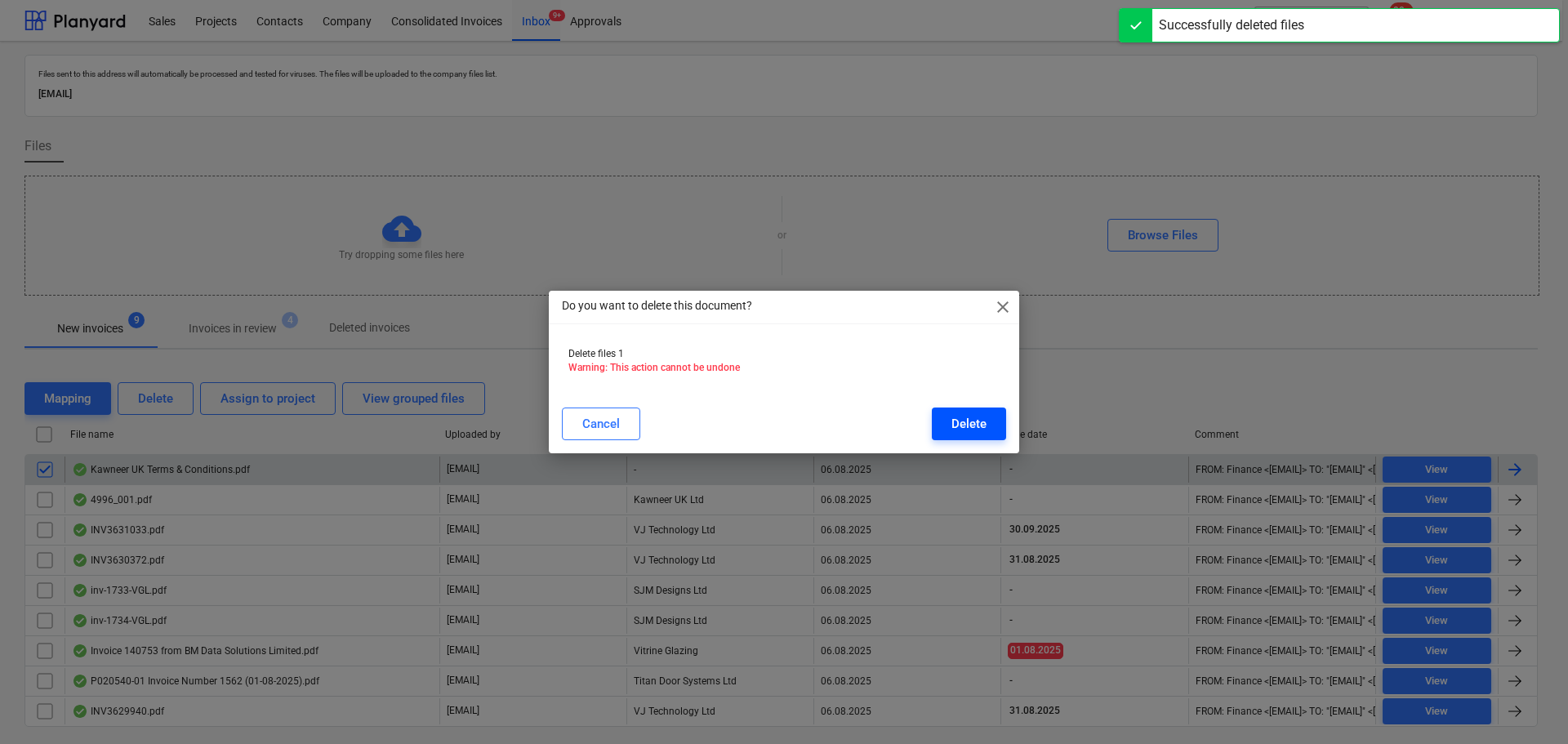 click on "Delete" at bounding box center [969, 424] 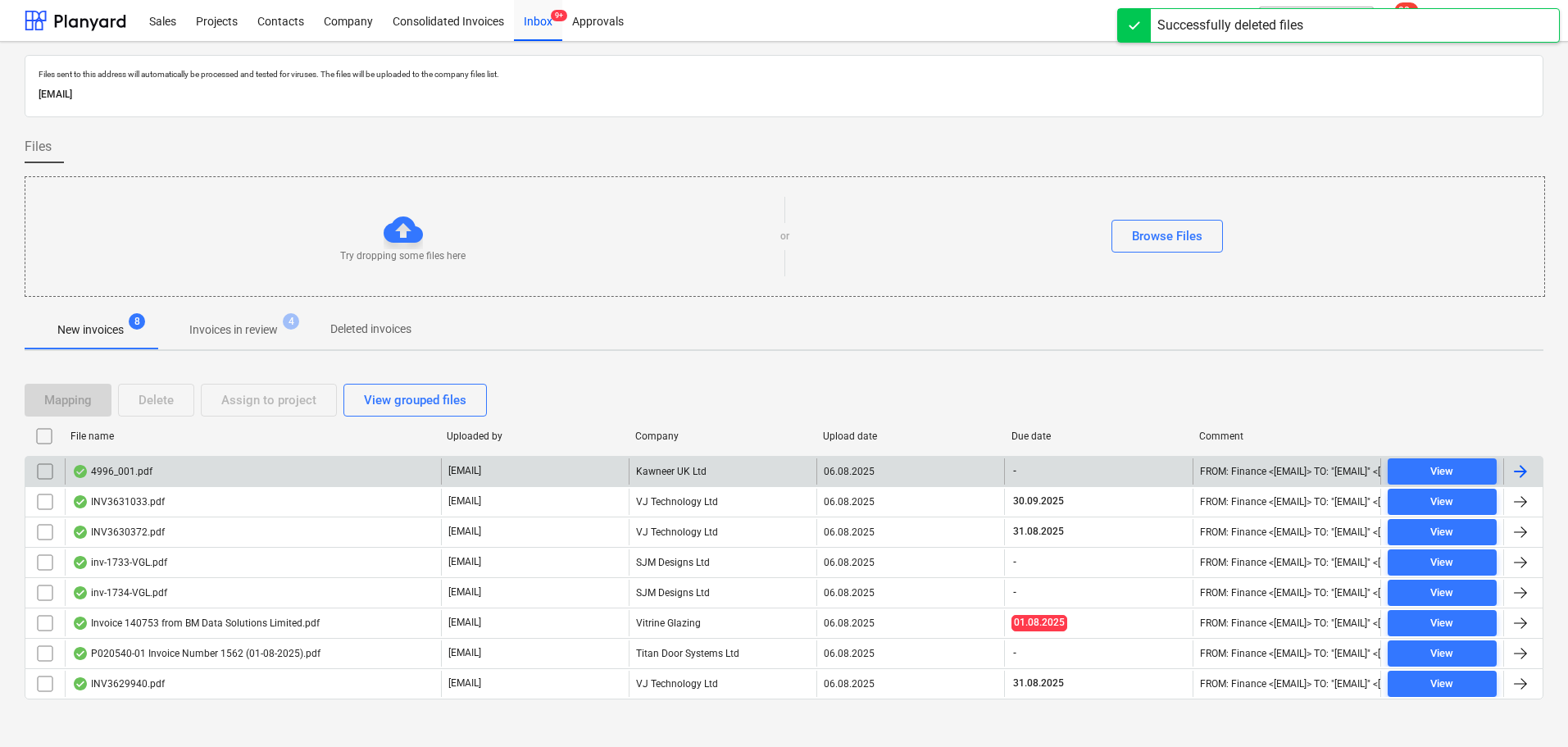 click on "4996_001.pdf" at bounding box center [112, 471] 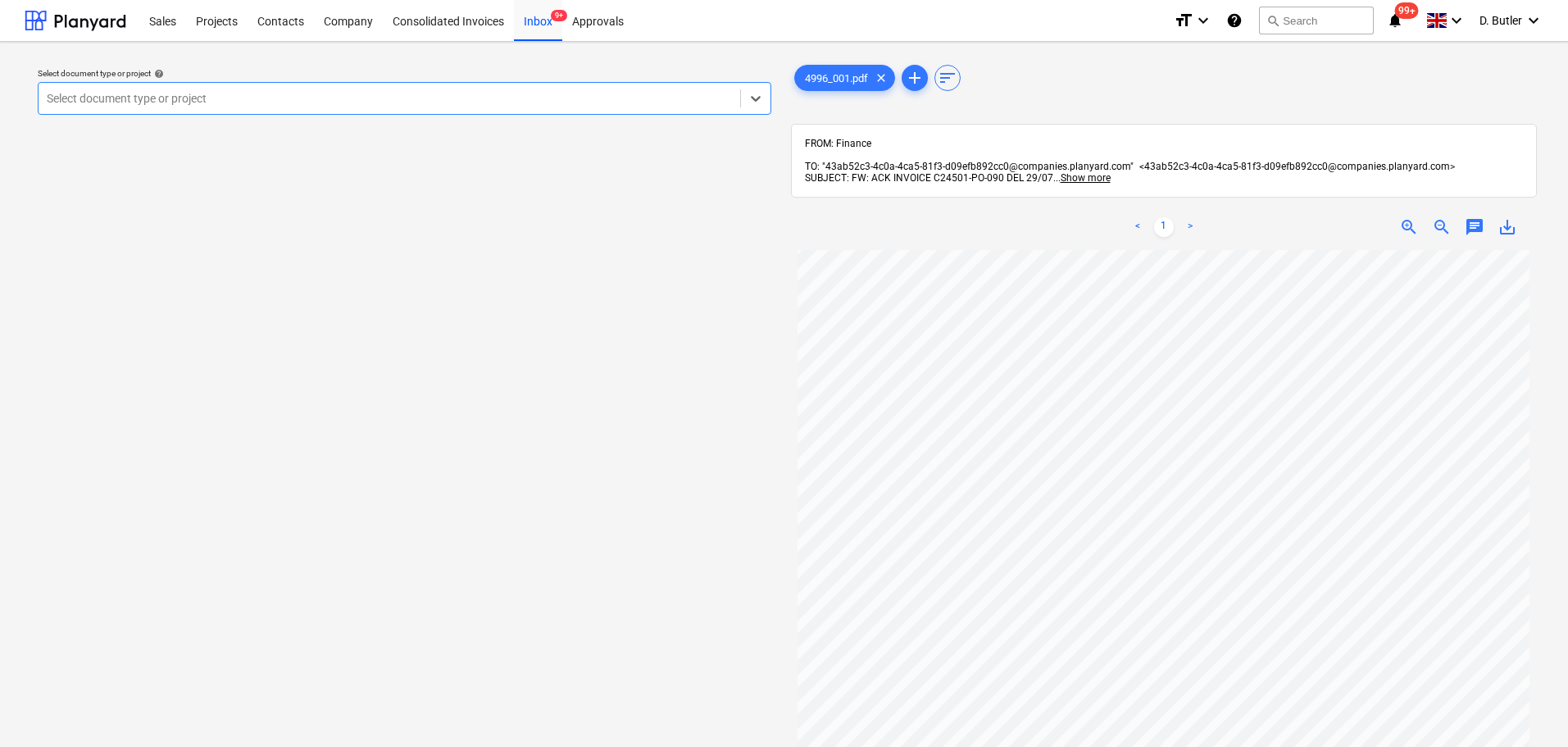 scroll, scrollTop: 0, scrollLeft: 0, axis: both 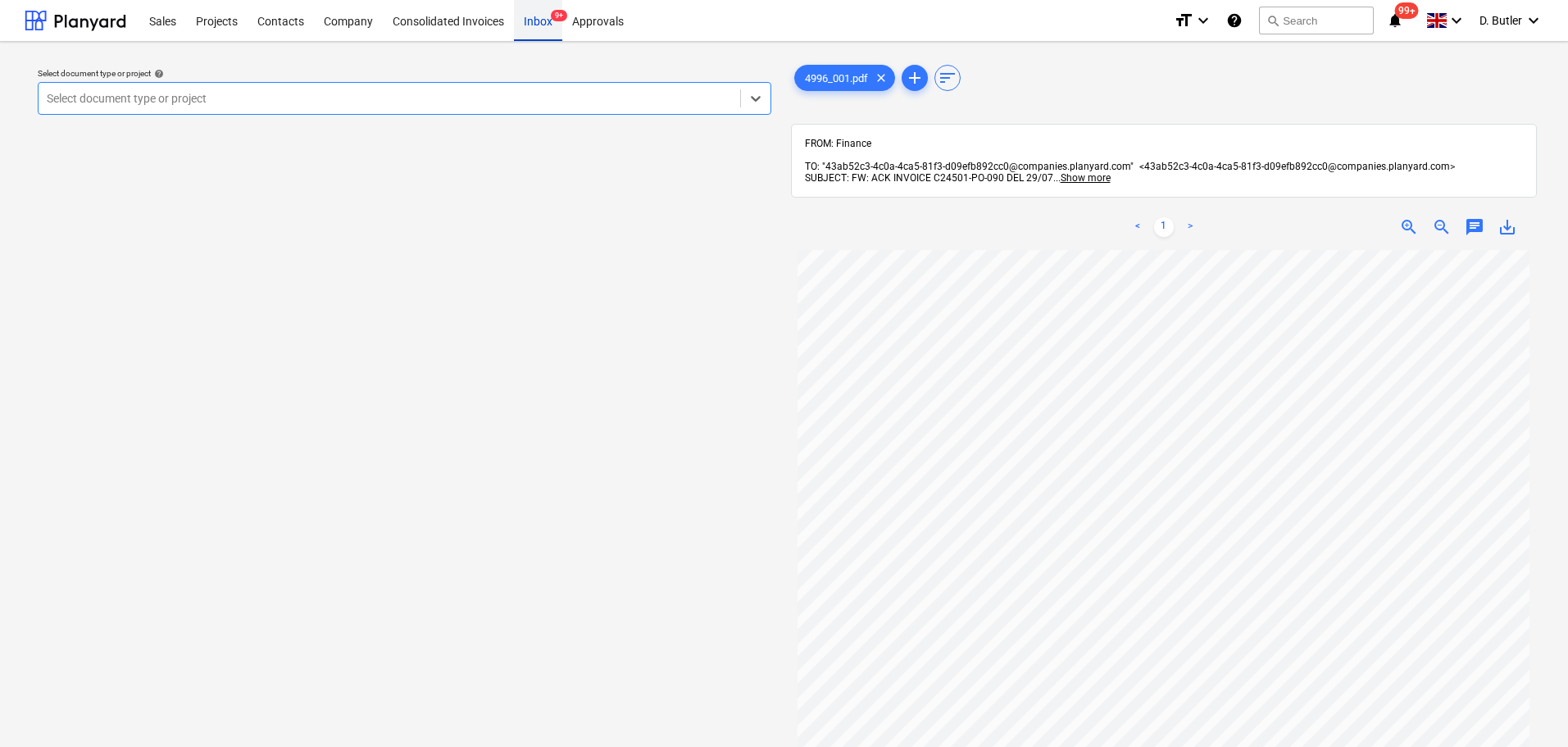 click on "Inbox 9+" at bounding box center (538, 20) 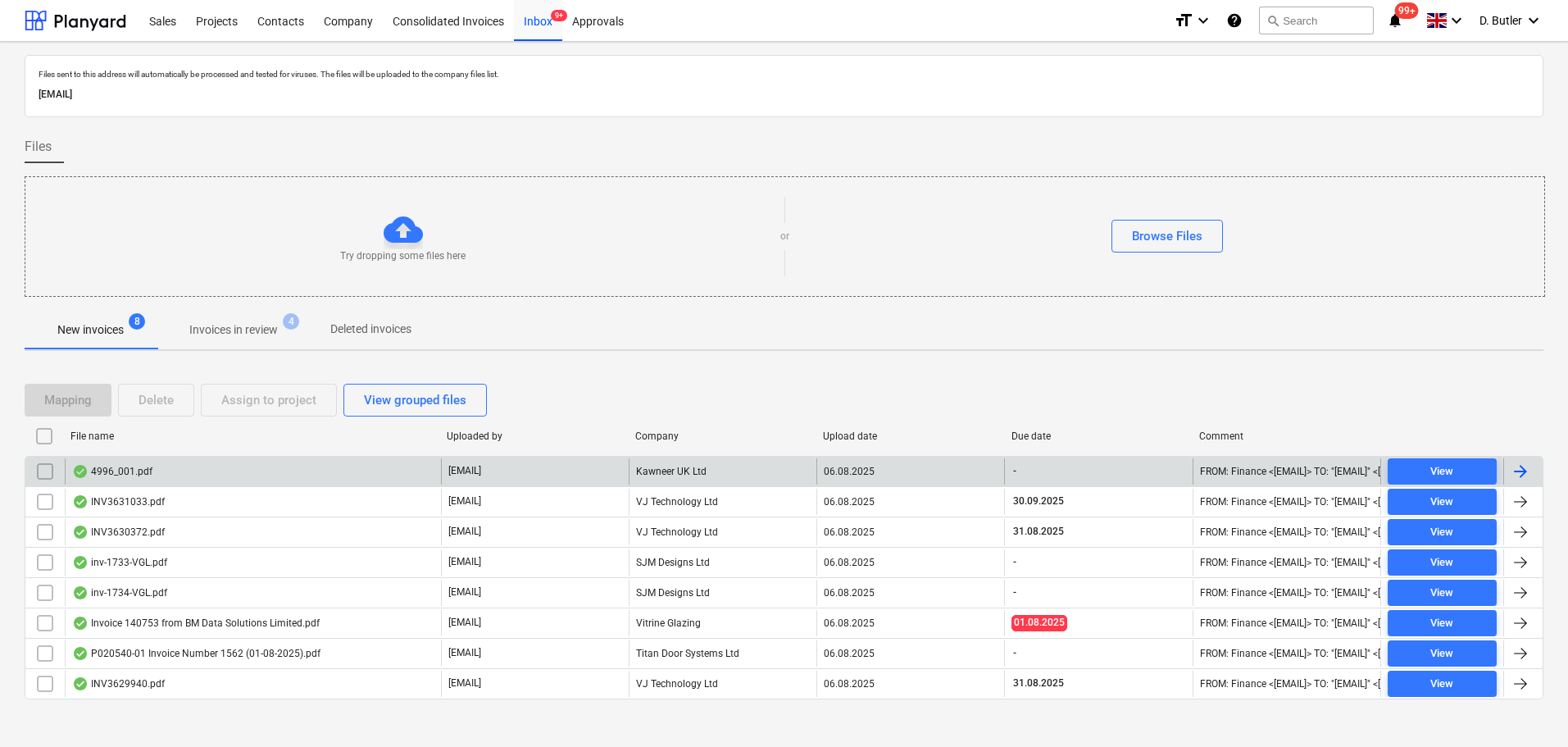 click at bounding box center (45, 471) 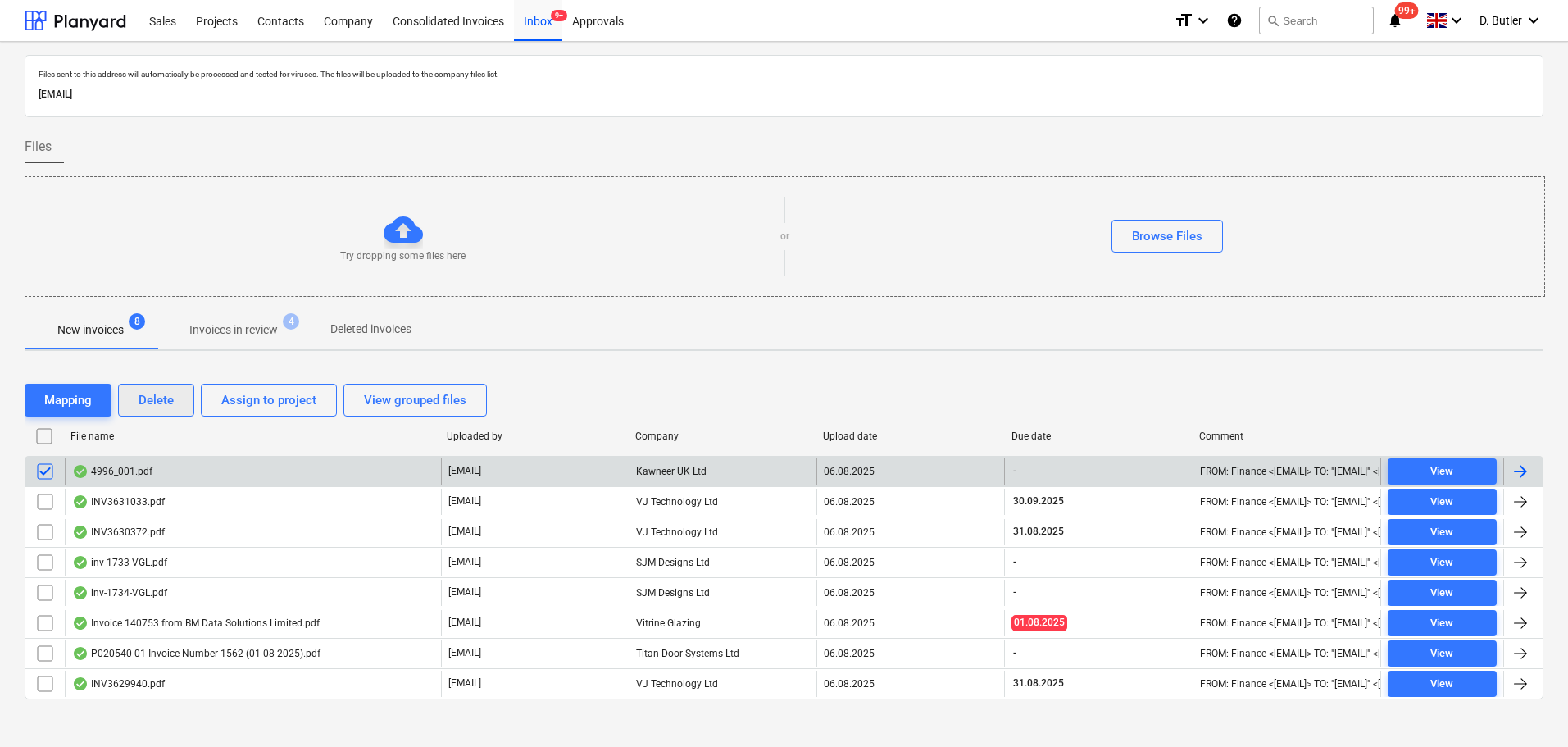 click on "Delete" at bounding box center [156, 400] 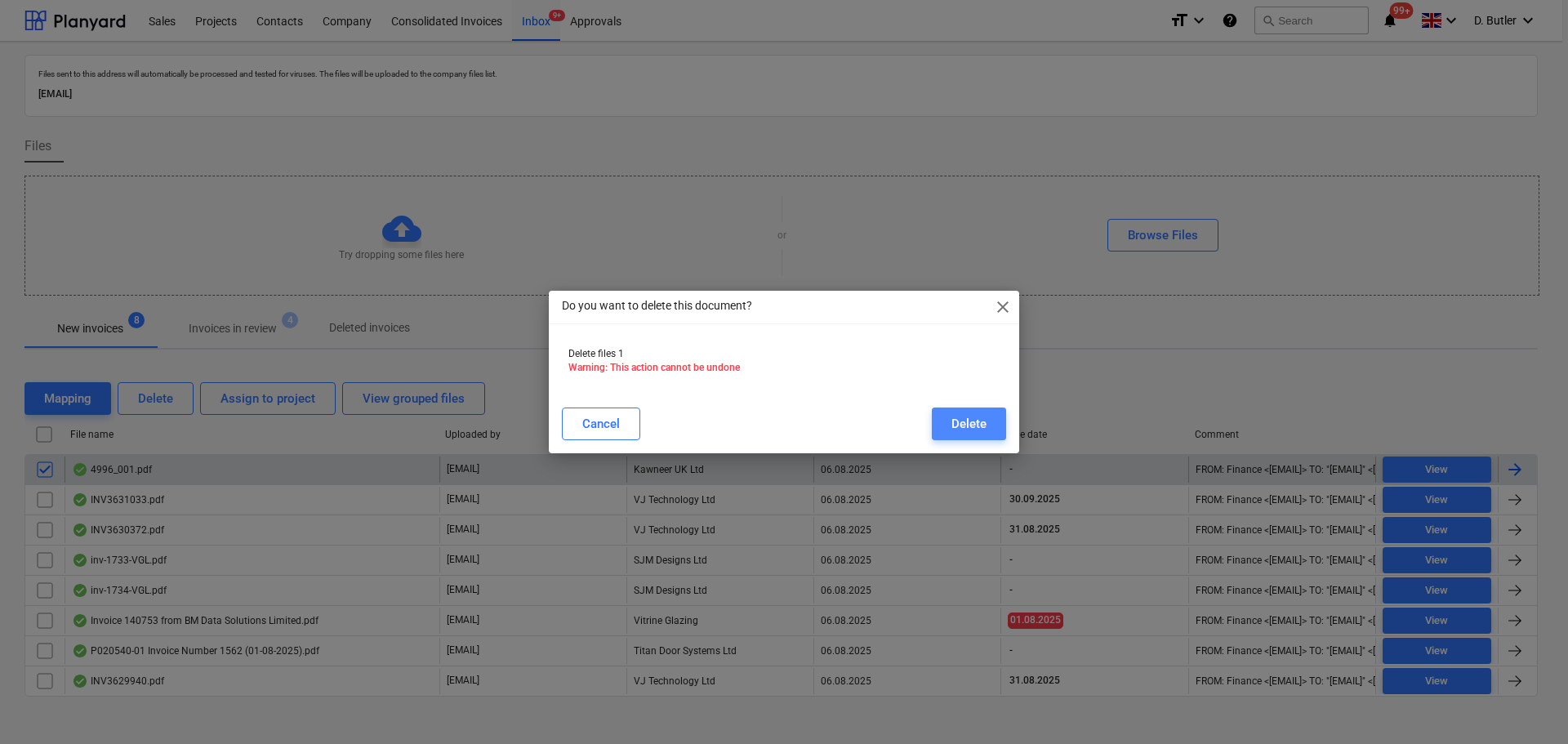 click on "Delete" at bounding box center [969, 424] 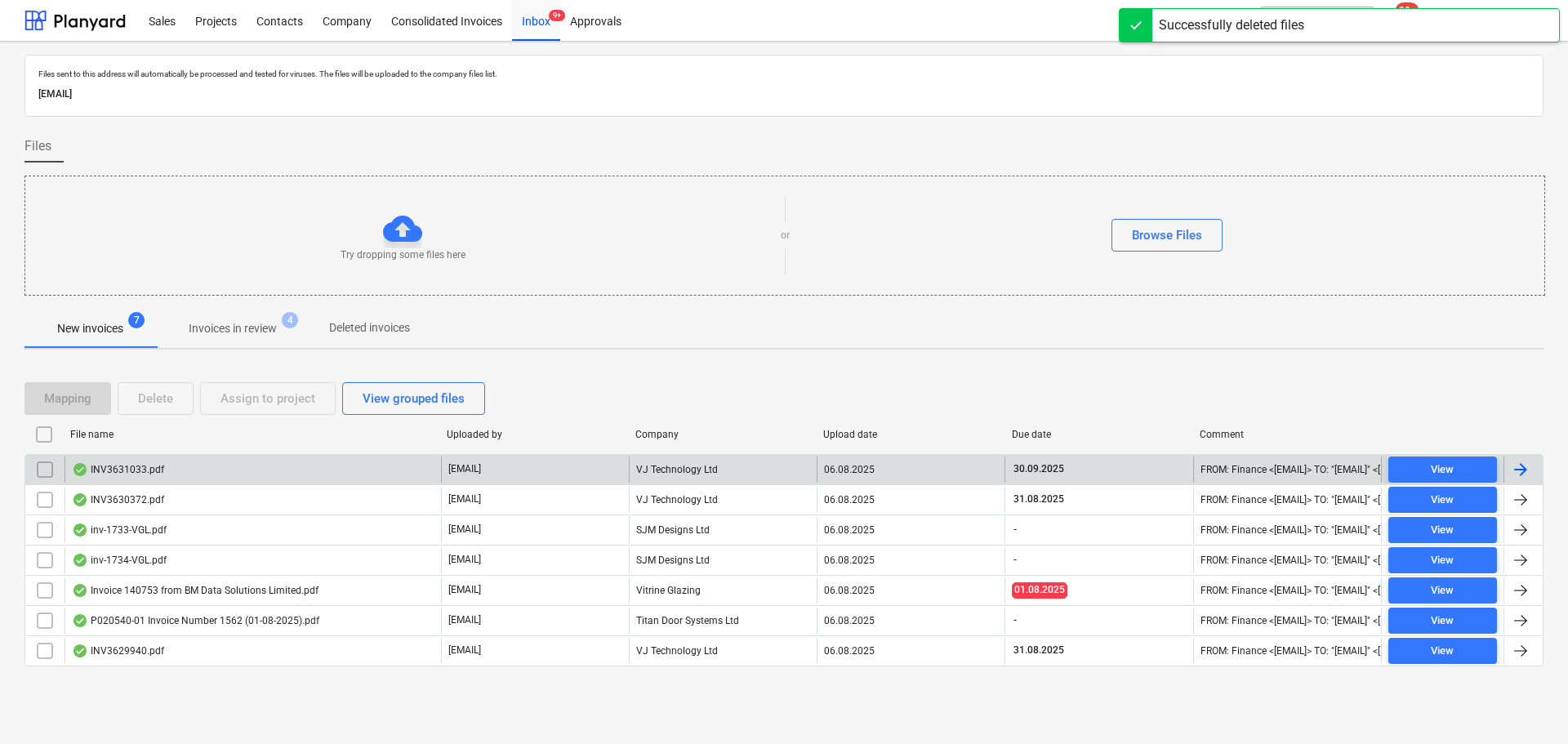 click on "INV3631033.pdf" at bounding box center [118, 470] 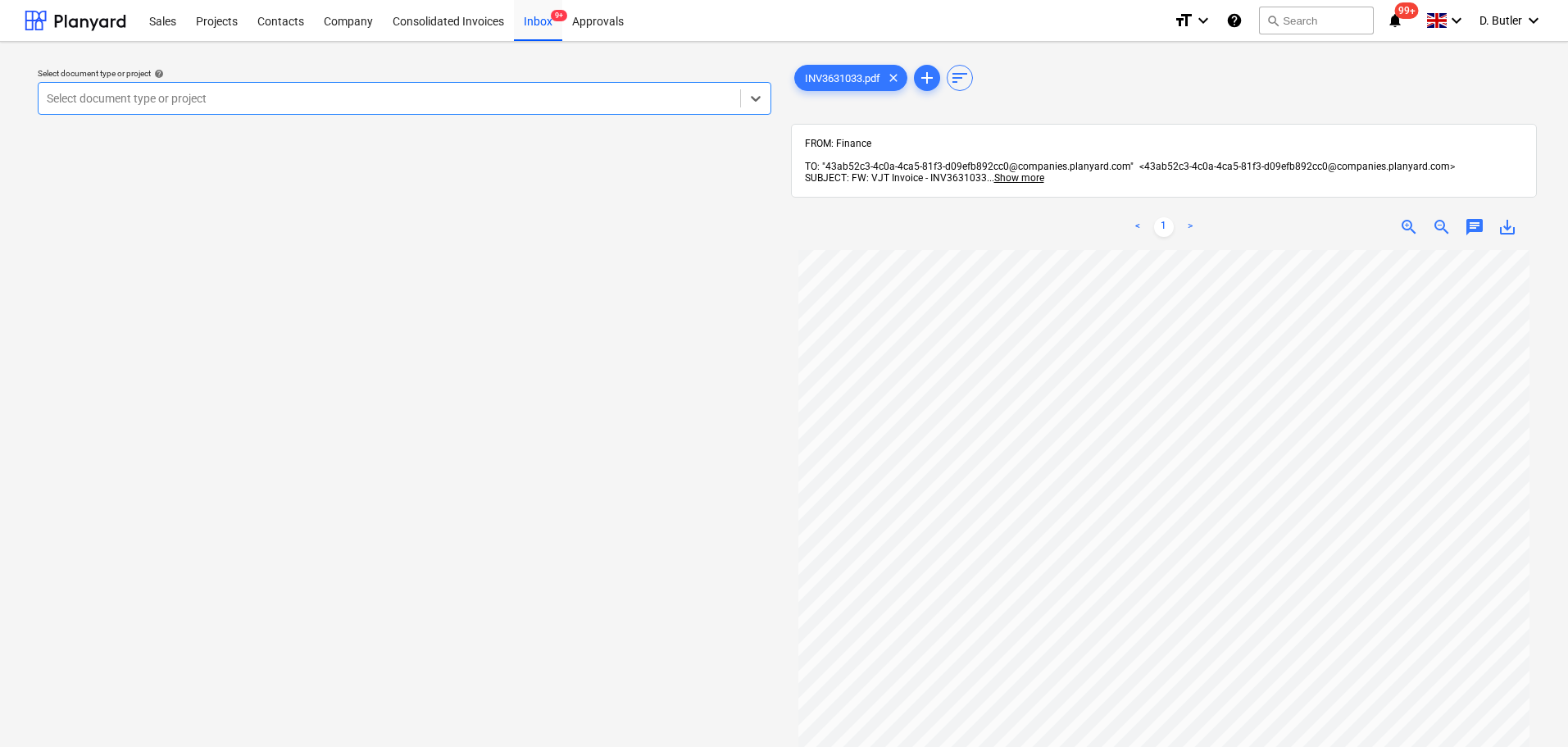 click at bounding box center (389, 98) 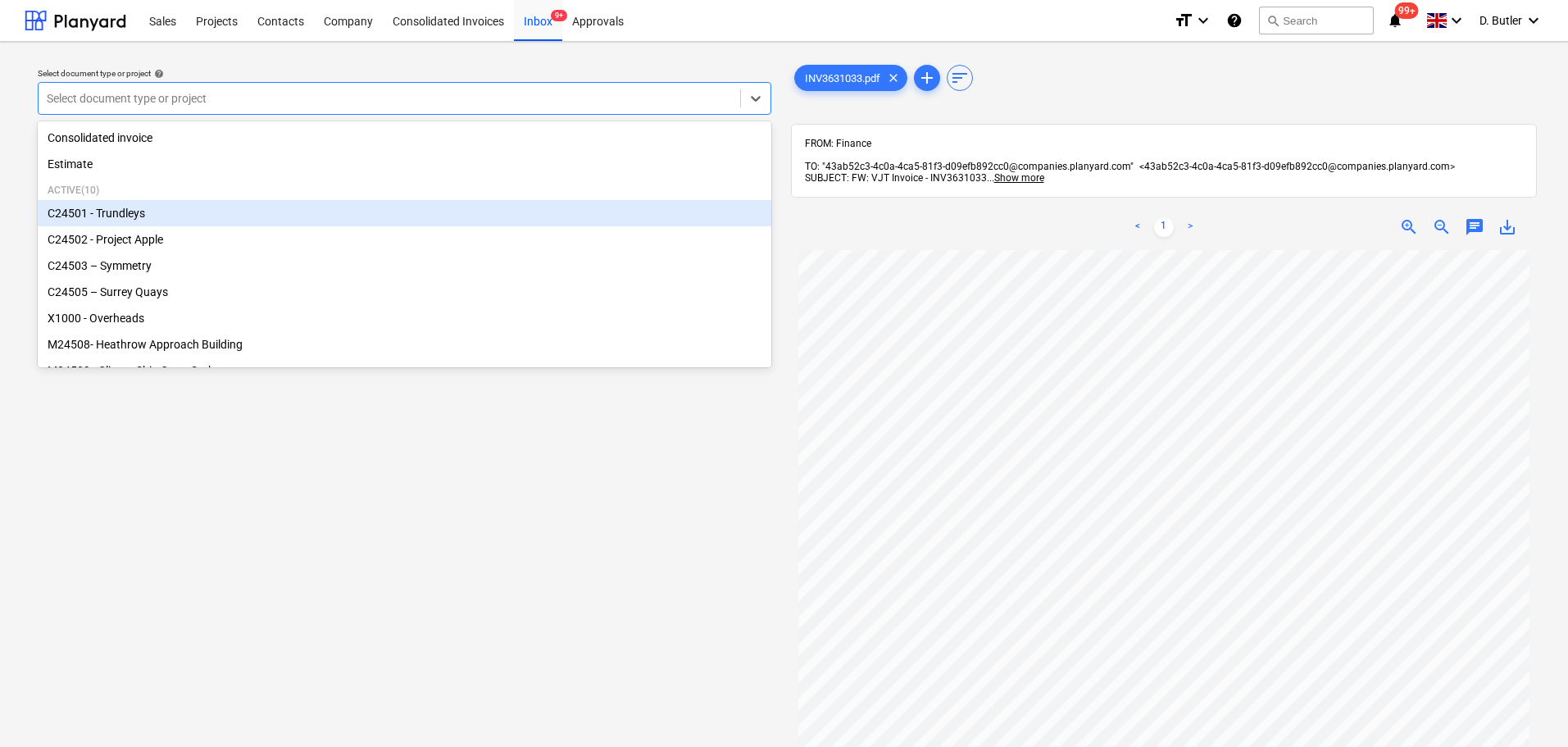 click on "C24501 - Trundleys" at bounding box center [404, 213] 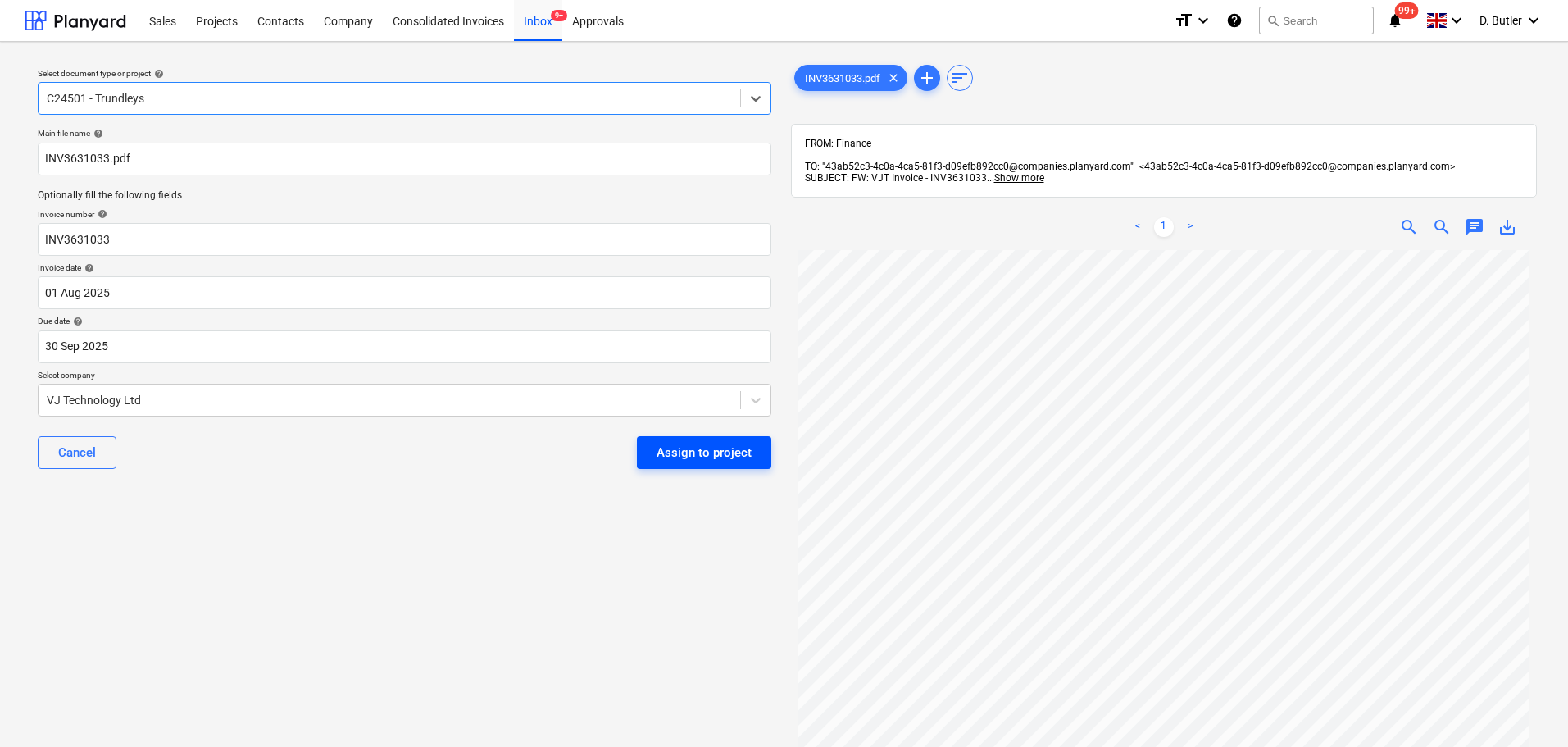 click on "Assign to project" at bounding box center [704, 453] 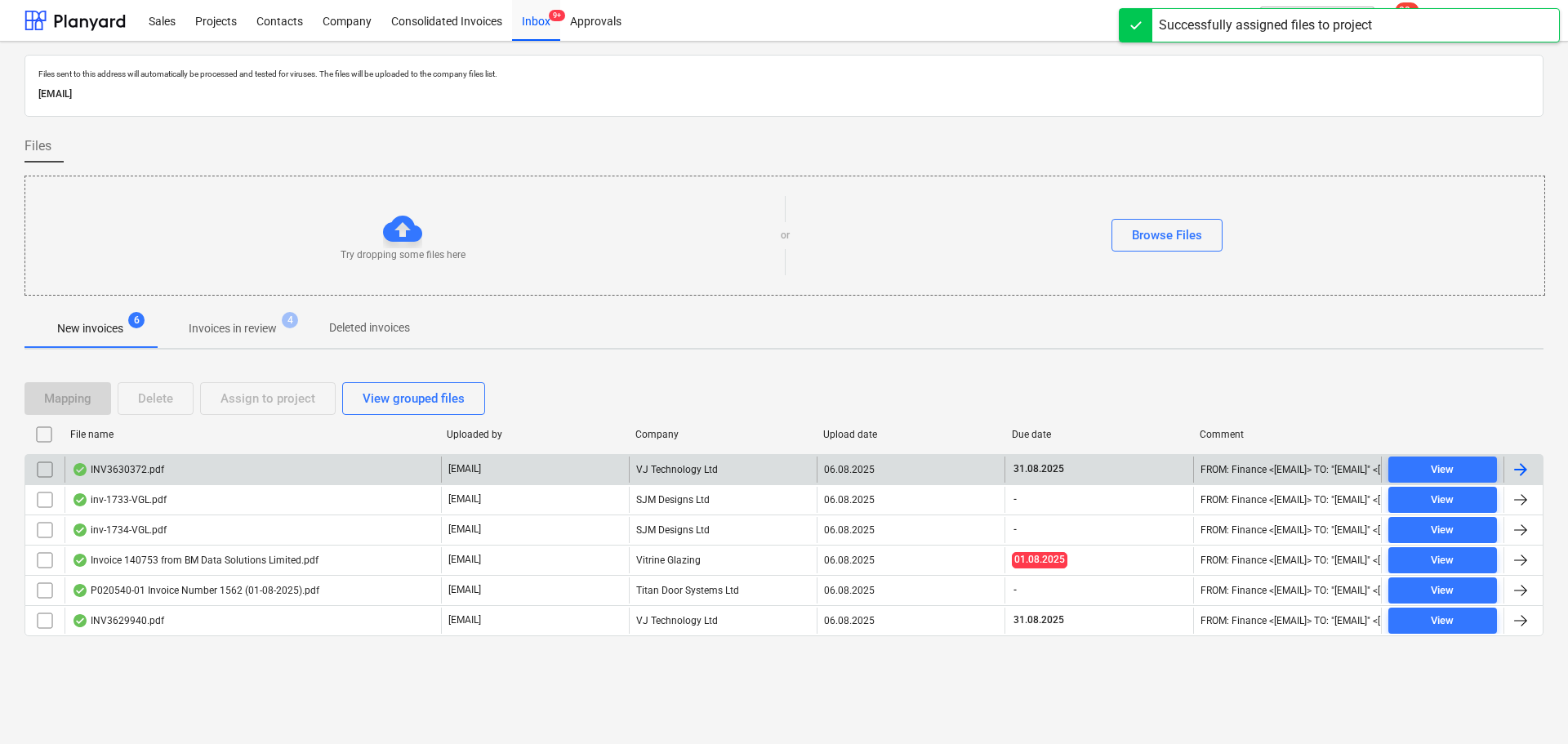 click on "INV3630372.pdf" at bounding box center [118, 470] 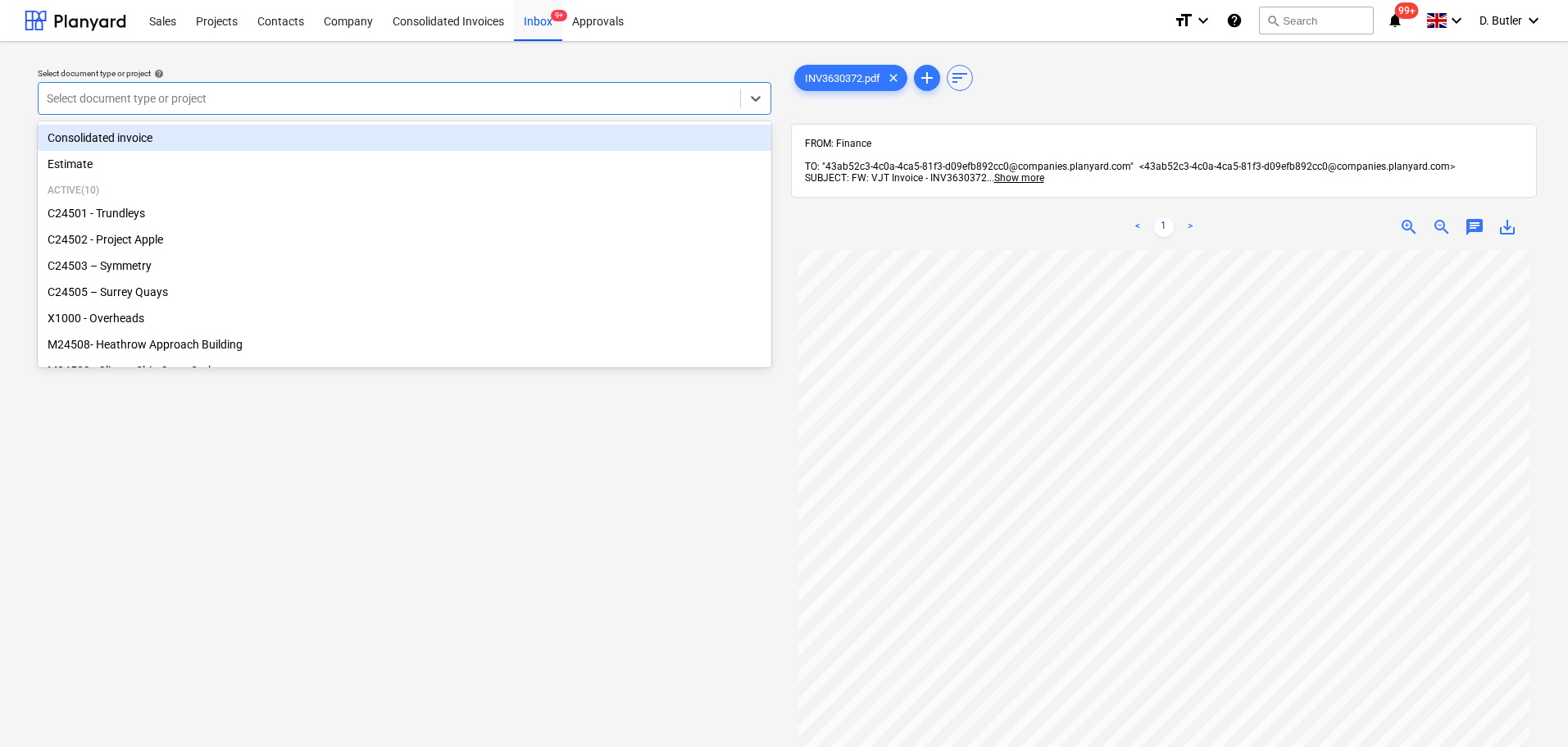 click at bounding box center [389, 98] 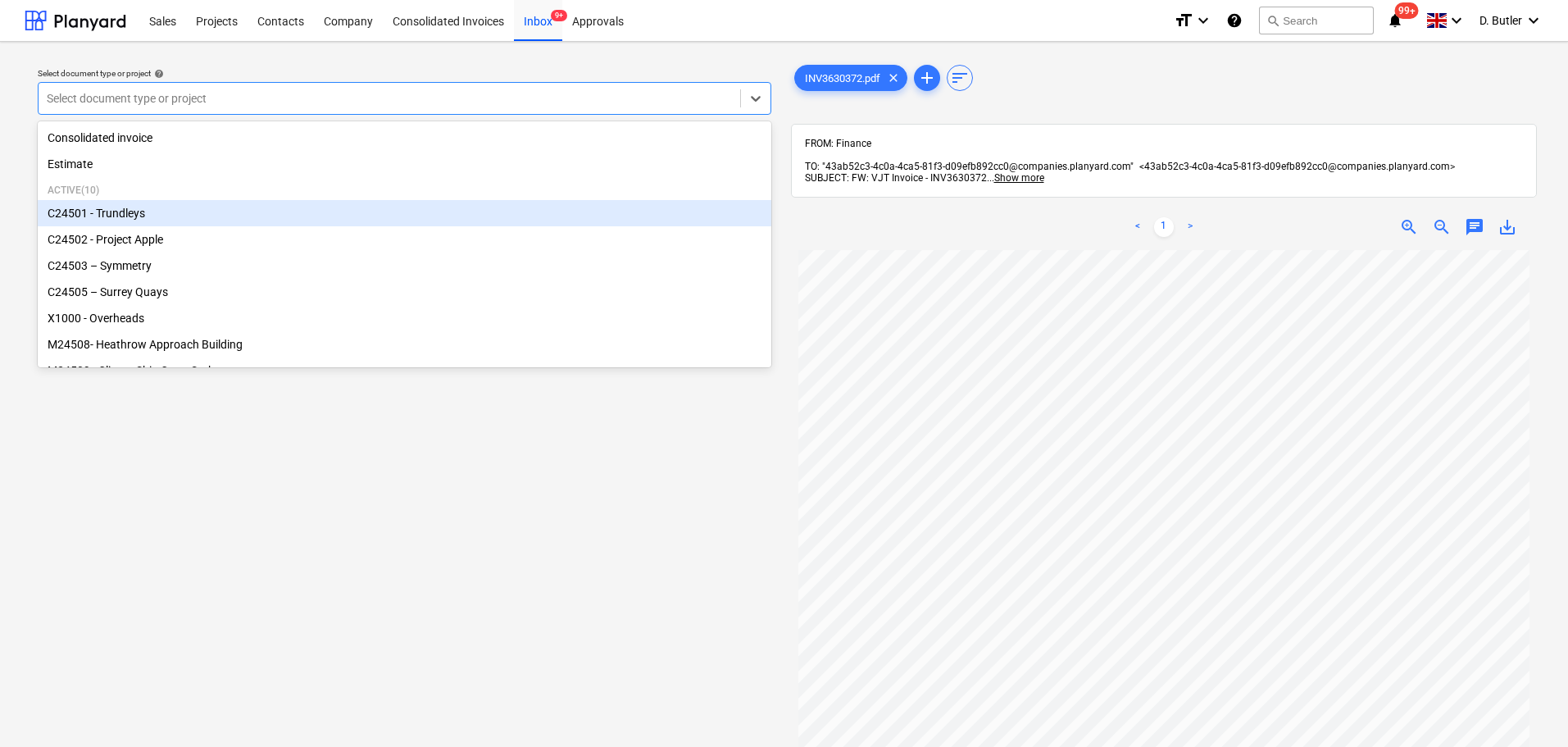 click on "C24501 - Trundleys" at bounding box center (404, 213) 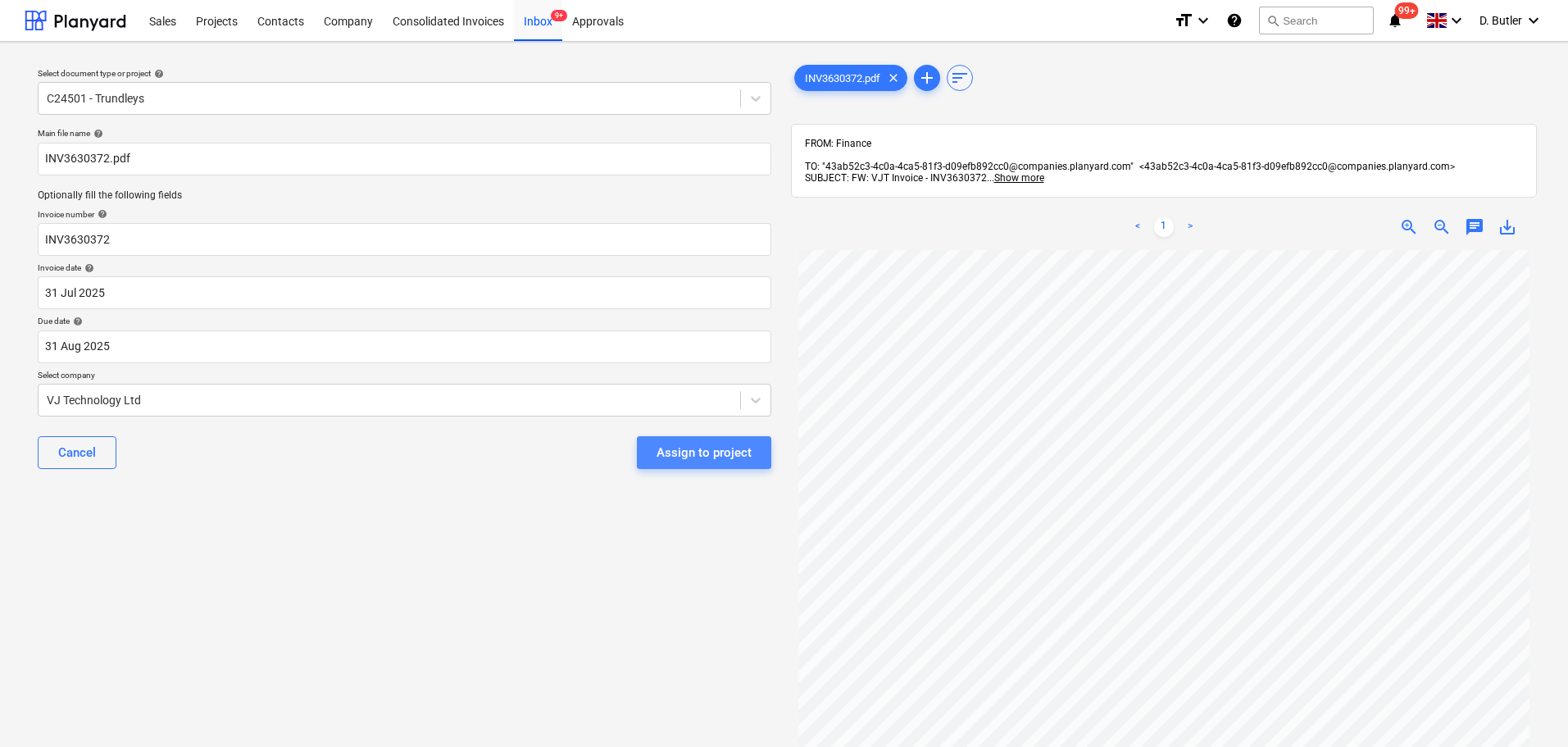 click on "Assign to project" at bounding box center (704, 453) 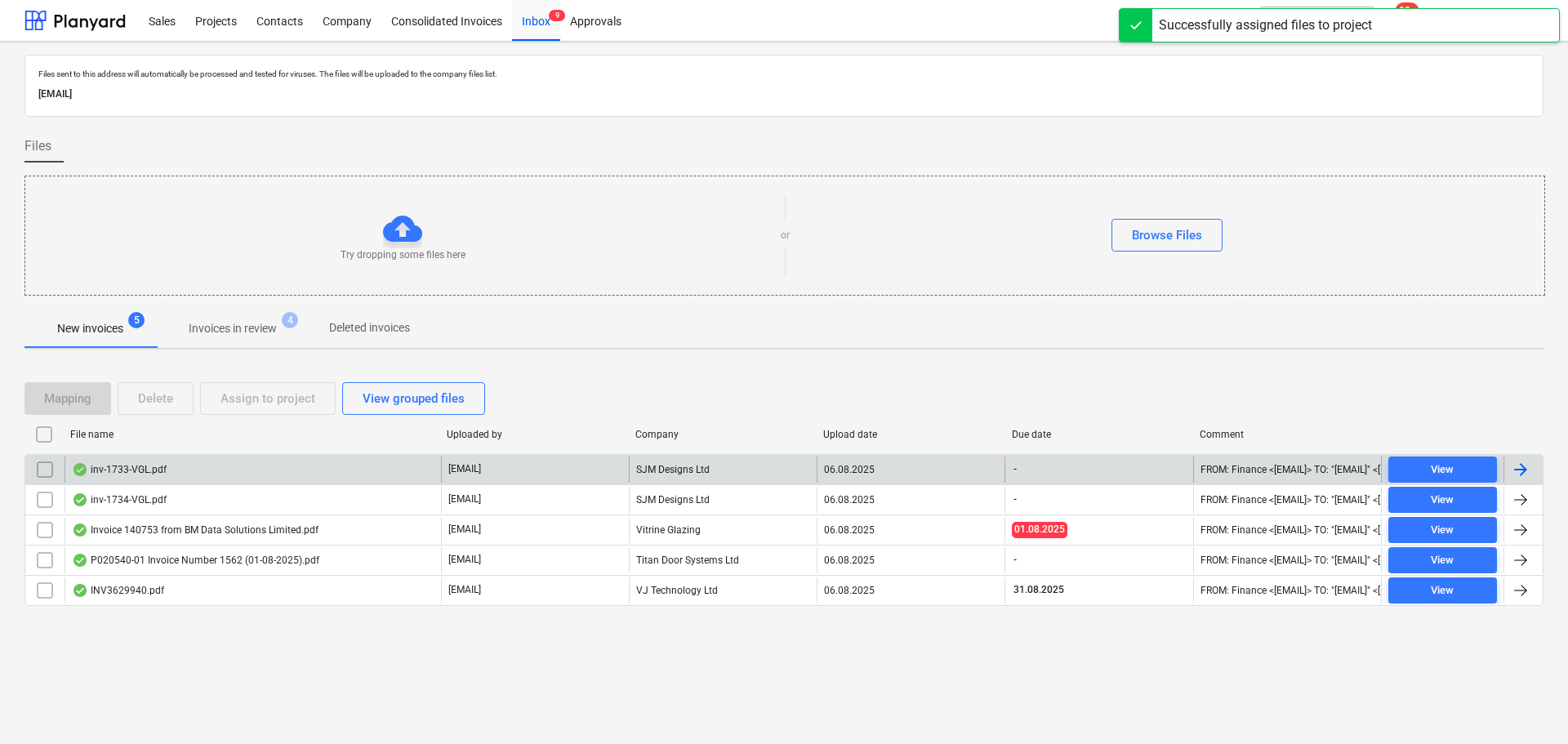 click on "inv-1733-VGL.pdf" at bounding box center (119, 470) 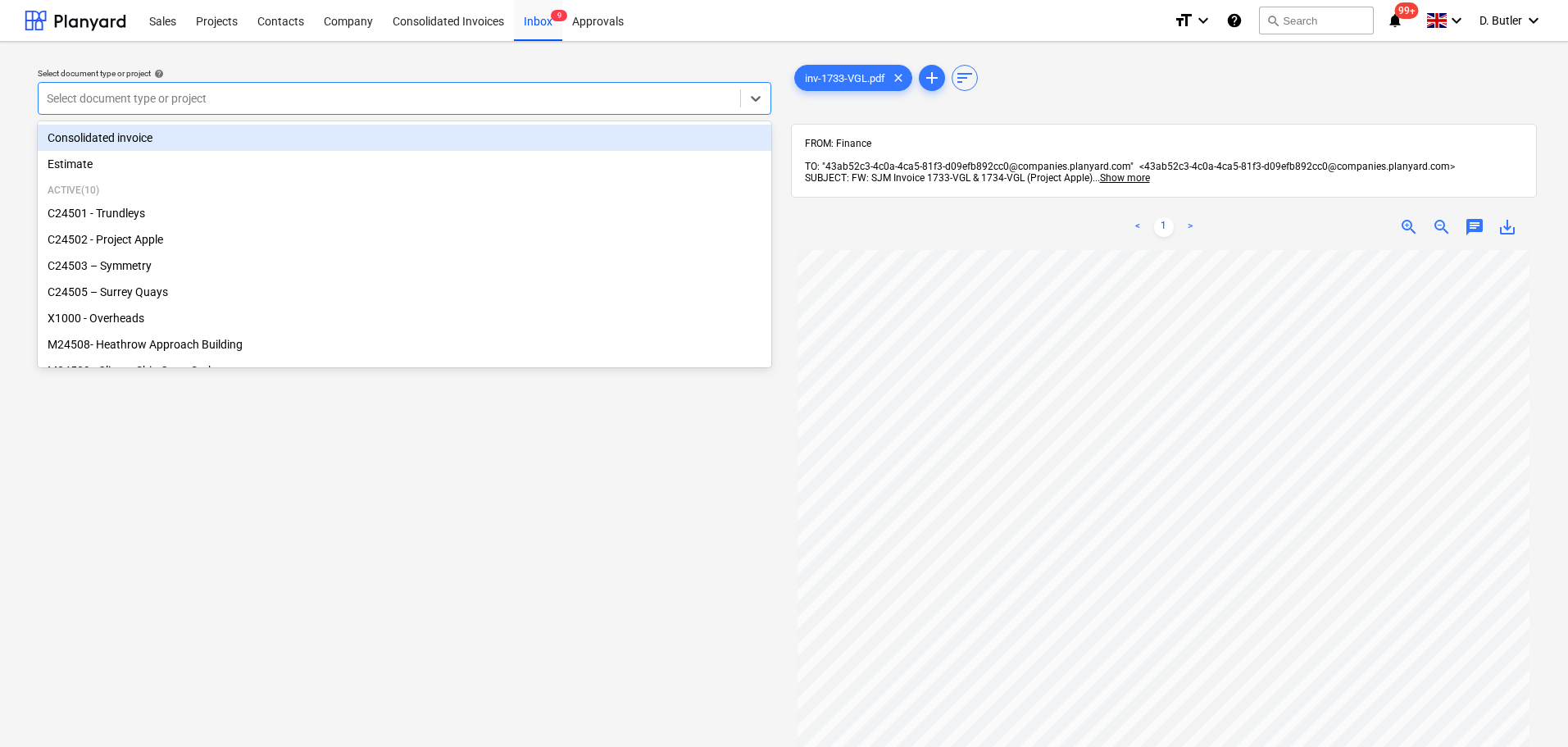 click at bounding box center [389, 98] 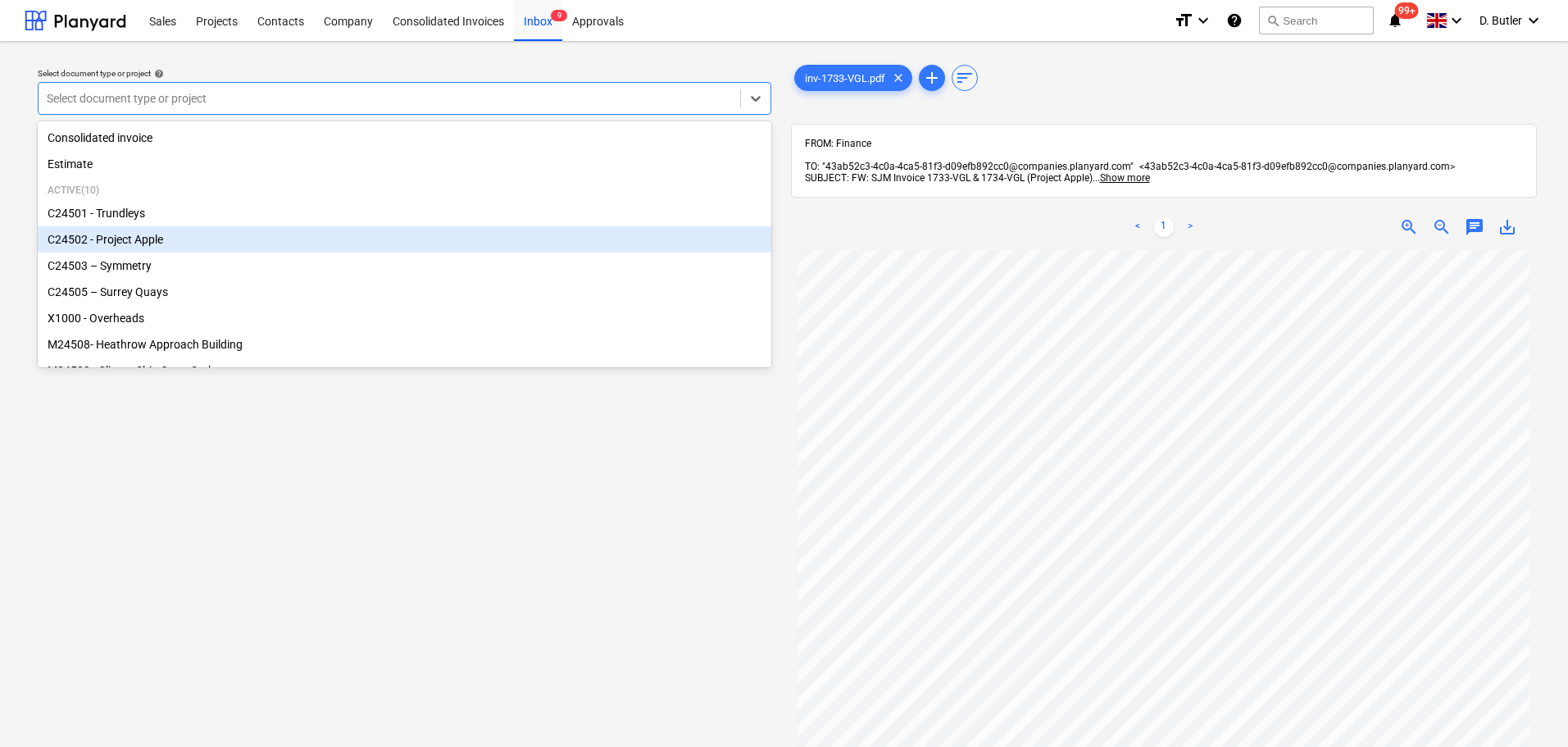 click on "C24502 - Project Apple" at bounding box center [404, 239] 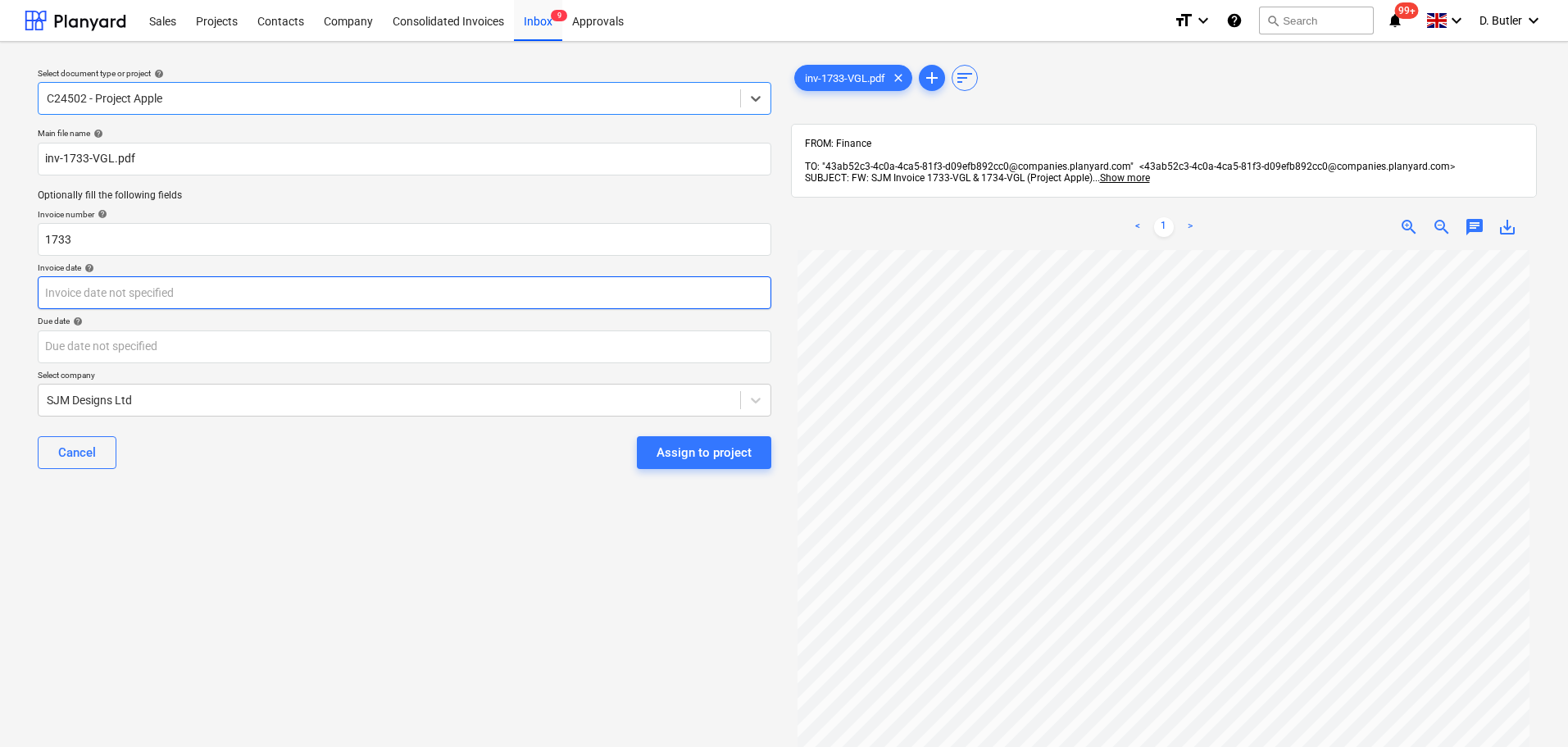 click on "Sales Projects Contacts Company Consolidated Invoices Inbox 9 Approvals format_size keyboard_arrow_down help search Search notifications 99+ keyboard_arrow_down [PERSON] keyboard_arrow_down Select document type or project help option C24502 - Project Apple, selected.   Select is focused ,type to refine list, press Down to open the menu,  C24502 - Project Apple Main file name help inv-1733-VGL.pdf Optionally fill the following fields Invoice number help 1733 Invoice date help Press the down arrow key to interact with the calendar and
select a date. Press the question mark key to get the keyboard shortcuts for changing dates. Due date help Press the down arrow key to interact with the calendar and
select a date. Press the question mark key to get the keyboard shortcuts for changing dates. Select company SJM Designs Ltd   Cancel Assign to project inv-1733-VGL.pdf clear add sort FROM: Finance  SUBJECT: FW: SJM Invoice 1733-VGL & 1734-VGL (Project Apple) ...  Show more ...  Show more < 1 > zoom_in chat" at bounding box center (784, 373) 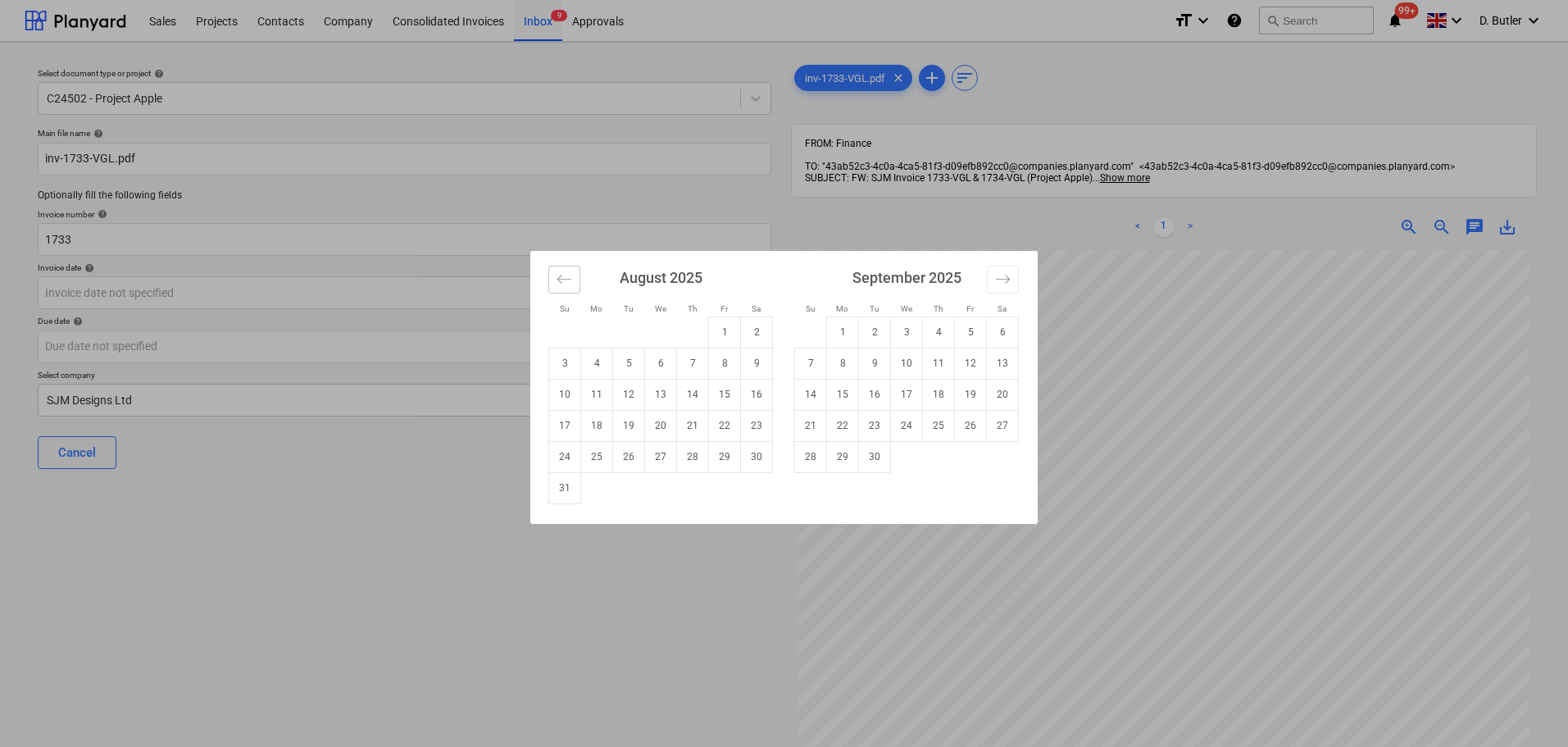 click at bounding box center [564, 280] 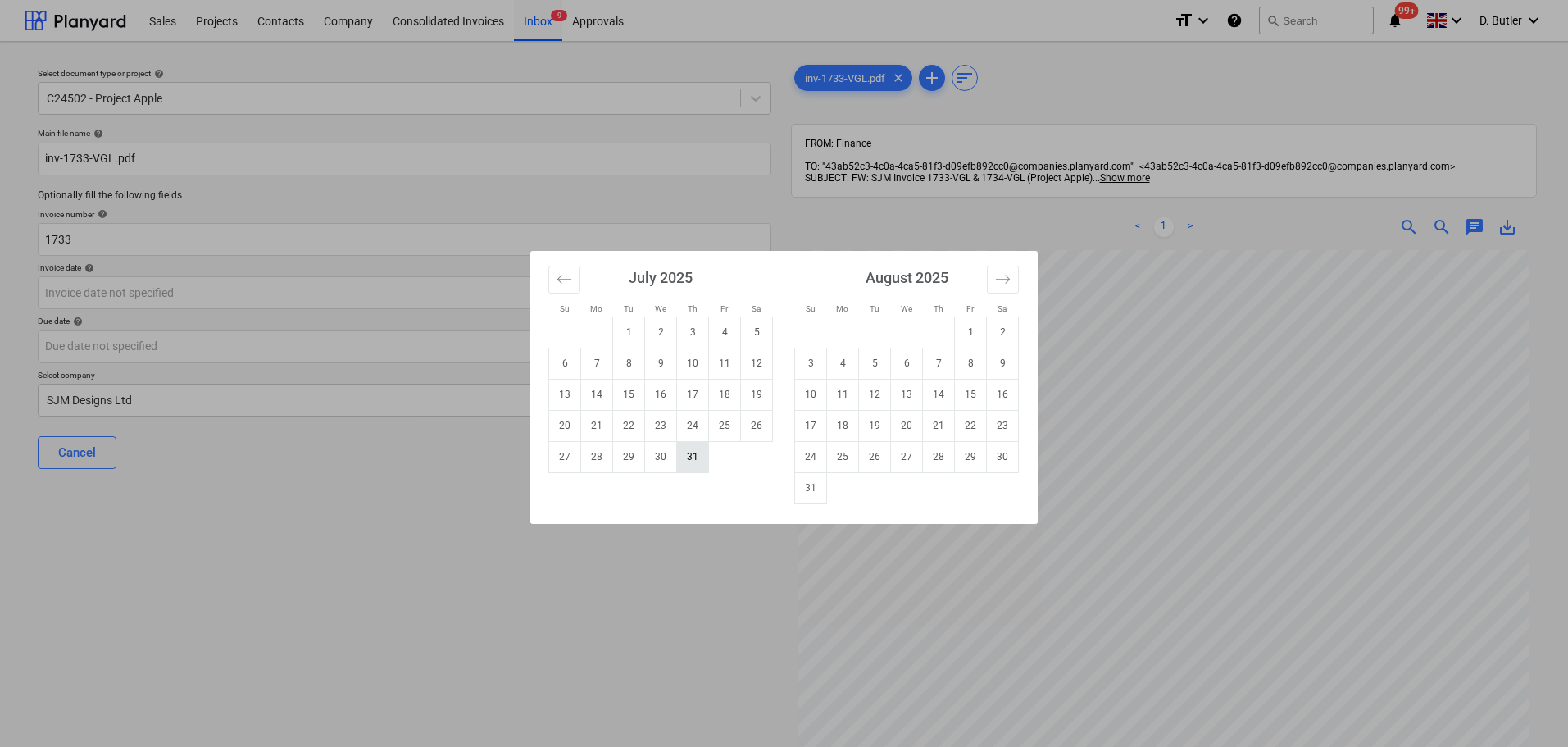 click on "31" at bounding box center [693, 457] 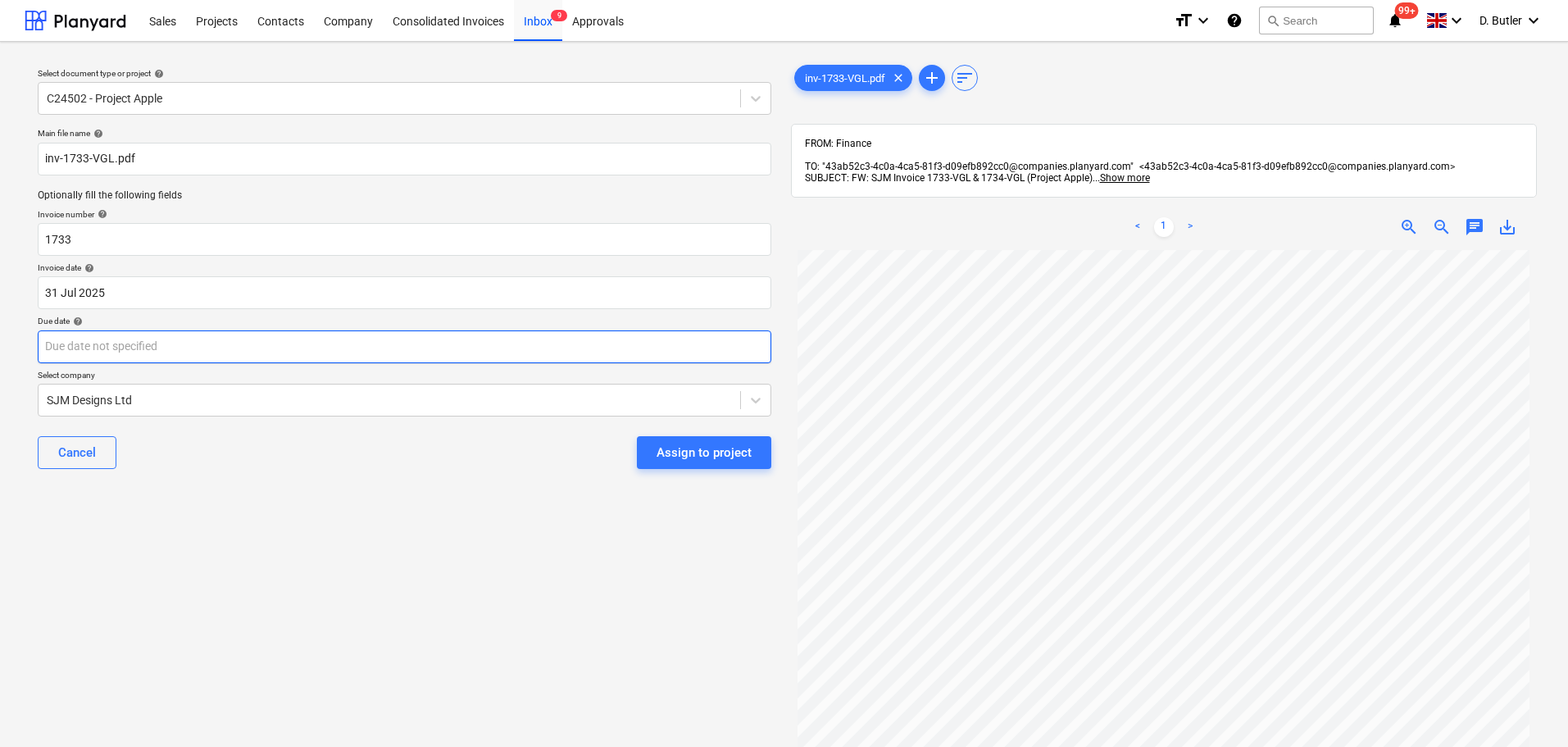 click on "Sales Projects Contacts Company Consolidated Invoices Inbox 9 Approvals format_size keyboard_arrow_down help search Search notifications 99+ keyboard_arrow_down [PERSON] keyboard_arrow_down Select document type or project help C24502 - Project Apple Main file name help inv-1733-VGL.pdf Optionally fill the following fields Invoice number help 1733 Invoice date help 31 Jul 2025 31.07.2025 Press the down arrow key to interact with the calendar and
select a date. Press the question mark key to get the keyboard shortcuts for changing dates. Due date help Press the down arrow key to interact with the calendar and
select a date. Press the question mark key to get the keyboard shortcuts for changing dates. Select company SJM Designs Ltd   Cancel Assign to project inv-1733-VGL.pdf clear add sort FROM: Finance  TO: "[EMAIL]"	<[EMAIL]> SUBJECT: FW: SJM Invoice 1733-VGL & 1734-VGL (Project Apple) ...  ...  <" at bounding box center (784, 373) 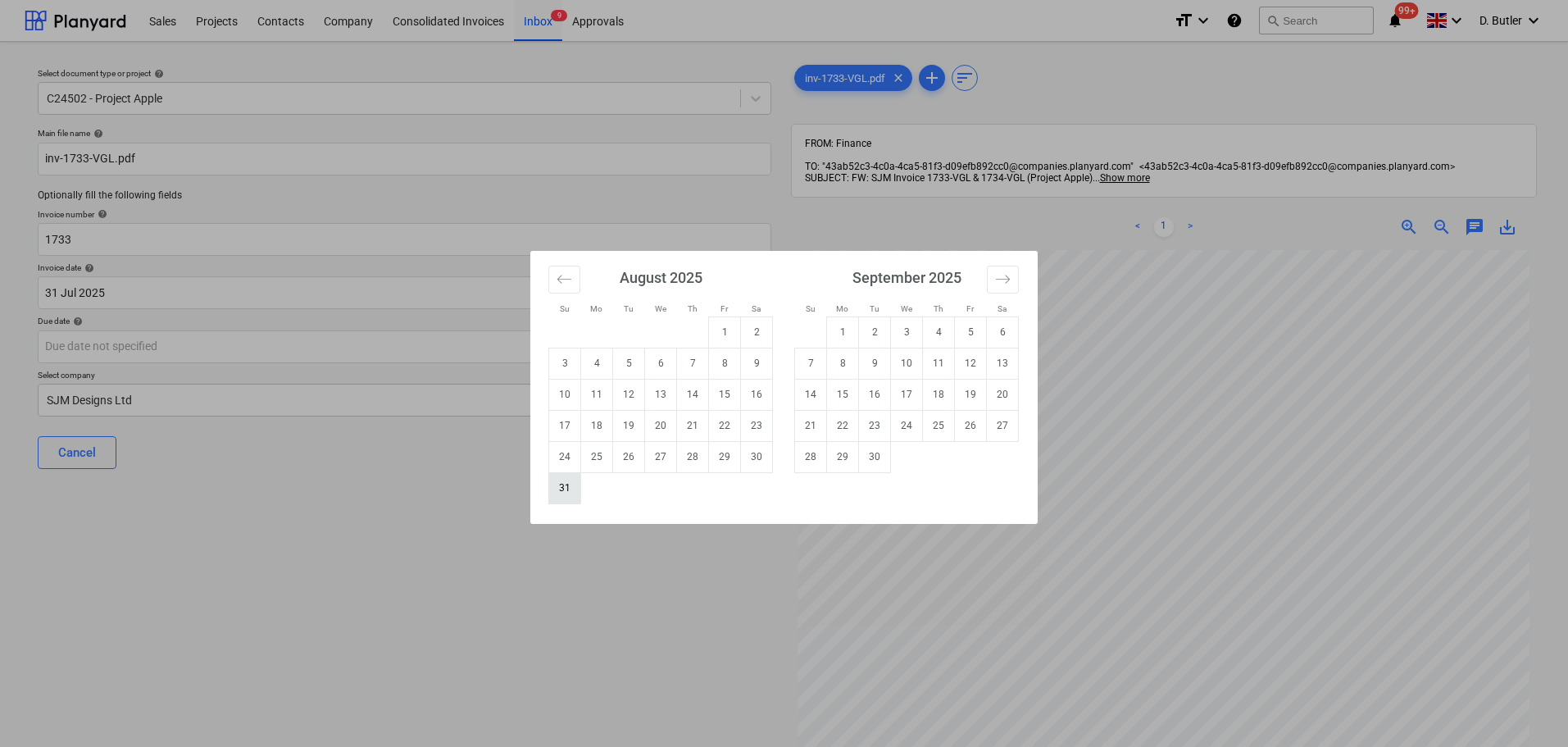 click on "31" at bounding box center (565, 488) 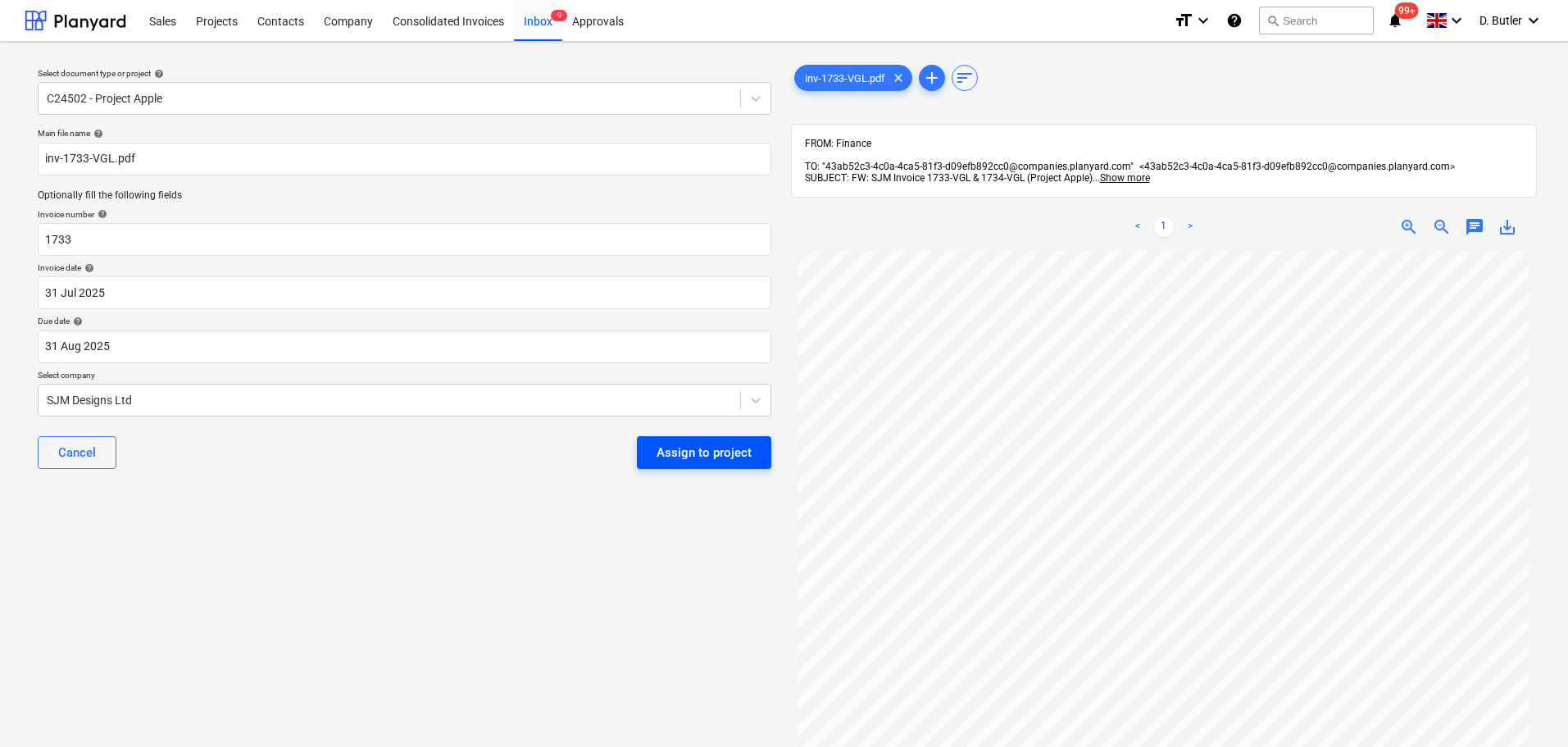 click on "Assign to project" at bounding box center (704, 453) 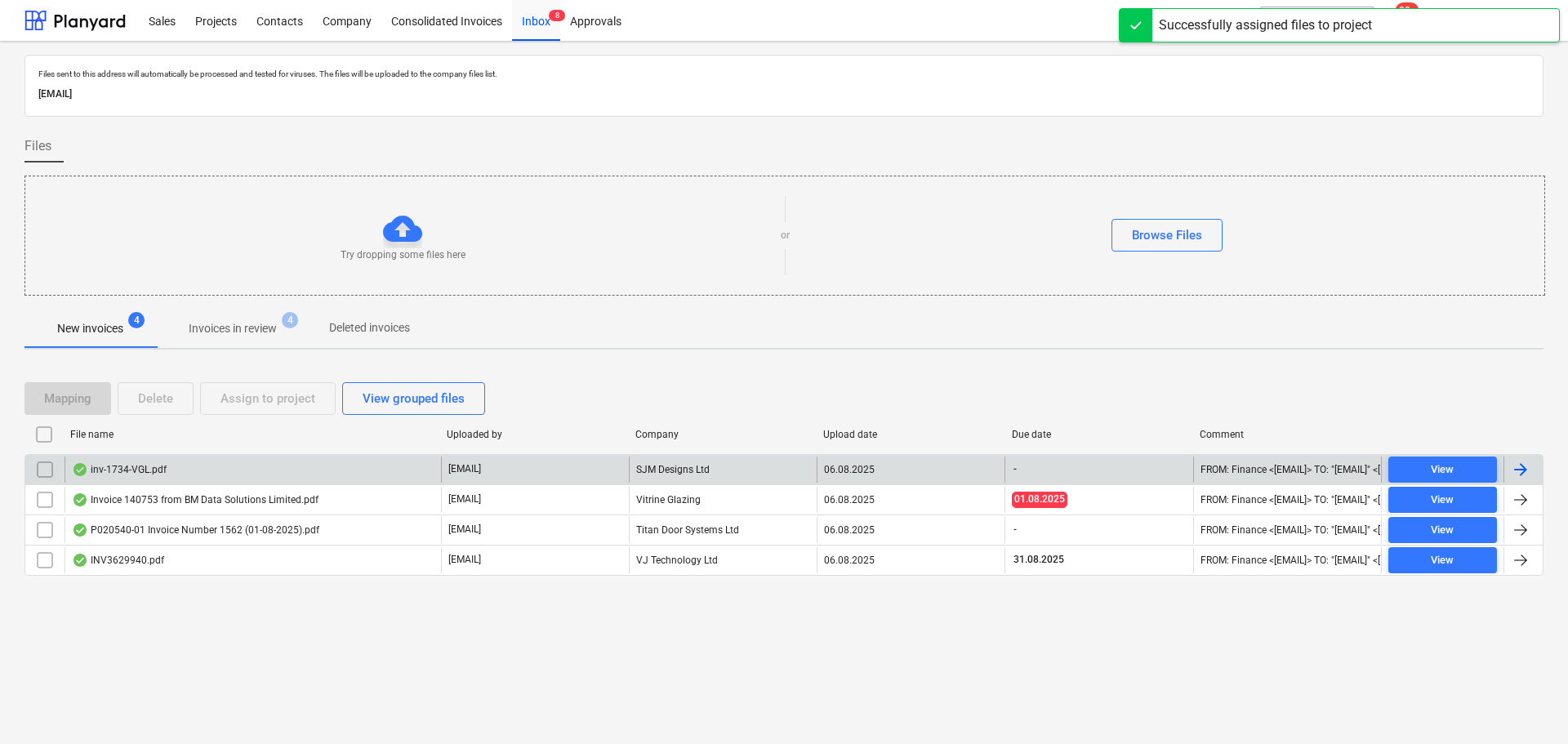 click on "inv-1734-VGL.pdf" at bounding box center (252, 470) 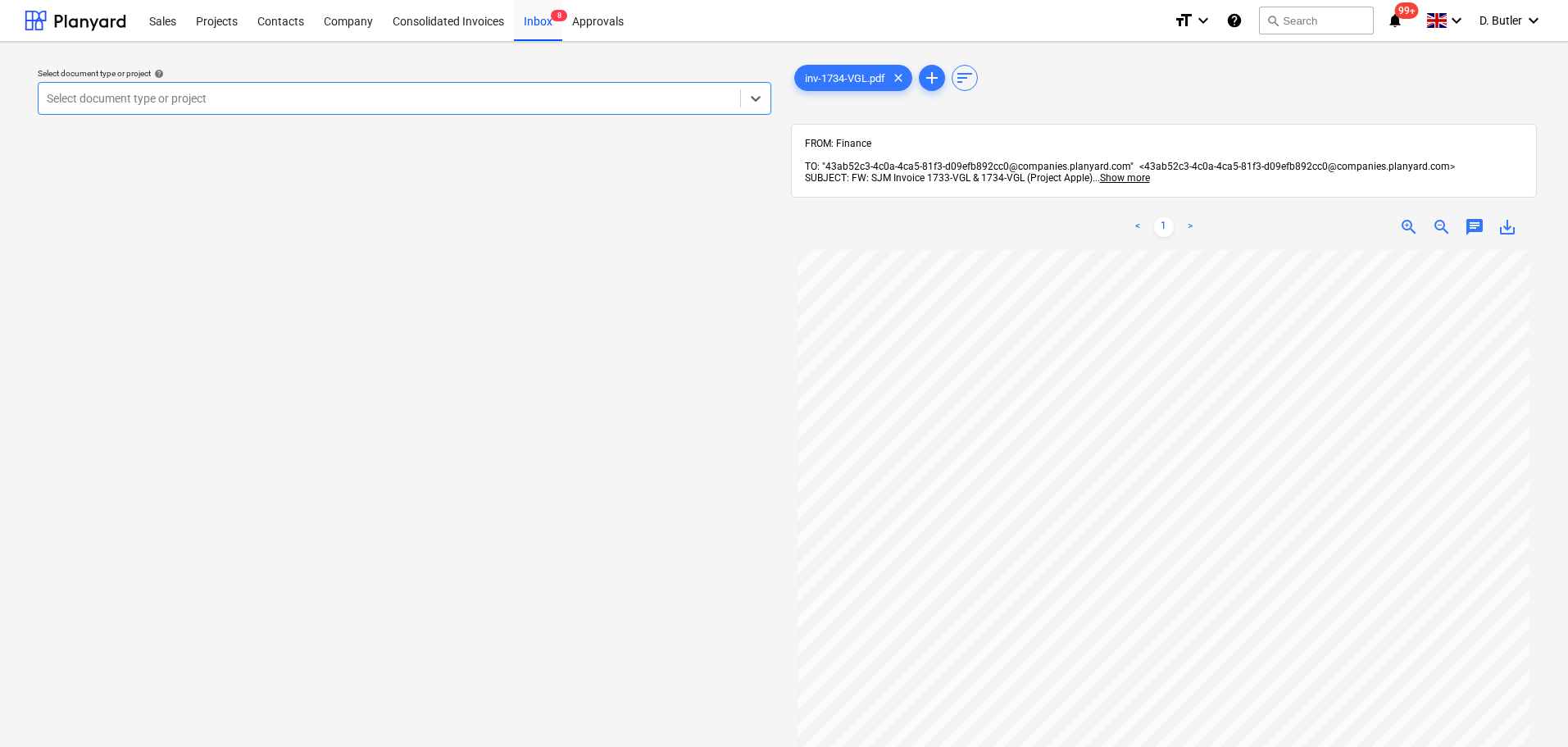 click at bounding box center (389, 98) 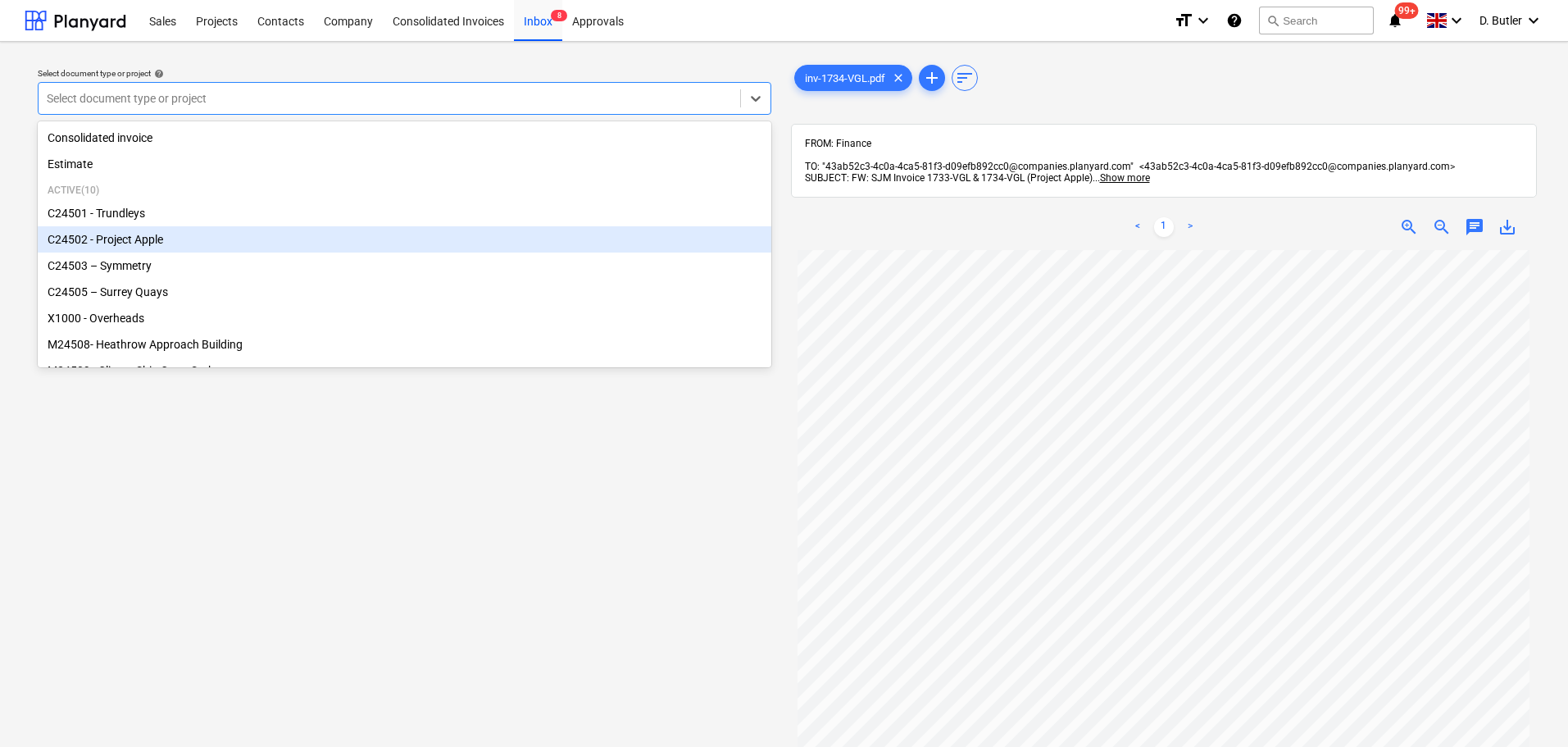 click on "C24502 - Project Apple" at bounding box center (404, 239) 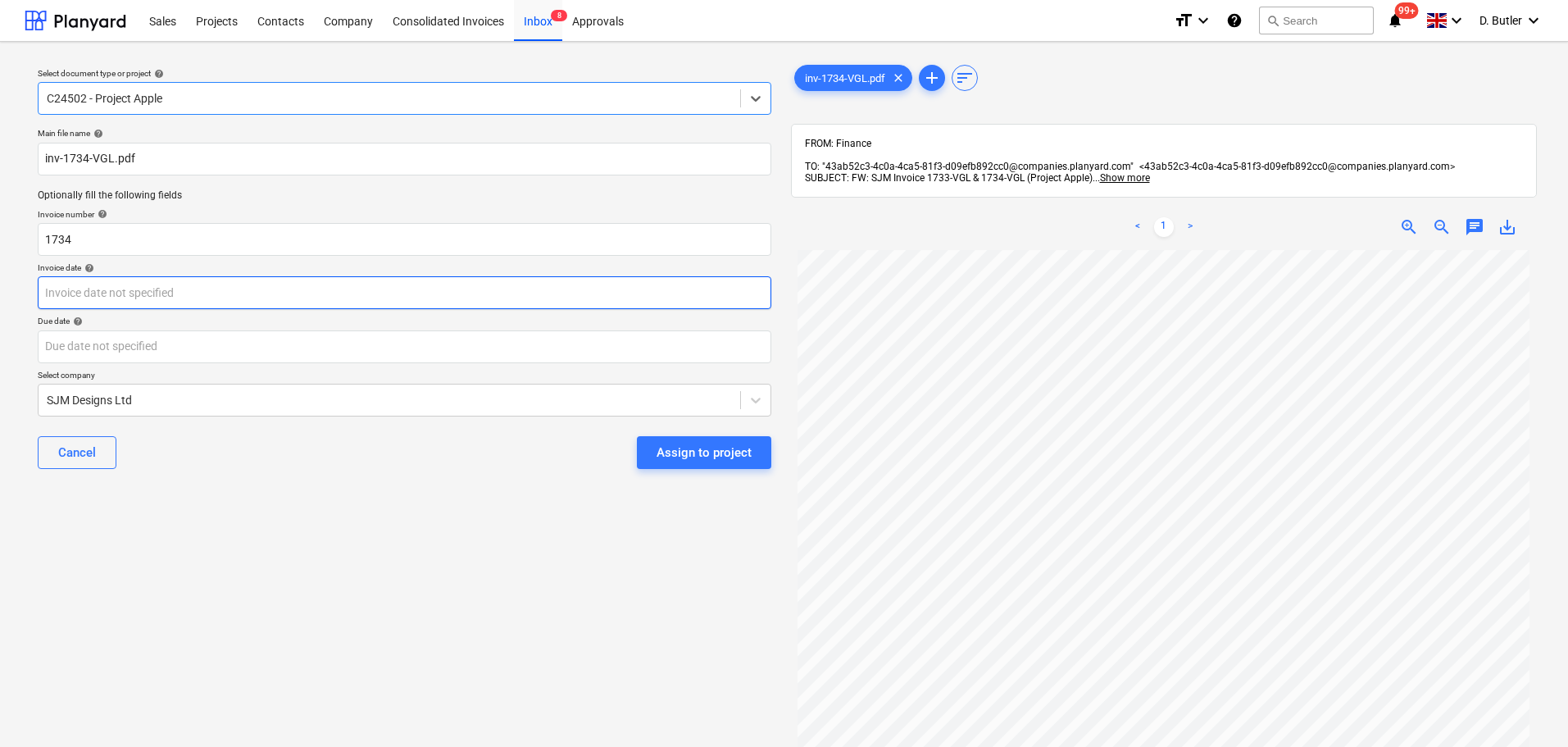click on "Sales Projects Contacts Company Consolidated Invoices Inbox 8 Approvals format_size keyboard_arrow_down help search Search notifications 99+ keyboard_arrow_down [PERSON] keyboard_arrow_down Select document type or project help option C24502 - Project Apple, selected.   Select is focused ,type to refine list, press Down to open the menu,  C24502 - Project Apple Main file name help inv-1734-VGL.pdf Optionally fill the following fields Invoice number help 1734 Invoice date help Press the down arrow key to interact with the calendar and
select a date. Press the question mark key to get the keyboard shortcuts for changing dates. Due date help Press the down arrow key to interact with the calendar and
select a date. Press the question mark key to get the keyboard shortcuts for changing dates. Select company SJM Designs Ltd   Cancel Assign to project inv-1734-VGL.pdf clear add sort FROM: Finance  SUBJECT: FW: SJM Invoice 1733-VGL & 1734-VGL (Project Apple) ...  Show more ...  Show more < 1 > zoom_in chat" at bounding box center [784, 373] 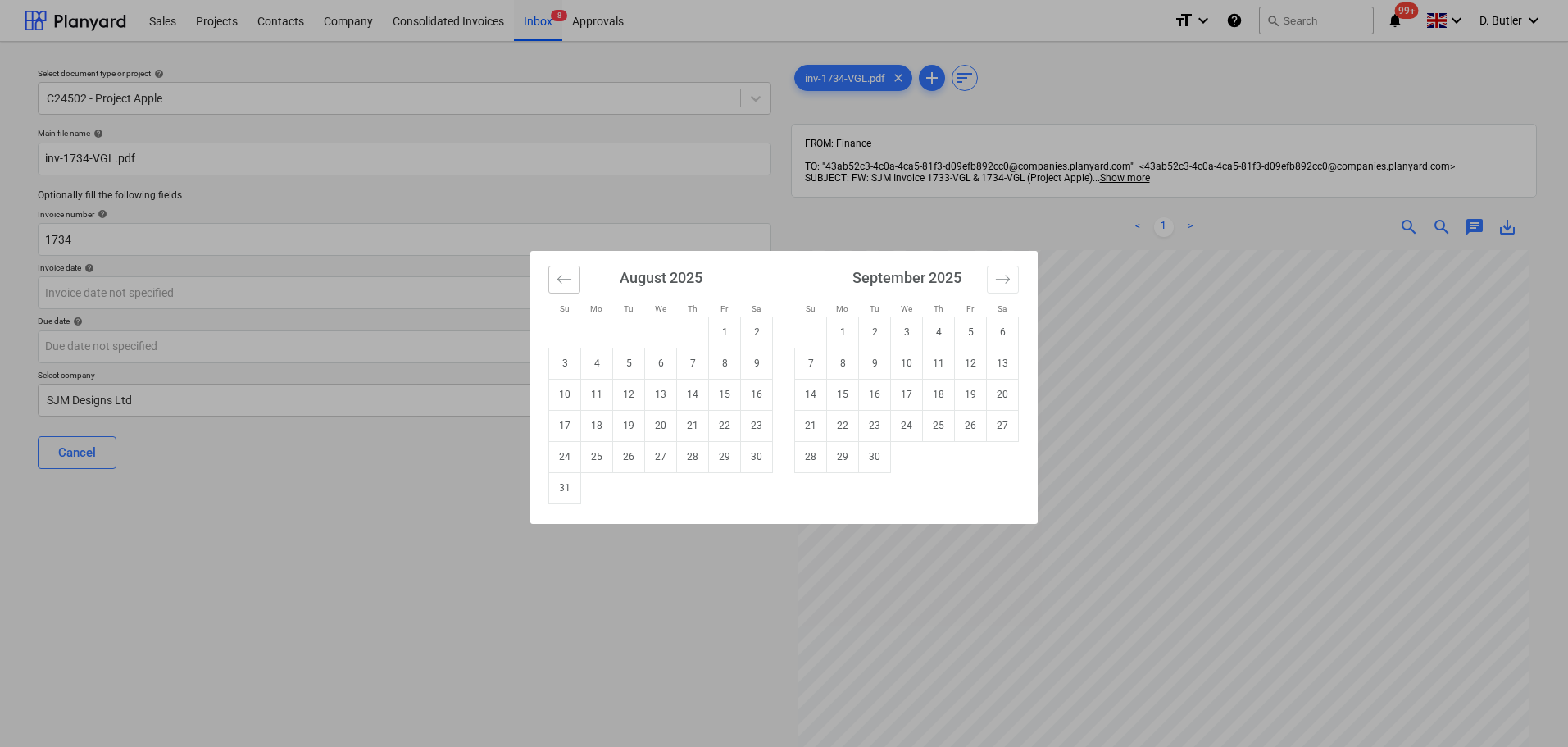 click 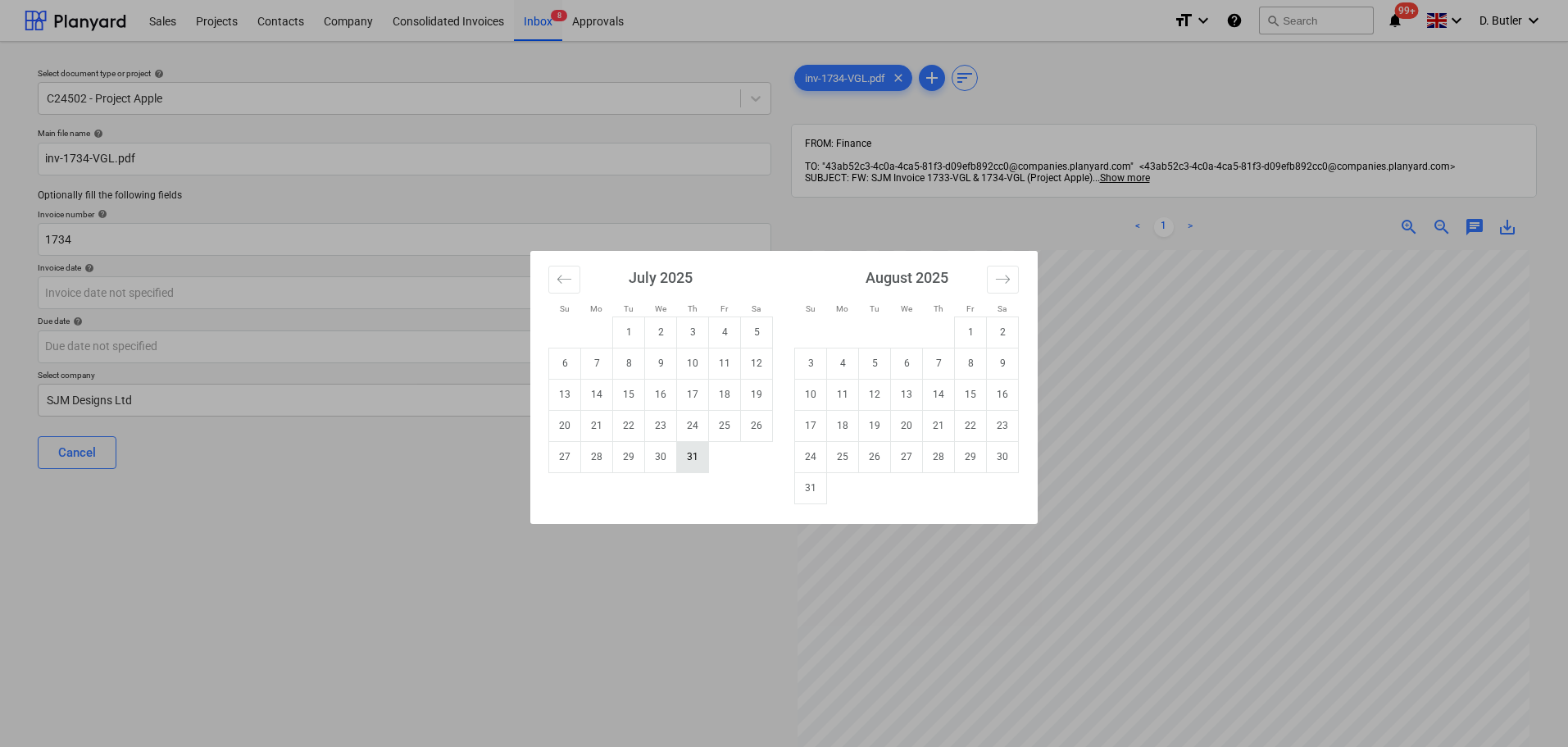 click on "31" at bounding box center [693, 457] 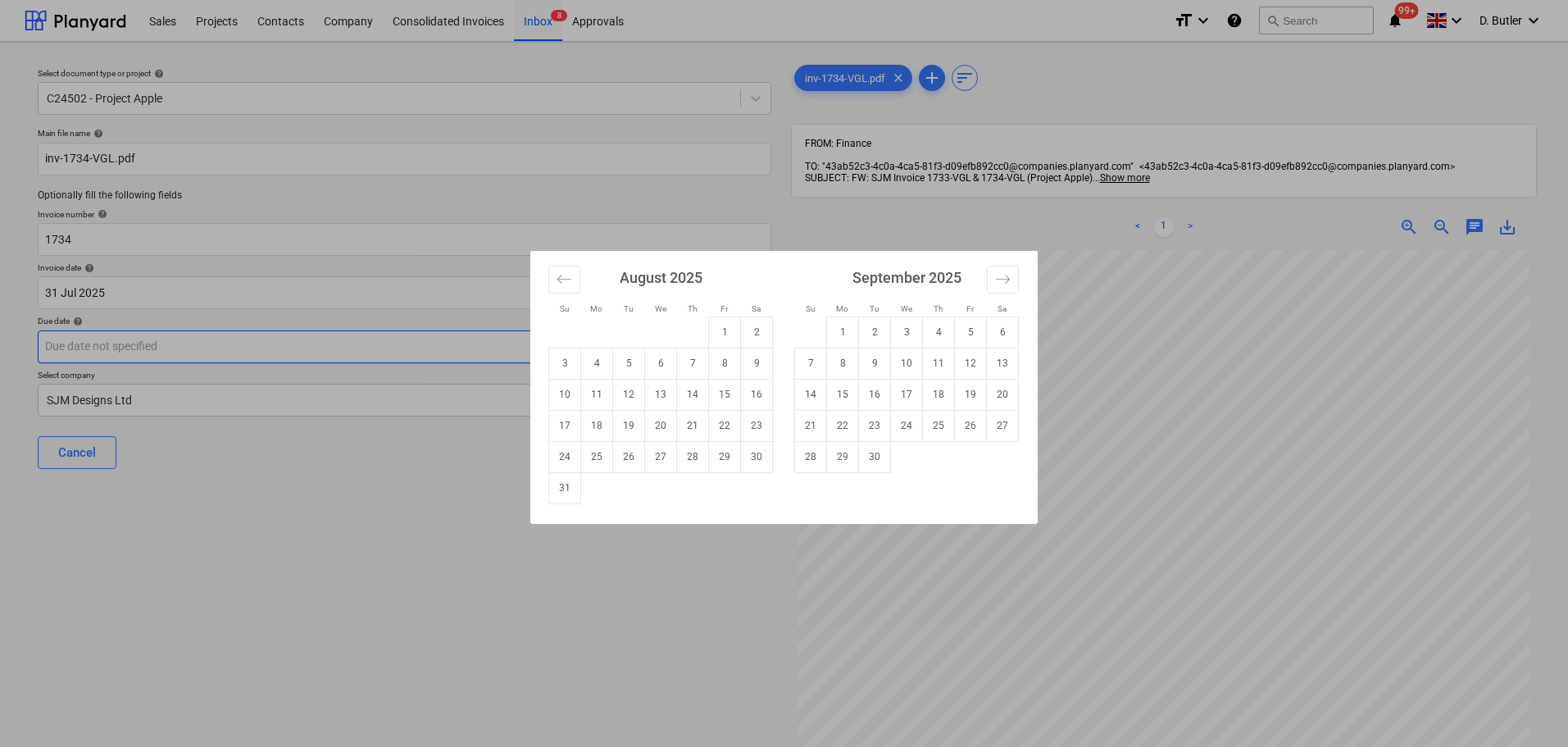 click on "Sales Projects Contacts Company Consolidated Invoices Inbox 8 Approvals format_size keyboard_arrow_down help search Search notifications 99+ keyboard_arrow_down [PERSON] keyboard_arrow_down Select document type or project help C24502 - Project Apple Main file name help inv-1734-VGL.pdf Optionally fill the following fields Invoice number help 1734 Invoice date help 31 Jul 2025 31.07.2025 Press the down arrow key to interact with the calendar and
select a date. Press the question mark key to get the keyboard shortcuts for changing dates. Due date help Press the down arrow key to interact with the calendar and
select a date. Press the question mark key to get the keyboard shortcuts for changing dates. Select company SJM Designs Ltd   Cancel Assign to project inv-1734-VGL.pdf clear add sort FROM: Finance  TO: "[EMAIL]"	<[EMAIL]> SUBJECT: FW: SJM Invoice 1733-VGL & 1734-VGL (Project Apple) ...  ...  <" at bounding box center (784, 373) 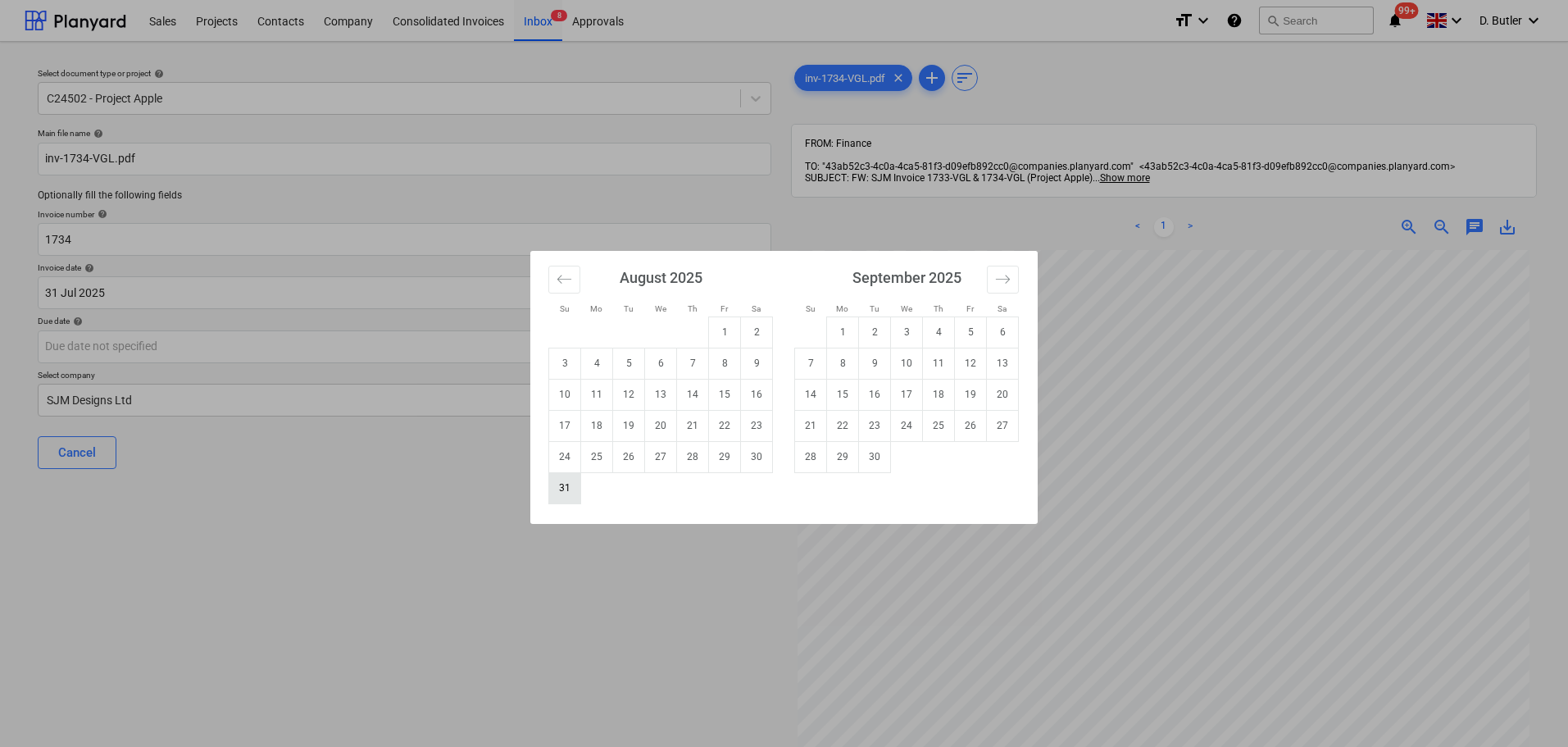 click on "31" at bounding box center (565, 488) 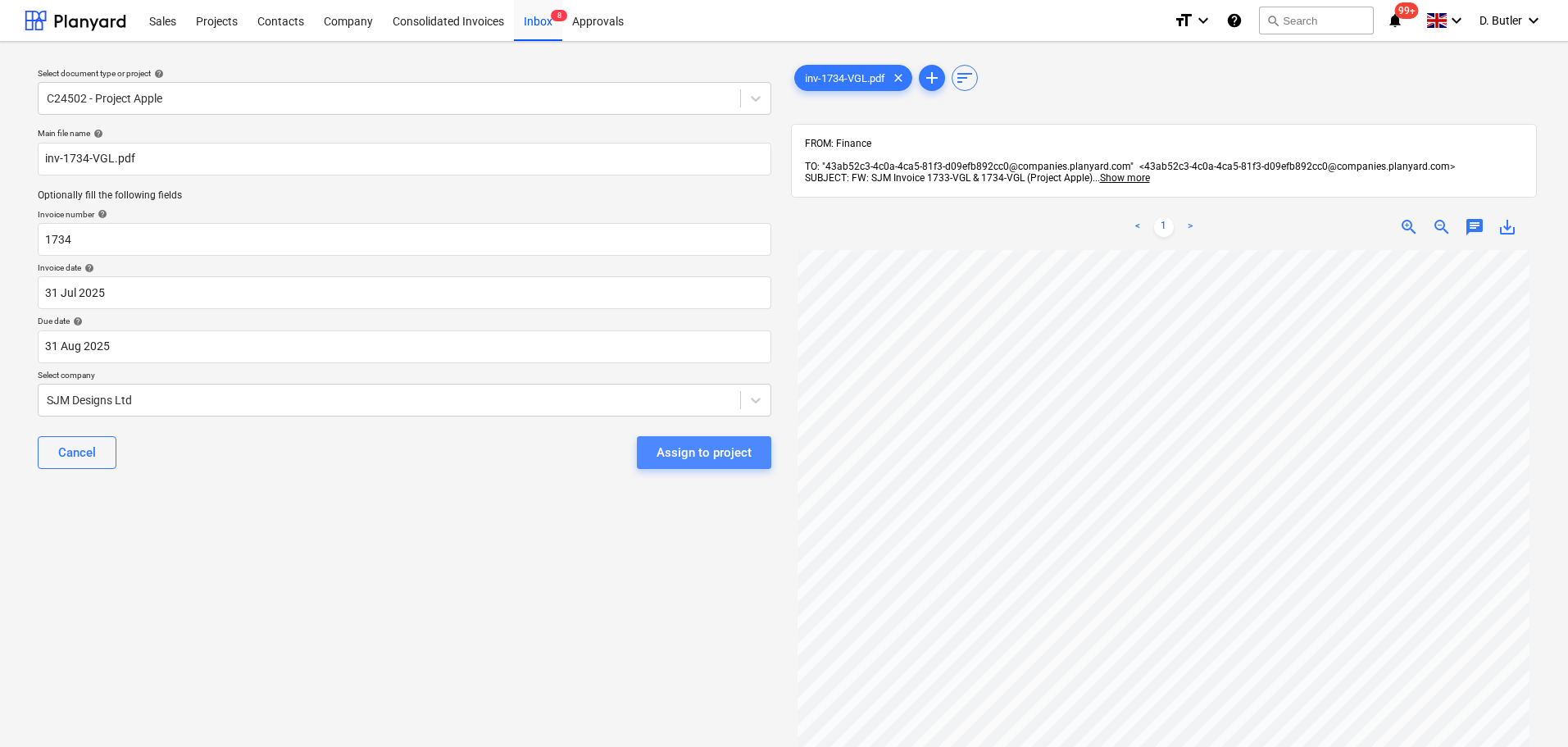 click on "Assign to project" at bounding box center (704, 453) 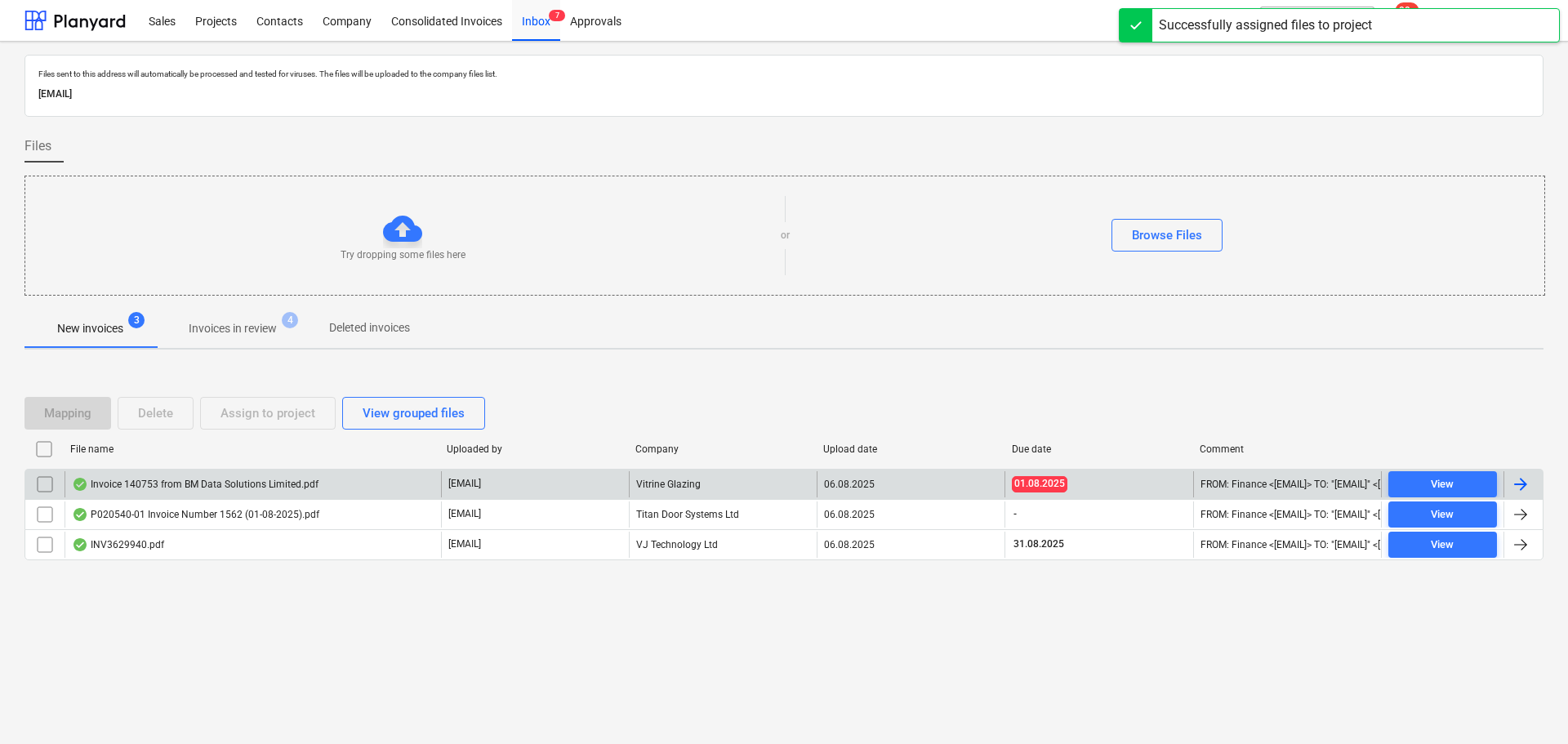 click on "Invoice 140753 from BM Data Solutions Limited.pdf" at bounding box center [195, 484] 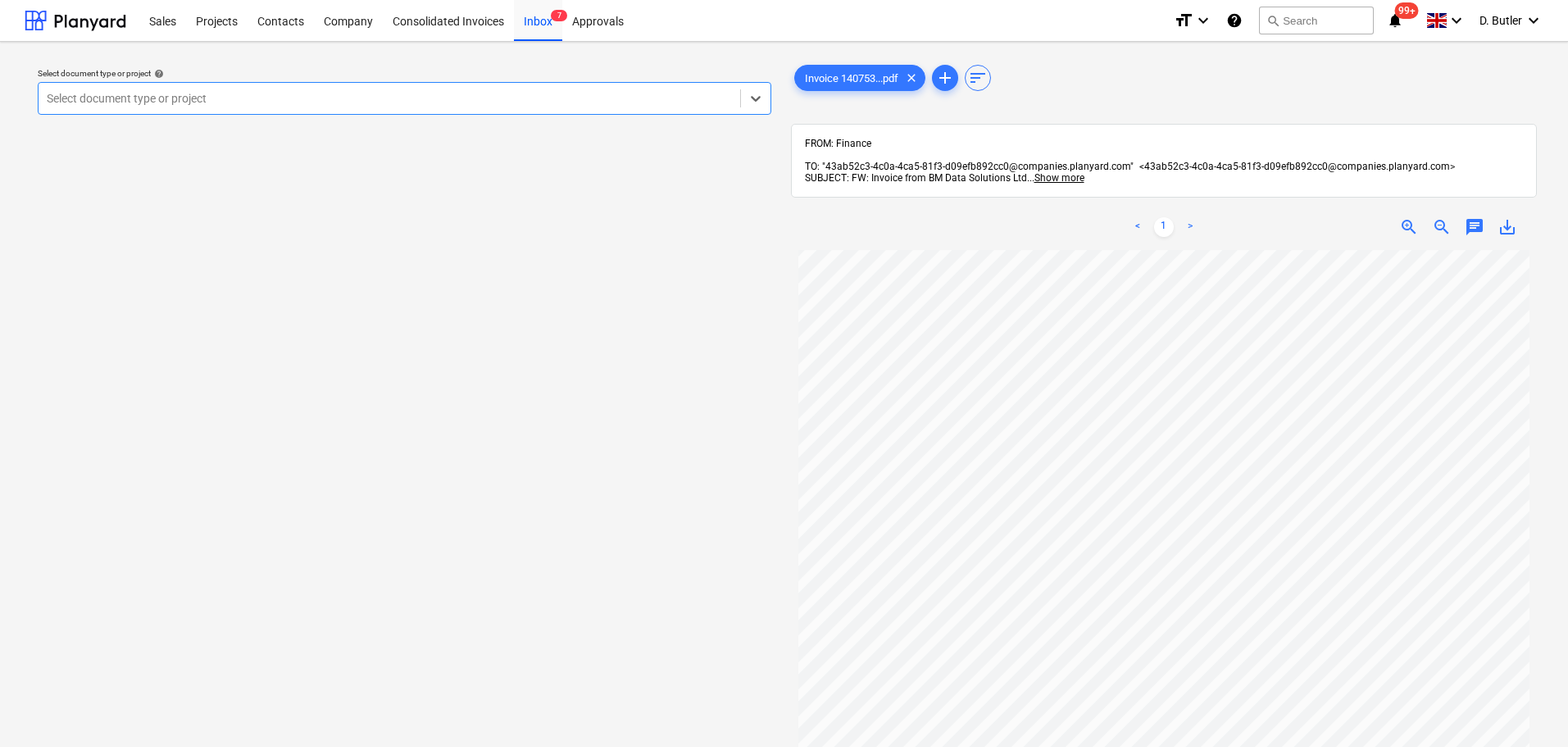 scroll, scrollTop: 338, scrollLeft: 0, axis: vertical 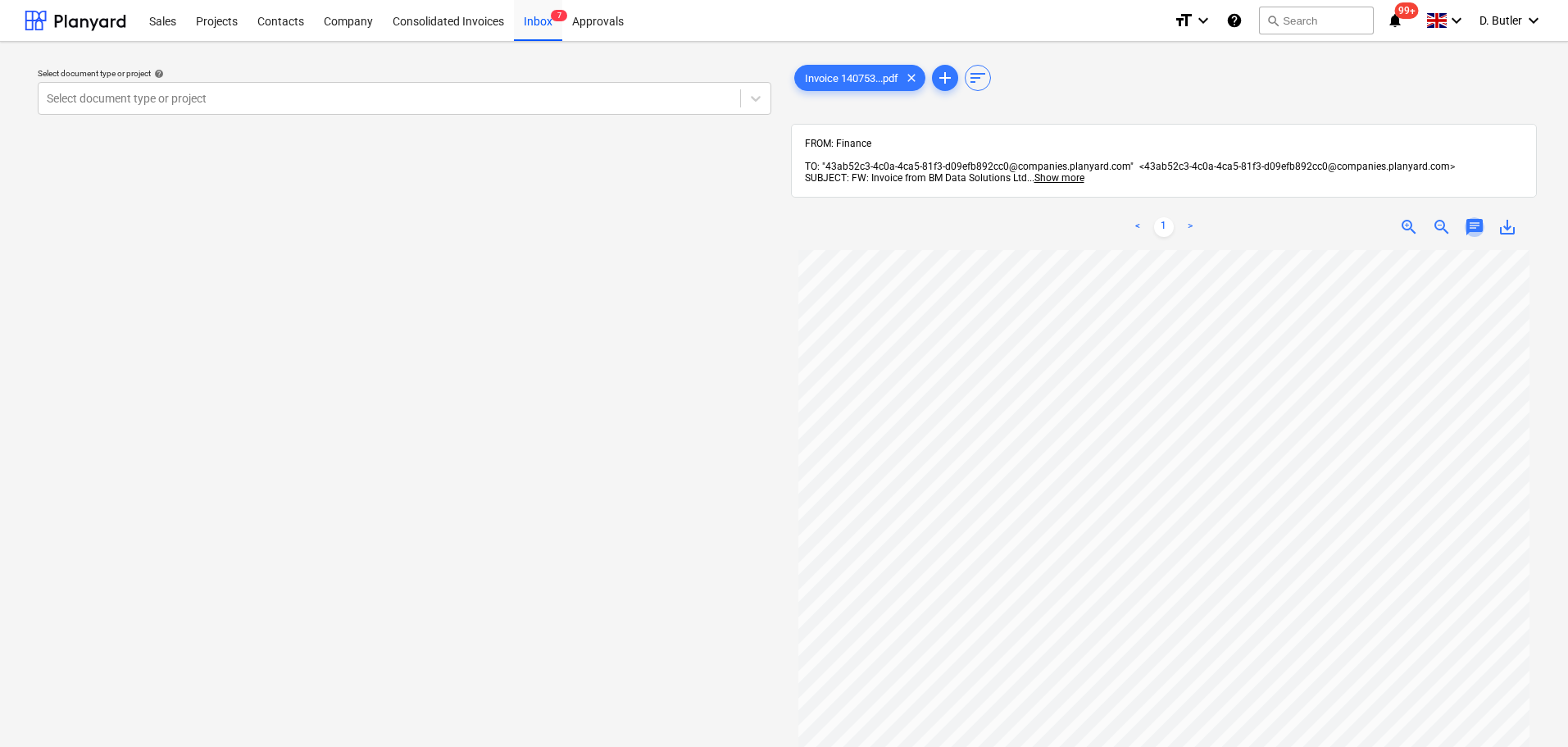 click on "chat" at bounding box center [1475, 227] 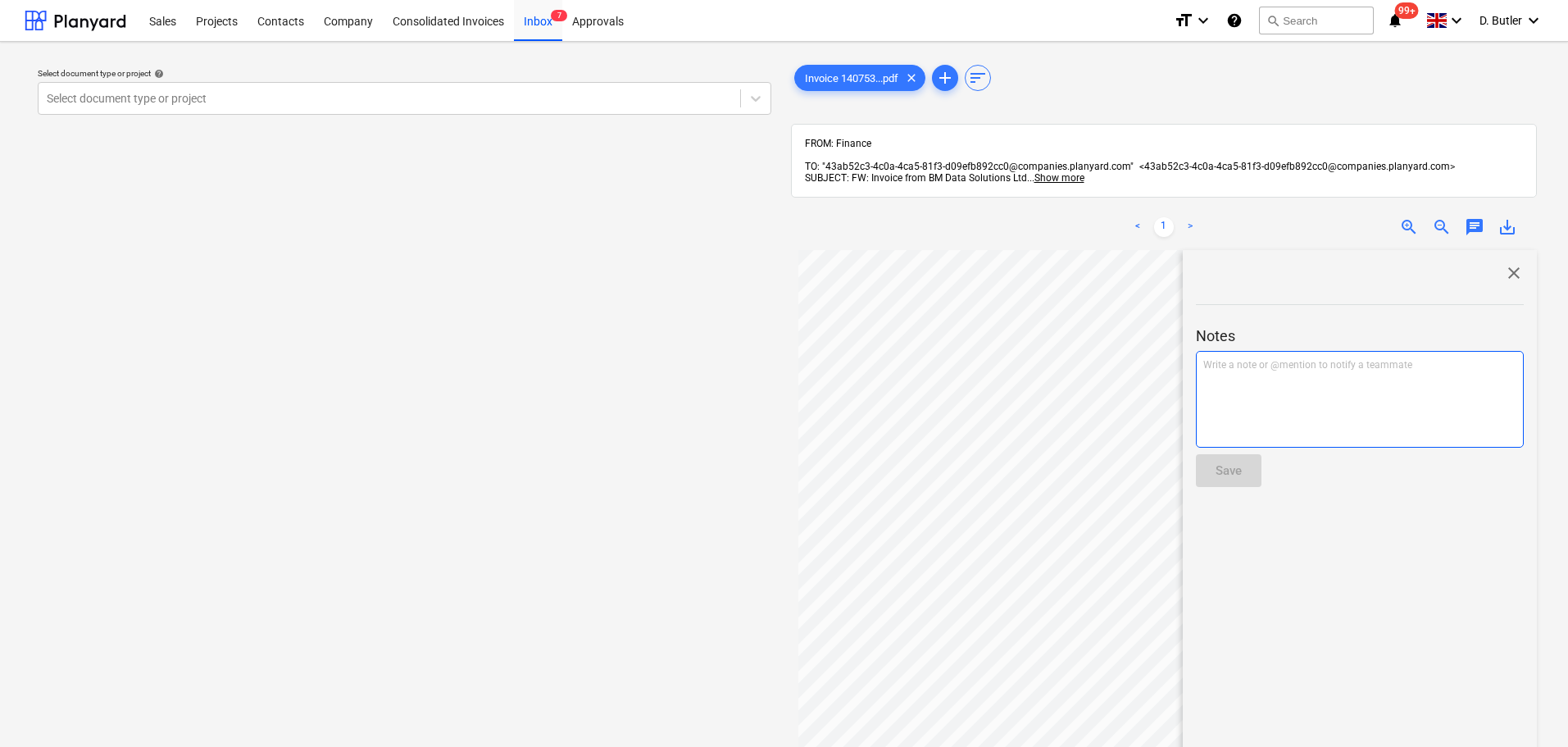 click on "Write a note or @mention to notify a teammate ﻿" at bounding box center [1360, 365] 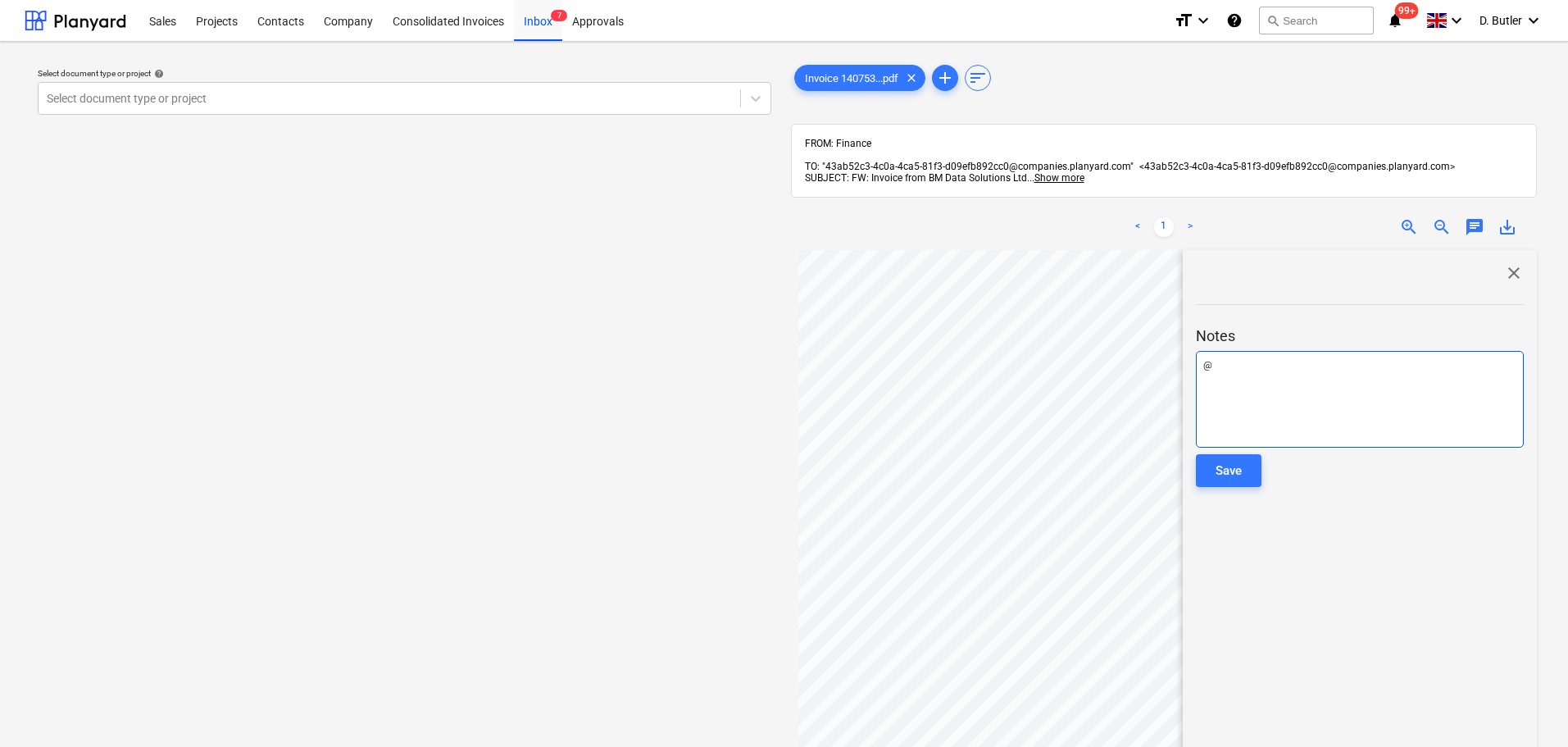 type 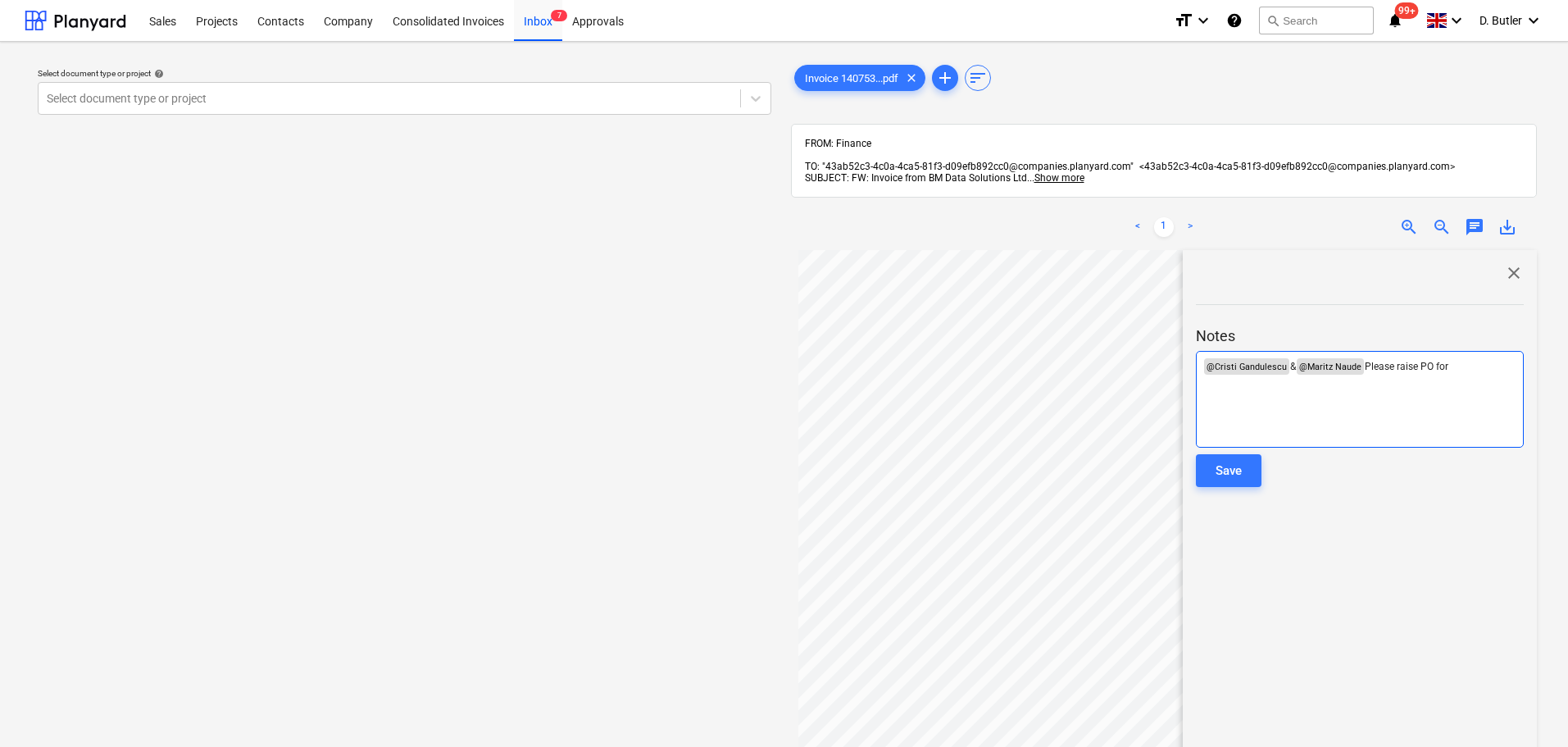 click on "& @ [PERSON] ﻿  &  @ [PERSON] ﻿  Please raise PO for" at bounding box center (1360, 367) 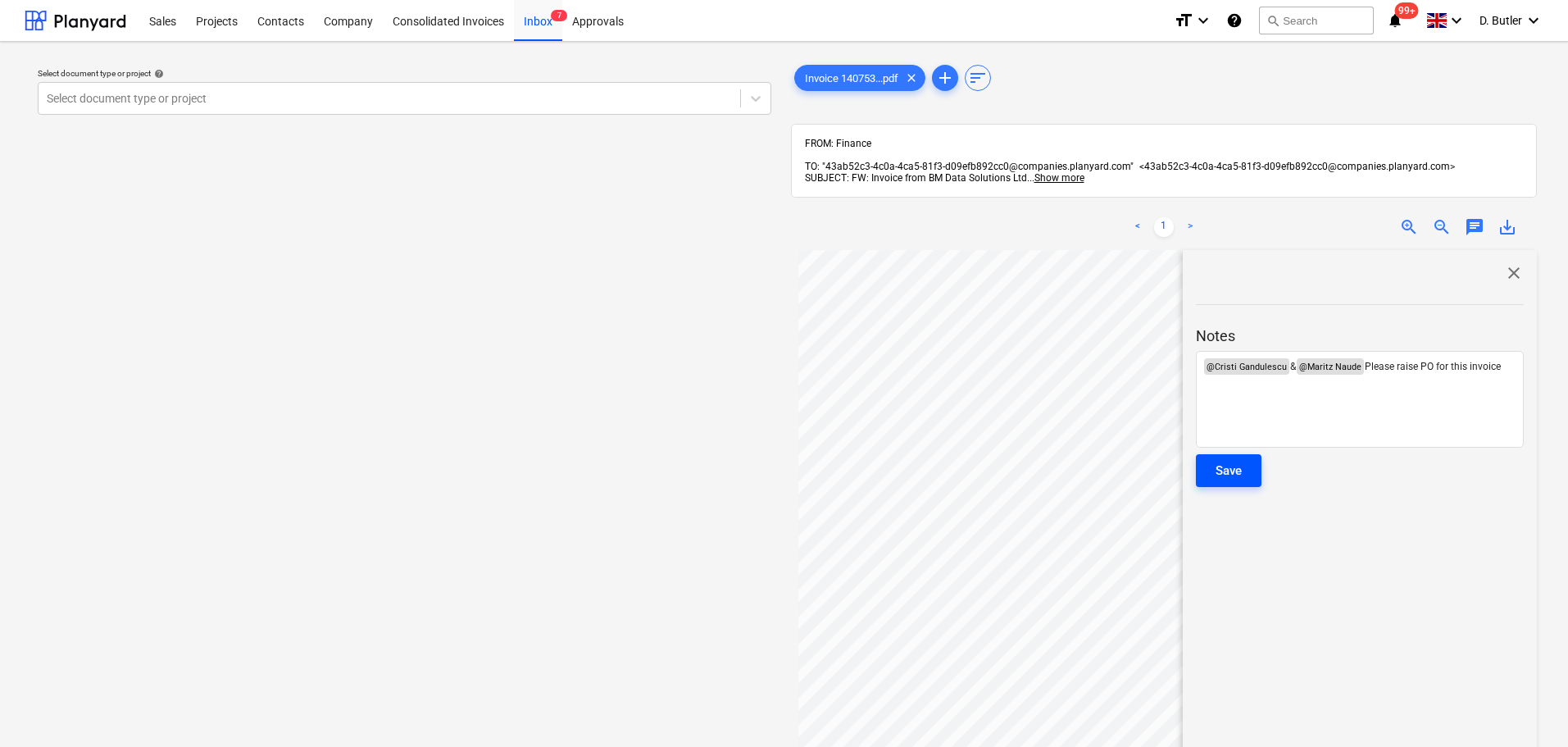 click on "Save" at bounding box center [1229, 471] 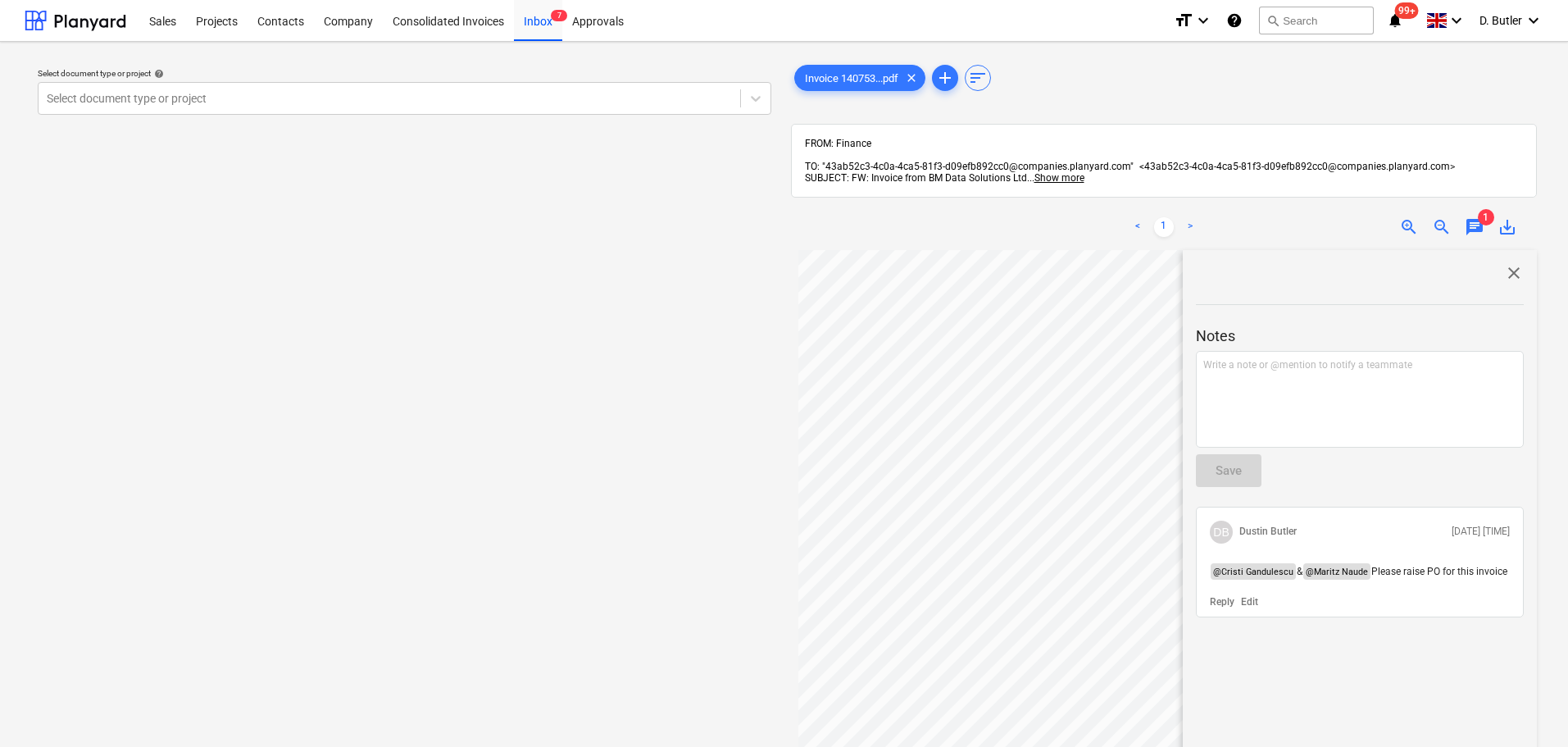 click on "close" at bounding box center (1514, 273) 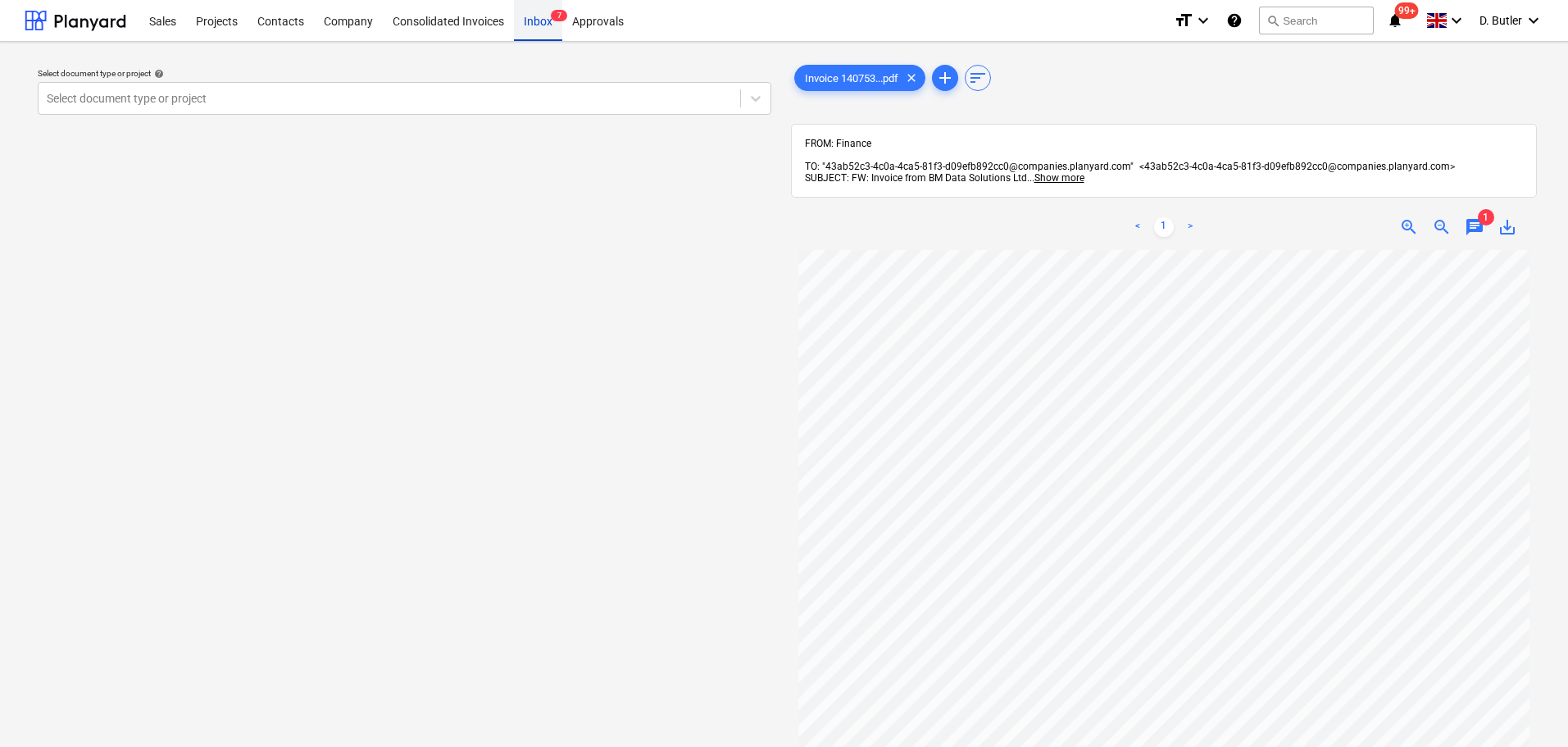 click on "Inbox 7" at bounding box center [538, 20] 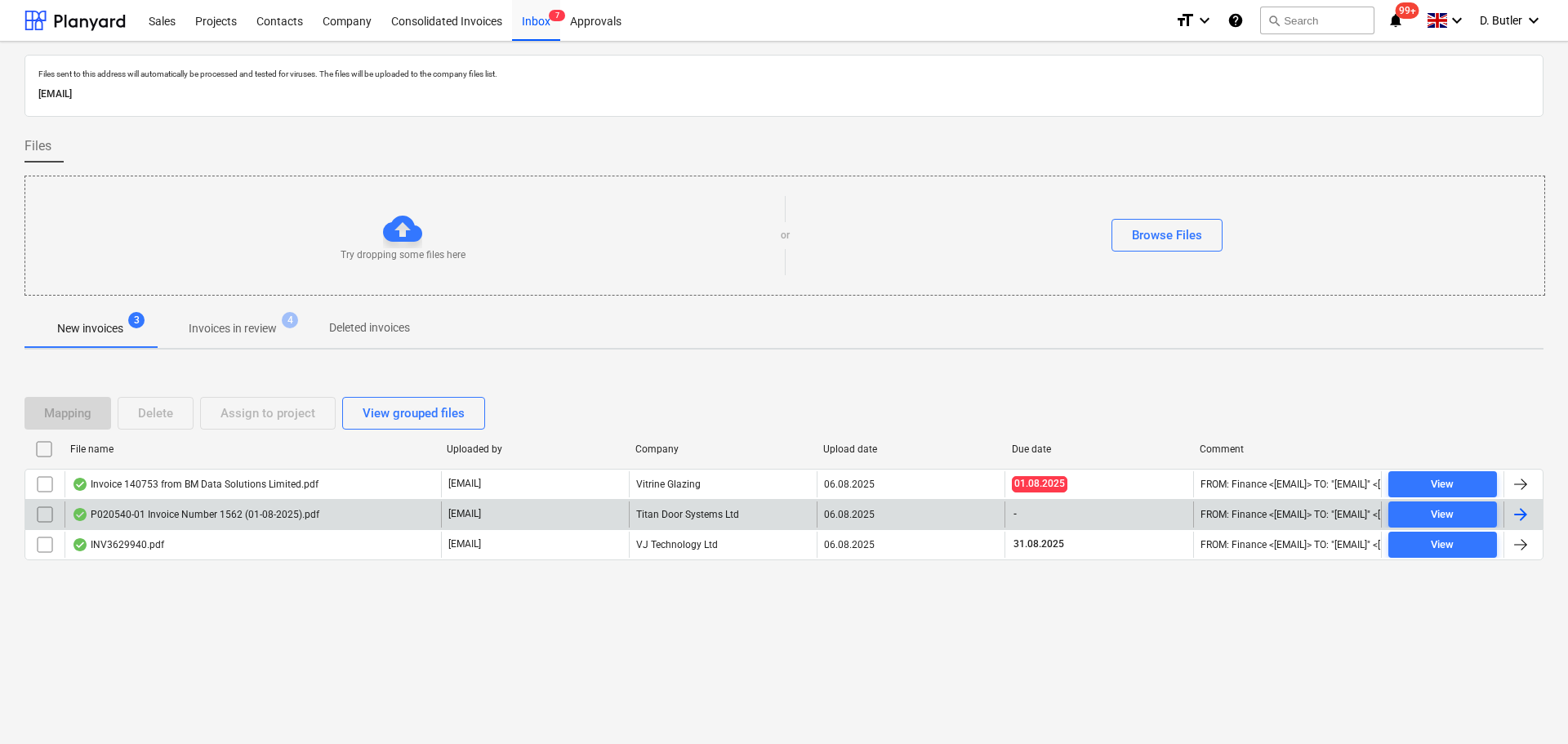 click on "P020540-01 Invoice Number 1562 (01-08-2025).pdf" at bounding box center (195, 515) 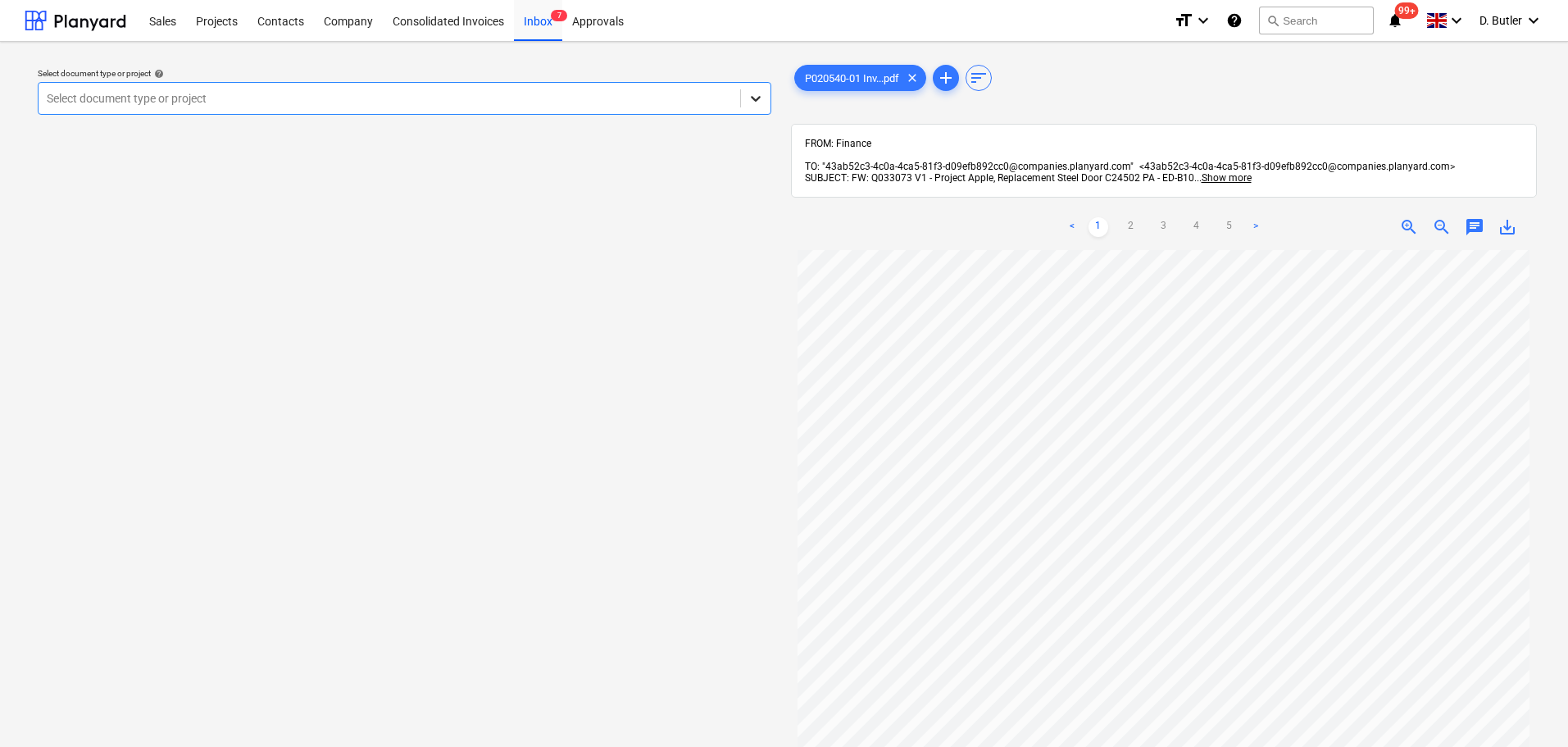 click 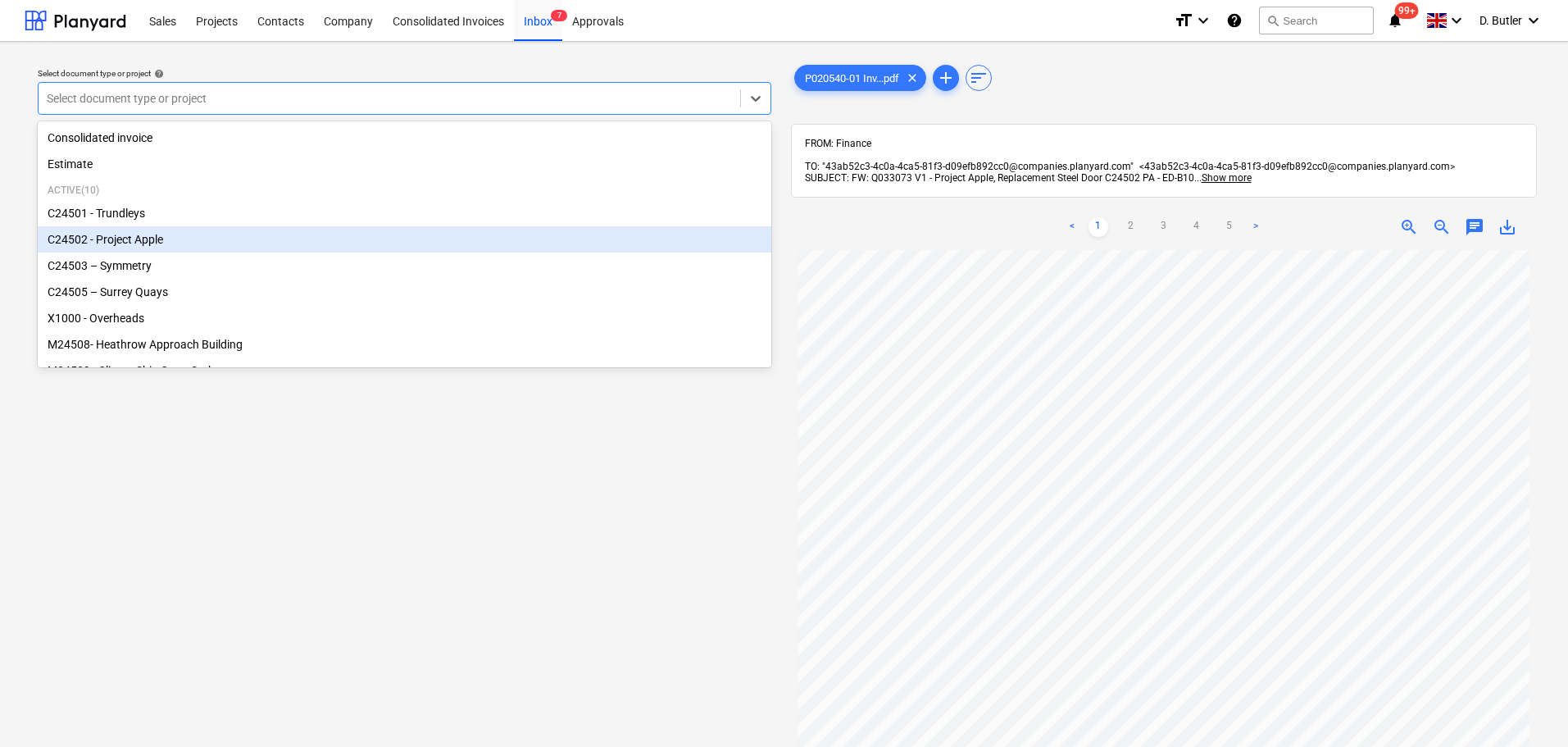 click on "C24502 - Project Apple" at bounding box center [404, 239] 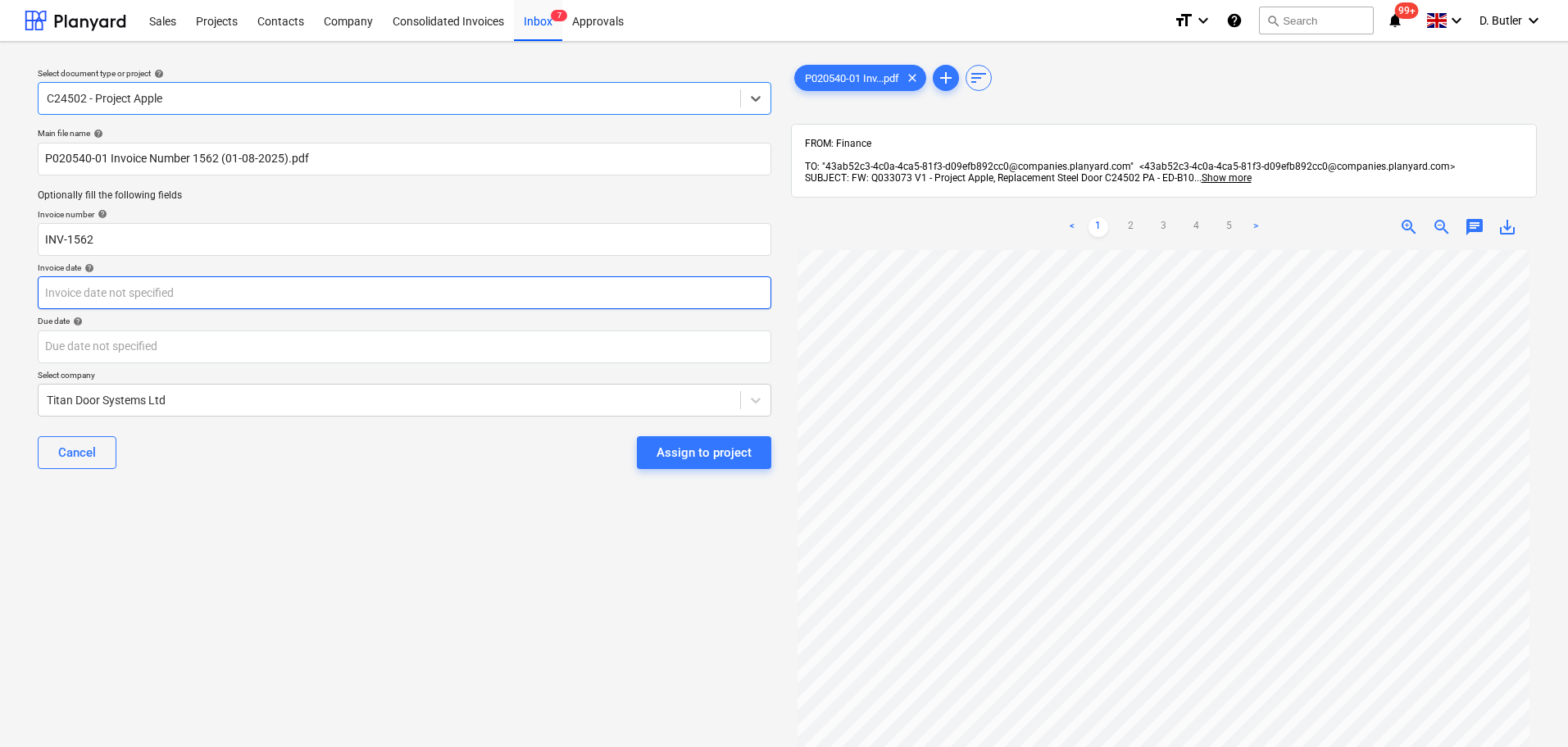 click on "Sales Projects Contacts Company Consolidated Invoices Inbox 7 Approvals format_size keyboard_arrow_down help search Search notifications 99+ keyboard_arrow_down [PERSON] keyboard_arrow_down Select document type or project help option C24502 - Project Apple, selected.   Select is focused ,type to refine list, press Down to open the menu,  C24502 - Project Apple Main file name help P020540-01 Invoice Number 1562 (01-08-2025).pdf Optionally fill the following fields Invoice number help INV-1562 Invoice date help Press the down arrow key to interact with the calendar and
select a date. Press the question mark key to get the keyboard shortcuts for changing dates. Due date help Press the down arrow key to interact with the calendar and
select a date. Press the question mark key to get the keyboard shortcuts for changing dates. Select company Titan Door Systems Ltd   Cancel Assign to project P020540-01 Inv...pdf clear add sort FROM: Finance  ...  Show more ...  Show more < 1 2 3 4 5 > zoom_in zoom_out 0" at bounding box center (784, 373) 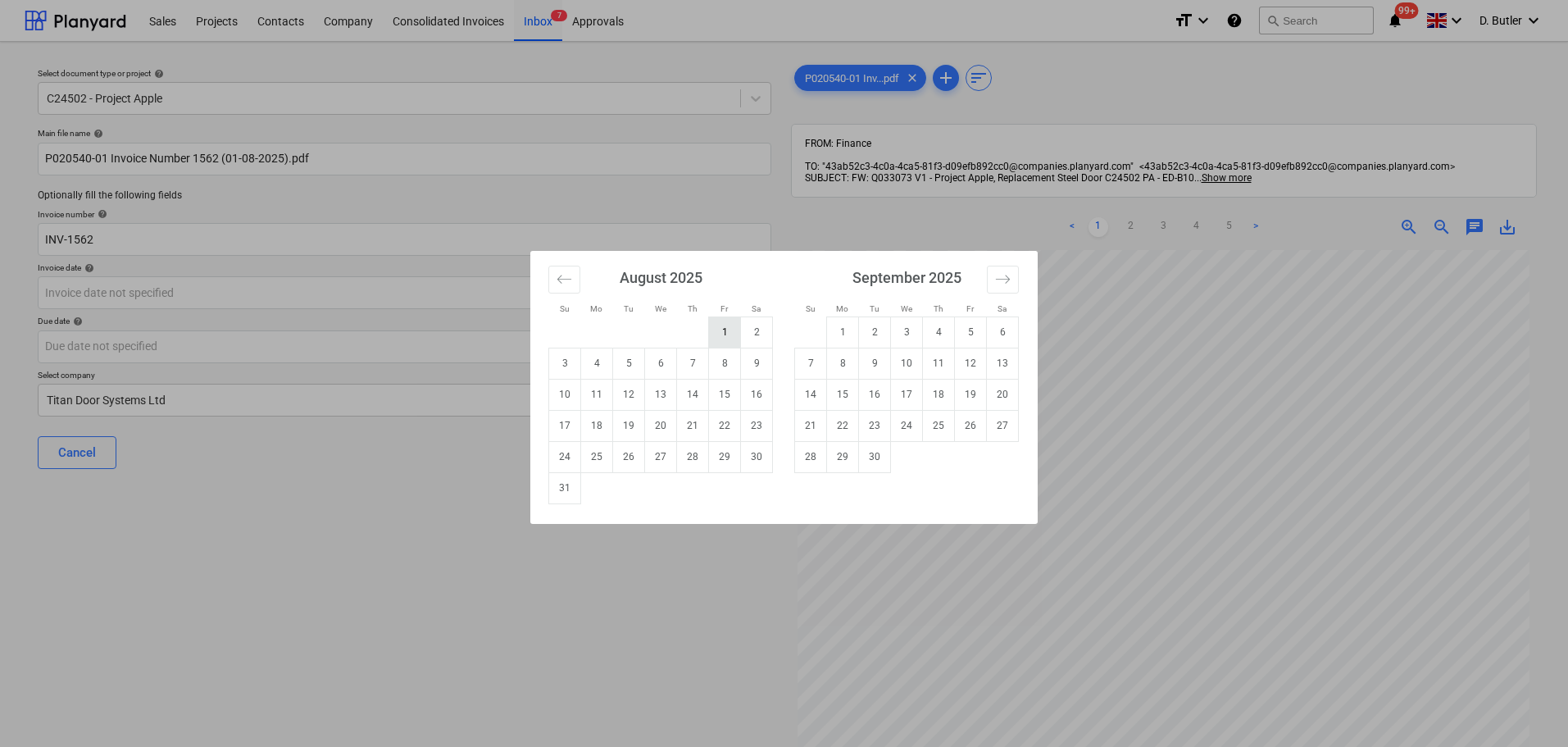 click on "1" at bounding box center [725, 332] 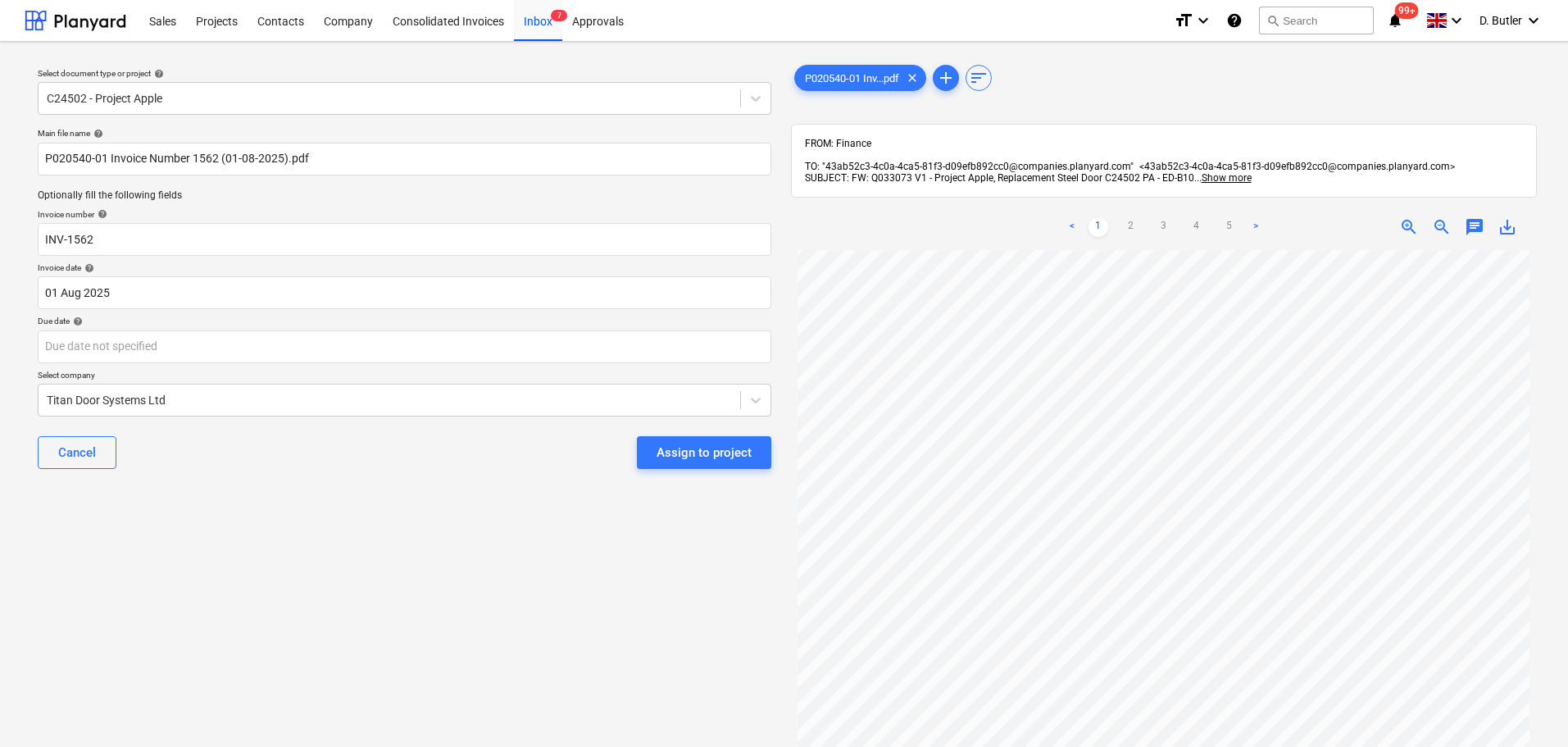 scroll, scrollTop: 338, scrollLeft: 0, axis: vertical 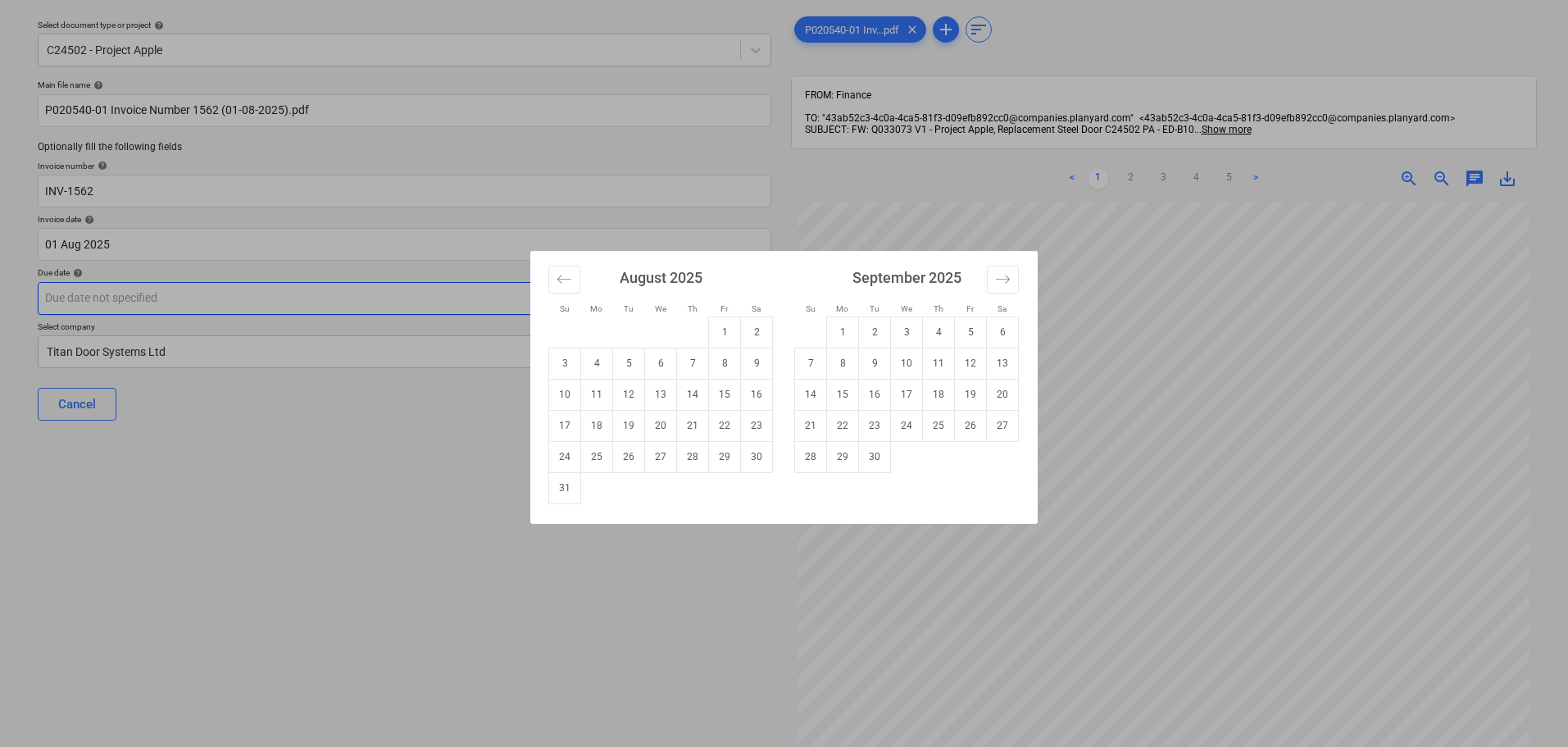 click on "Sales Projects Contacts Company Consolidated Invoices Inbox 7 Approvals format_size keyboard_arrow_down help search Search notifications 99+ keyboard_arrow_down [PERSON] keyboard_arrow_down Select document type or project help C24502 - Project Apple Main file name help P020540-01 Invoice Number 1562 (01-08-2025).pdf Optionally fill the following fields Invoice number help INV-1562 Invoice date help 01 Aug 2025 01.08.2025 Press the down arrow key to interact with the calendar and
select a date. Press the question mark key to get the keyboard shortcuts for changing dates. Due date help Press the down arrow key to interact with the calendar and
select a date. Press the question mark key to get the keyboard shortcuts for changing dates. Select company Titan Door Systems Ltd   Cancel Assign to project P020540-01 Inv...pdf clear add sort FROM: Finance  TO: "[EMAIL]"	<[EMAIL]> ...  Show more ...  < 1 2" at bounding box center [784, 325] 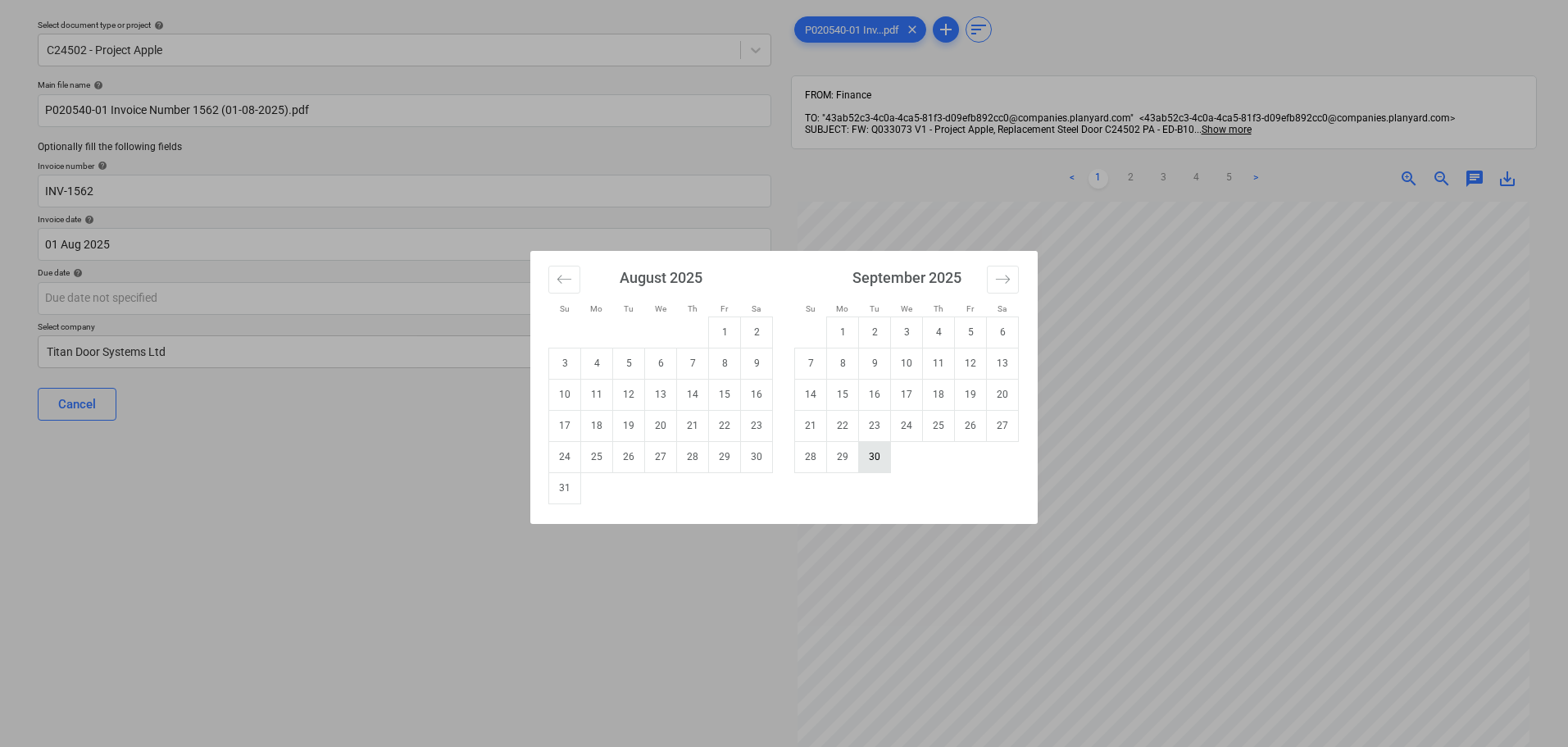 click on "30" at bounding box center (875, 457) 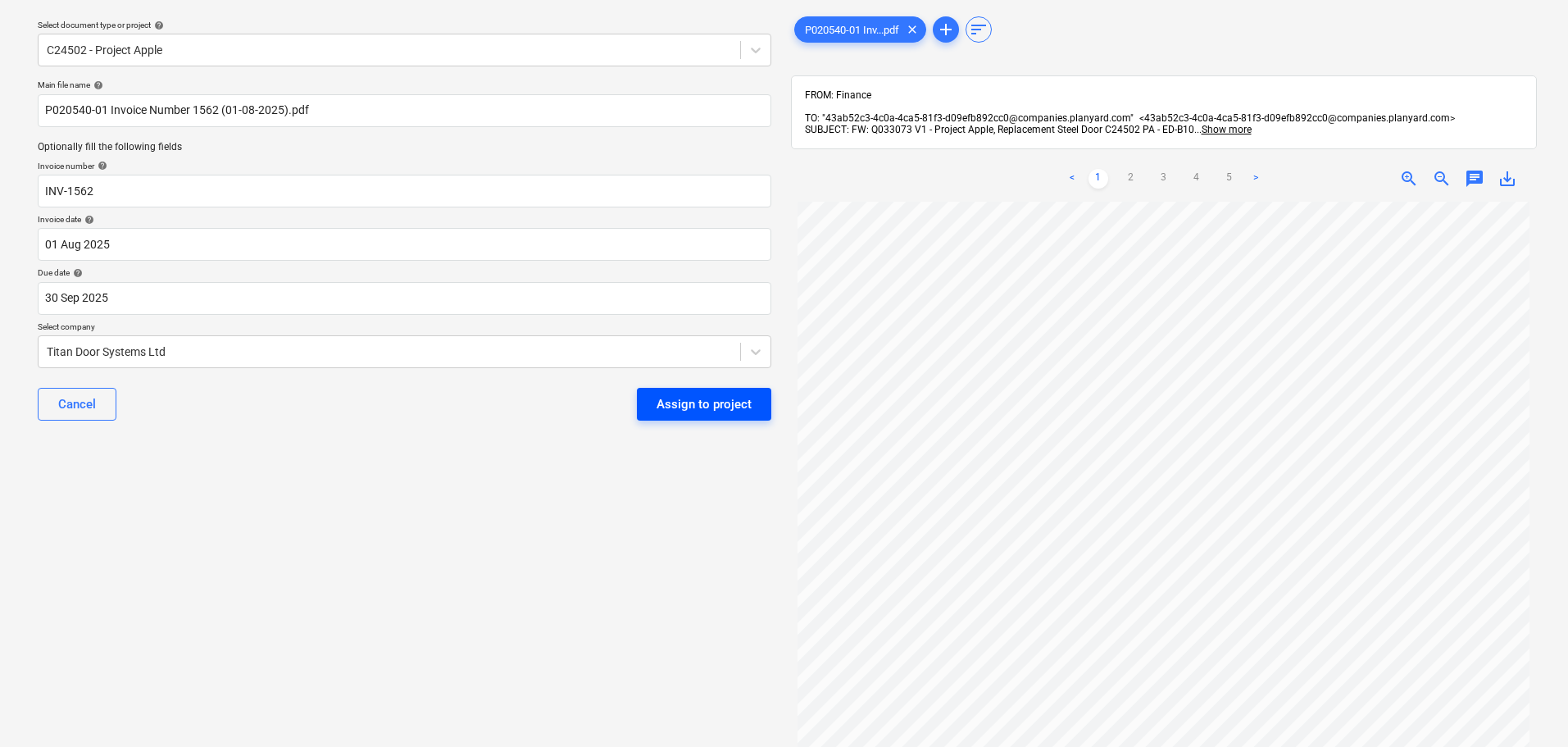 click on "Assign to project" at bounding box center (704, 404) 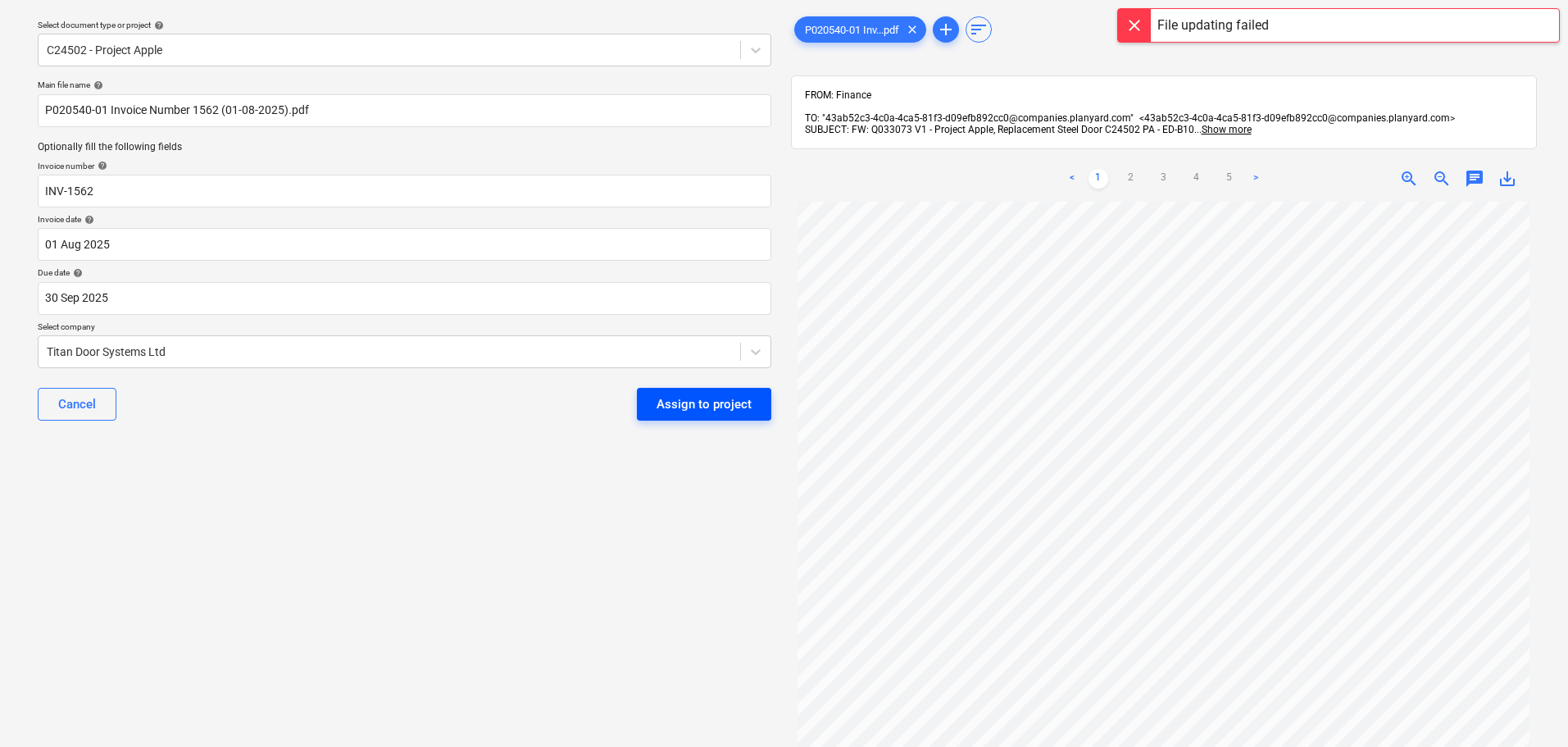 click on "Assign to project" at bounding box center [704, 404] 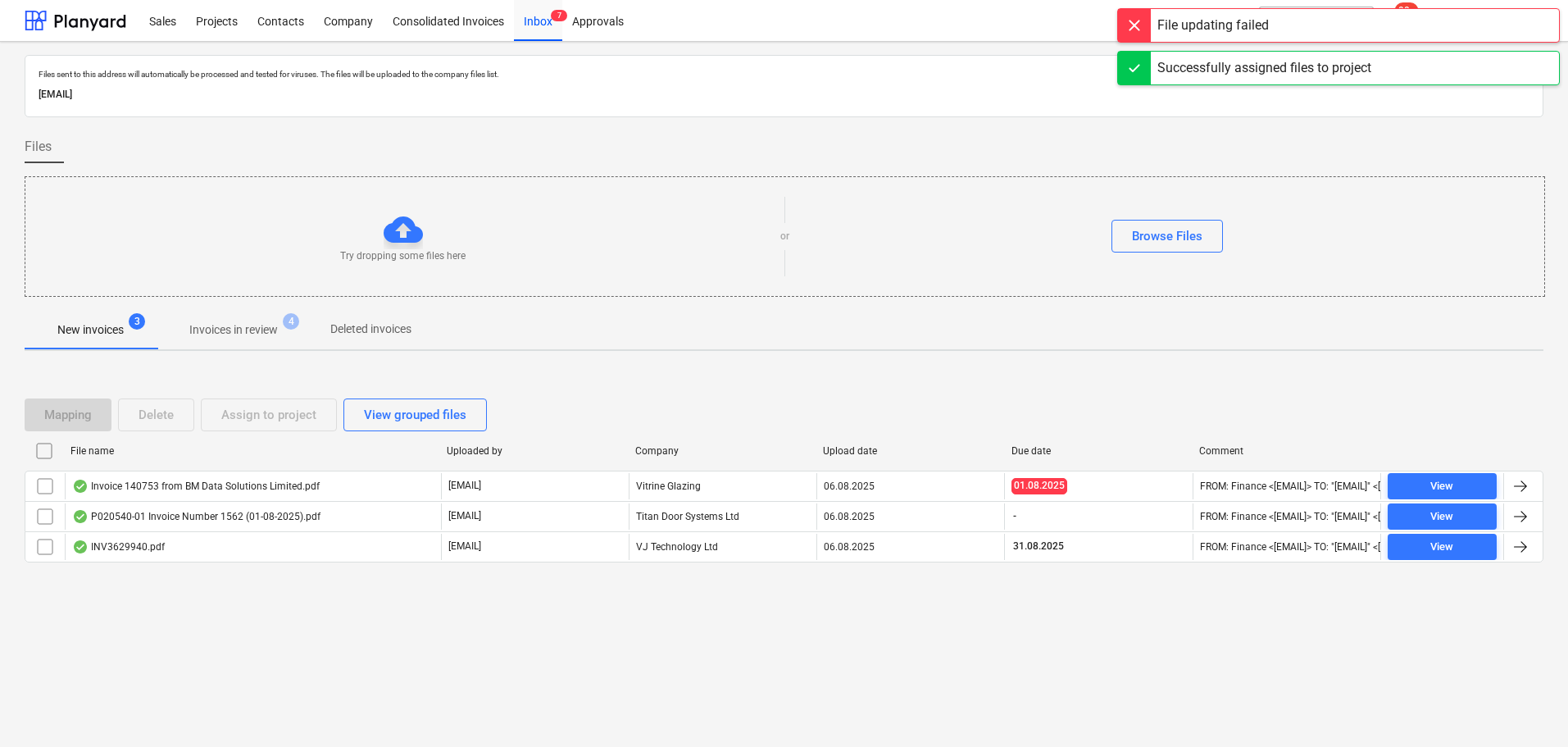 scroll, scrollTop: 0, scrollLeft: 0, axis: both 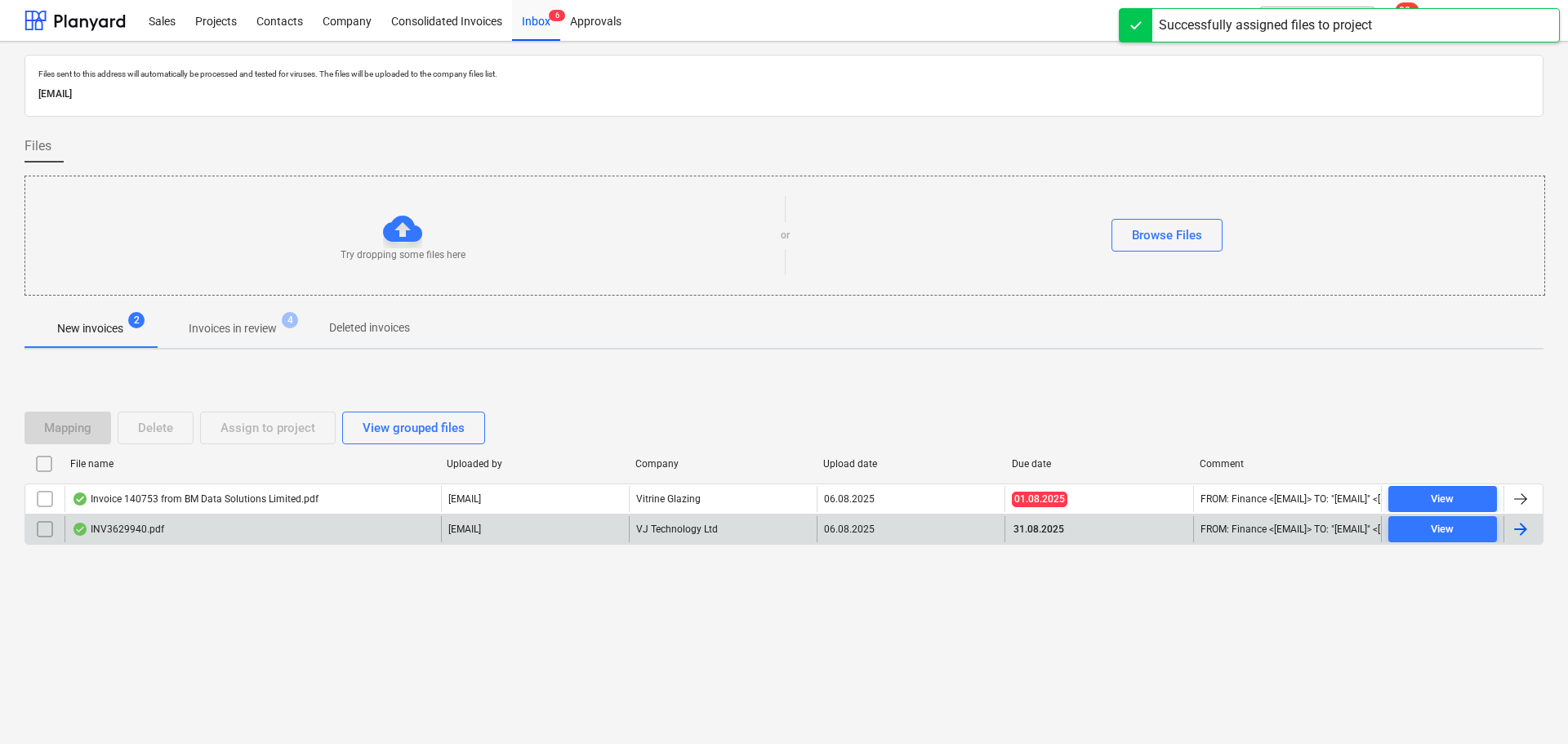 click on "INV3629940.pdf" at bounding box center [118, 529] 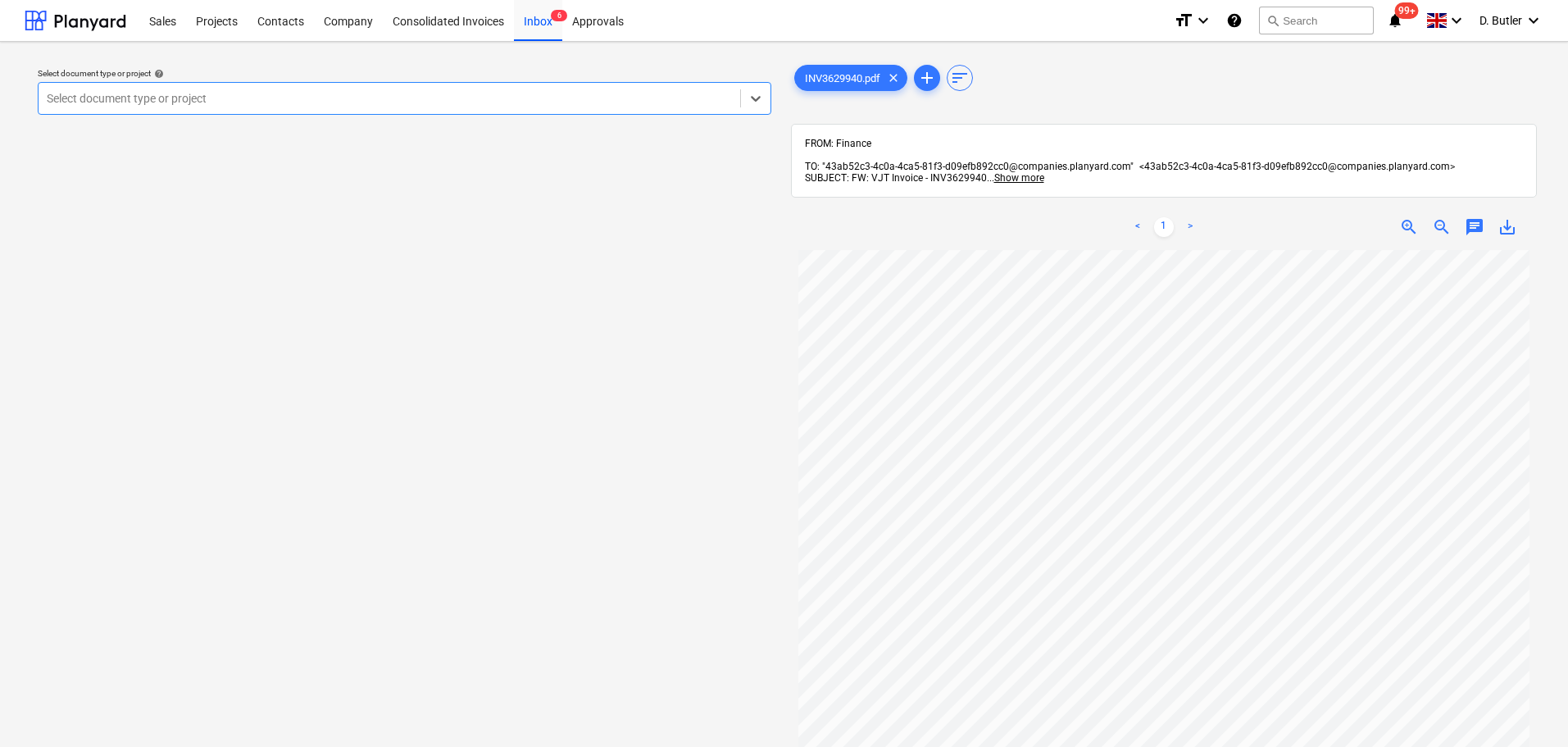 click at bounding box center (389, 98) 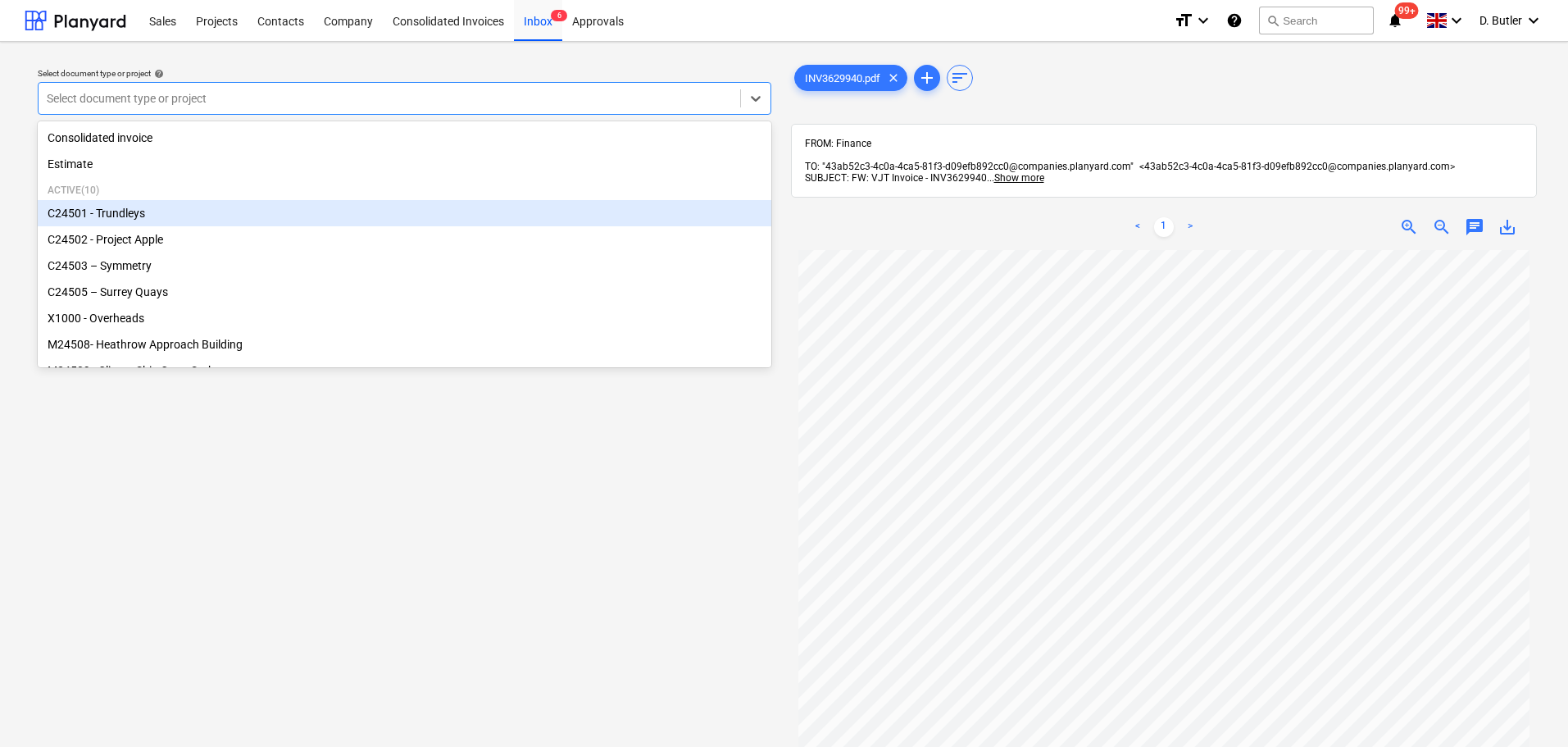 click on "Active   ( 10 ) C24501 - Trundleys  C24502 - Project Apple C24503 – Symmetry C24505 – Surrey Quays X1000 - Overheads M24508- Heathrow Approach Building M24509 - Clipper Ship Cutty Sark C25001 - Beckton Station M25002 - Fiducia J5578 C25003 - 242 Marylebone Road" at bounding box center [404, 323] 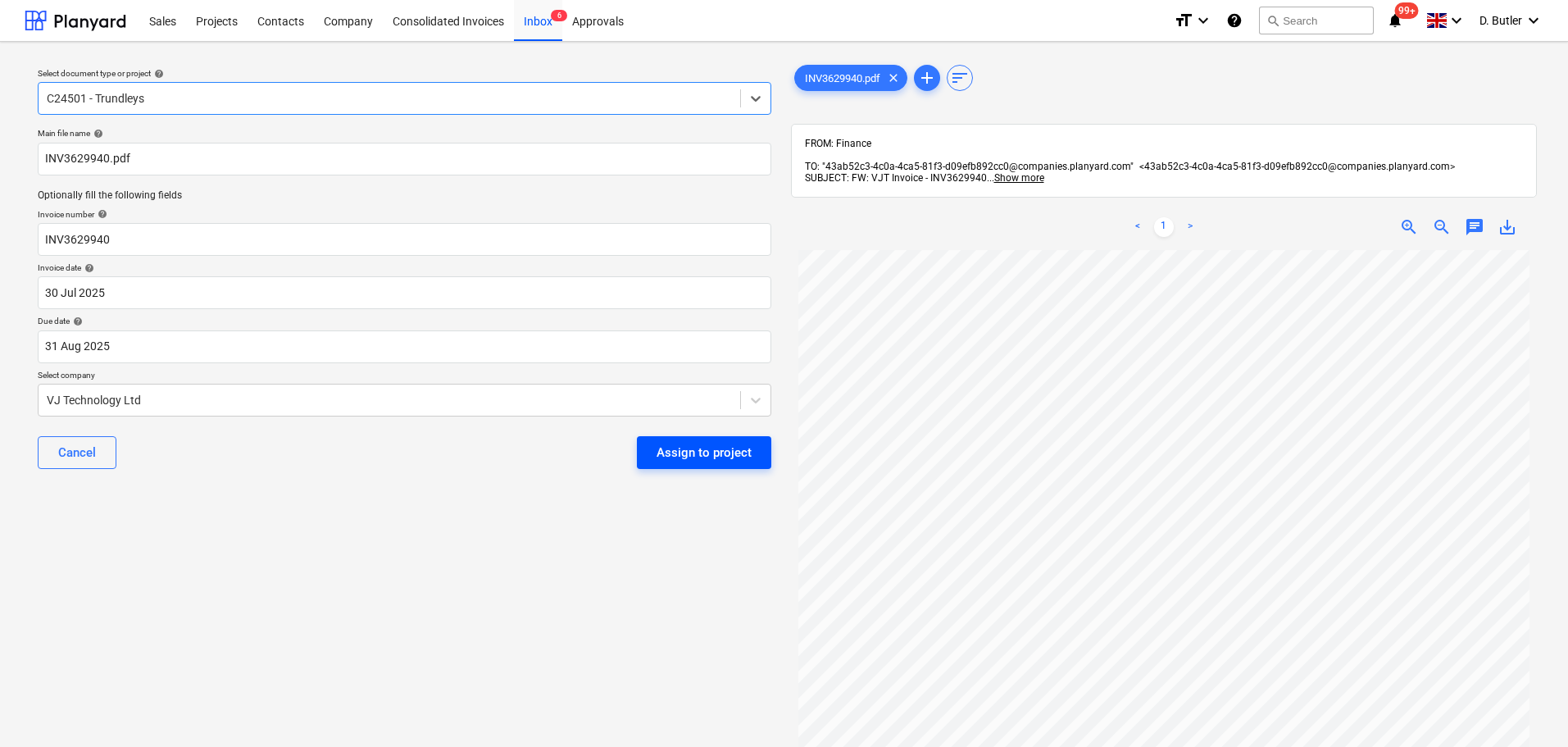 click on "Assign to project" at bounding box center [704, 453] 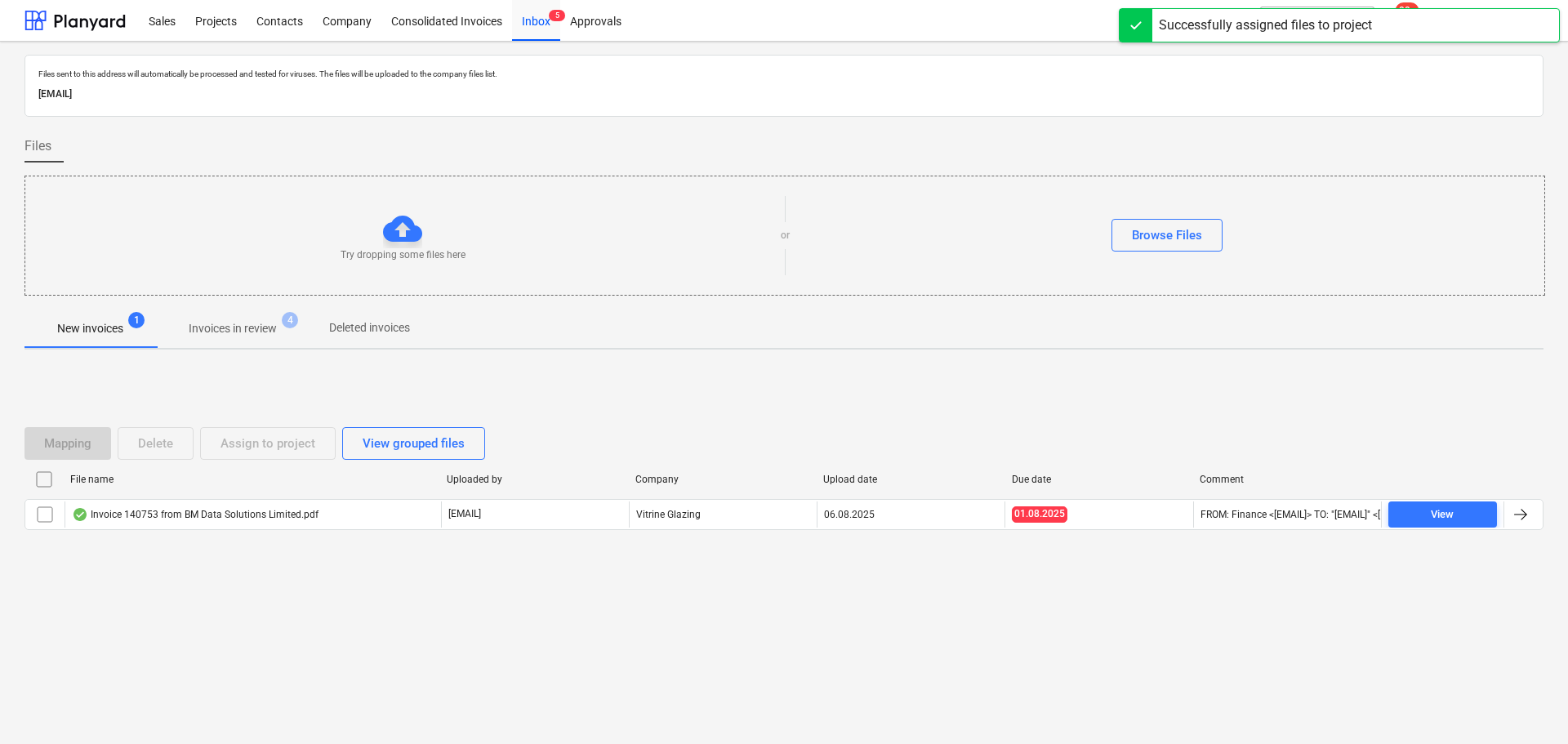 click on "Invoices in review" at bounding box center [233, 328] 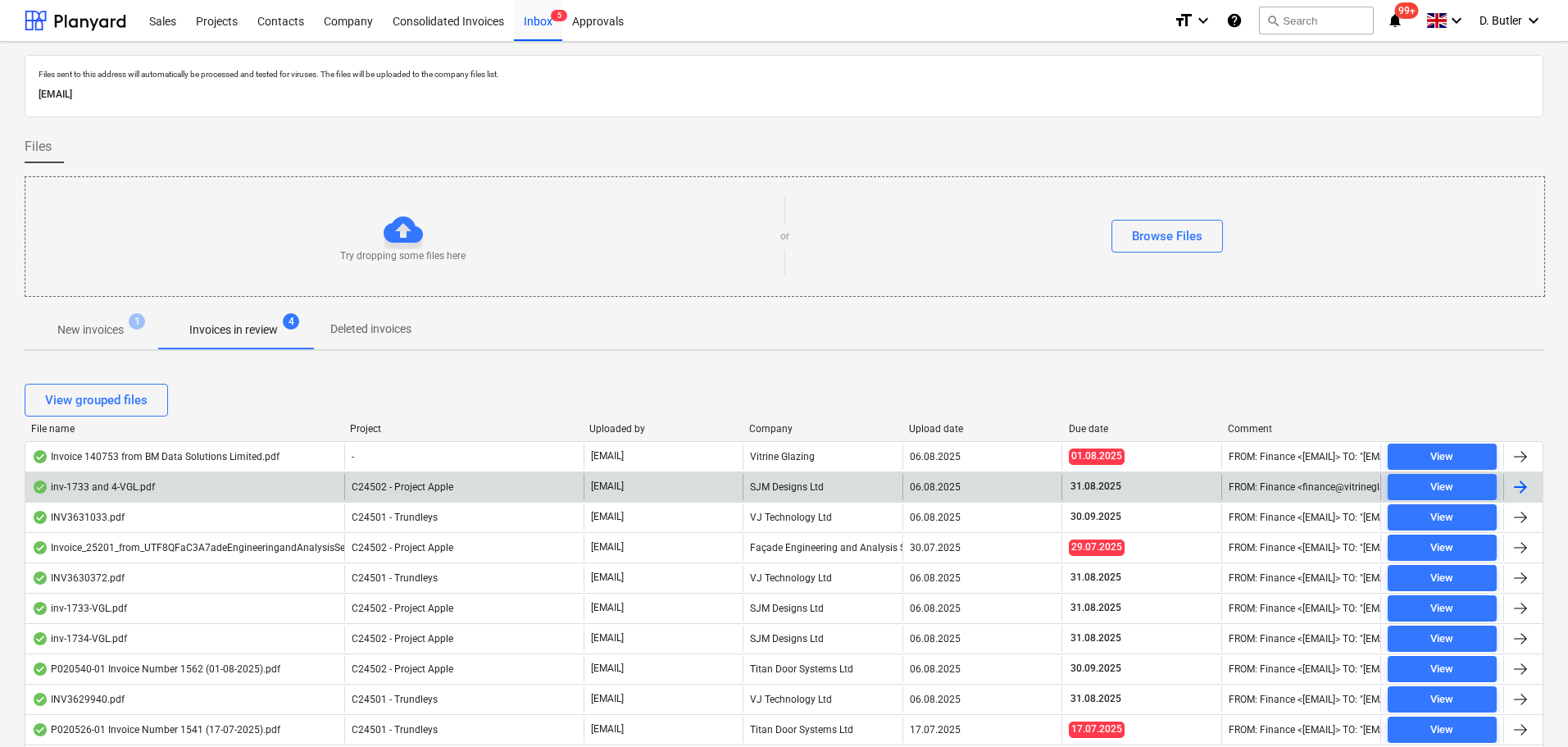 click on "inv-1733 and 4-VGL.pdf" at bounding box center (184, 487) 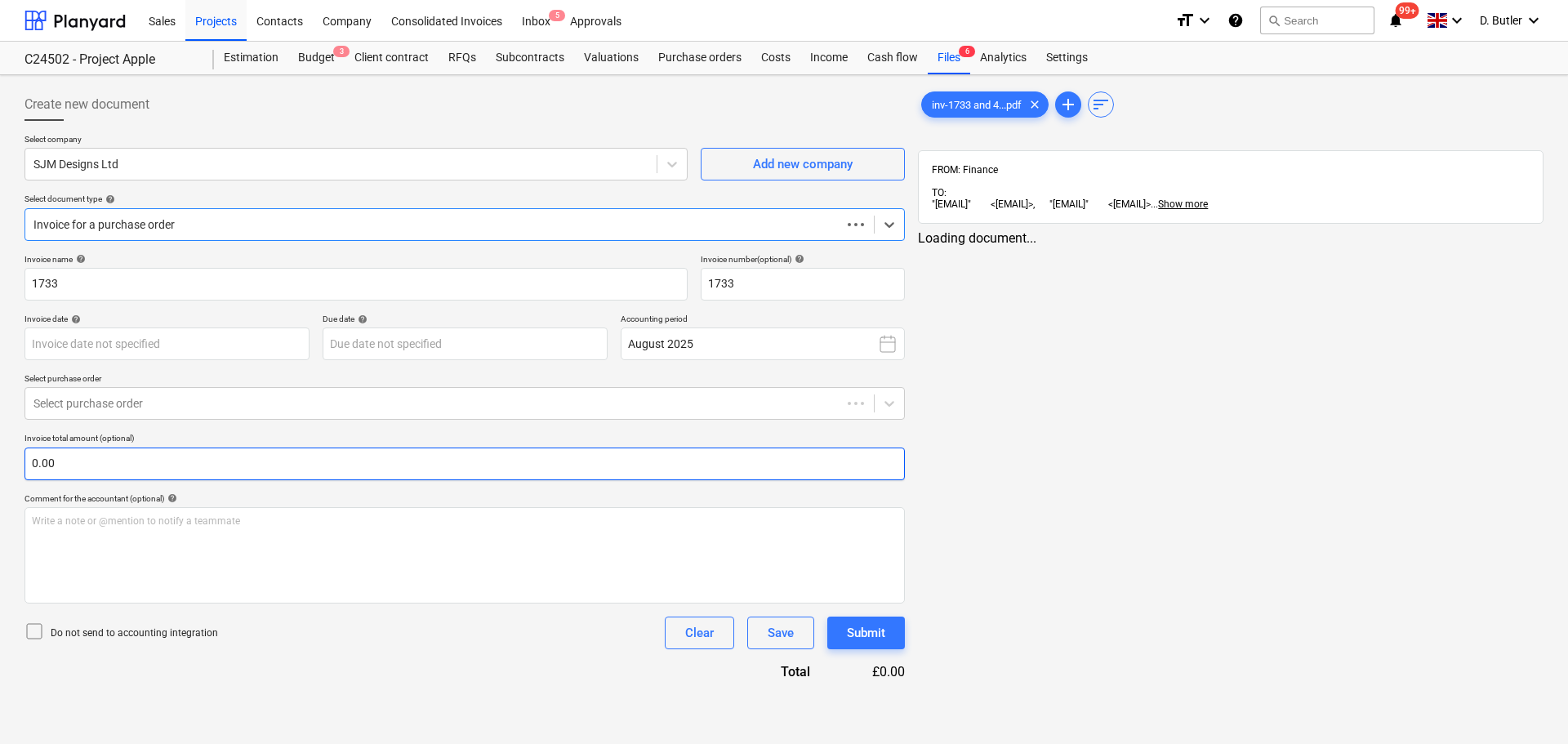 type on "31 Jul 2025" 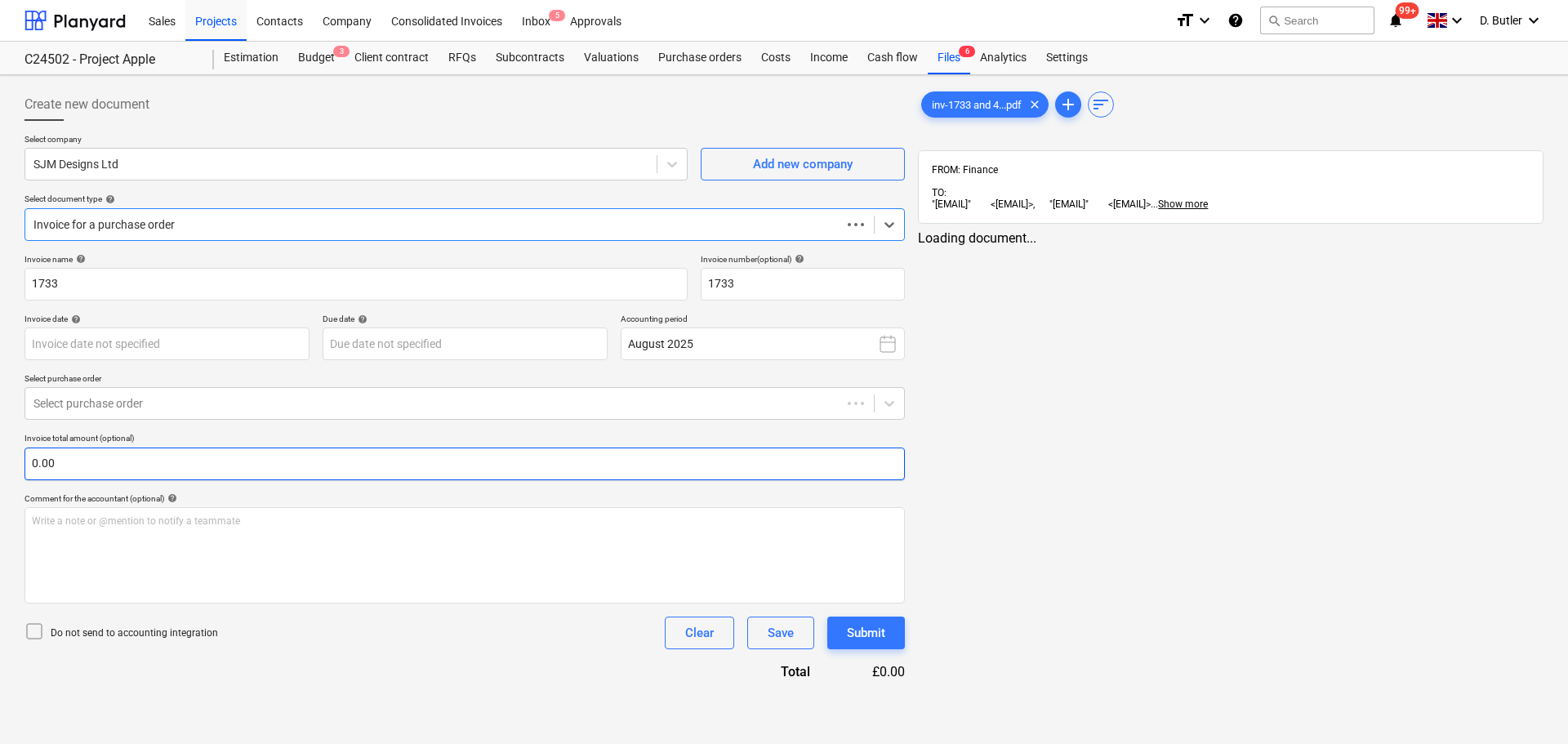 type on "31 Aug 2025" 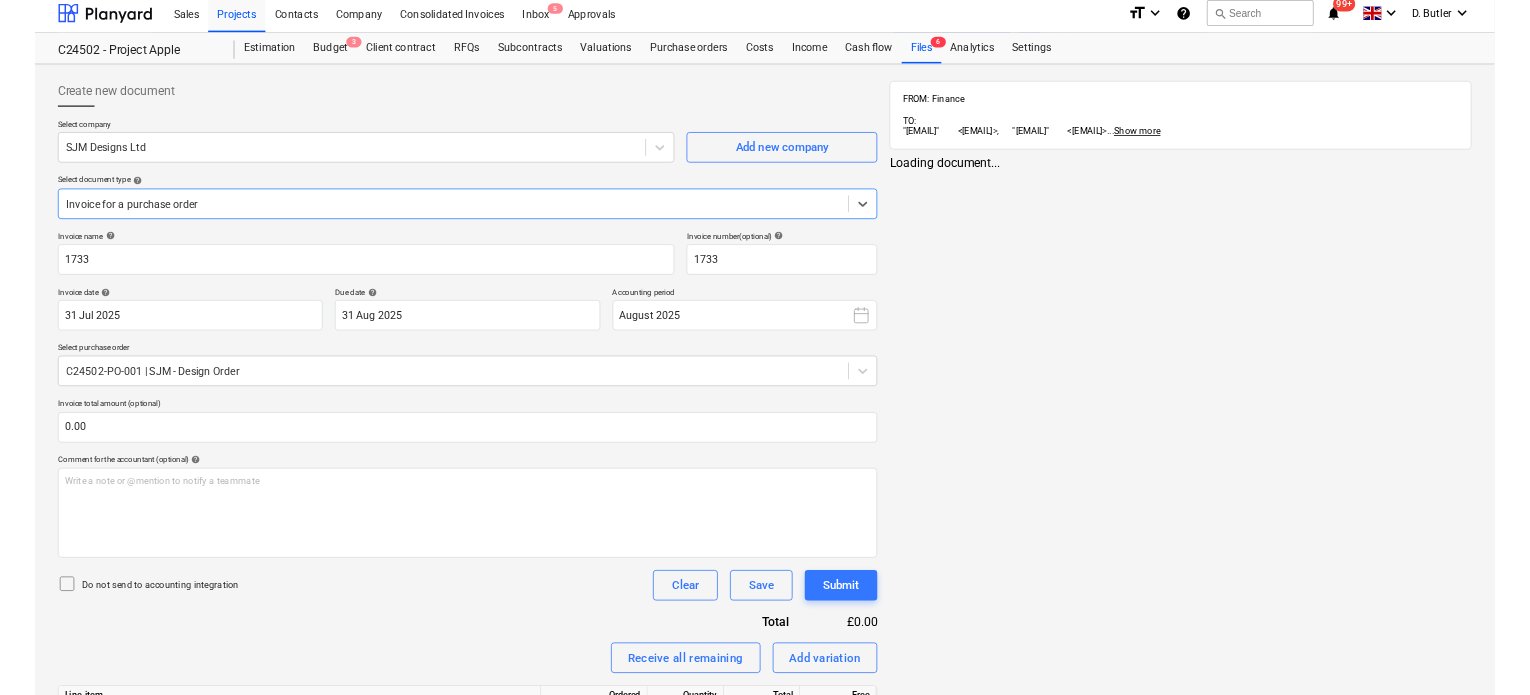 scroll, scrollTop: 0, scrollLeft: 0, axis: both 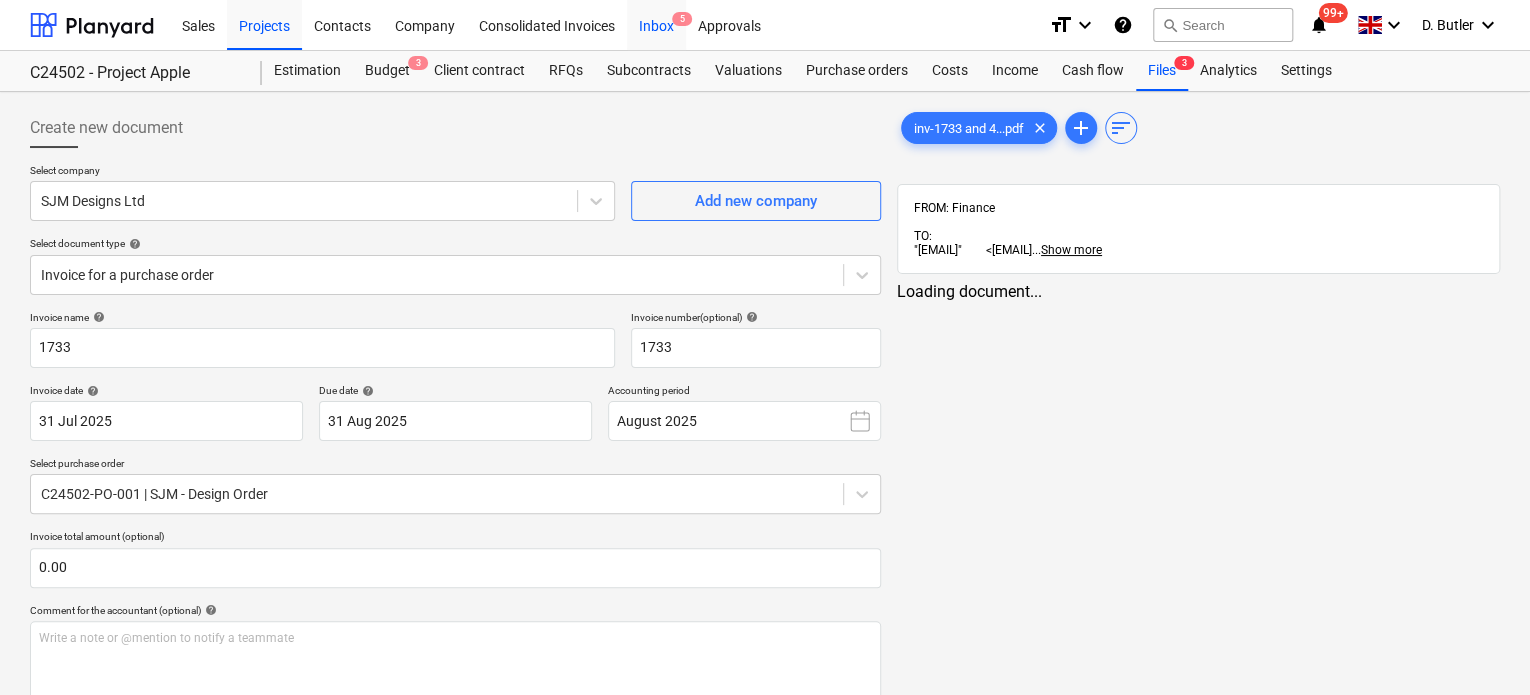 click on "5" at bounding box center (682, 19) 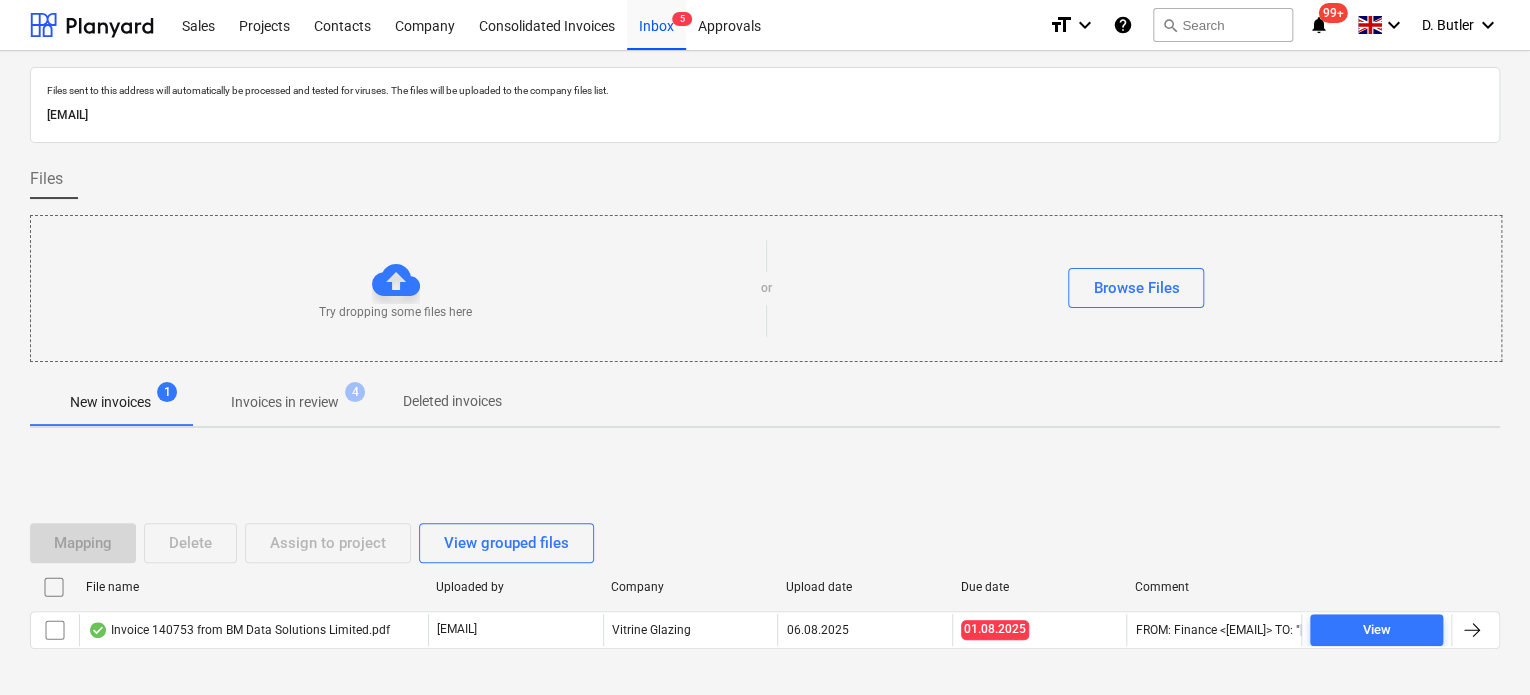 click on "Invoices in review" at bounding box center [285, 402] 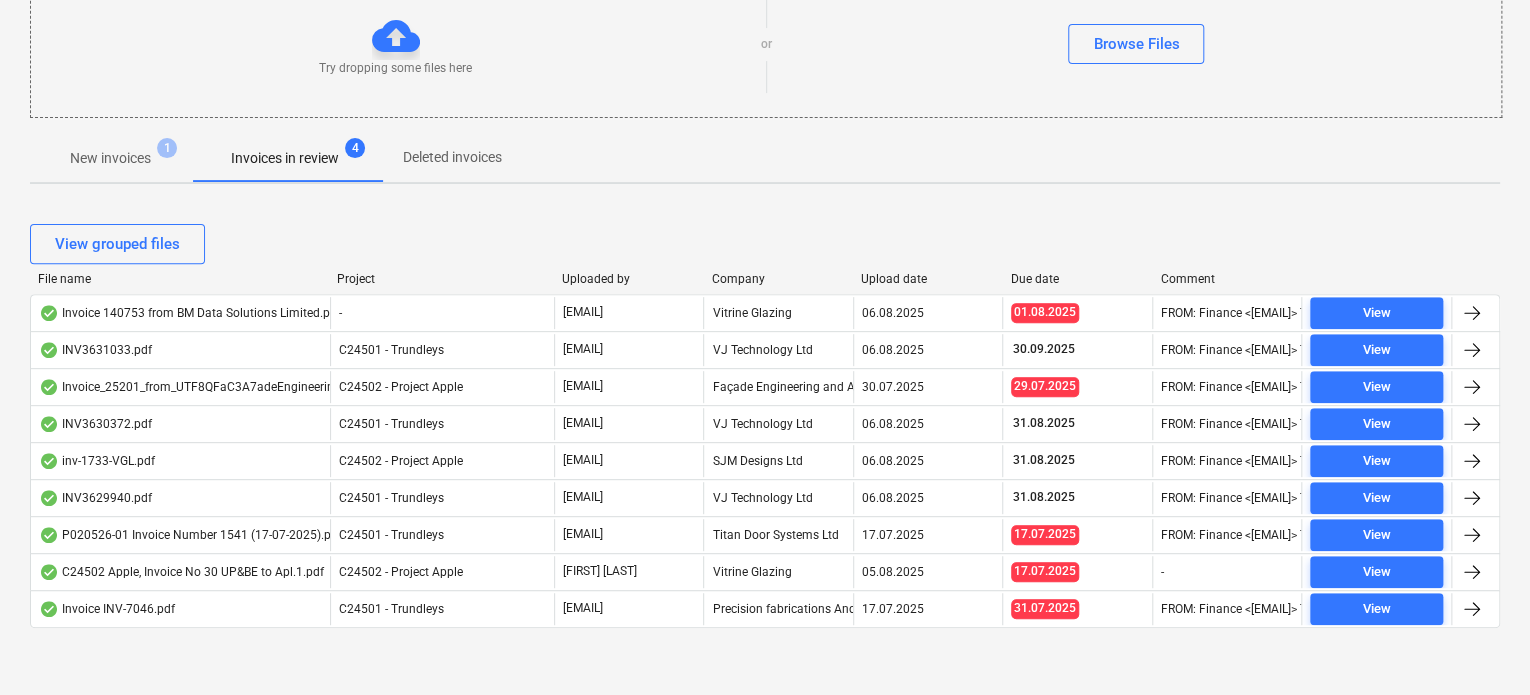 scroll, scrollTop: 245, scrollLeft: 0, axis: vertical 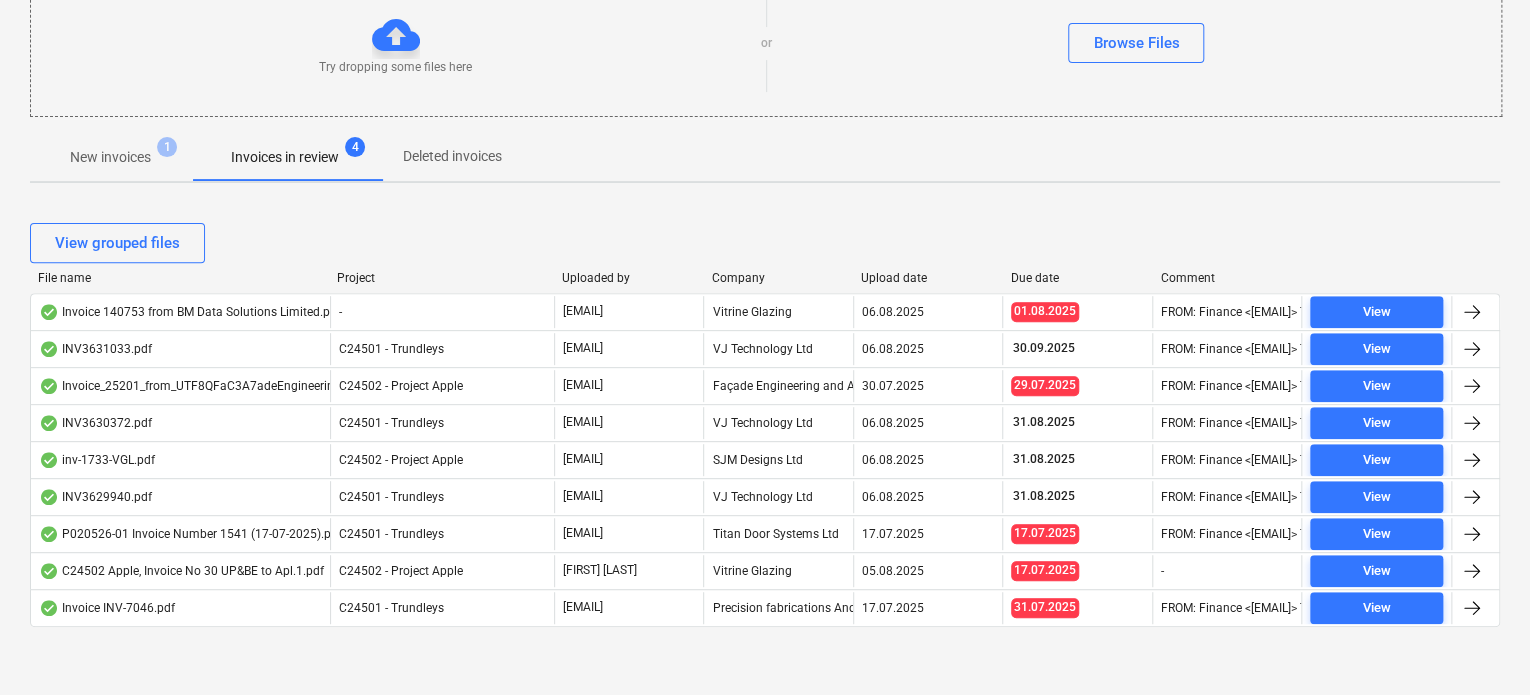 click on "Try dropping some files here or Browse Files" at bounding box center (766, 43) 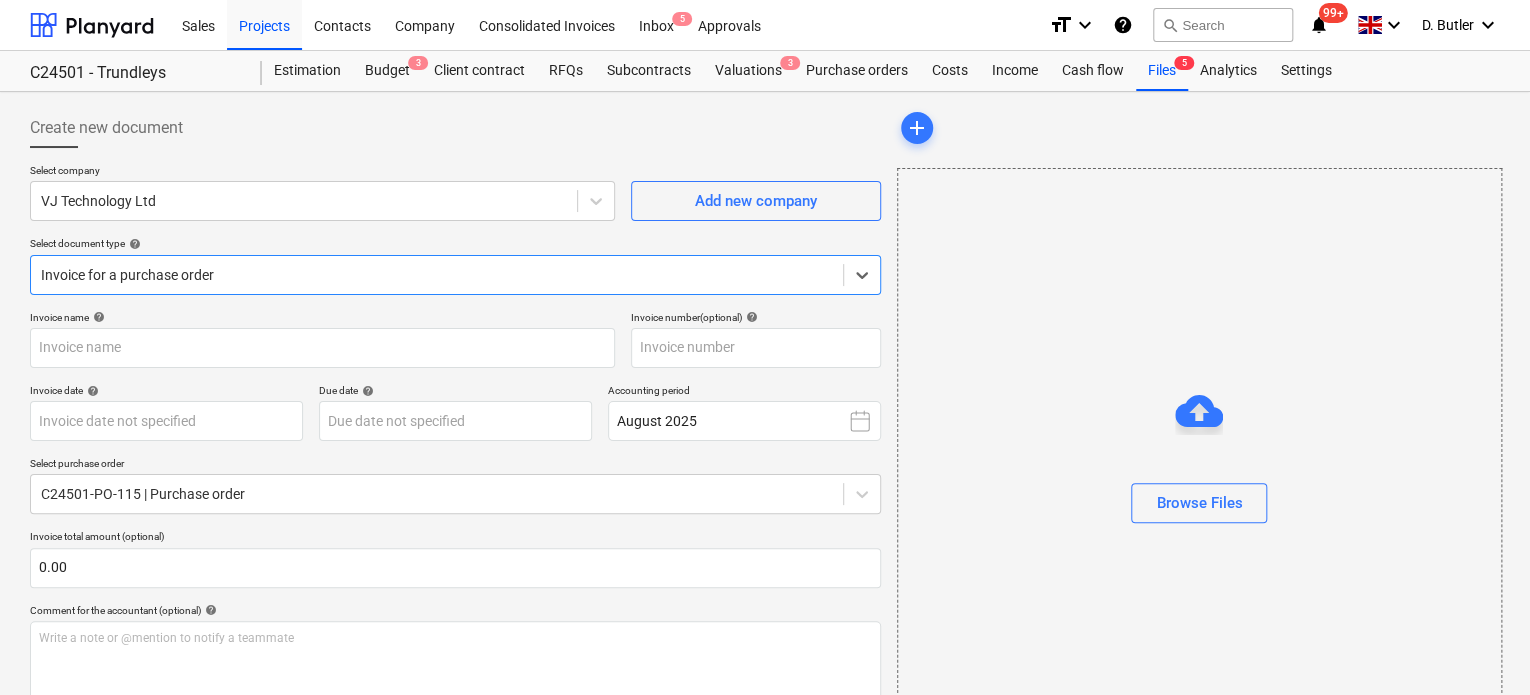 type on "INV3629940" 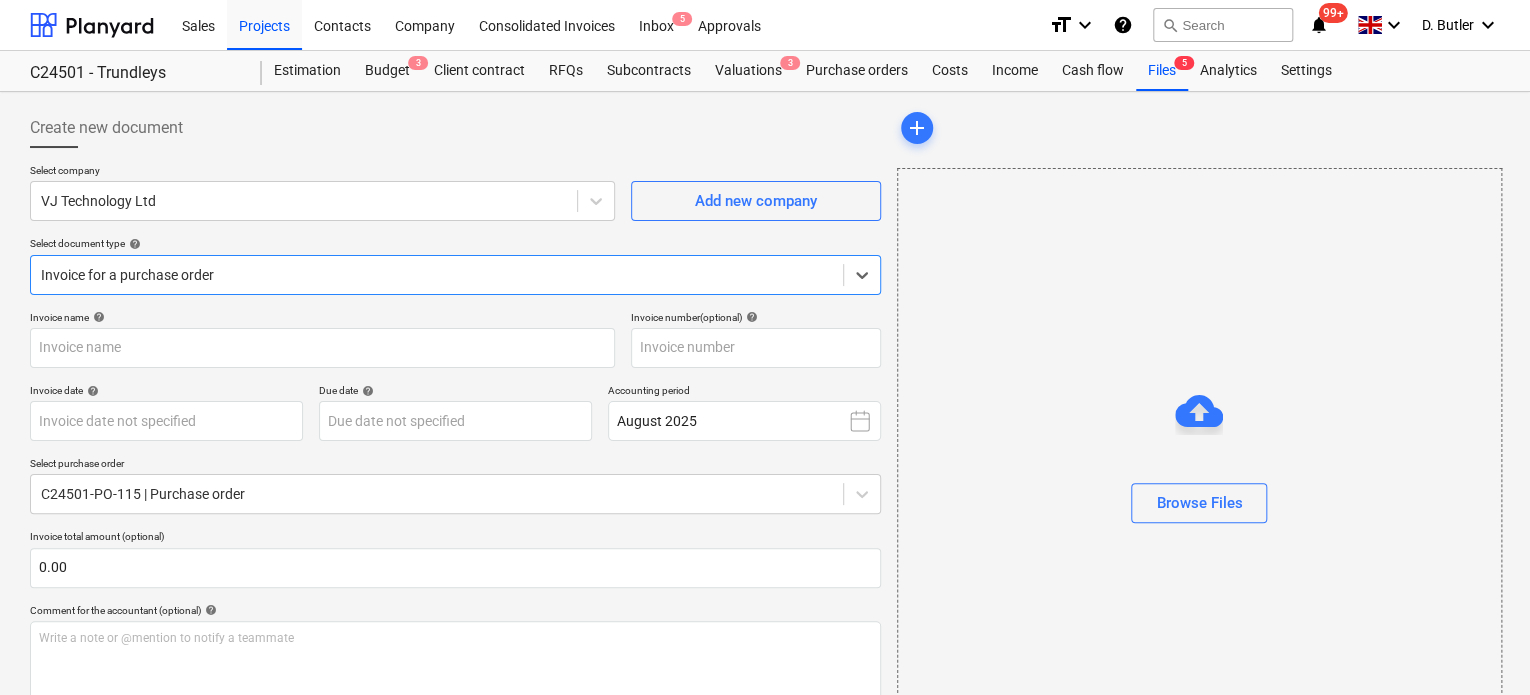 type on "INV3629940" 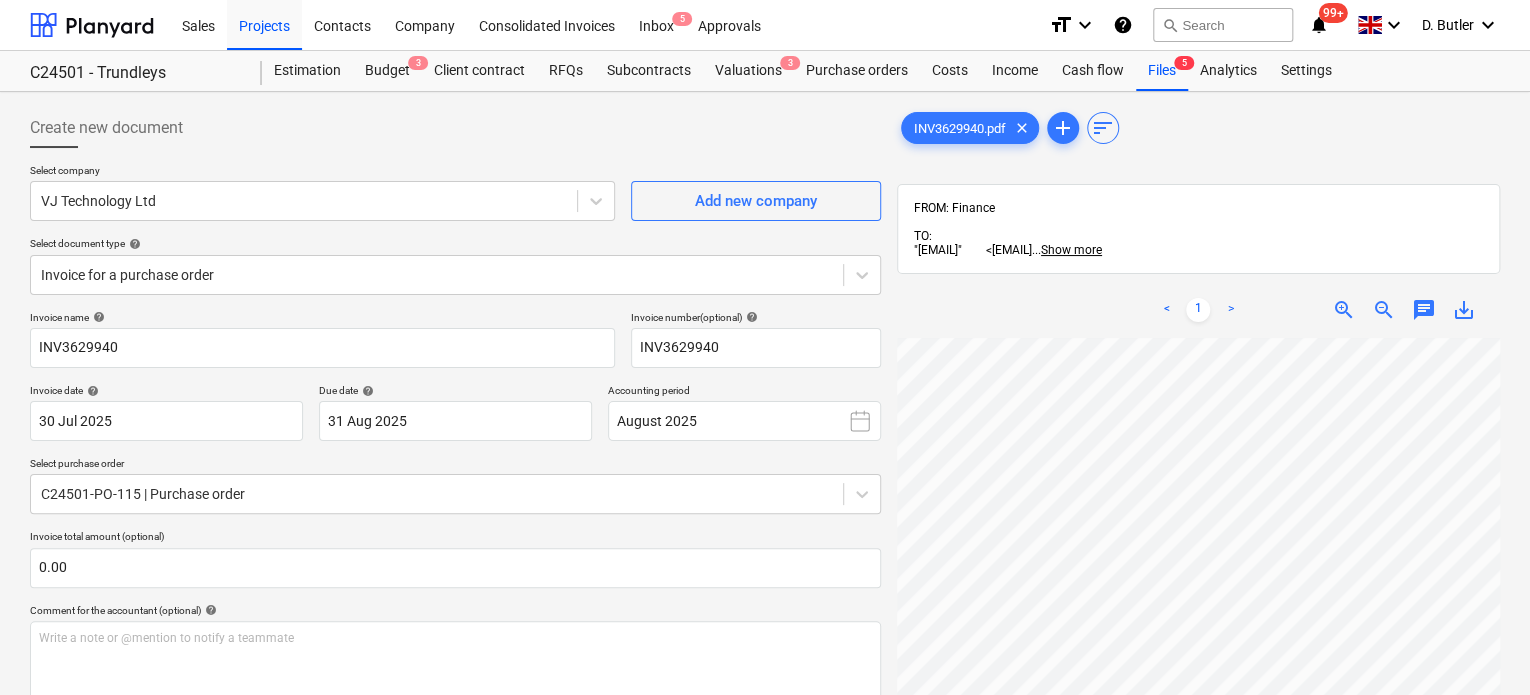 scroll, scrollTop: 4, scrollLeft: 300, axis: both 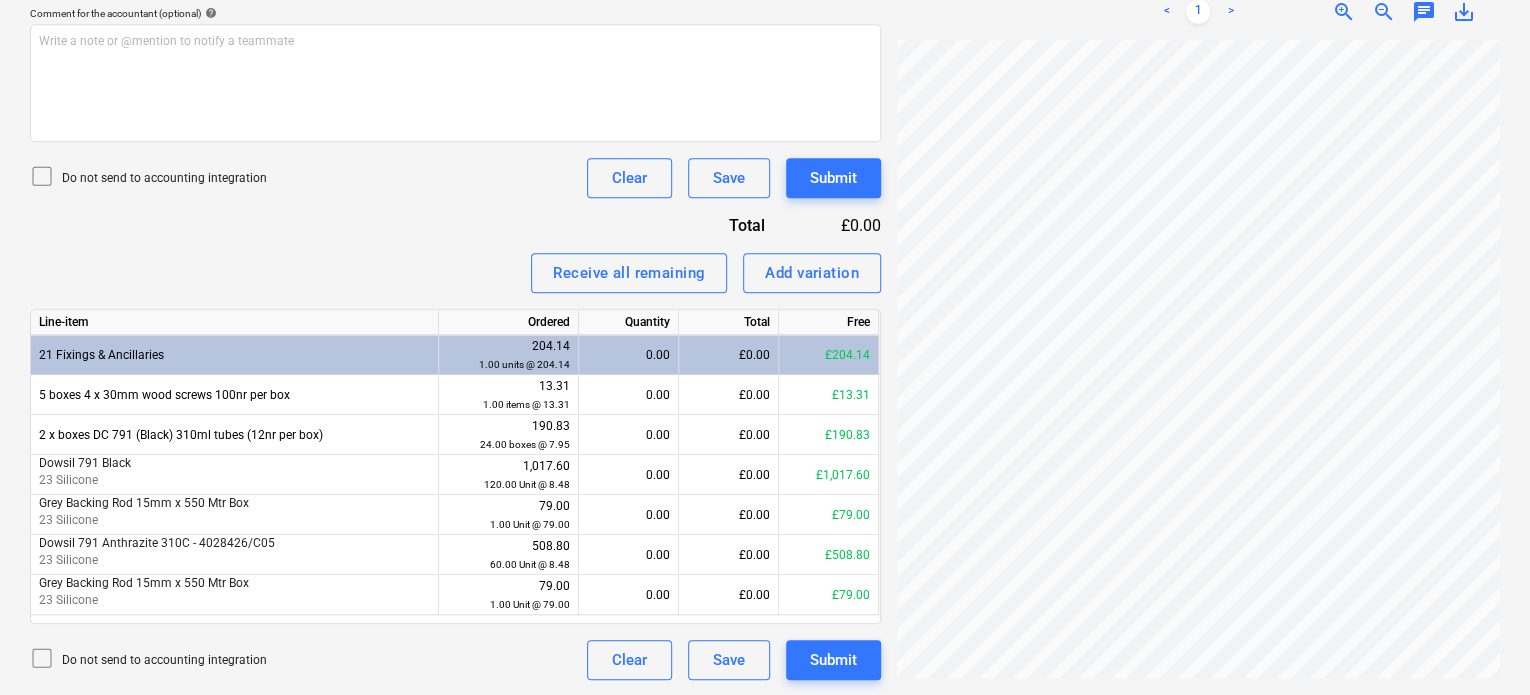 drag, startPoint x: 1304, startPoint y: 679, endPoint x: 1228, endPoint y: 679, distance: 76 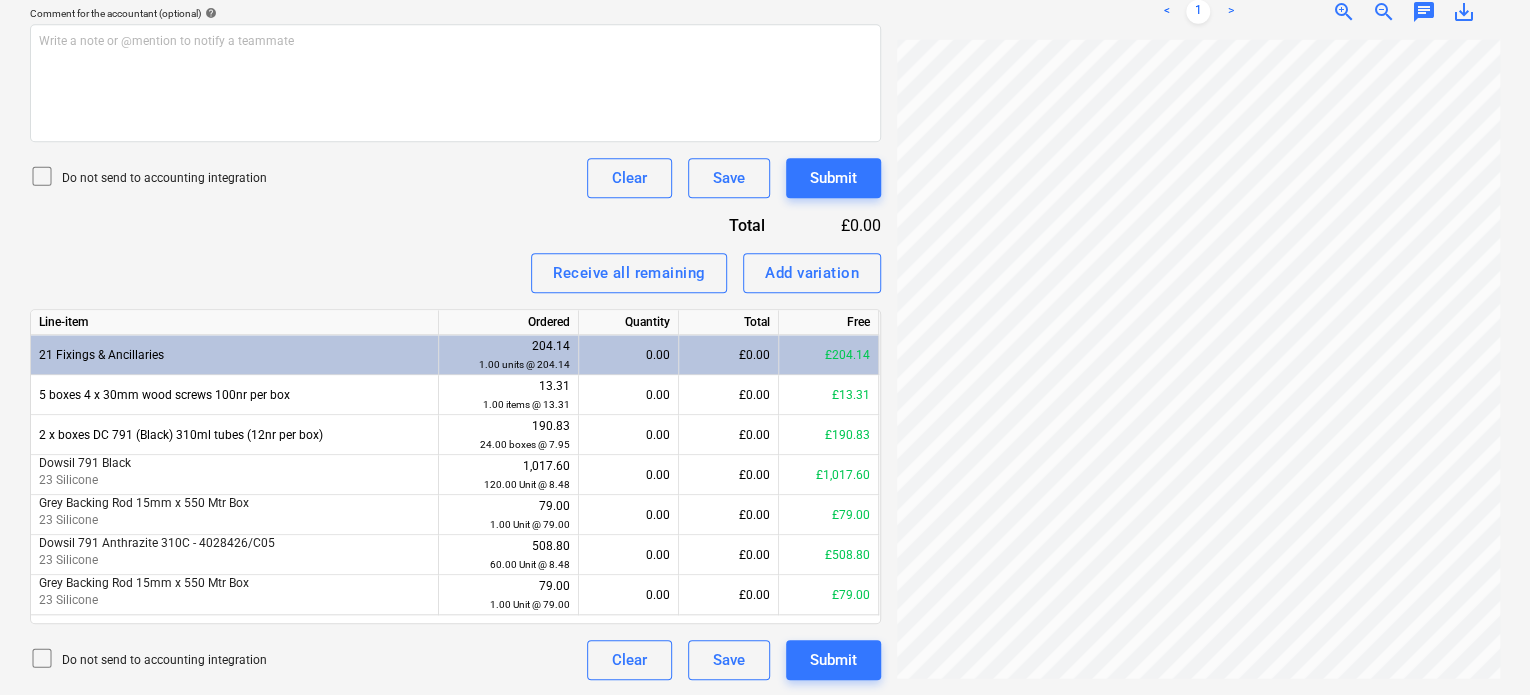 scroll, scrollTop: 4, scrollLeft: 69, axis: both 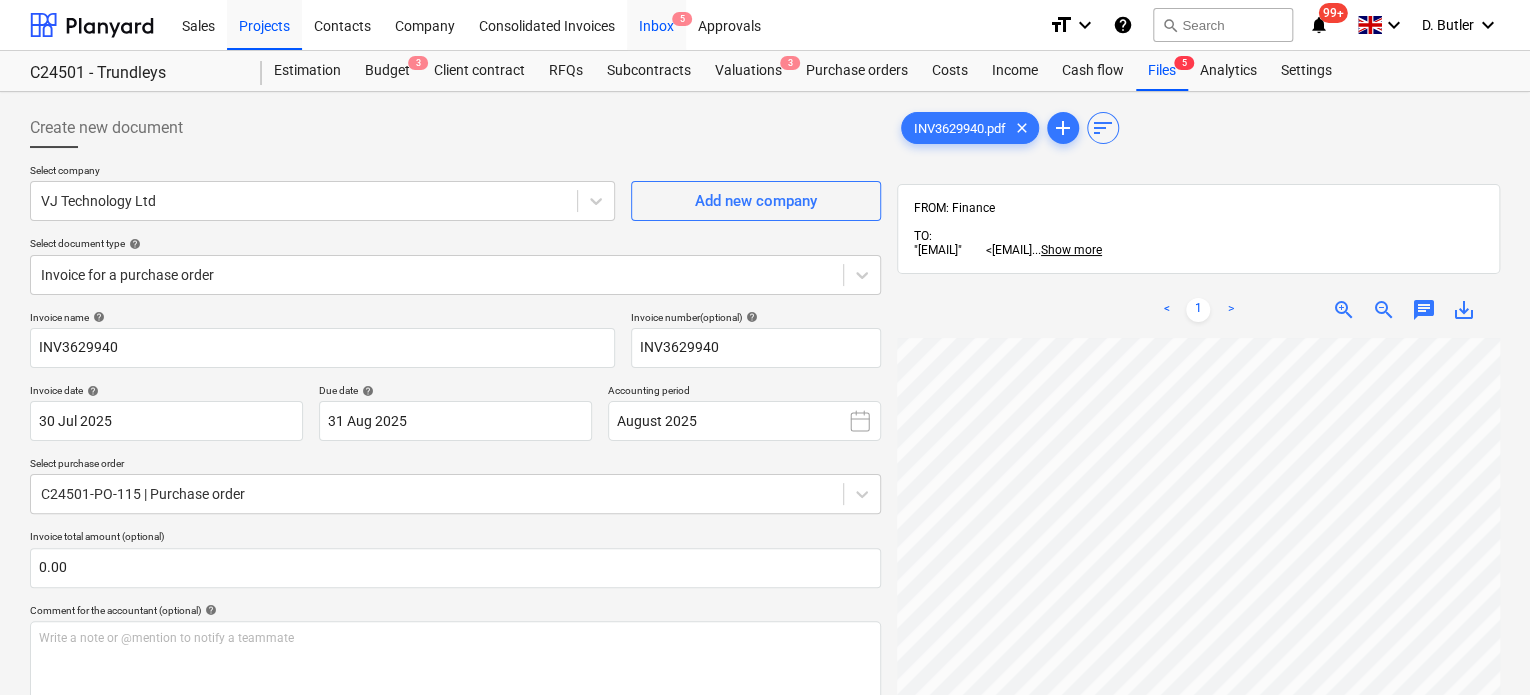 click on "Inbox 5" at bounding box center (656, 24) 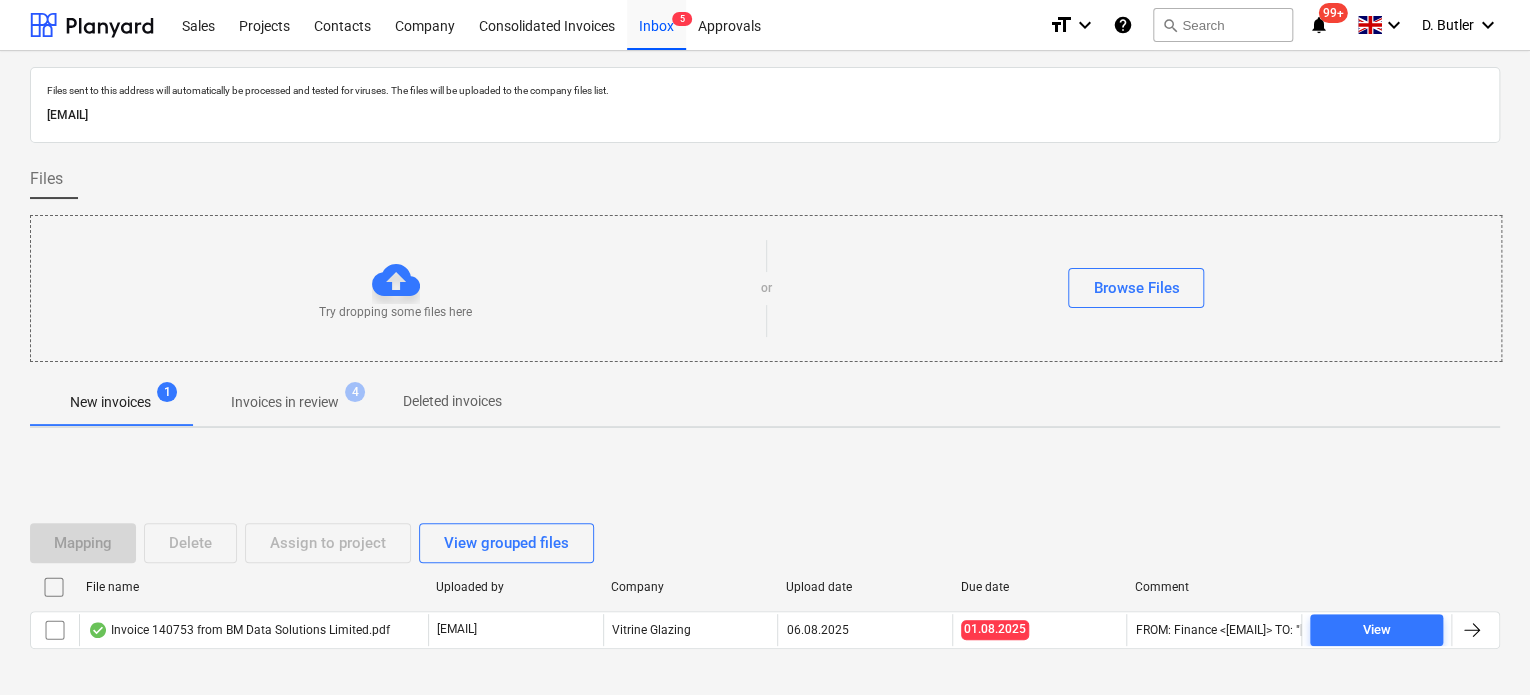 click on "Invoices in review 4" at bounding box center [285, 402] 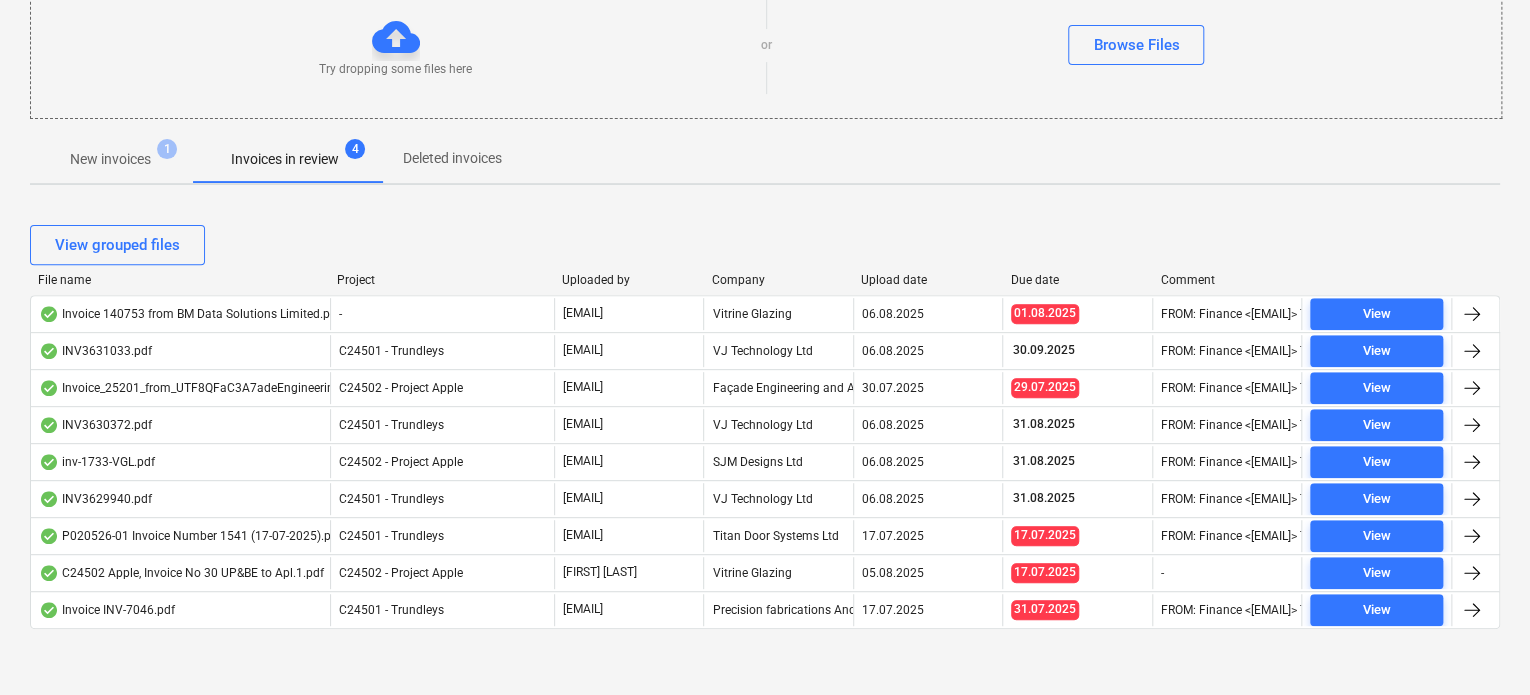 scroll, scrollTop: 245, scrollLeft: 0, axis: vertical 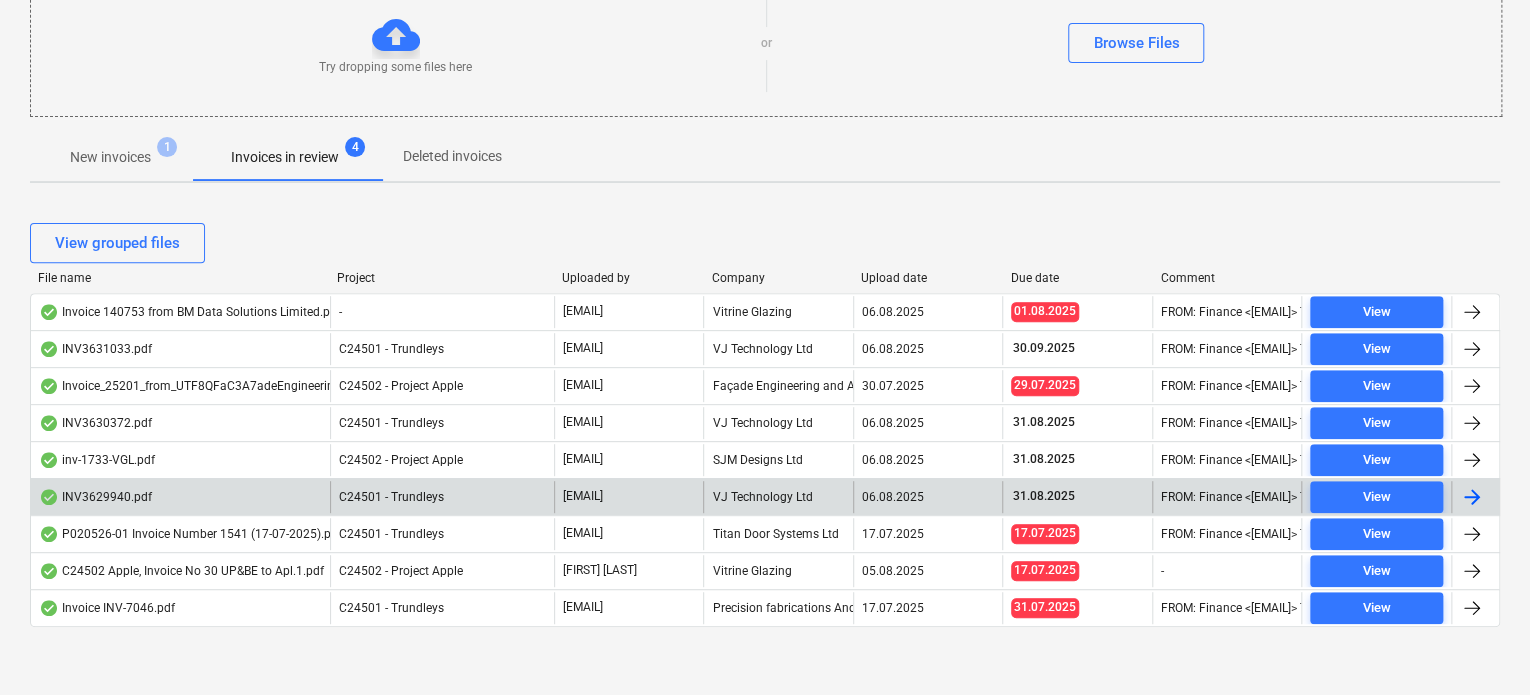 click on "INV3629940.pdf" at bounding box center [180, 497] 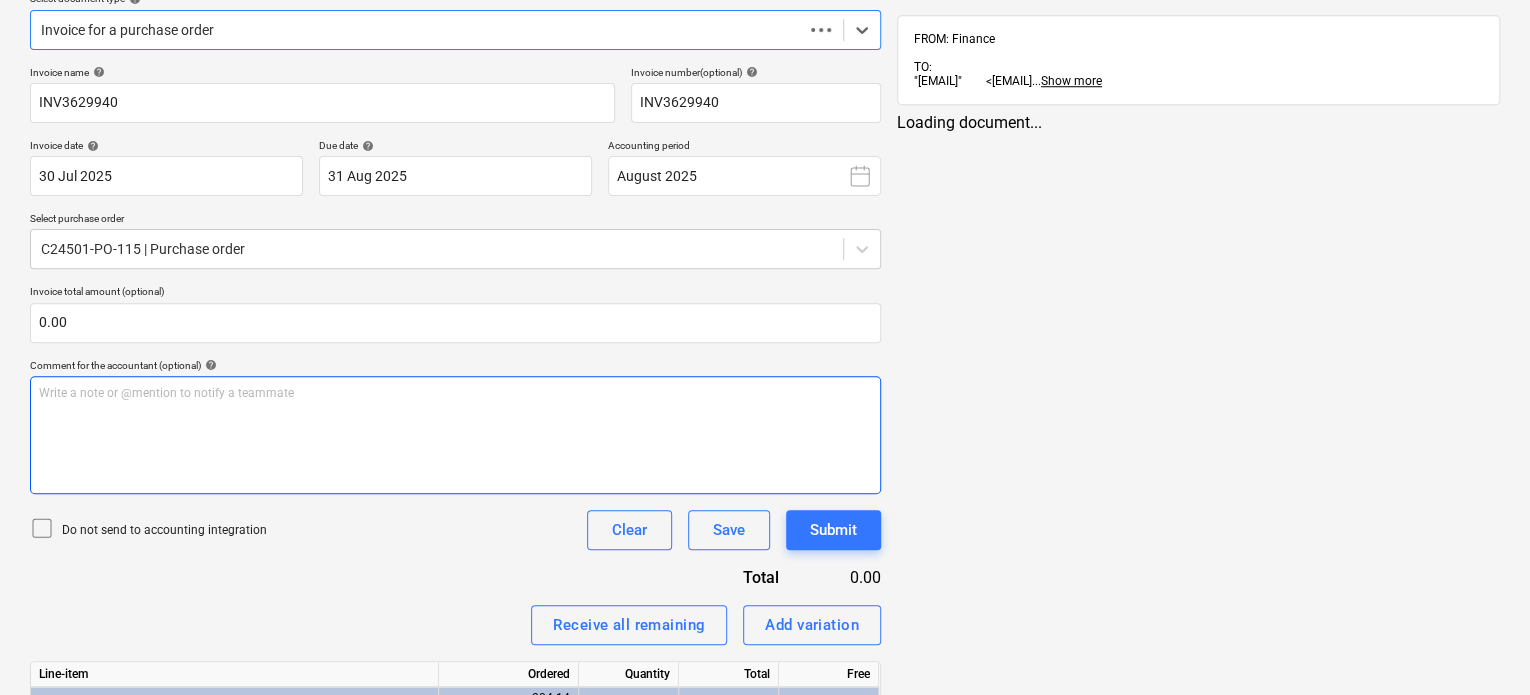 scroll, scrollTop: 154, scrollLeft: 0, axis: vertical 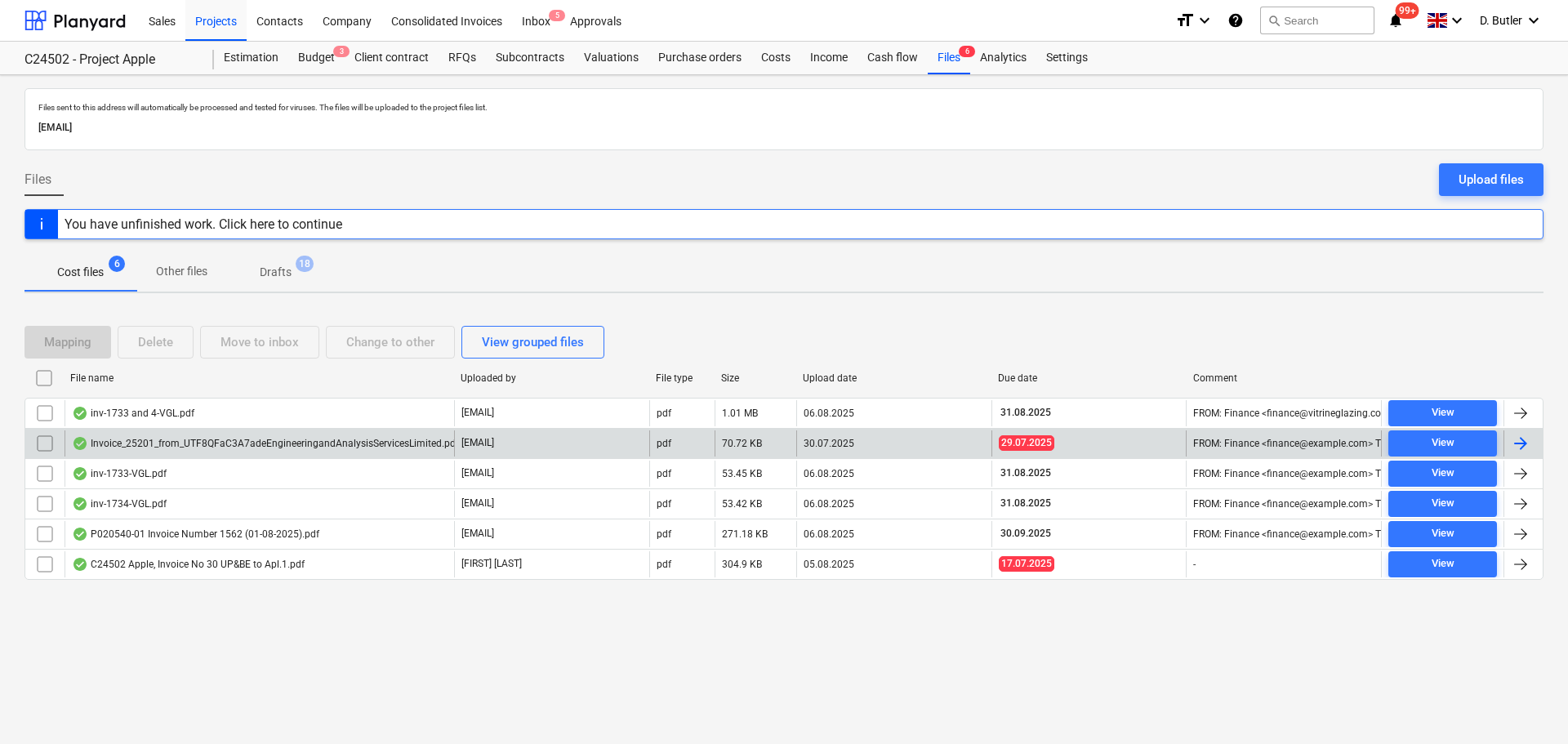 click on "Invoice_25201_from_UTF8QFaC3A7adeEngineeringandAnalysisServicesLimited.pdf" at bounding box center [265, 443] 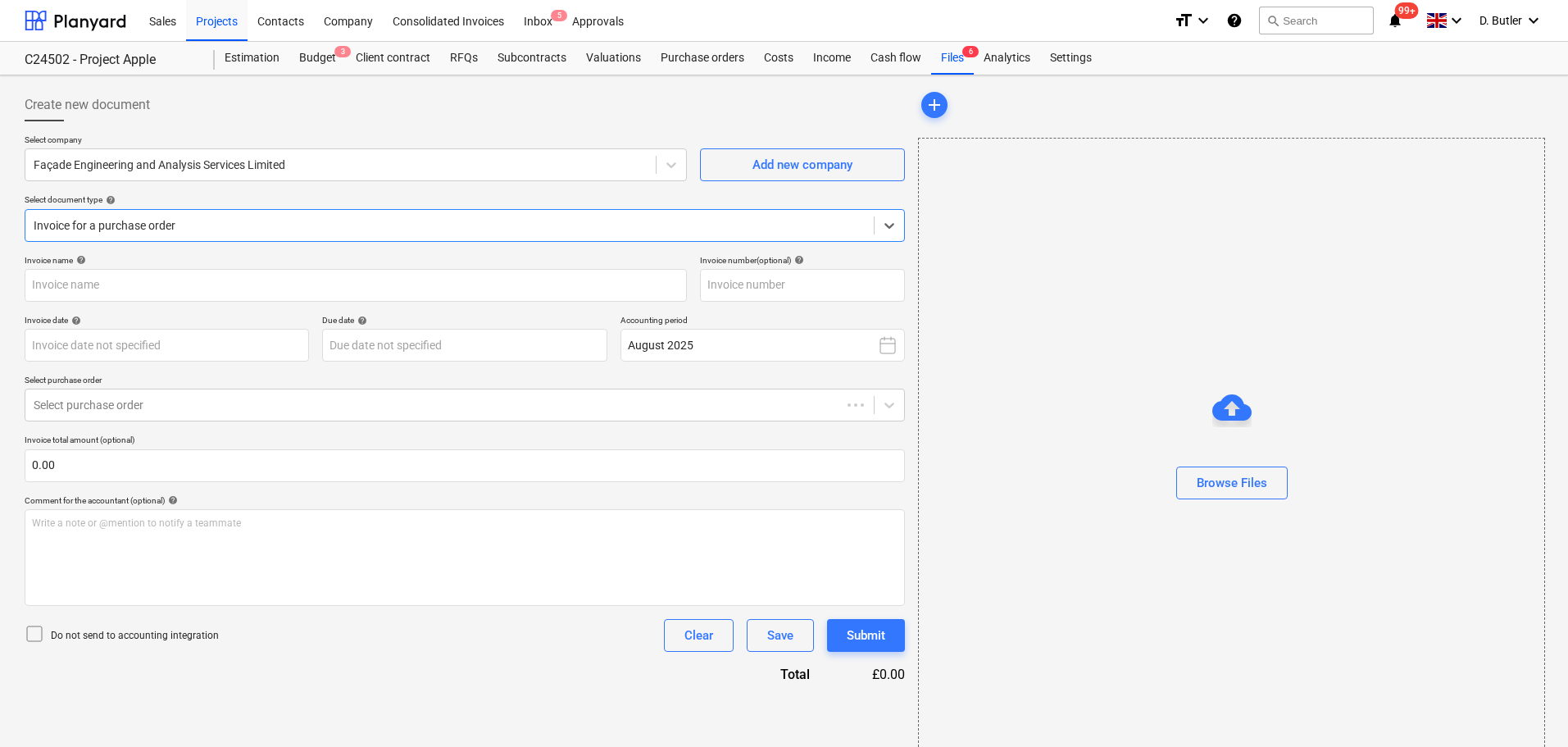 type on "25201" 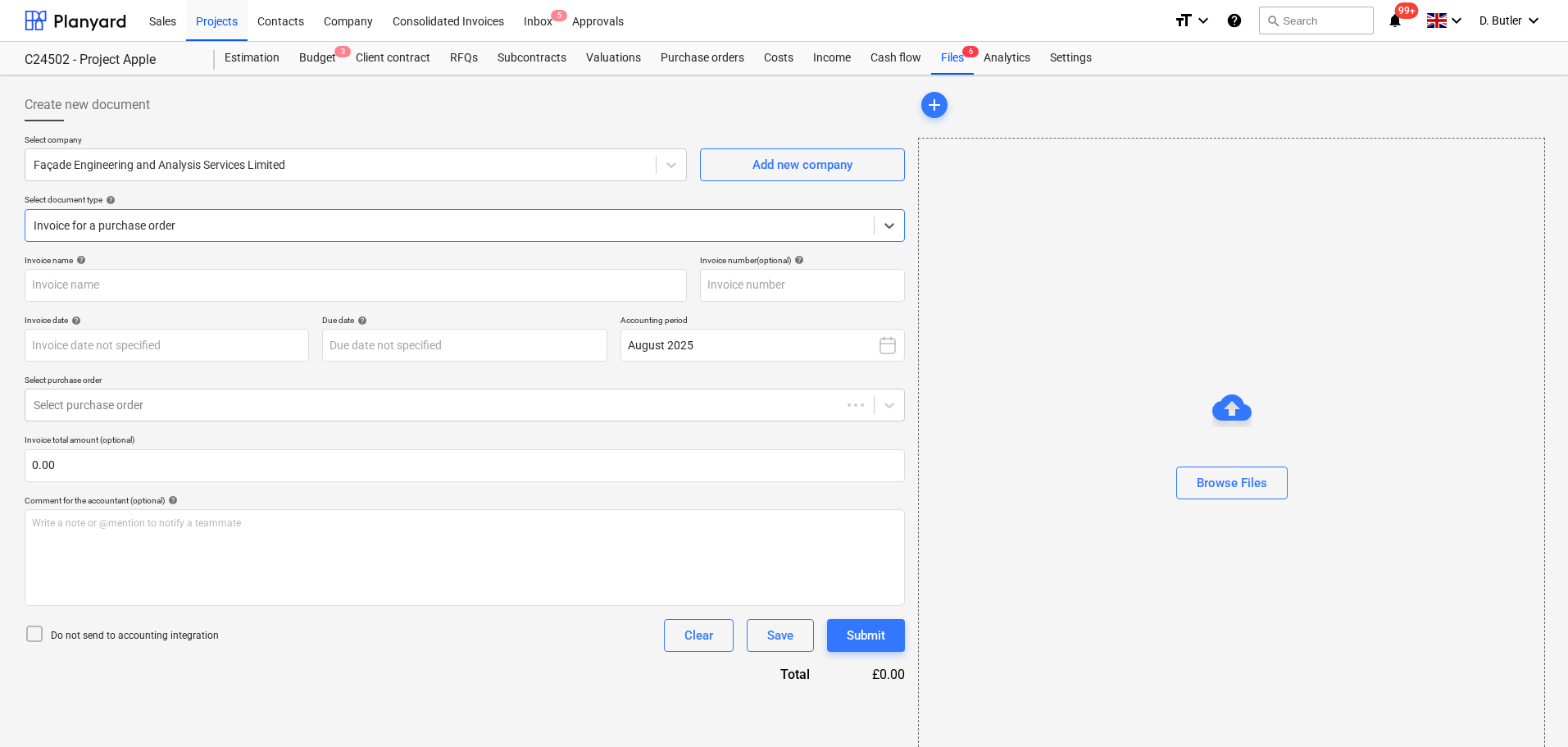 type on "25201" 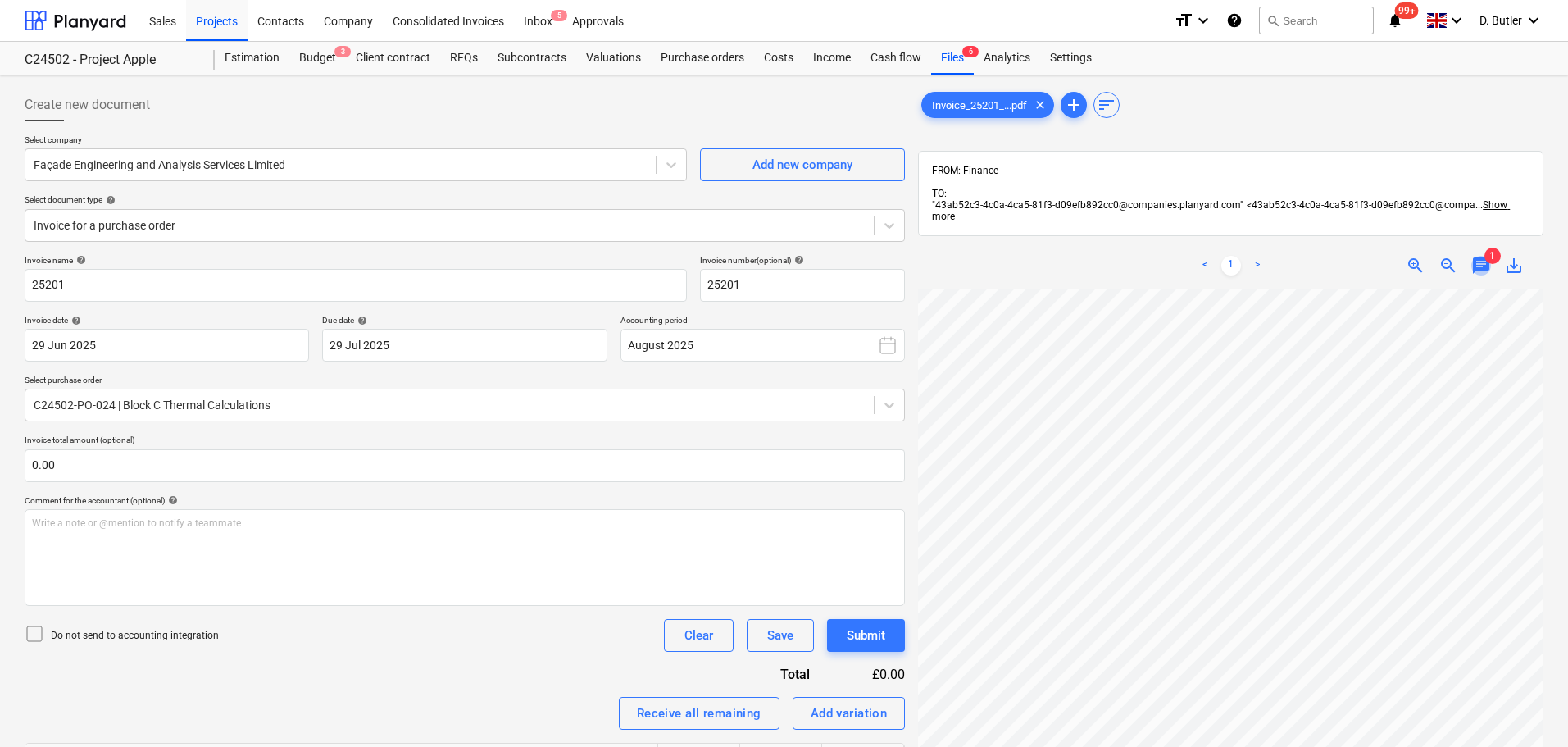 click on "chat" at bounding box center [1481, 266] 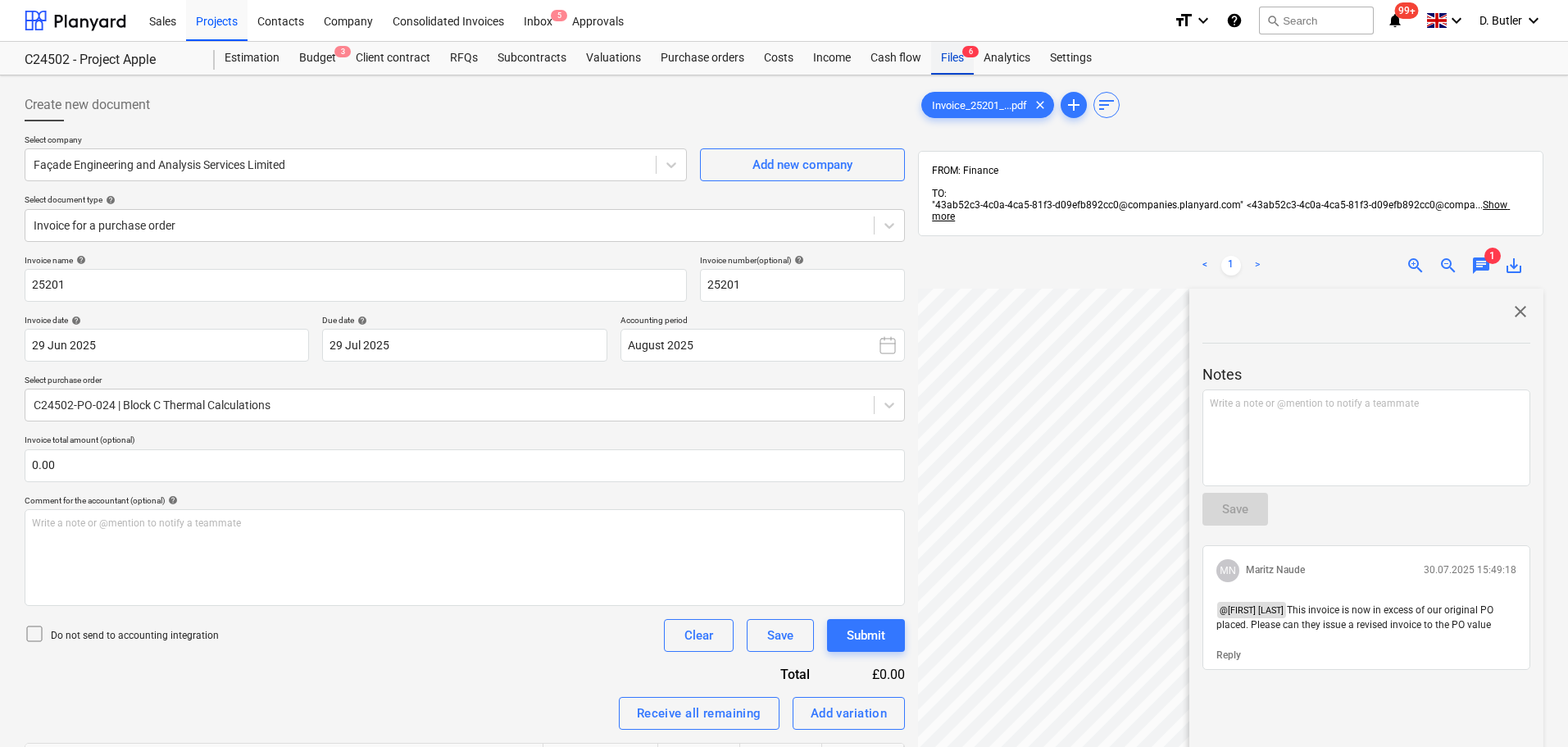 click on "Files 6" at bounding box center [952, 58] 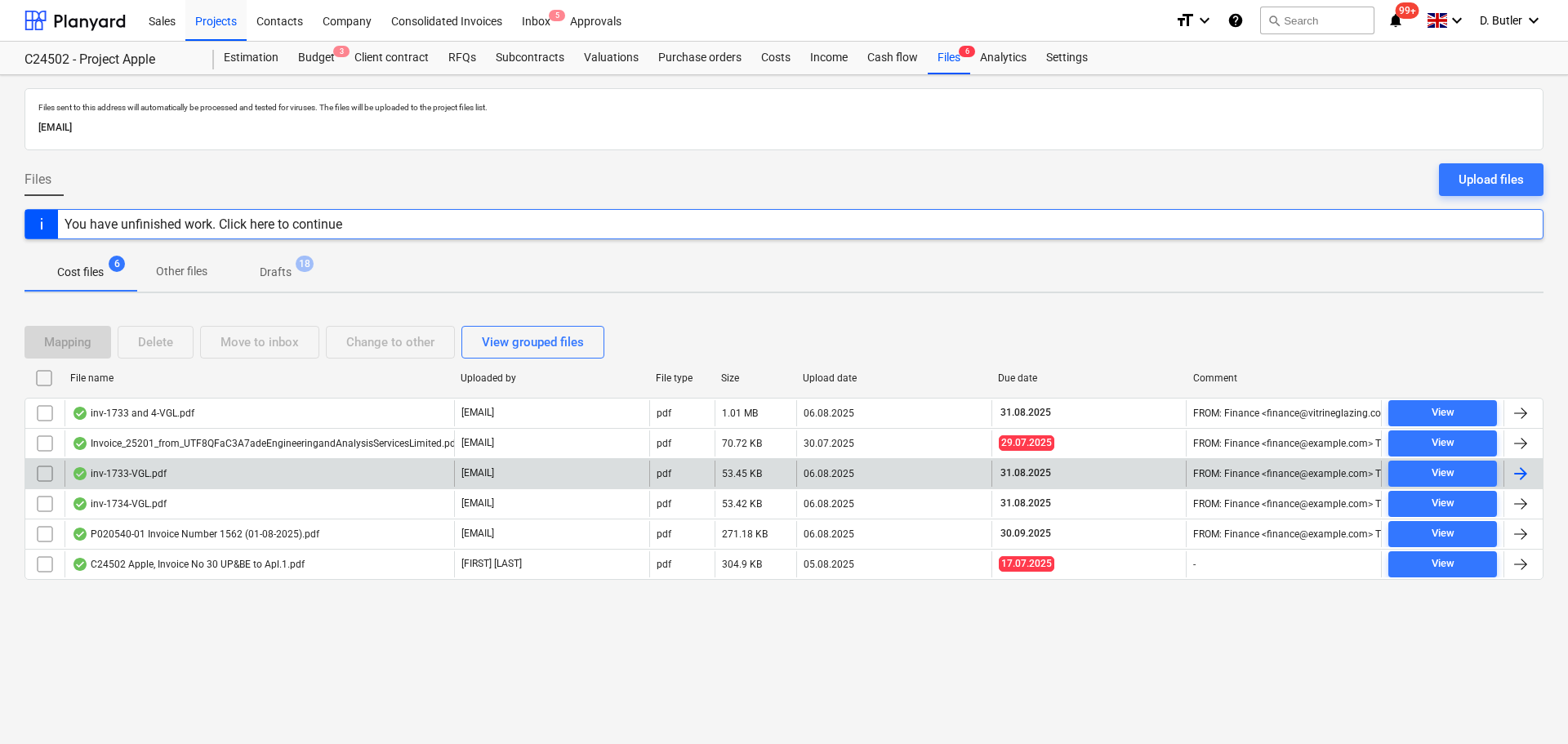 click on "inv-1733-VGL.pdf" at bounding box center (259, 474) 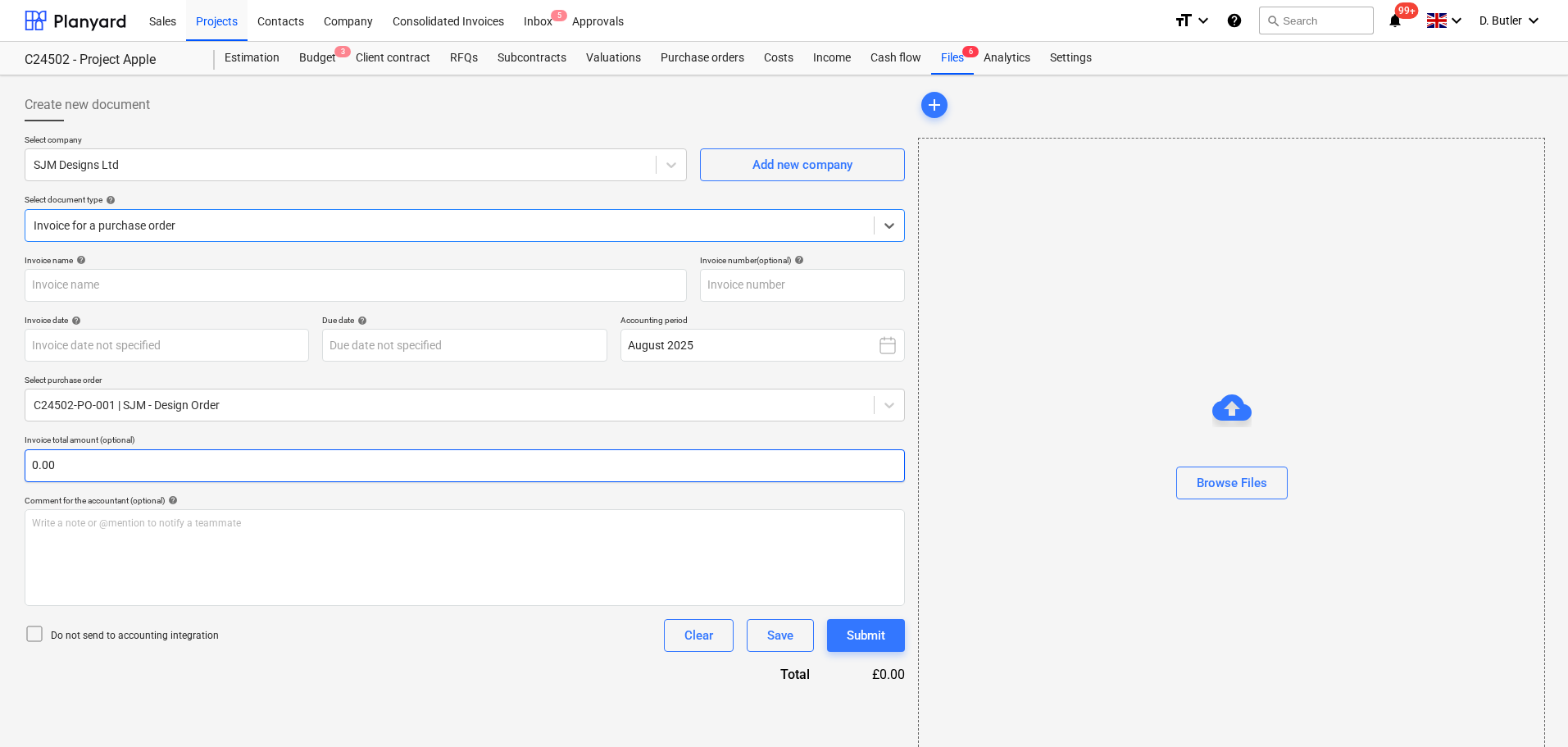 type on "1733" 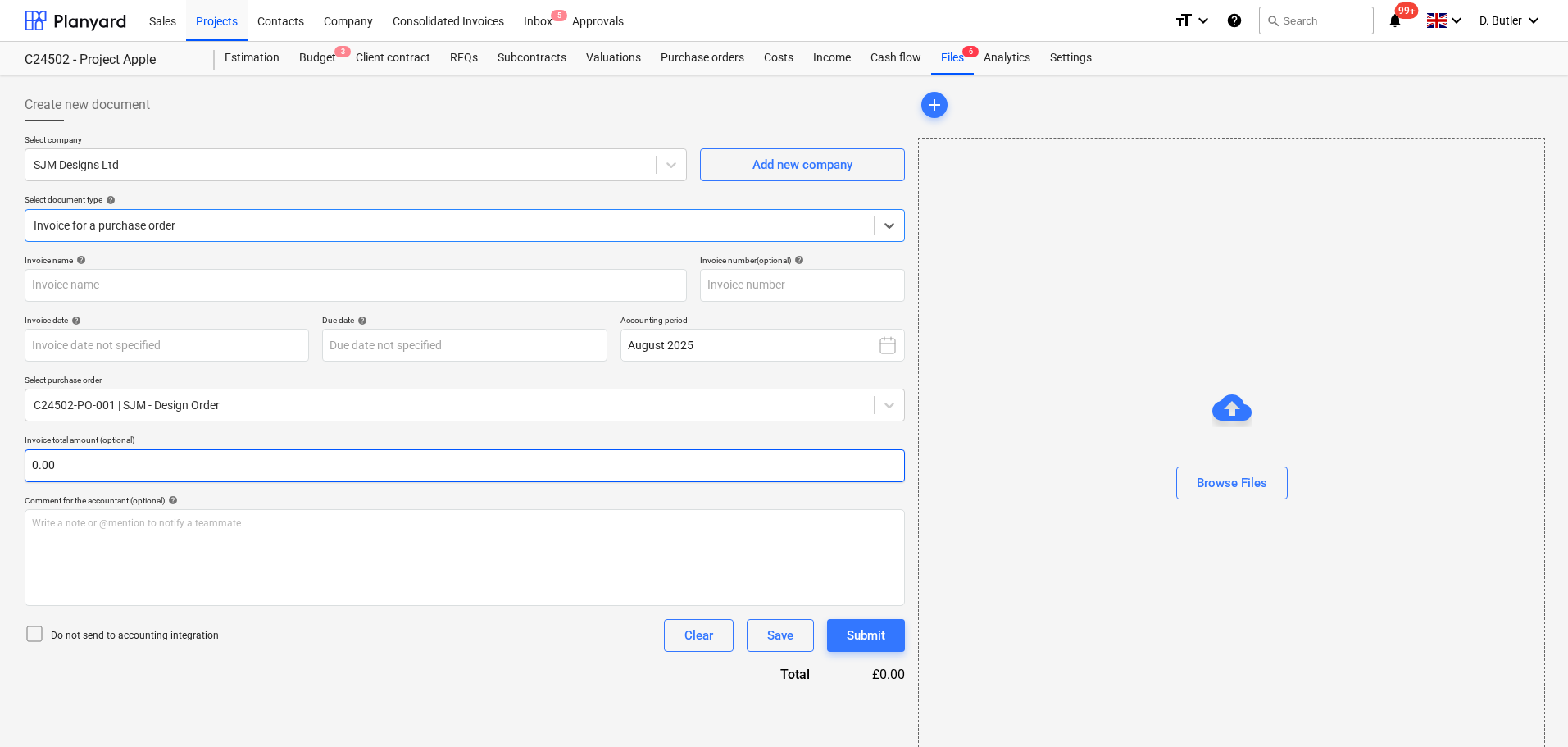 type on "1733" 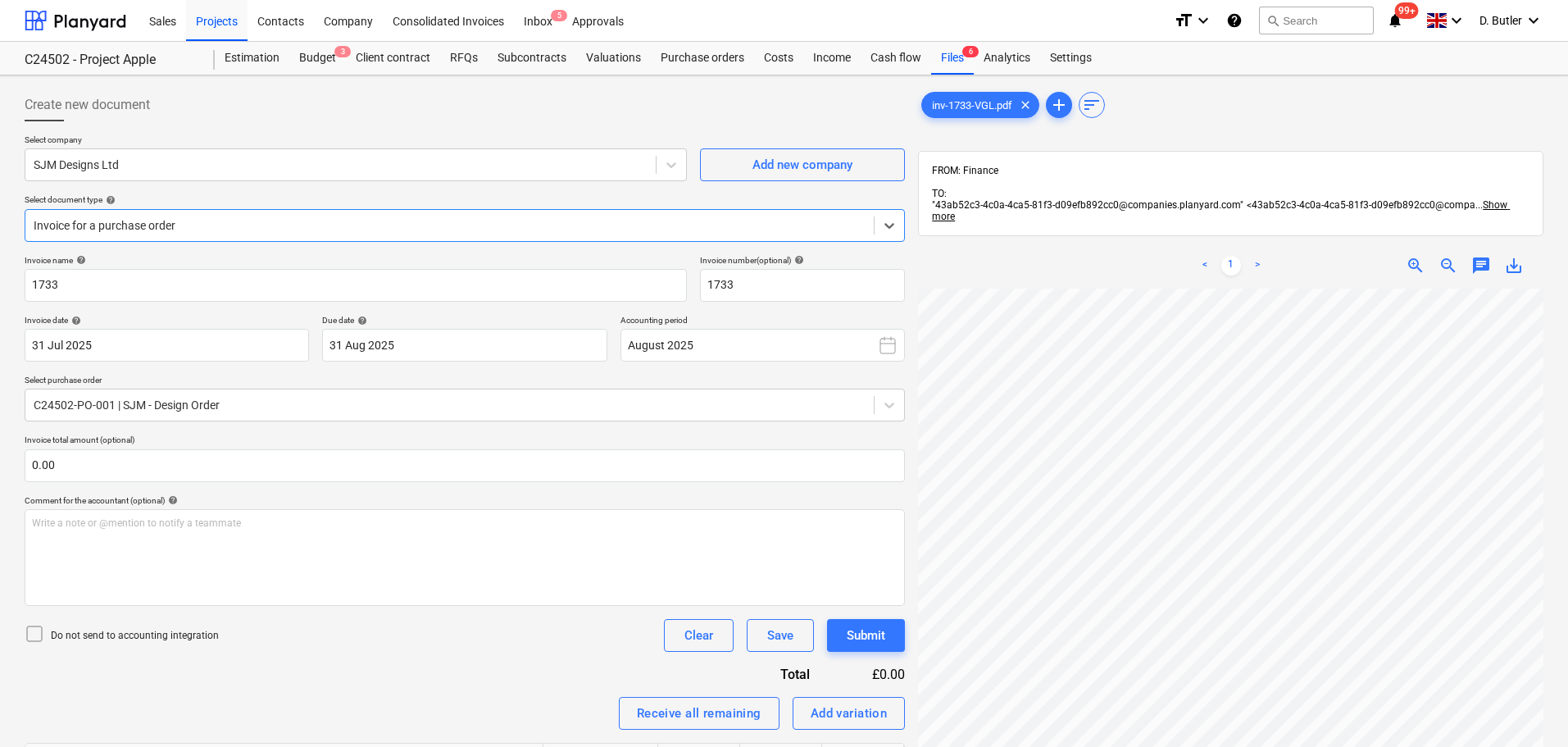 scroll, scrollTop: 246, scrollLeft: 0, axis: vertical 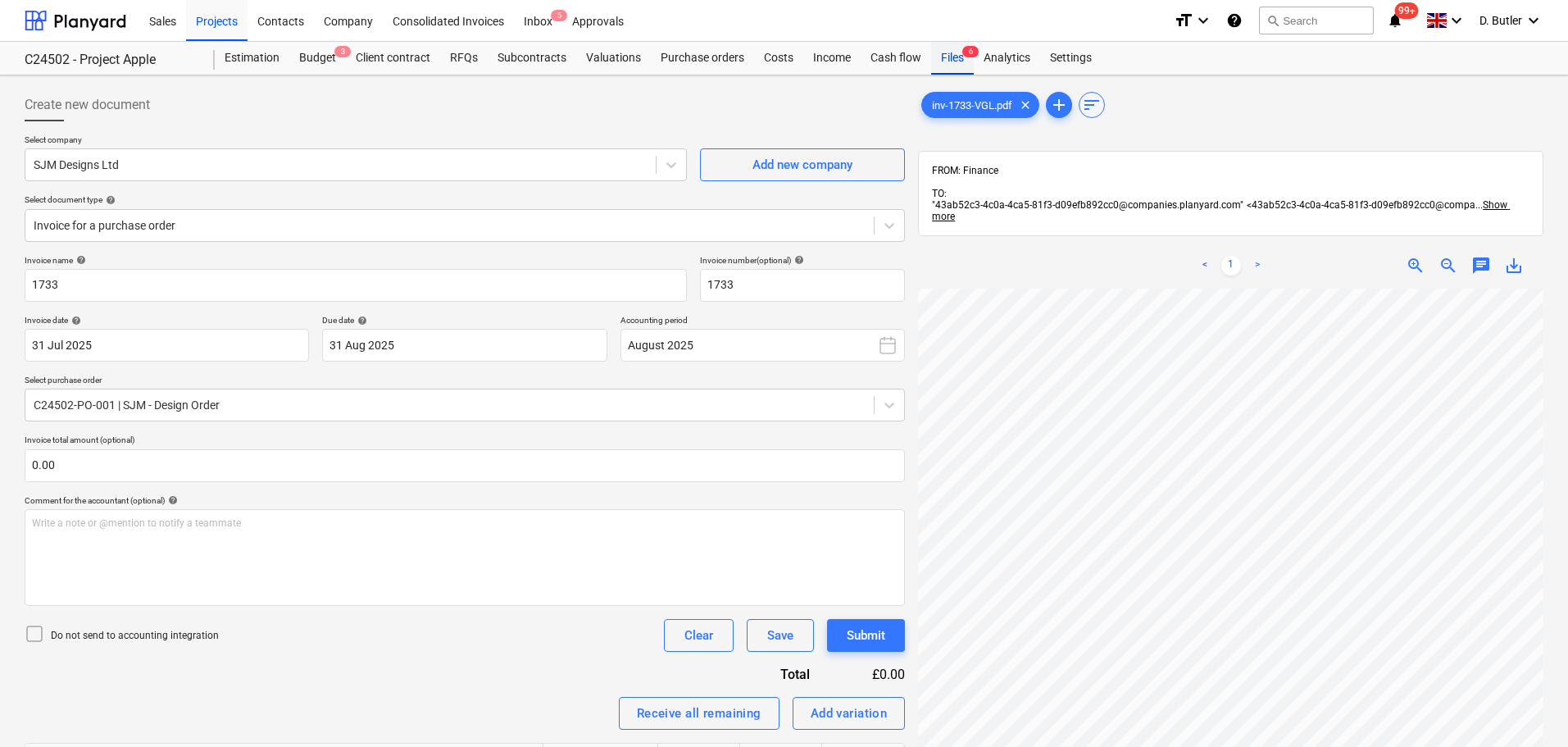 click on "Files 6" at bounding box center (952, 58) 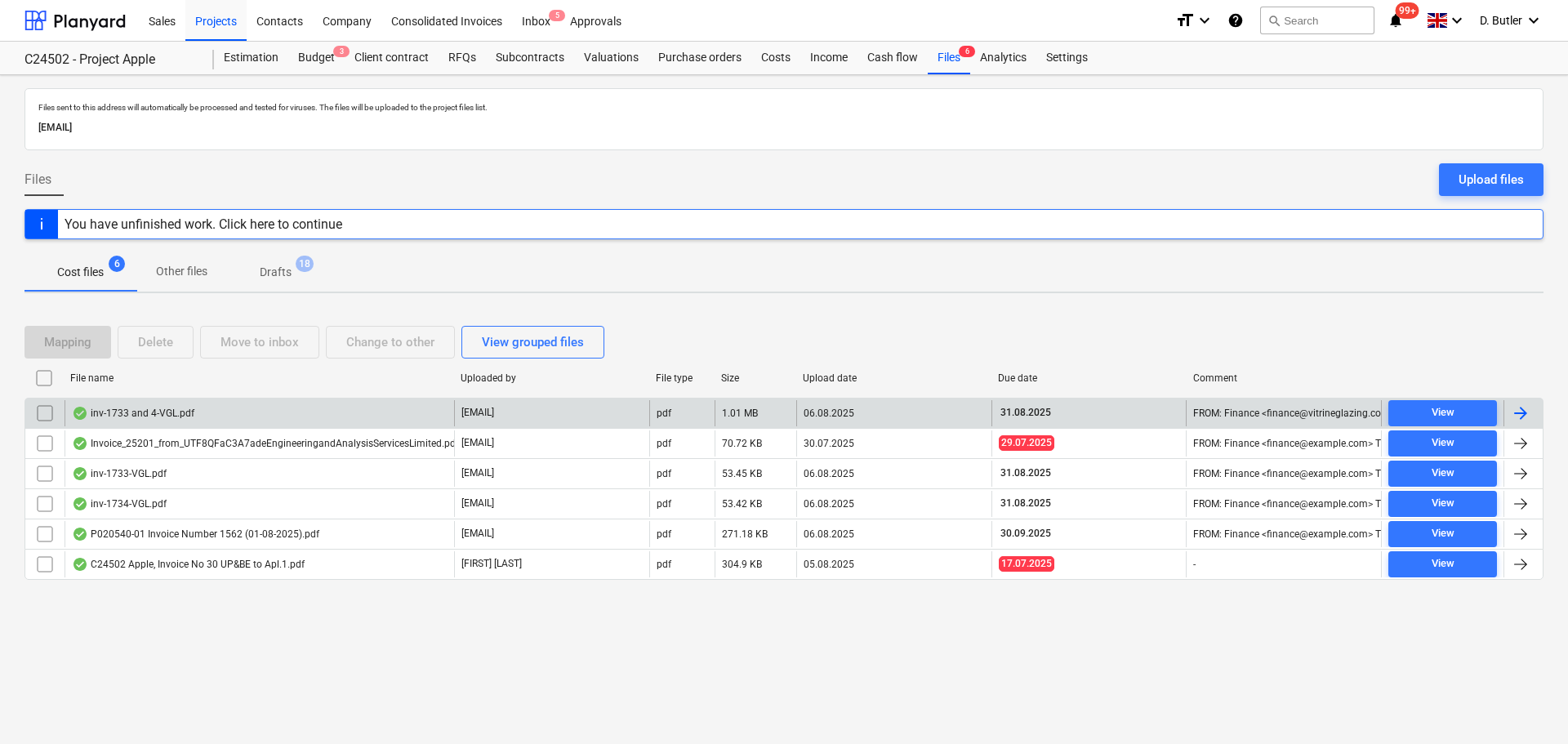 click at bounding box center [45, 413] 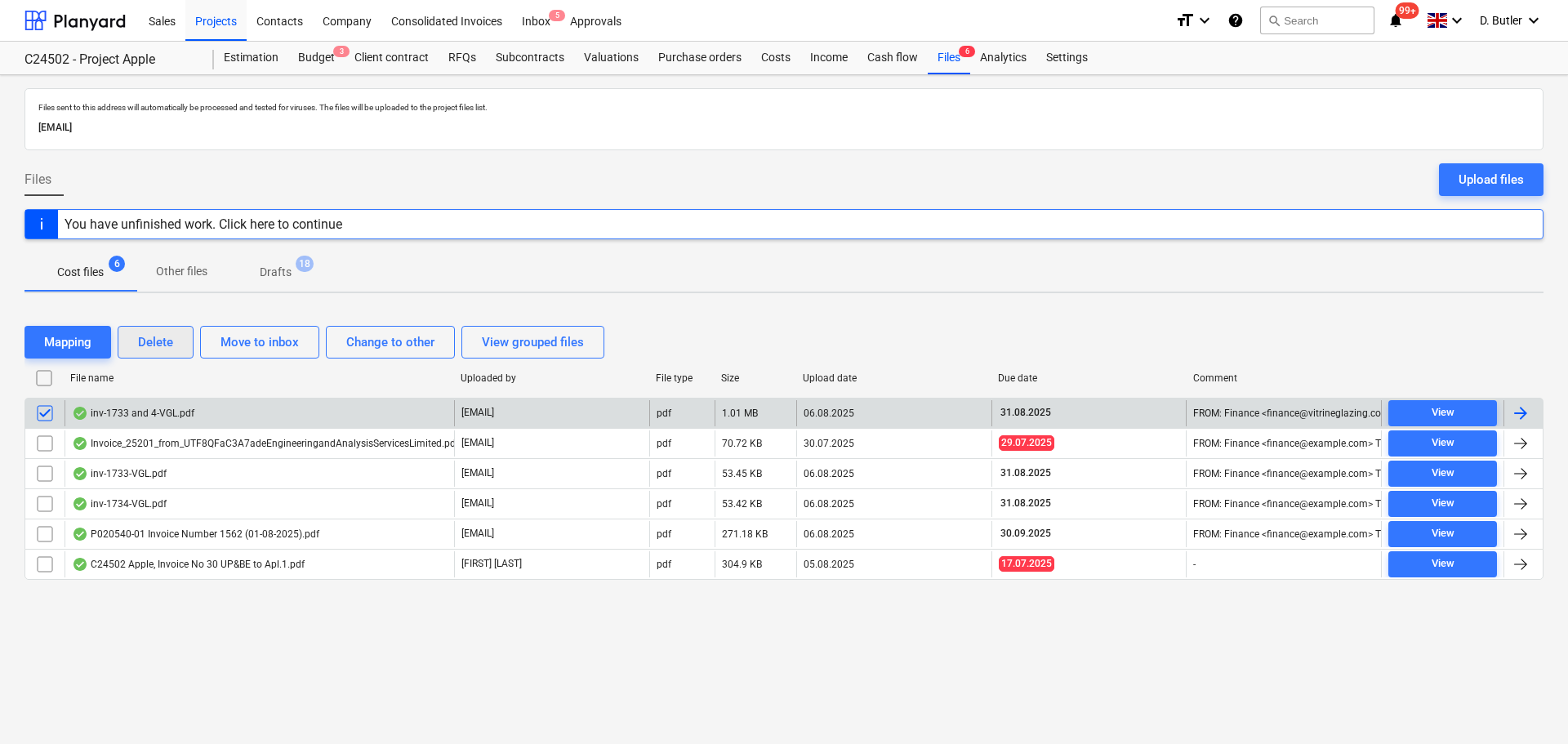 click on "Delete" at bounding box center [155, 342] 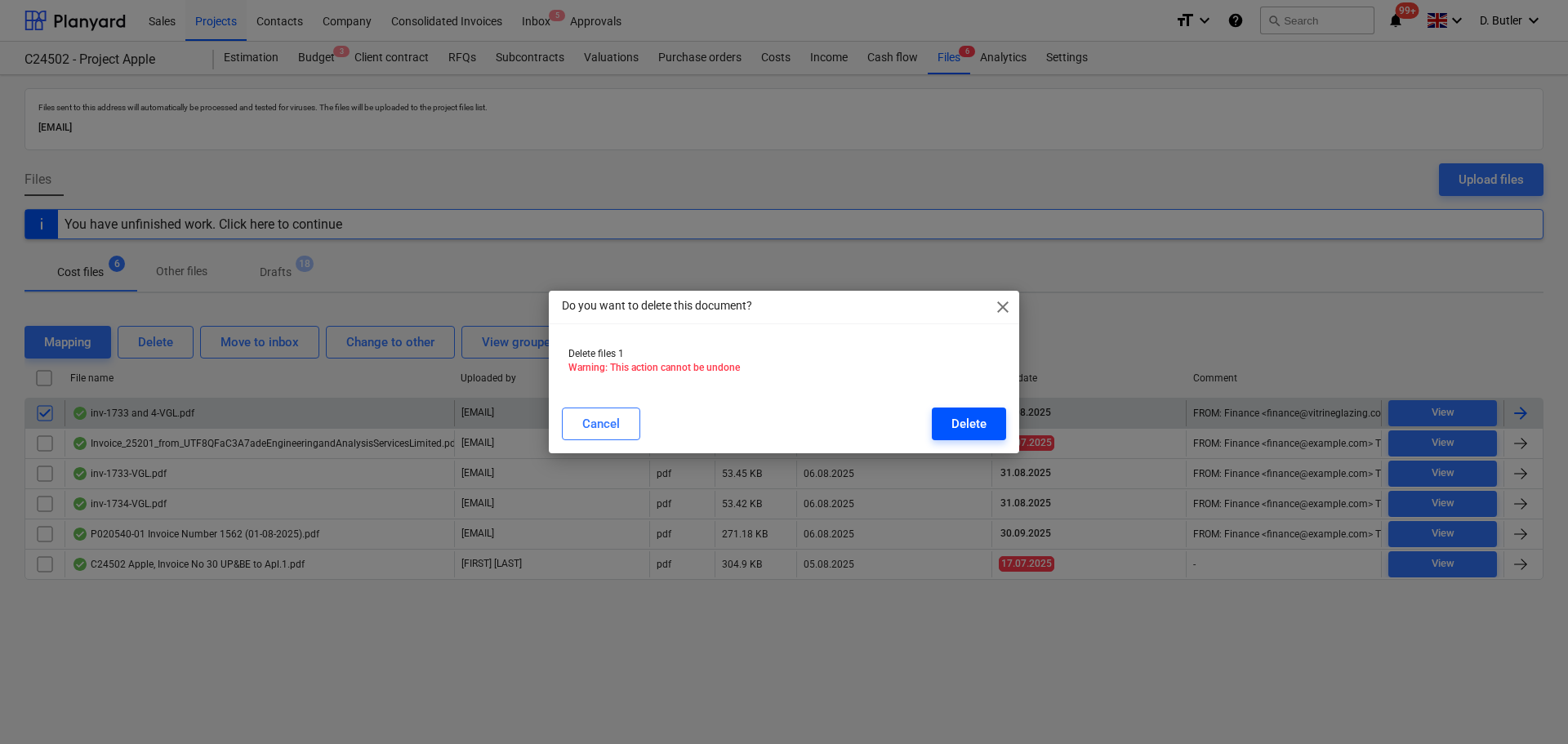 click on "Delete" at bounding box center (969, 424) 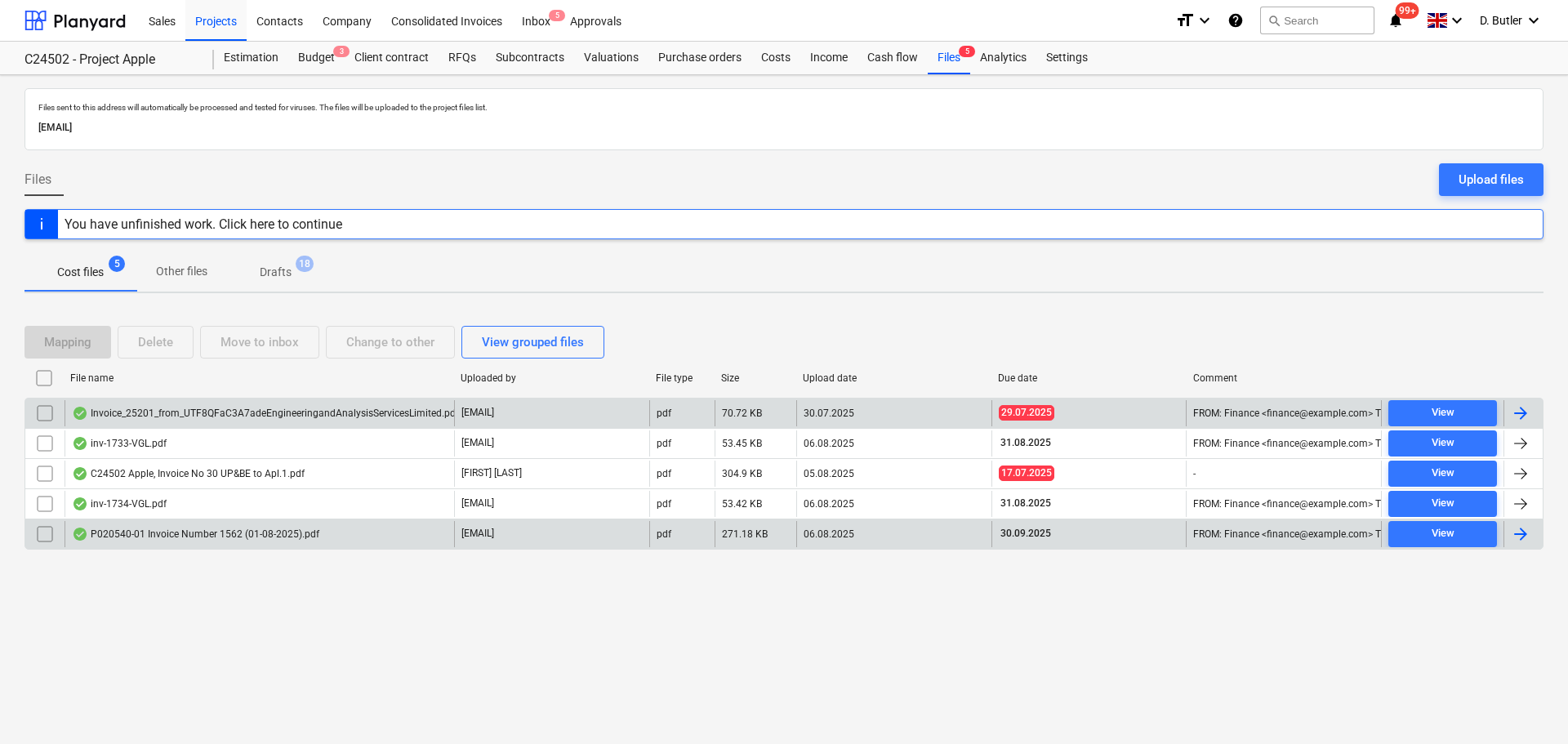 click on "P020540-01 Invoice Number 1562 (01-08-2025).pdf" at bounding box center [195, 534] 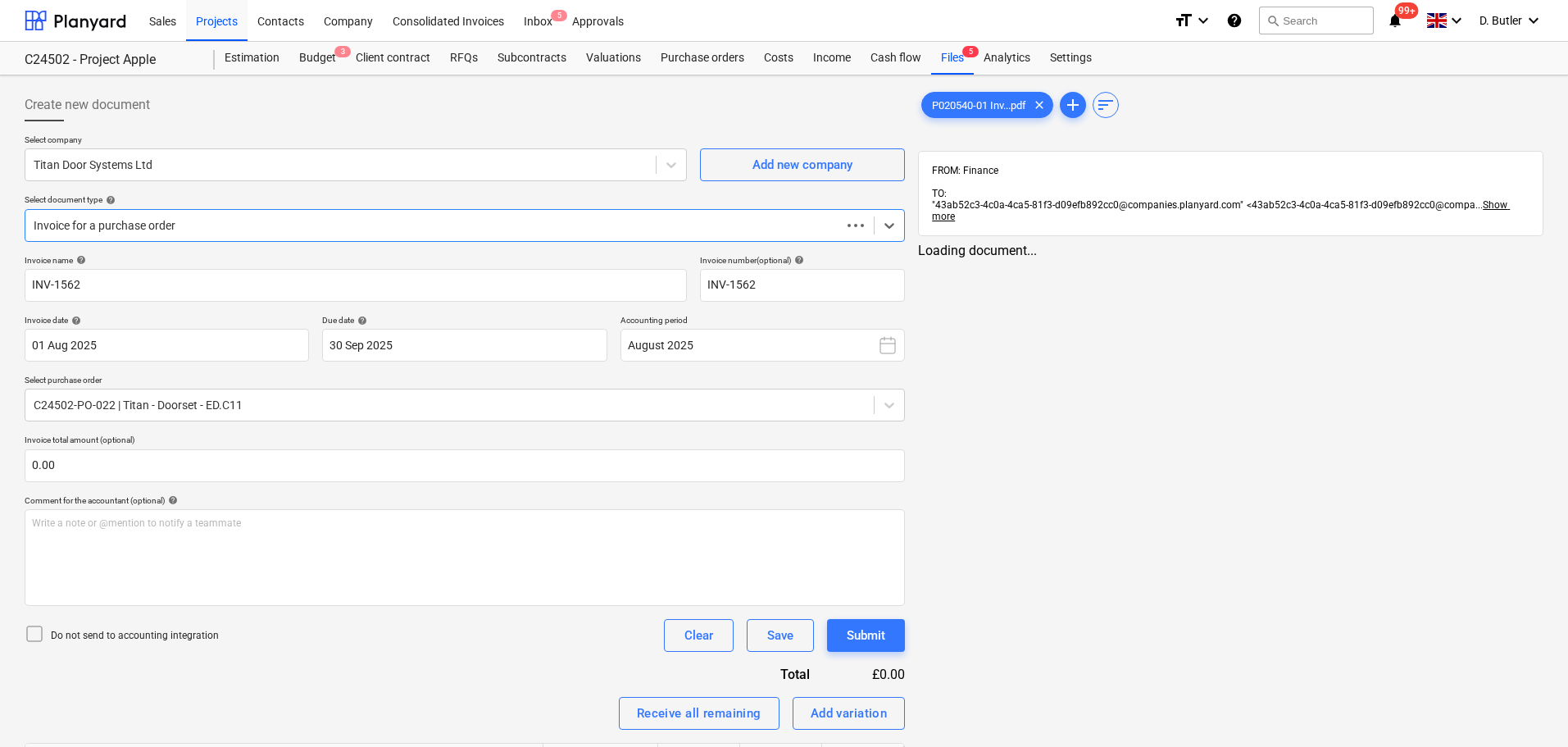 type on "INV-1562" 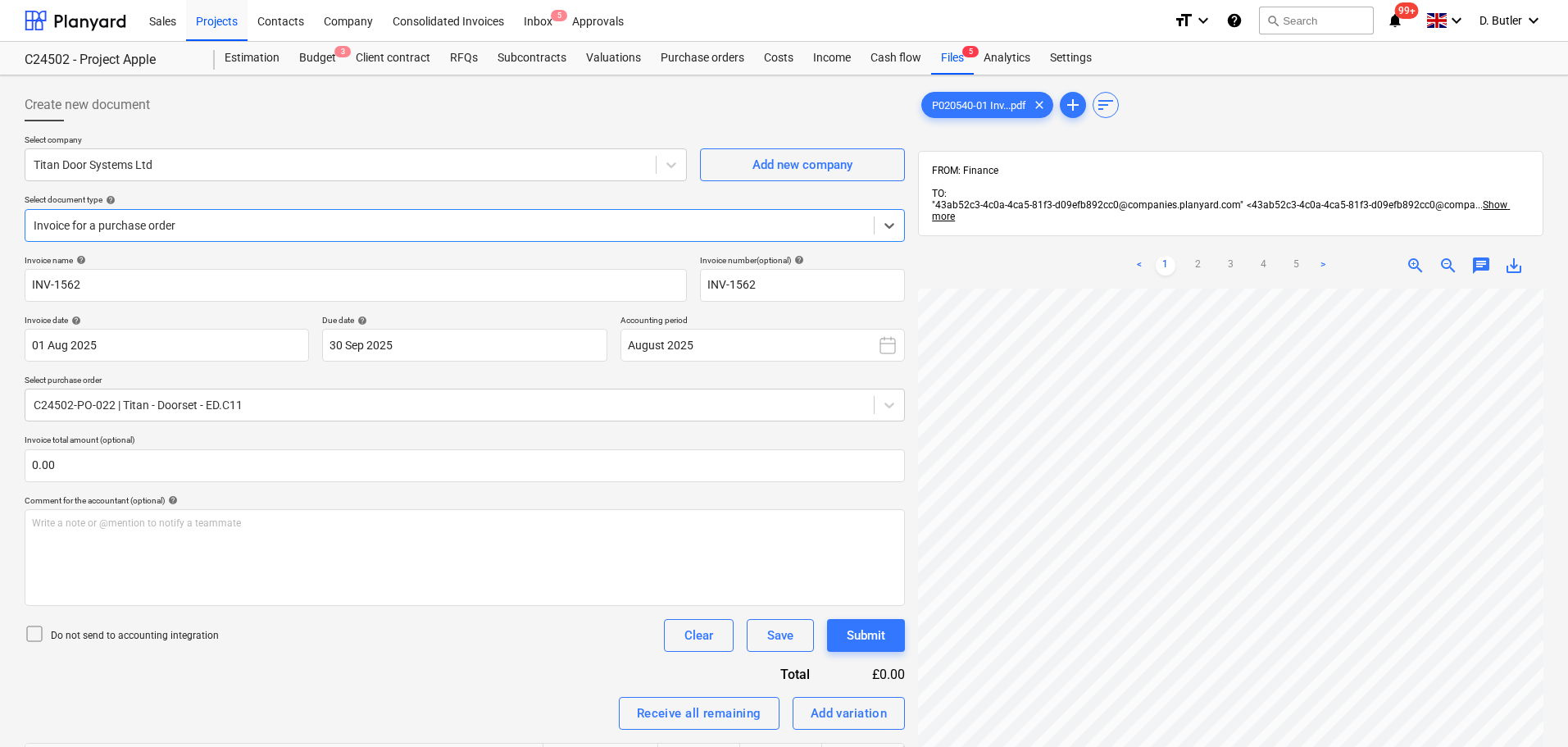 scroll, scrollTop: 347, scrollLeft: 0, axis: vertical 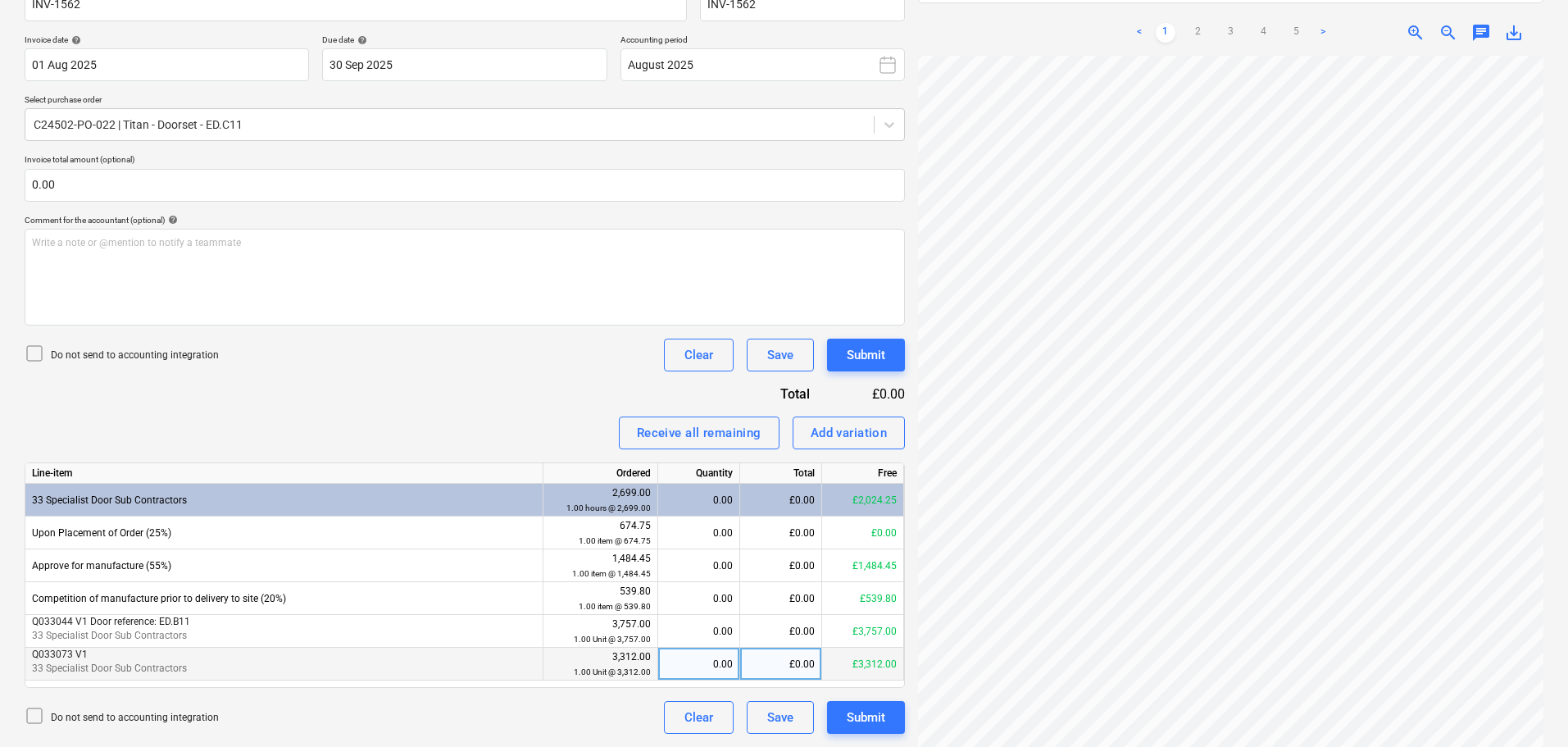 click on "£0.00" at bounding box center (781, 664) 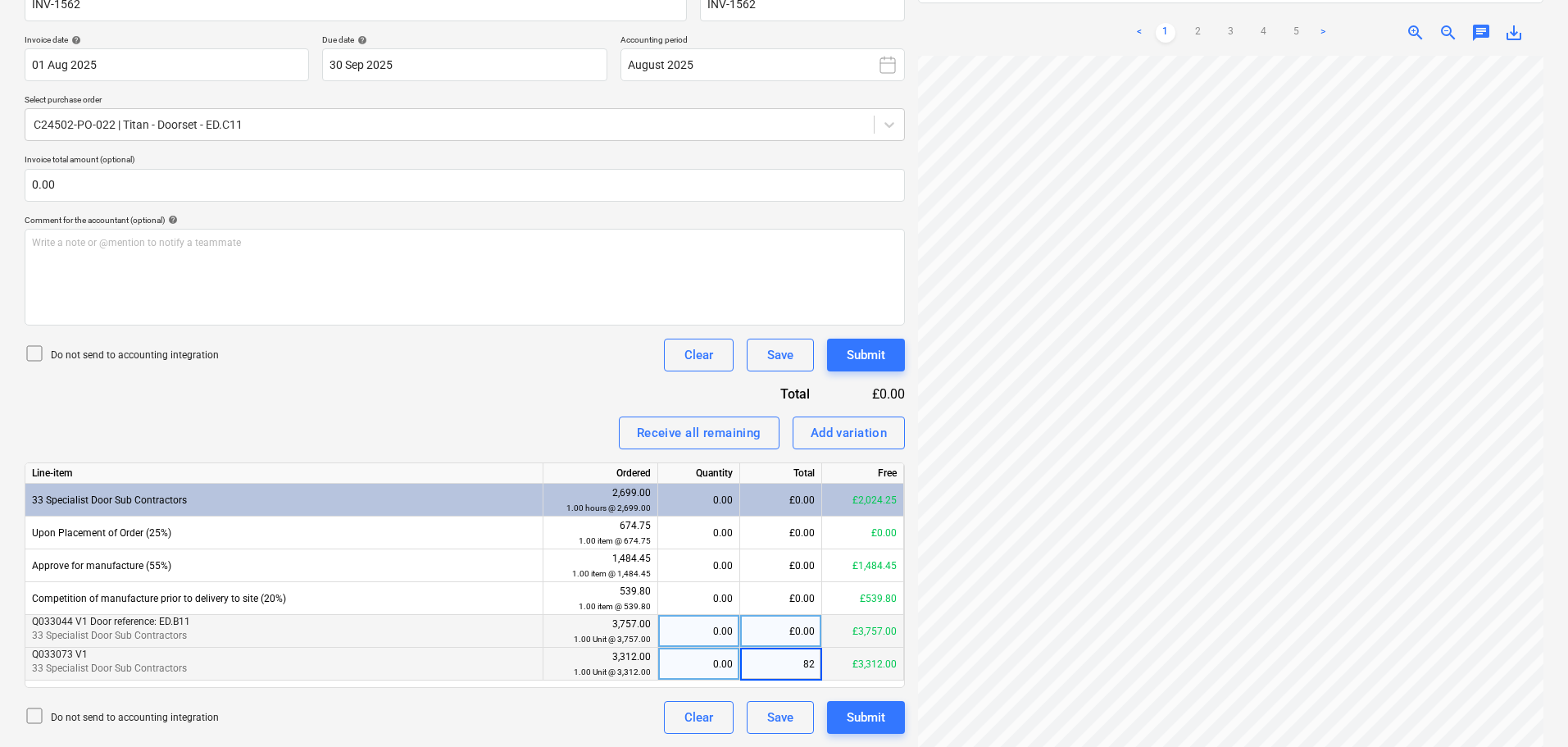type on "828" 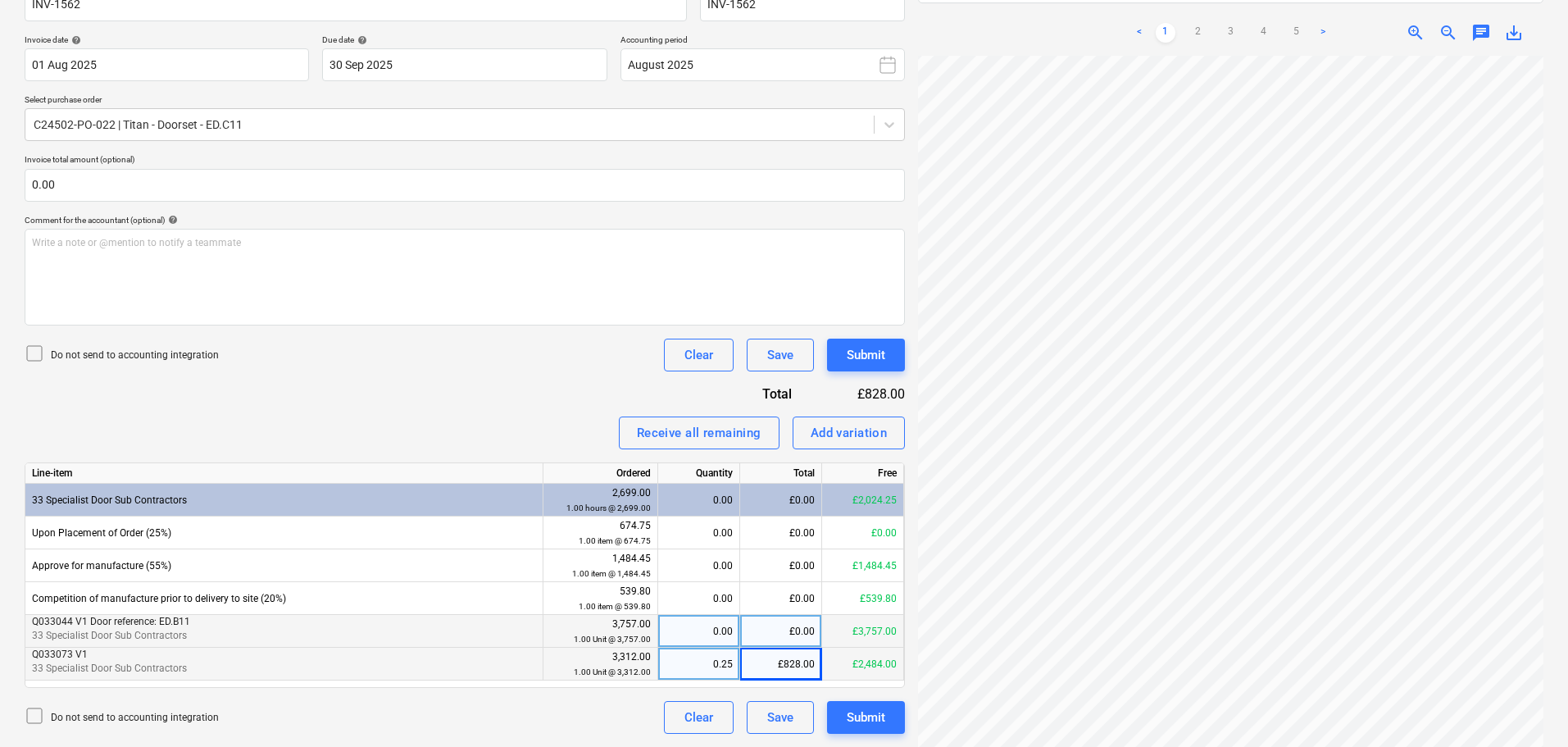 click on "£0.00" at bounding box center (781, 631) 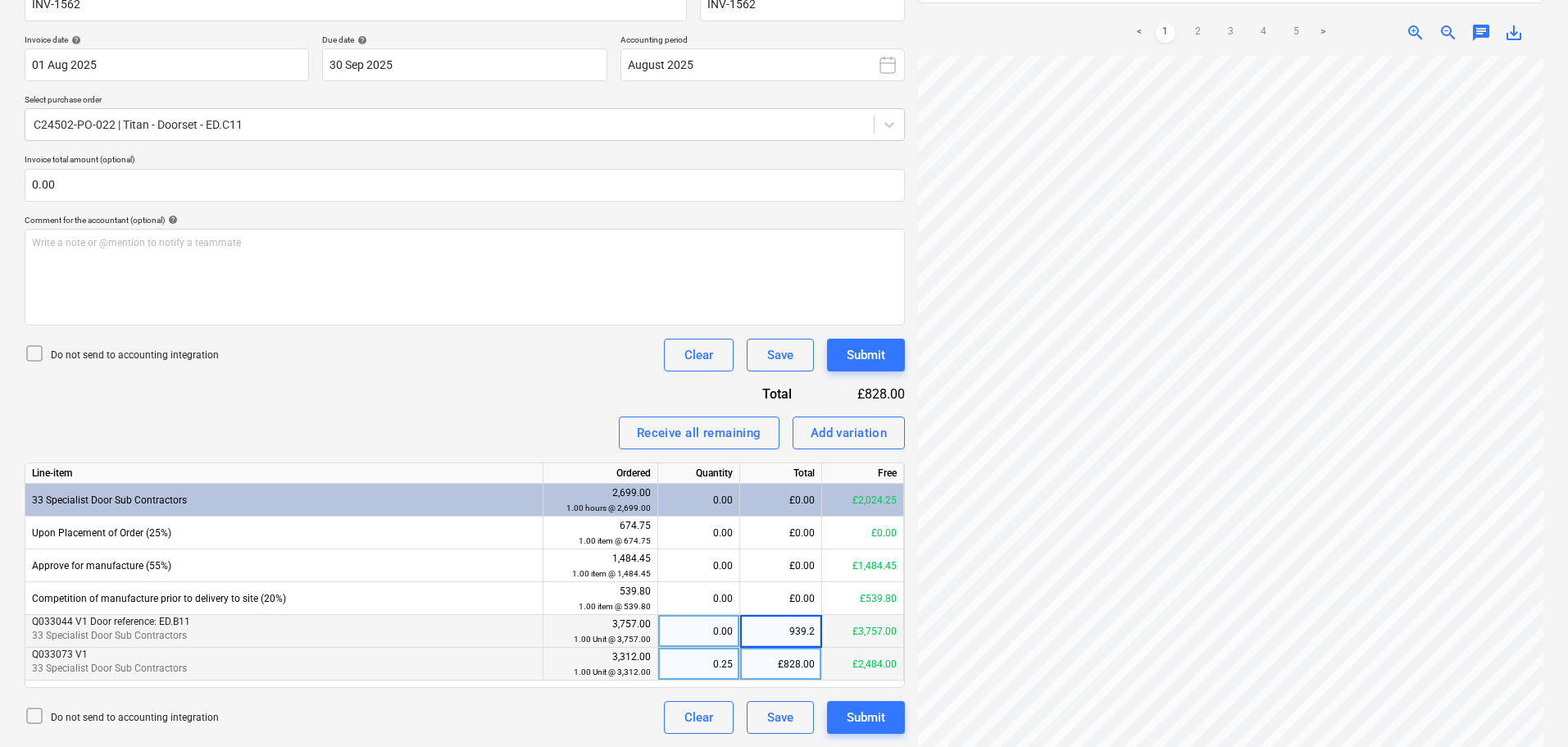 type on "939.25" 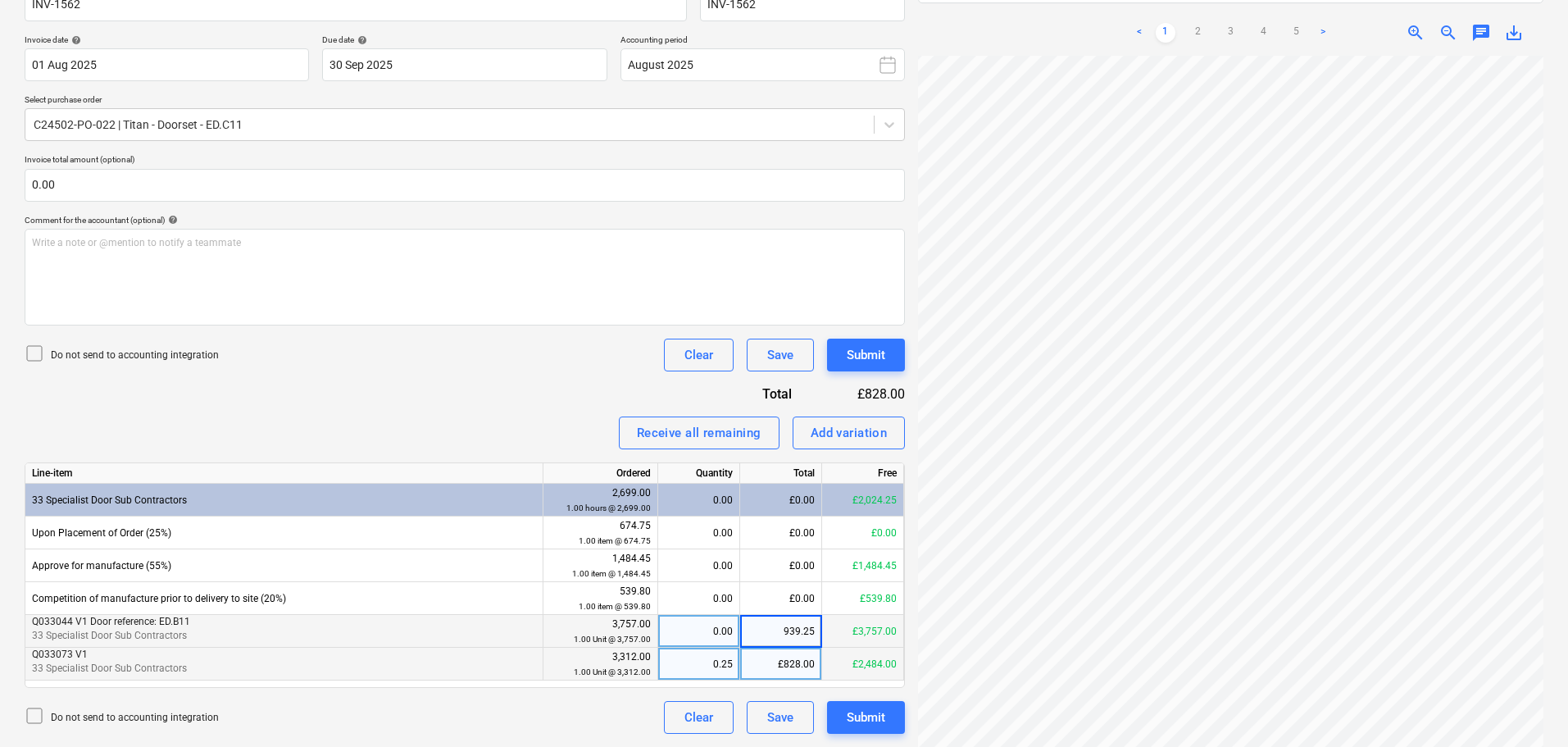 click on "Invoice name help INV-1562 Invoice number  (optional) help INV-1562 Invoice date help 01 Aug 2025 01.08.2025 Press the down arrow key to interact with the calendar and
select a date. Press the question mark key to get the keyboard shortcuts for changing dates. Due date help 30 Sep 2025 30.09.2025 Press the down arrow key to interact with the calendar and
select a date. Press the question mark key to get the keyboard shortcuts for changing dates. Accounting period August 2025 Select purchase order C24502-PO-022 | Titan - Doorset - ED.C11 Invoice total amount (optional) 0.00 Comment for the accountant (optional) help Write a note or @mention to notify a teammate ﻿ Do not send to accounting integration Clear Save Submit Total £828.00 Receive all remaining Add variation Line-item Ordered Quantity Total Free 33 Specialist Door Sub Contractors 2,699.00 1.00 hours @ 2,699.00 0.00 £0.00 £2,024.25 Upon Placement of Order (25%) 674.75 1.00 item @ 674.75 0.00 £0.00 £0.00 Approve for manufacture (55%) 1,484.45" at bounding box center [465, 354] 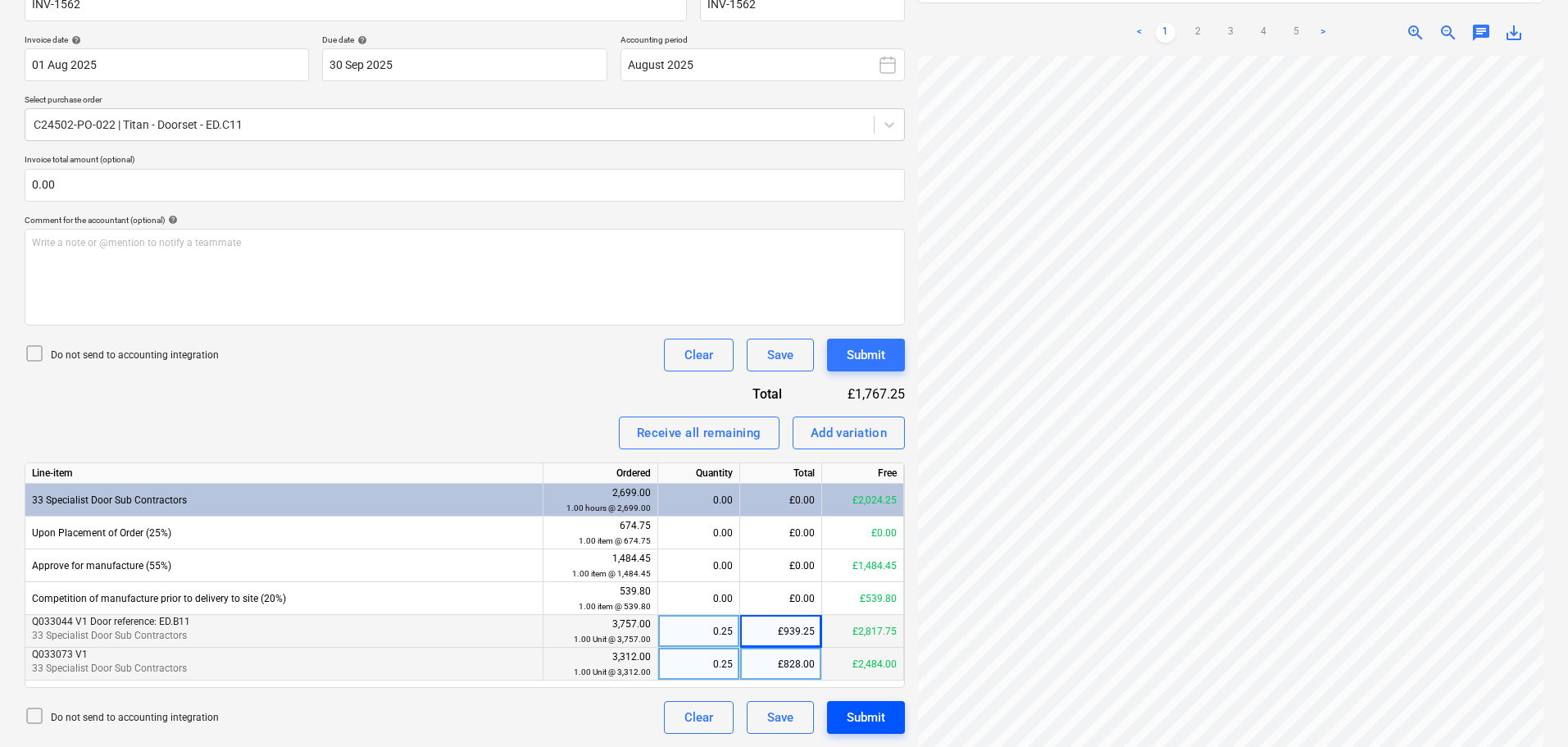 click on "Submit" at bounding box center [866, 717] 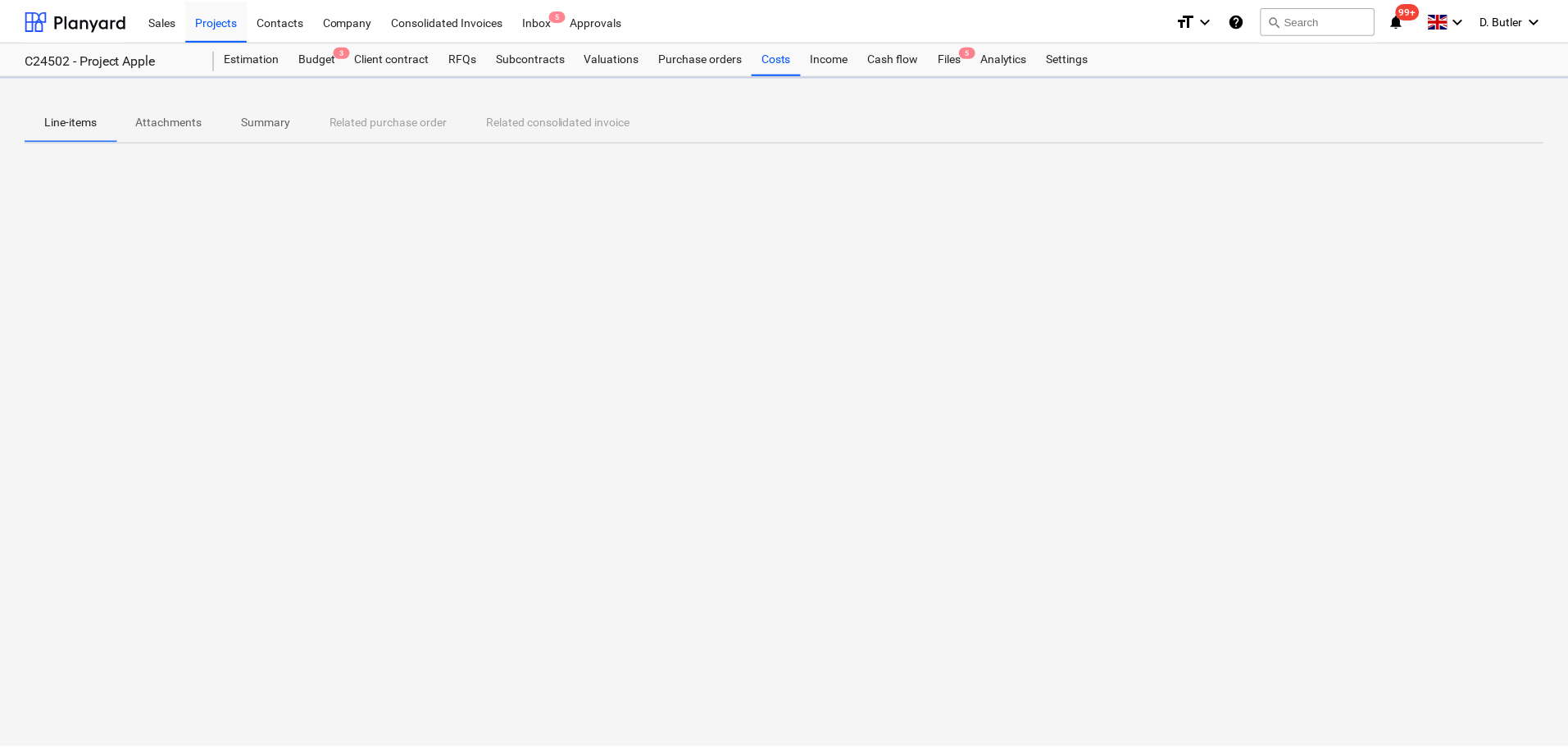 scroll, scrollTop: 0, scrollLeft: 0, axis: both 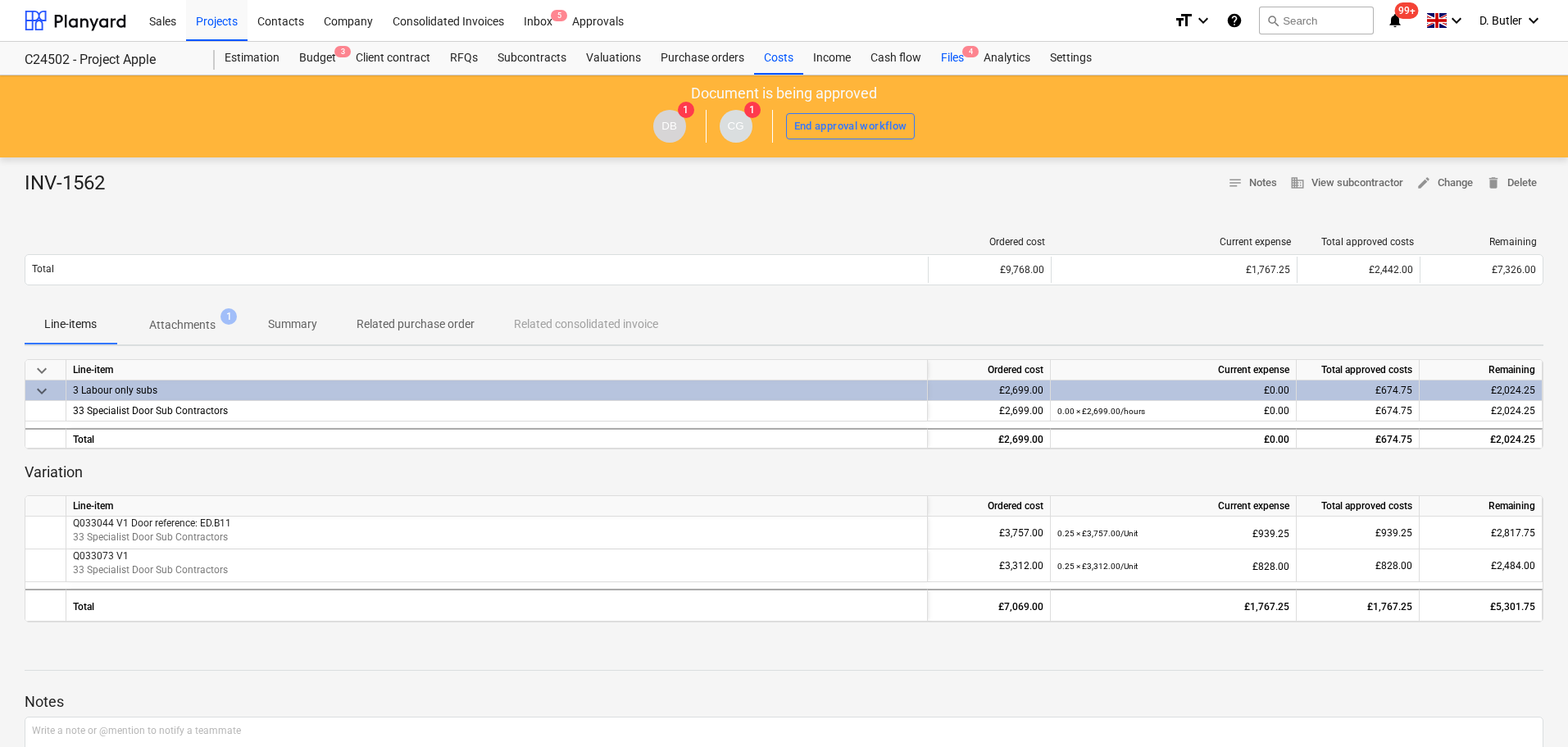 click on "Files 4" at bounding box center (952, 58) 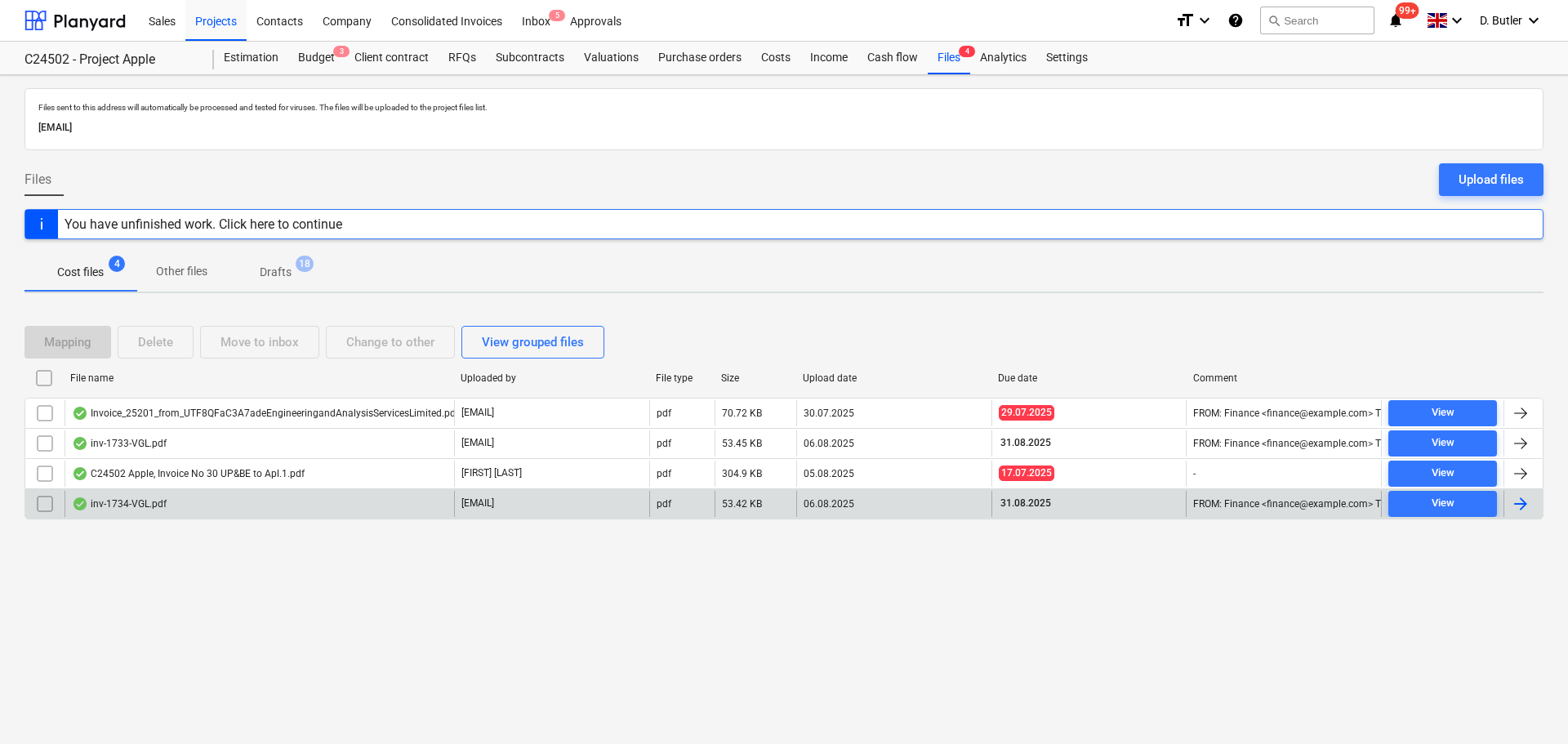 click on "inv-1734-VGL.pdf" at bounding box center [119, 504] 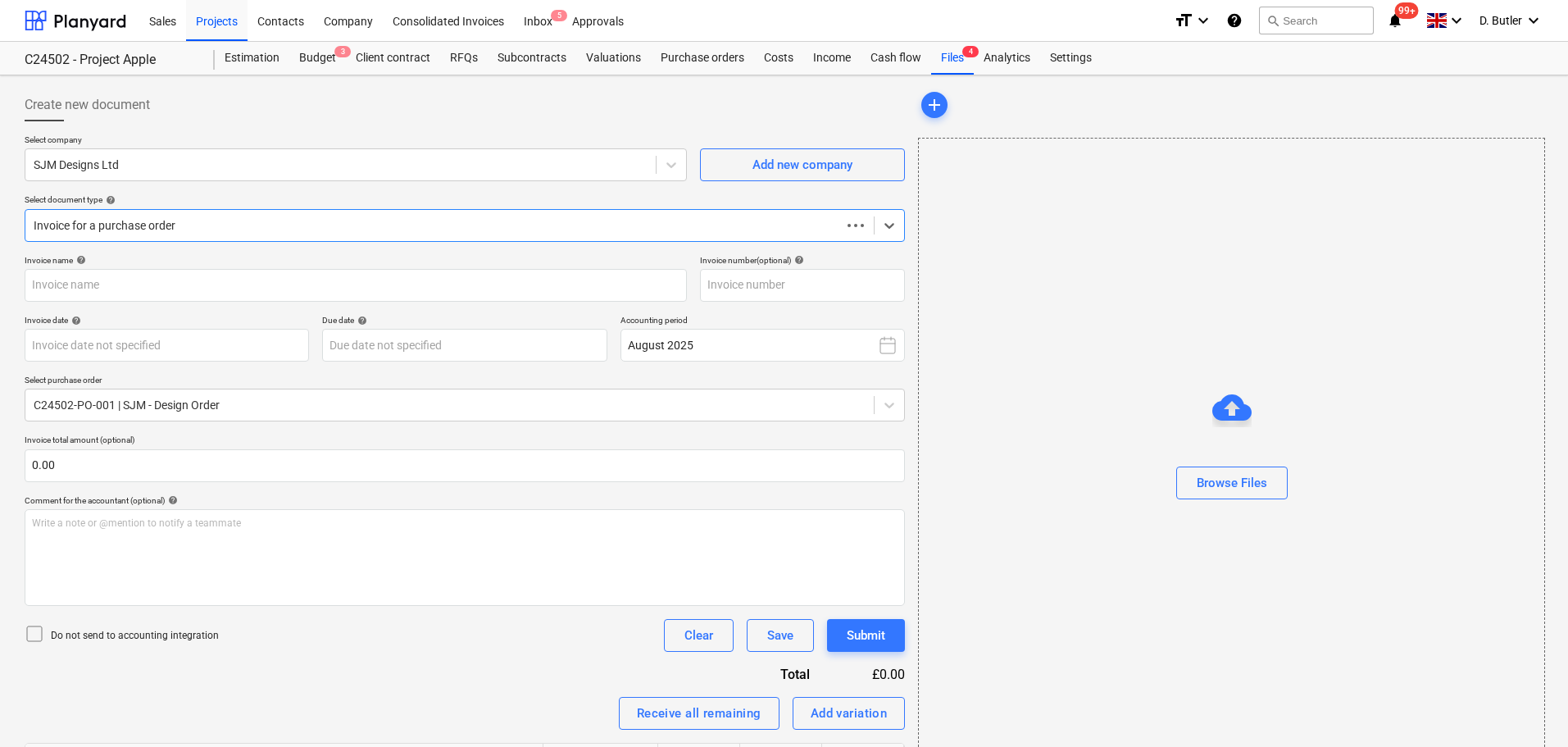 type on "1734" 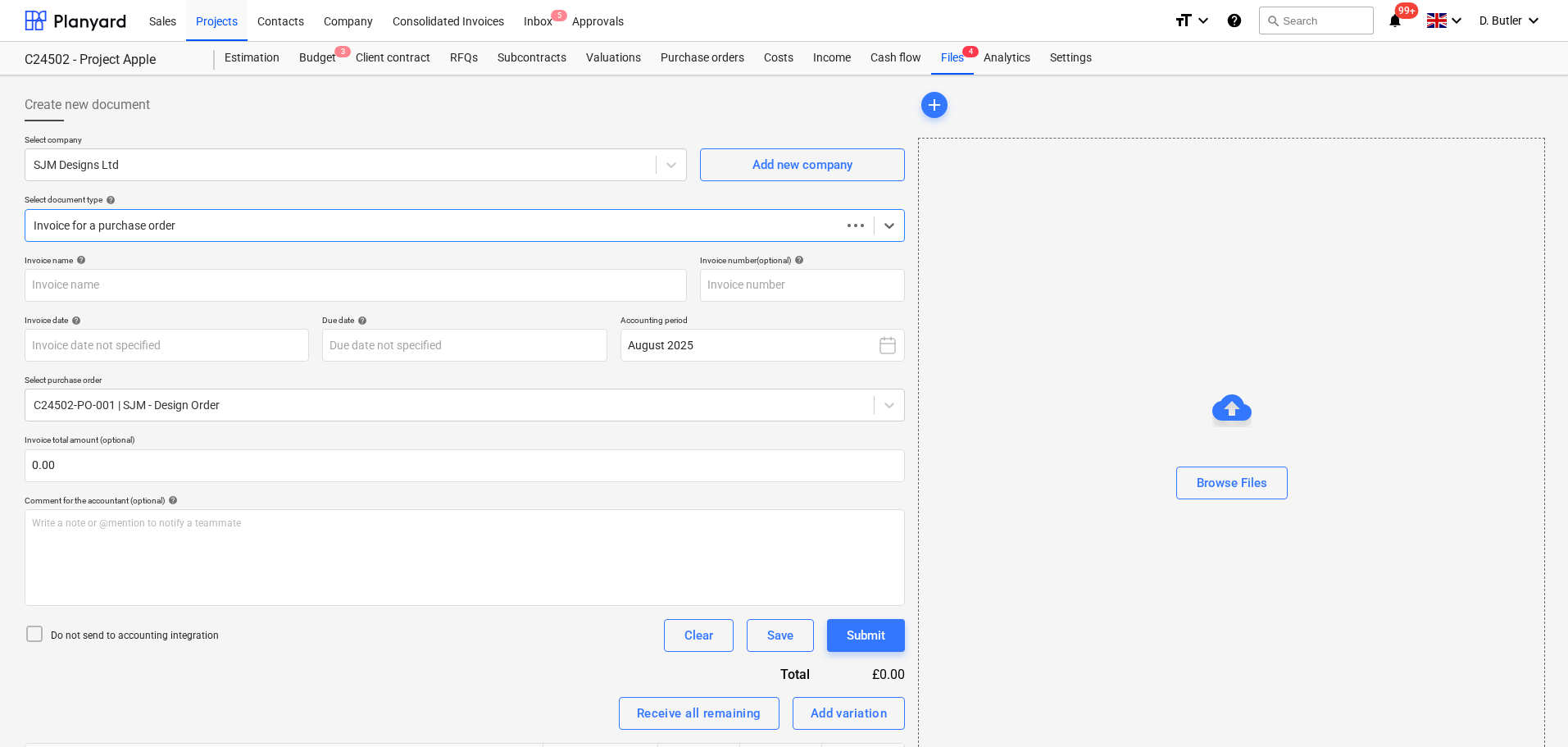 type on "1734" 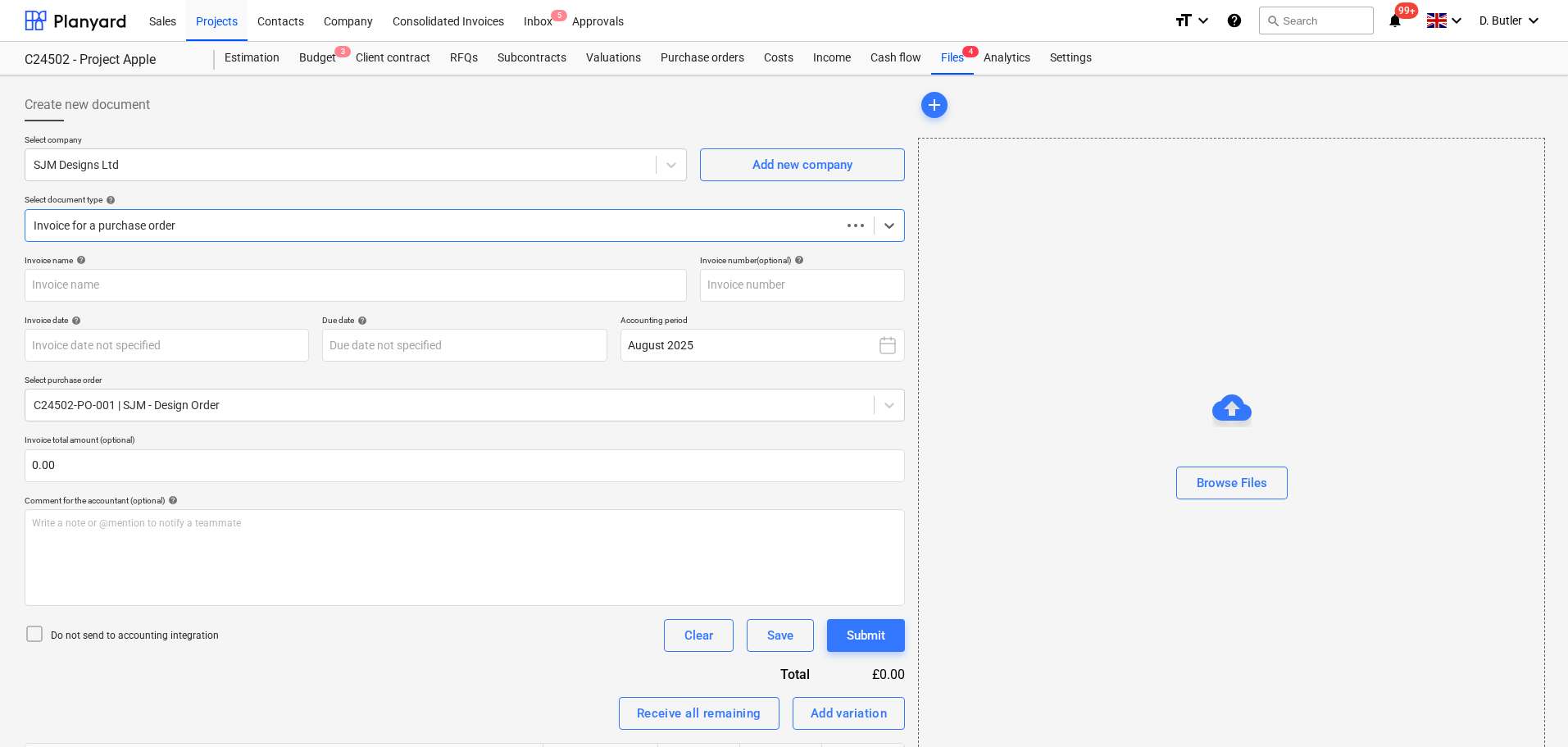 type on "31 Jul 2025" 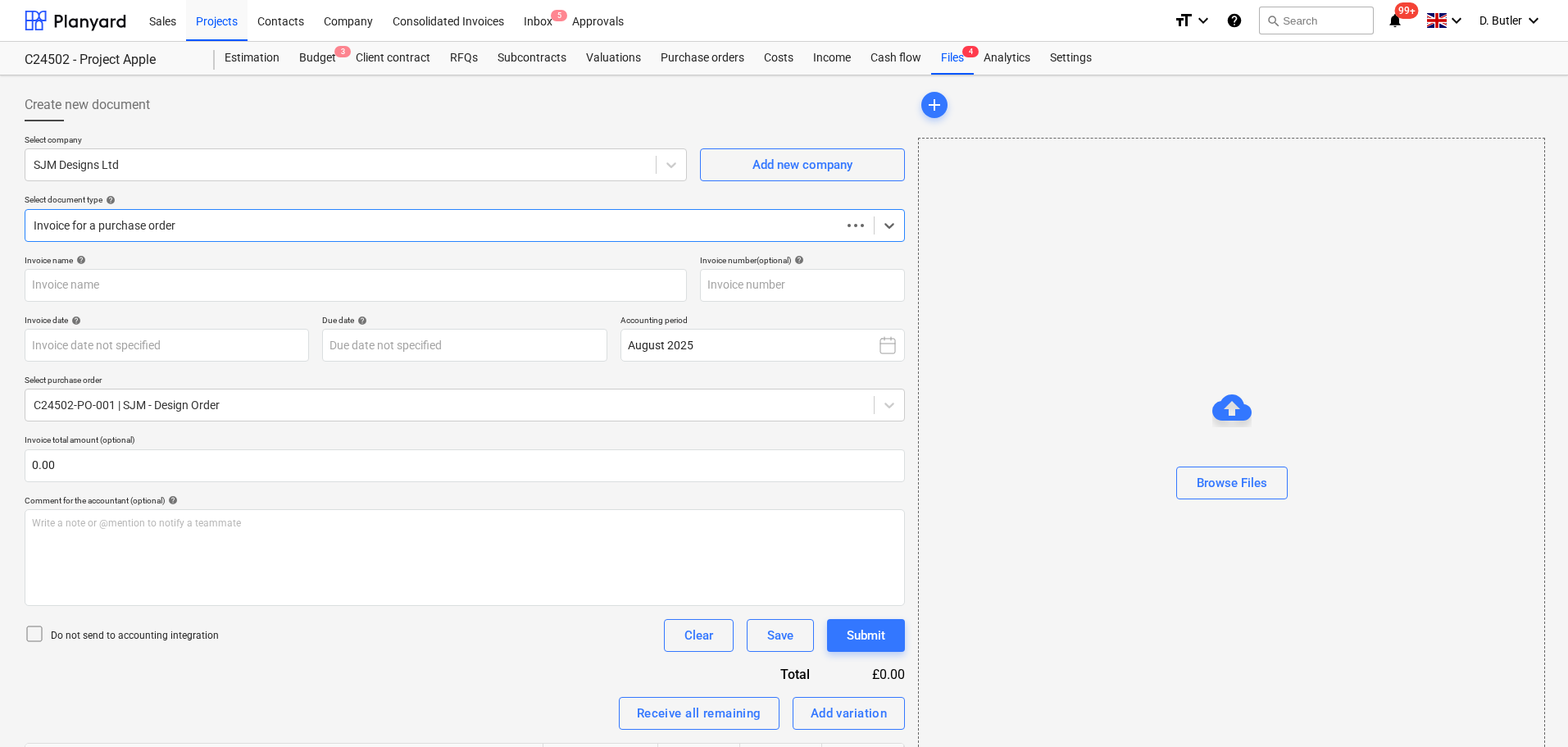 type on "31 Aug 2025" 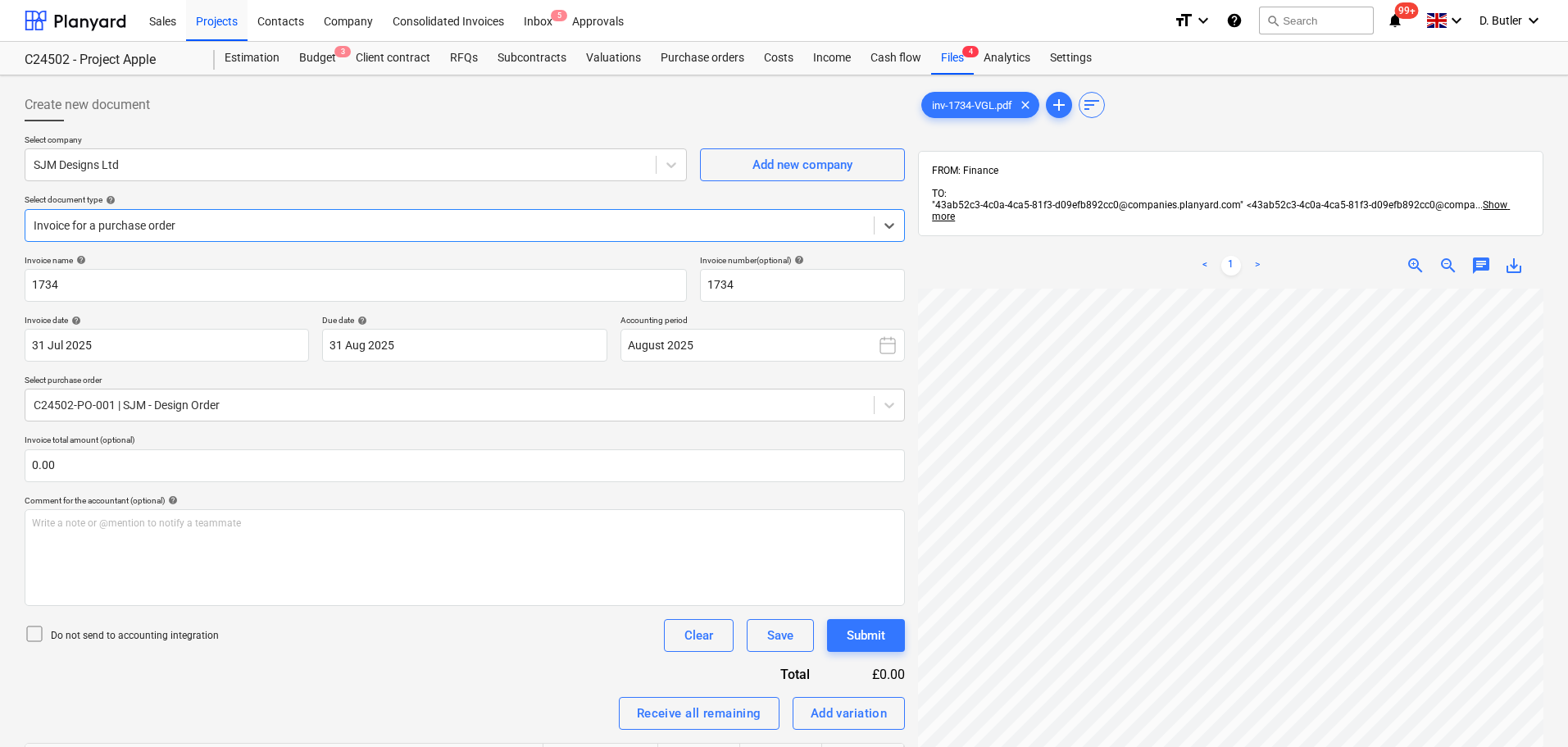 scroll, scrollTop: 246, scrollLeft: 0, axis: vertical 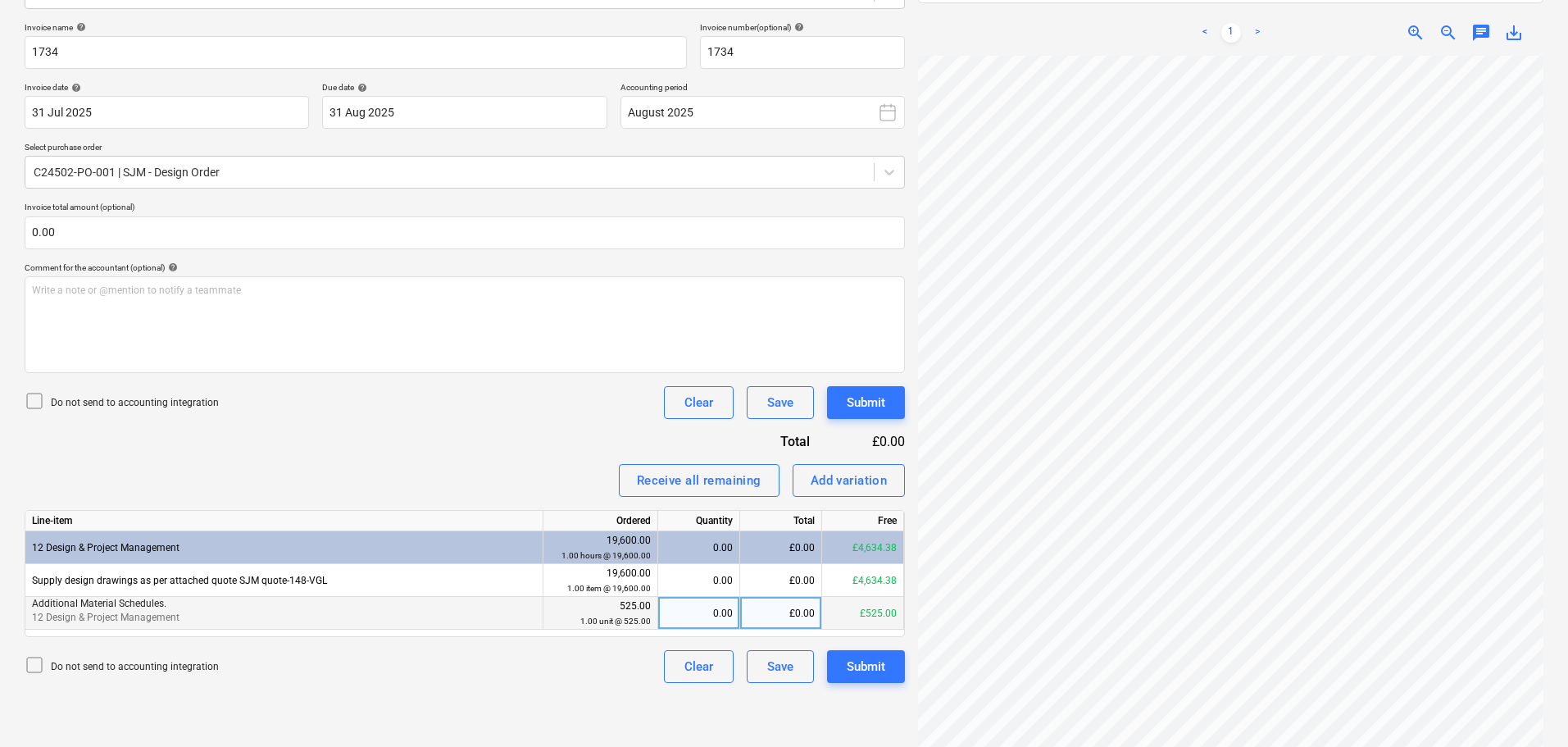 click on "£0.00" at bounding box center (781, 613) 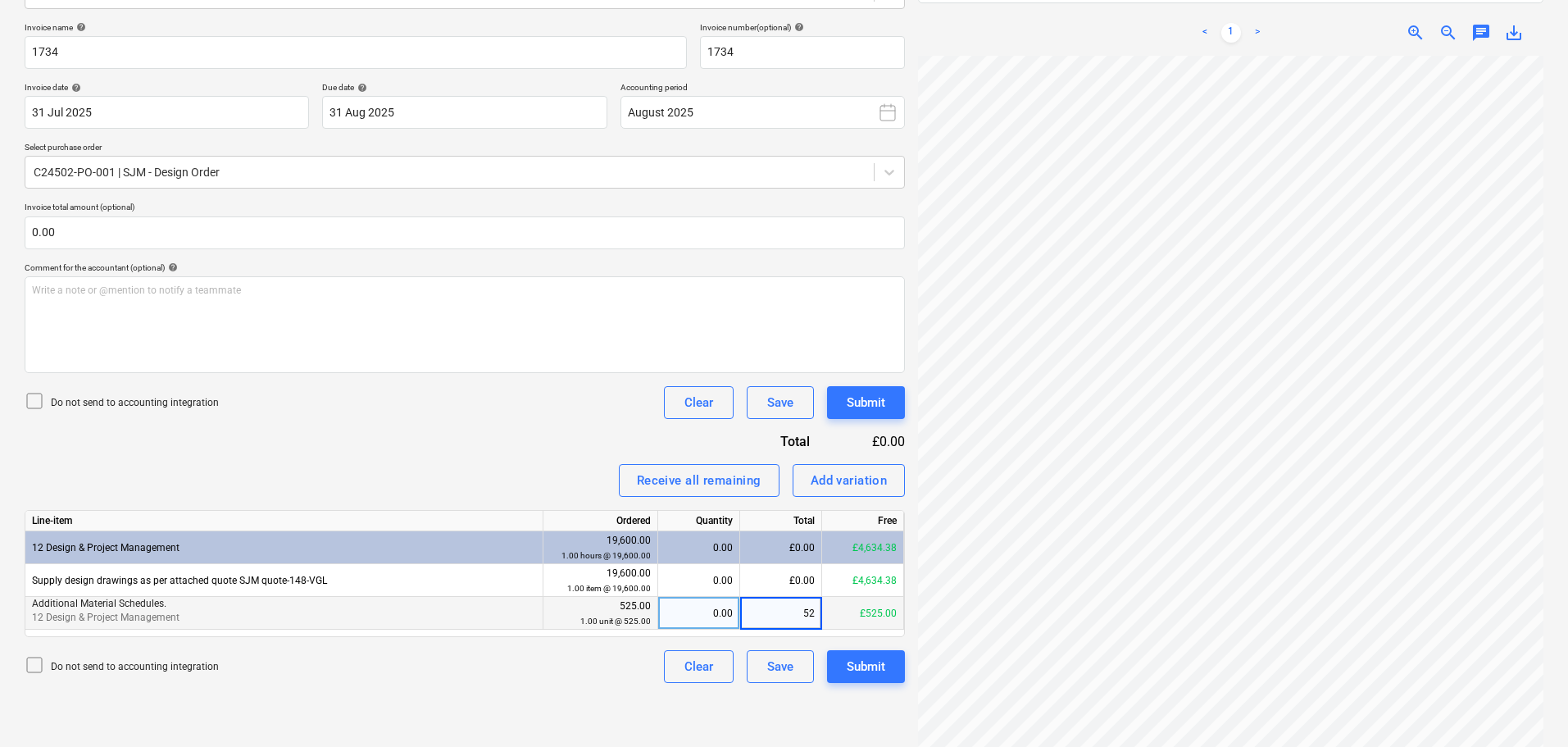 type on "525" 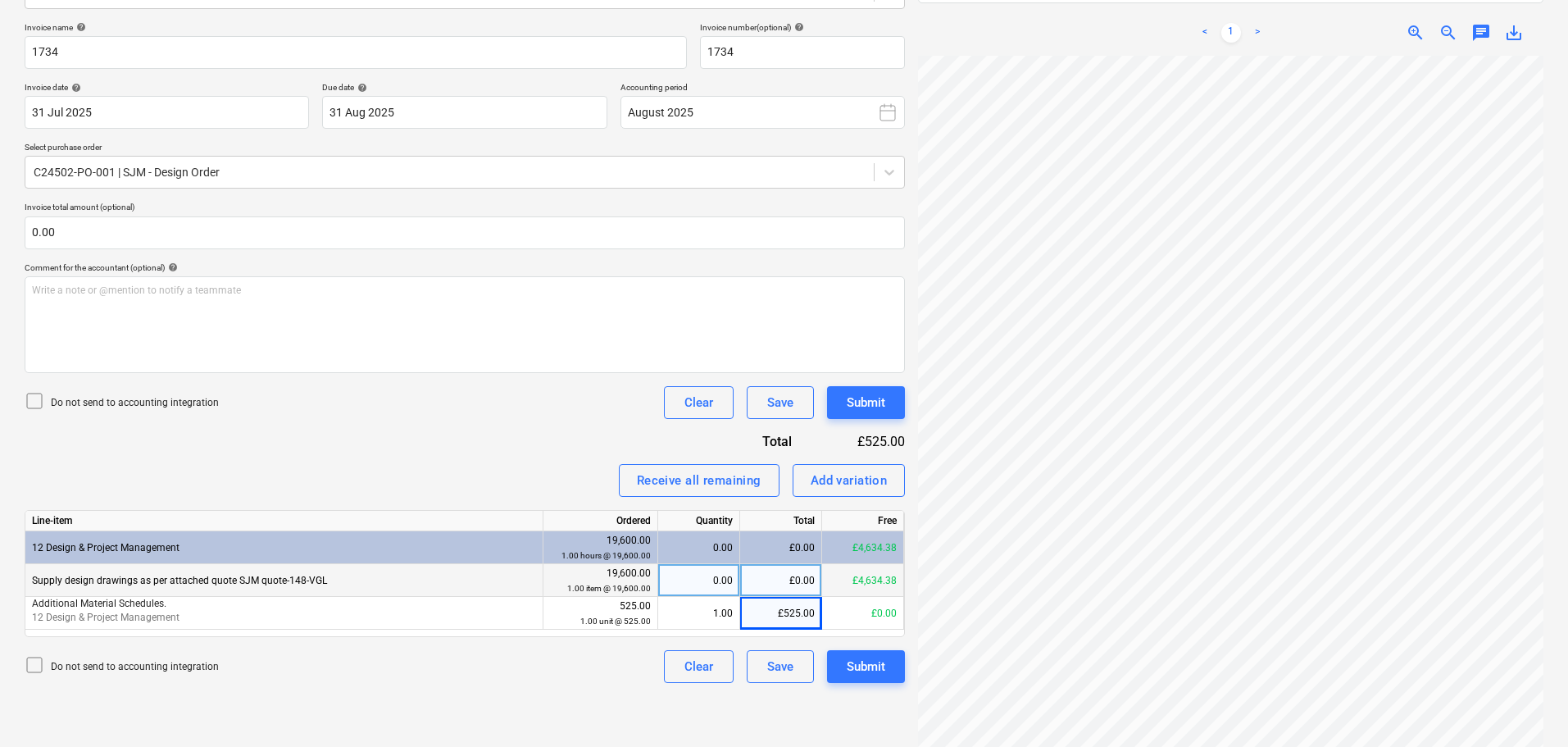 click on "£0.00" at bounding box center (781, 581) 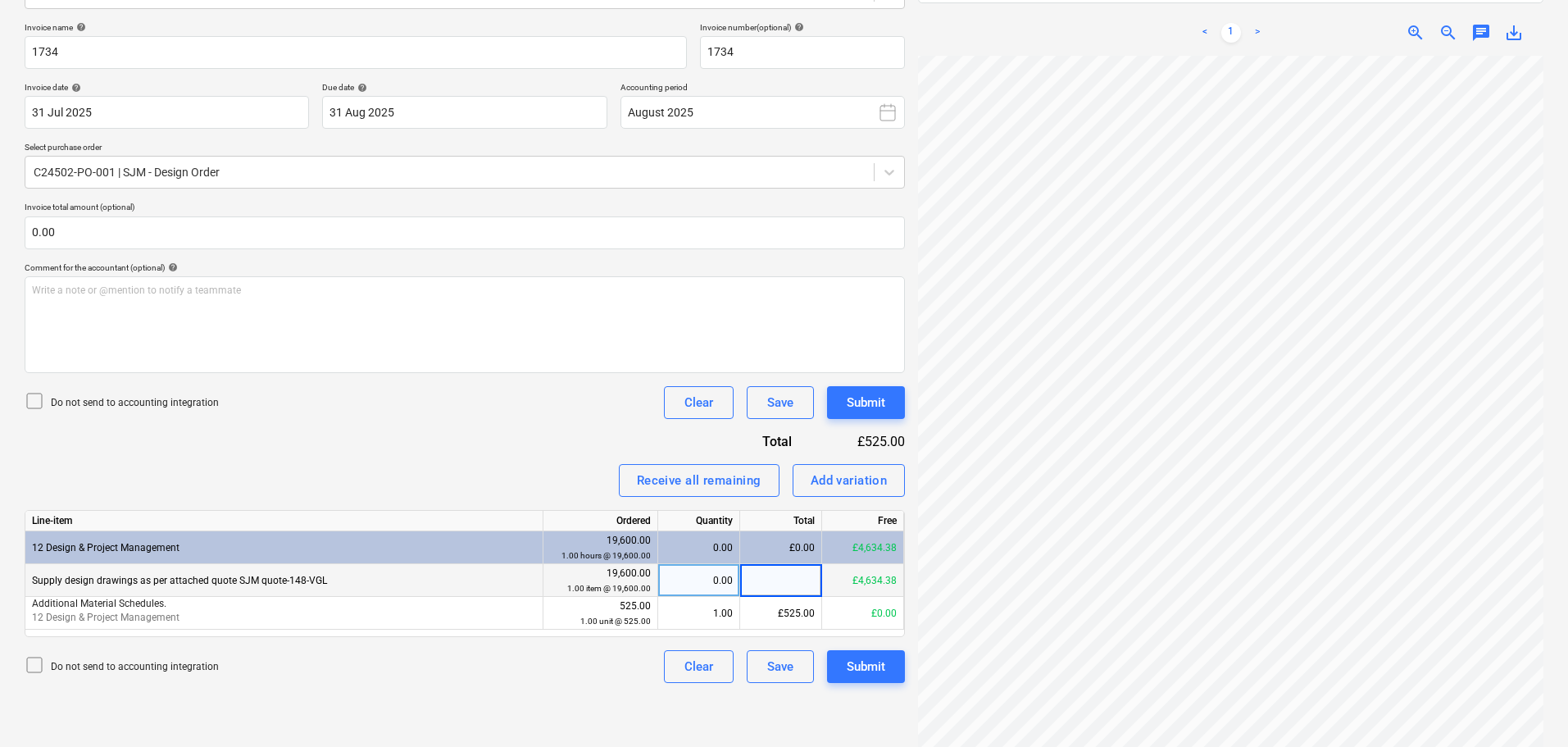 scroll, scrollTop: 19, scrollLeft: 116, axis: both 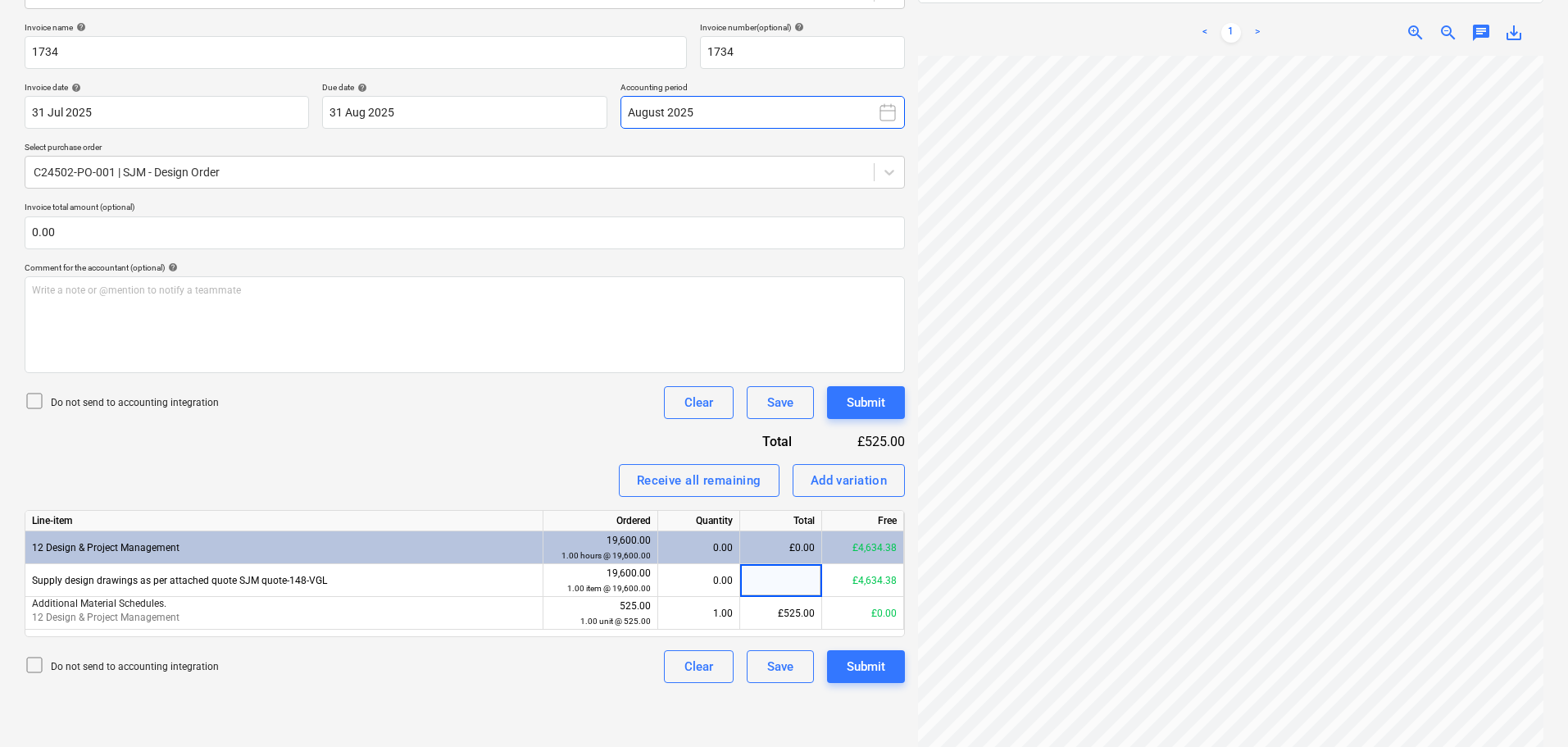 click 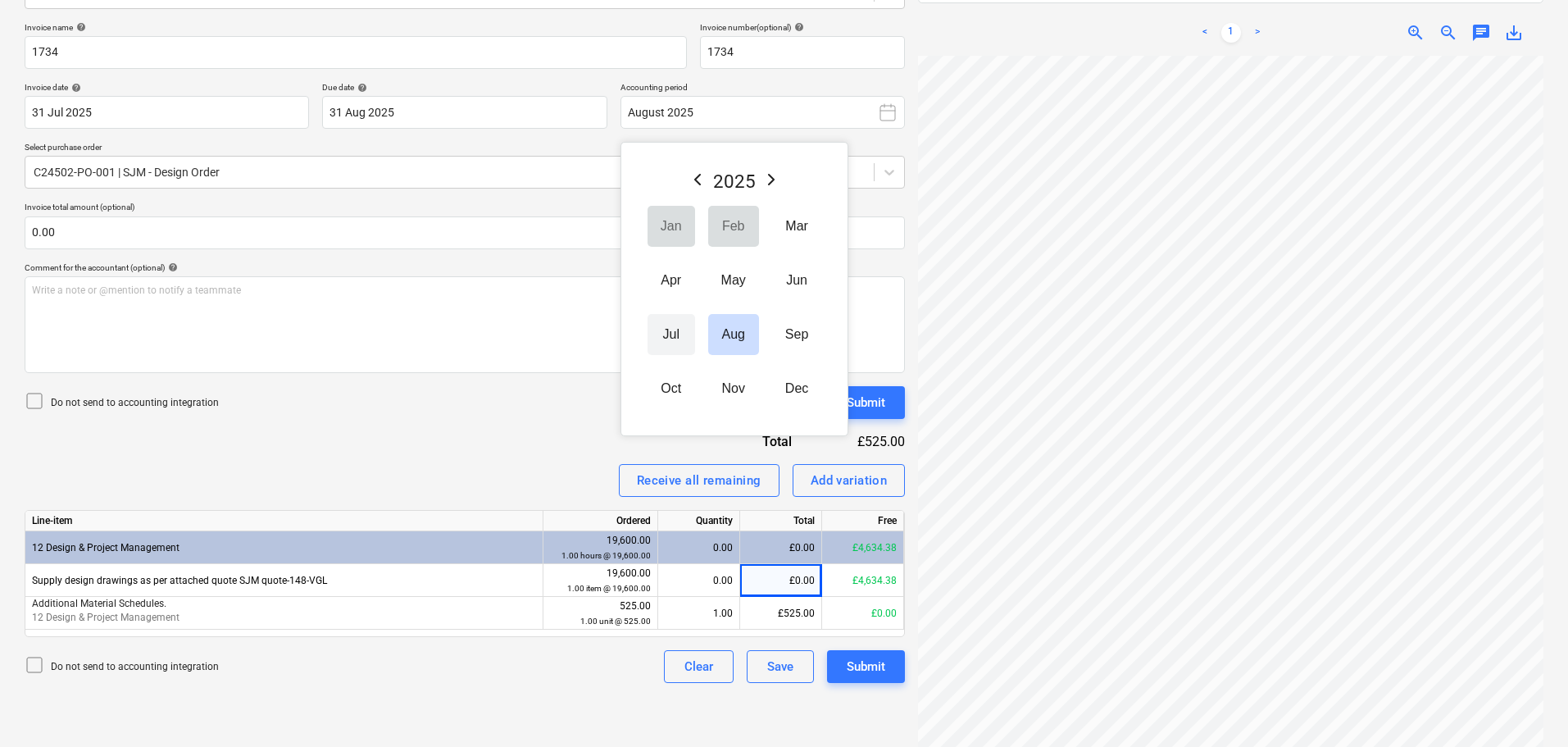 click on "Jul" at bounding box center (671, 335) 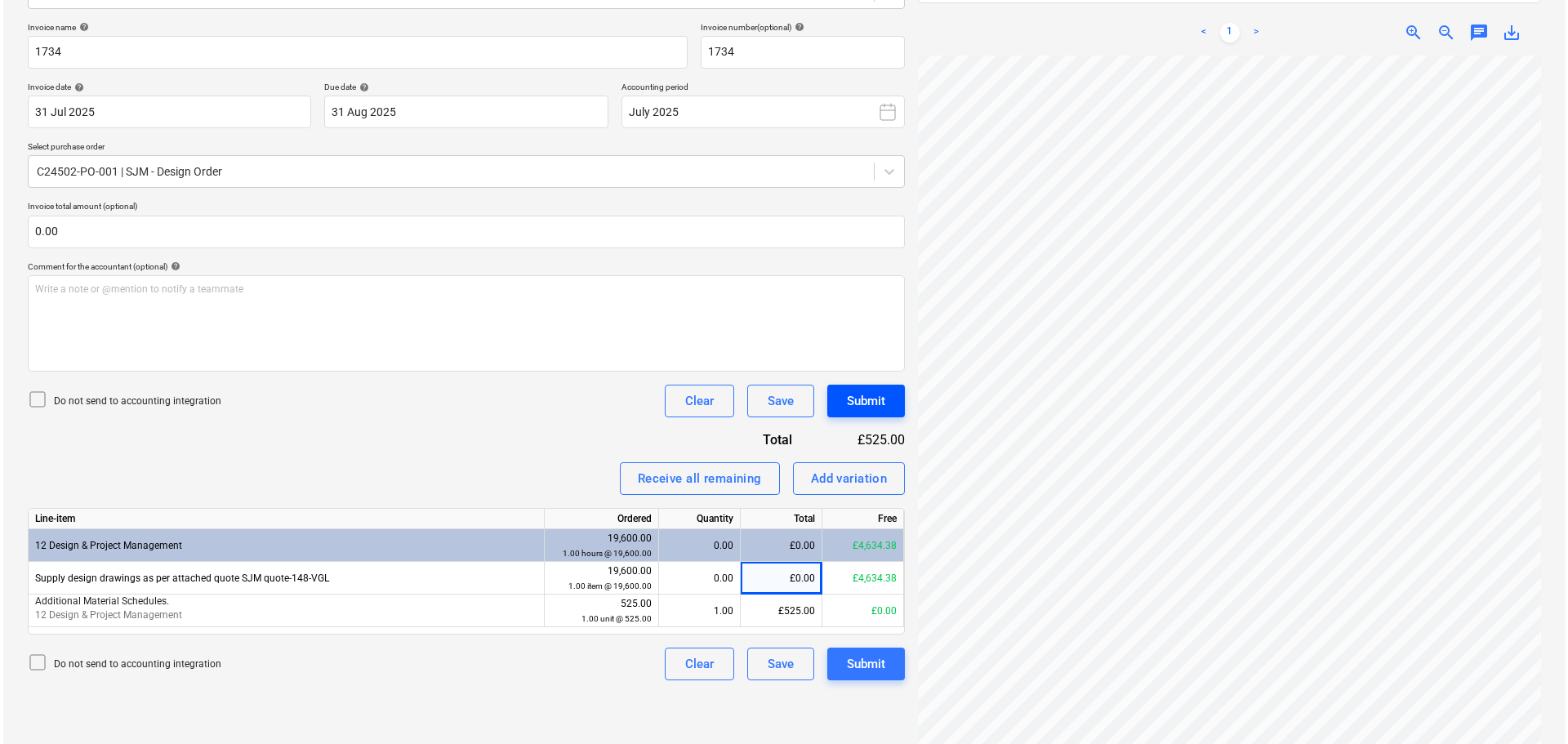 scroll, scrollTop: 0, scrollLeft: 115, axis: horizontal 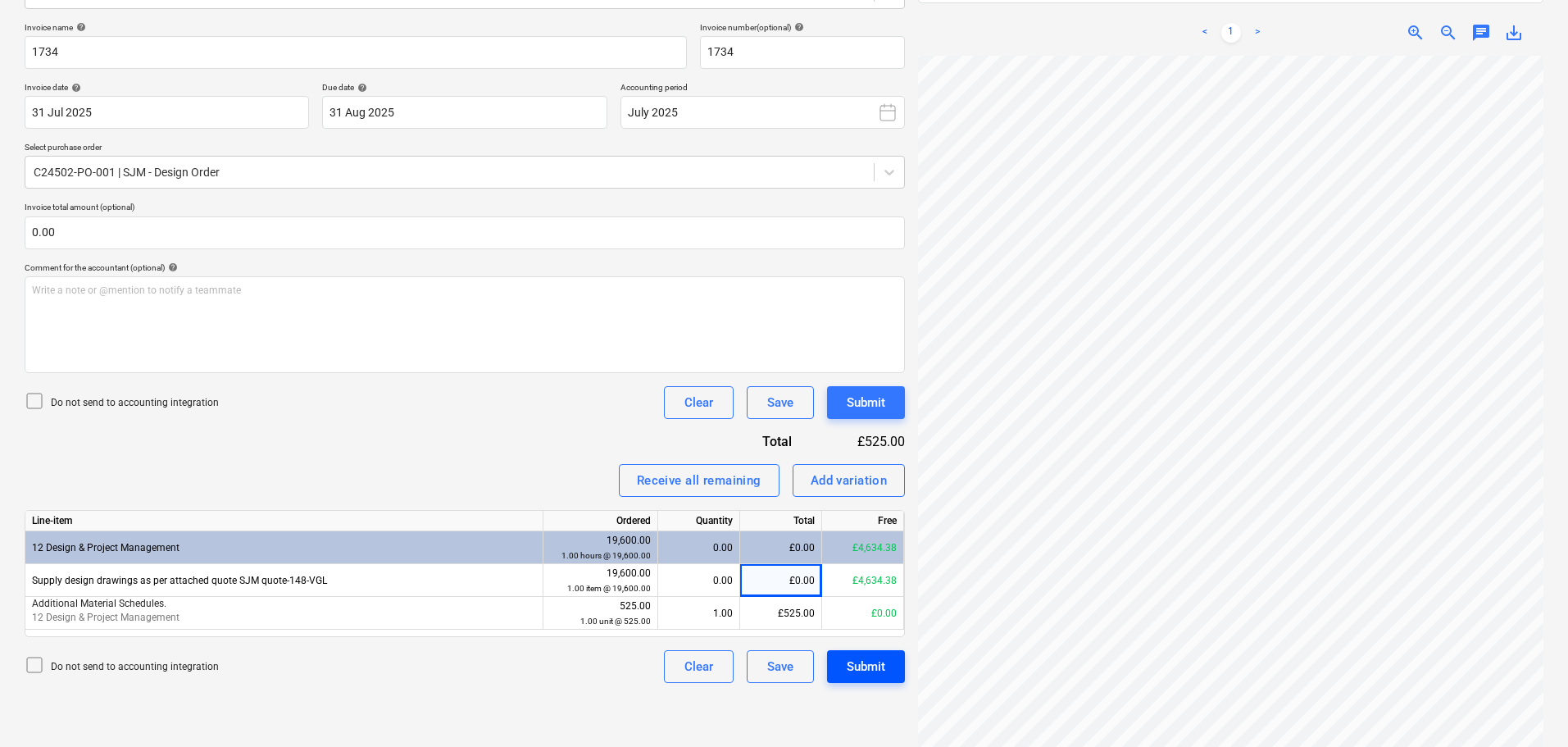 click on "Submit" at bounding box center [866, 667] 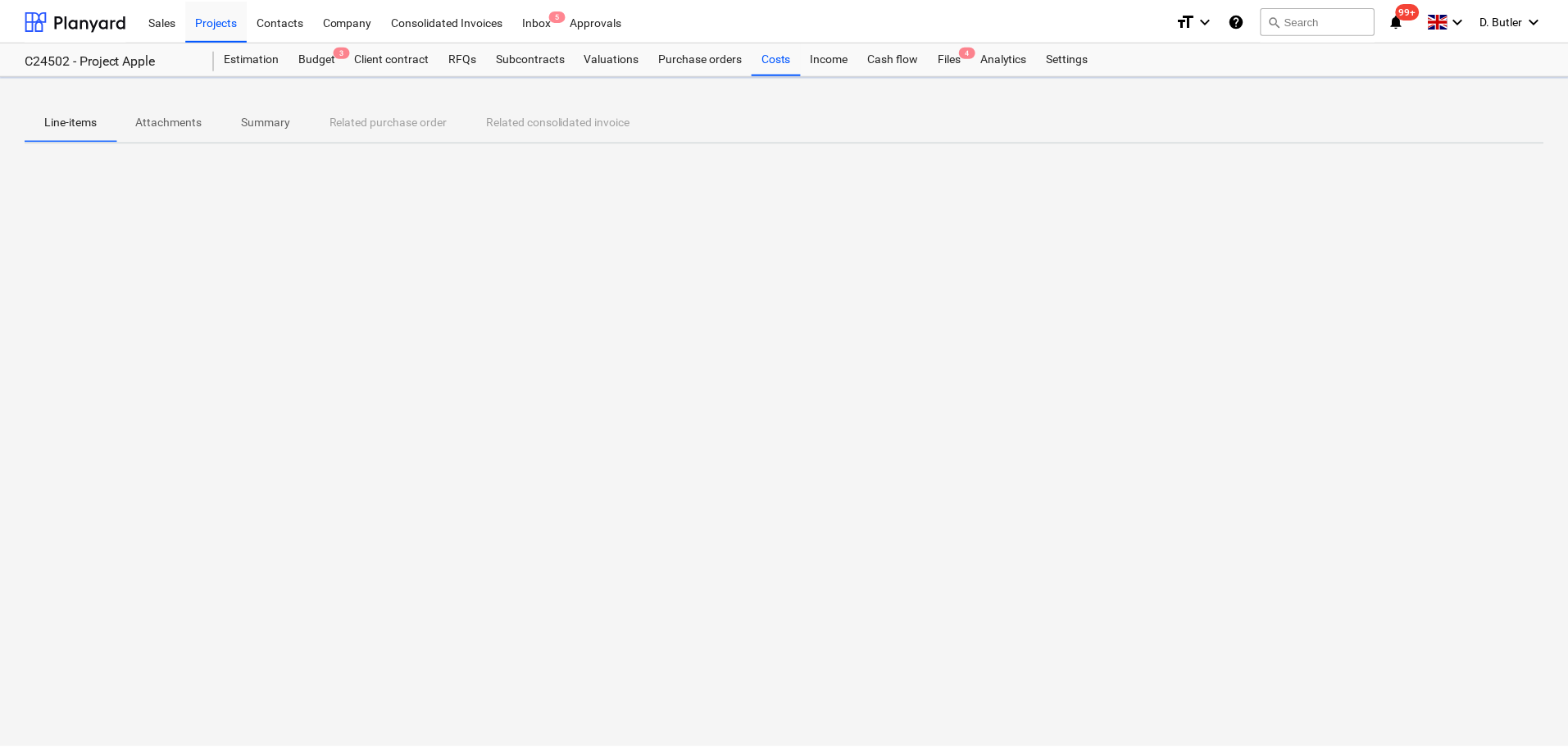 scroll, scrollTop: 0, scrollLeft: 0, axis: both 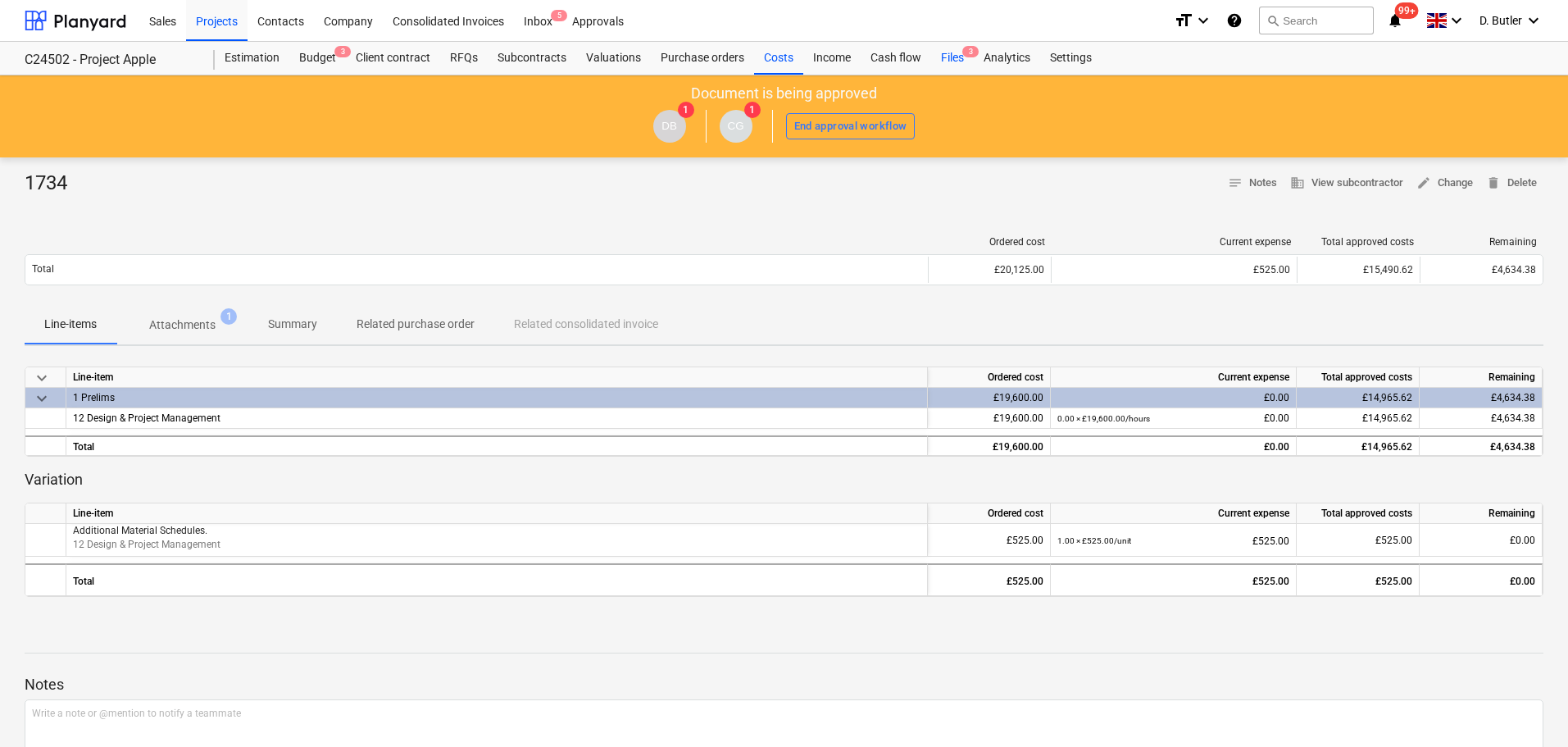 click on "Files 3" at bounding box center (952, 58) 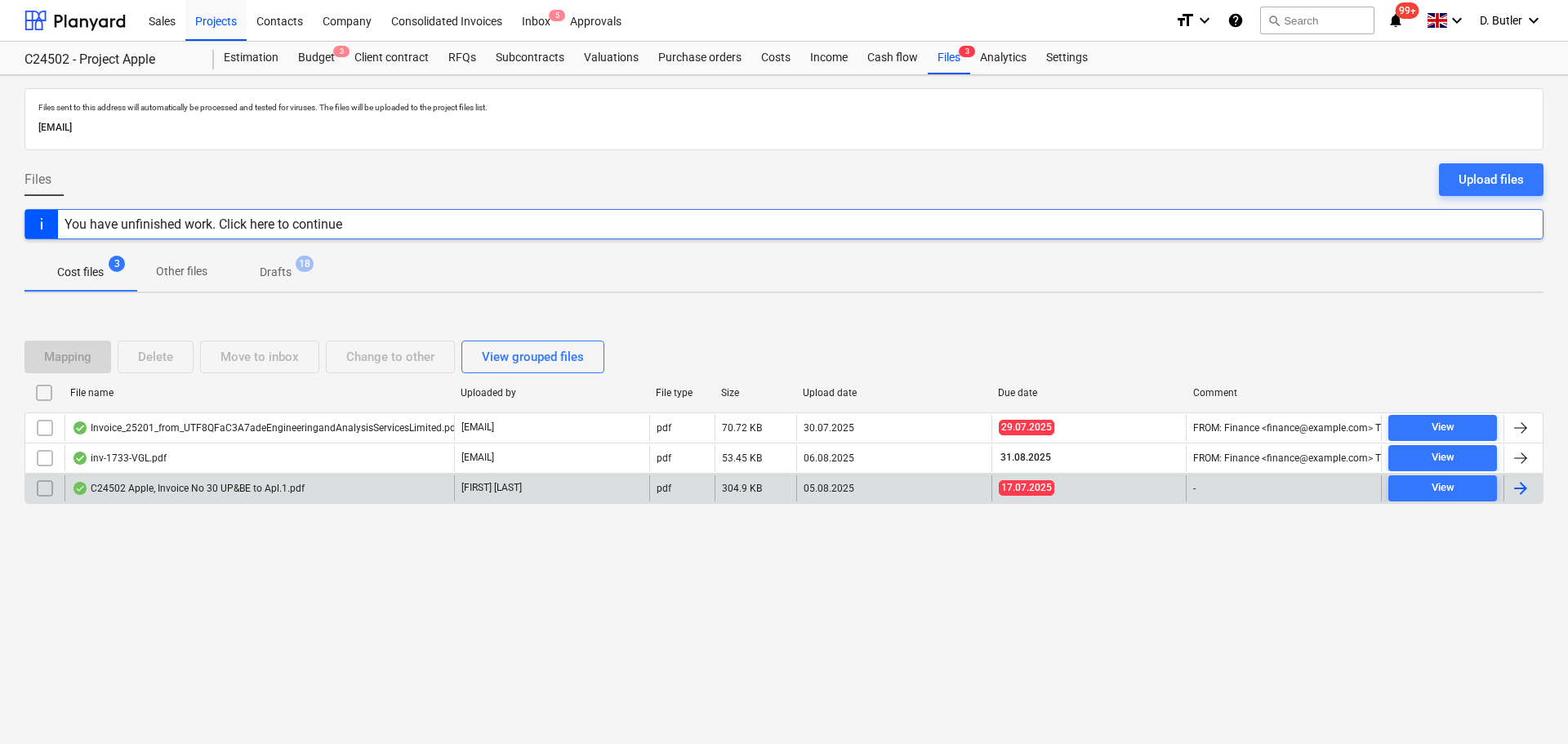click on "C24502 Apple, Invoice No 30 UP&BE to Apl.1.pdf" at bounding box center [188, 488] 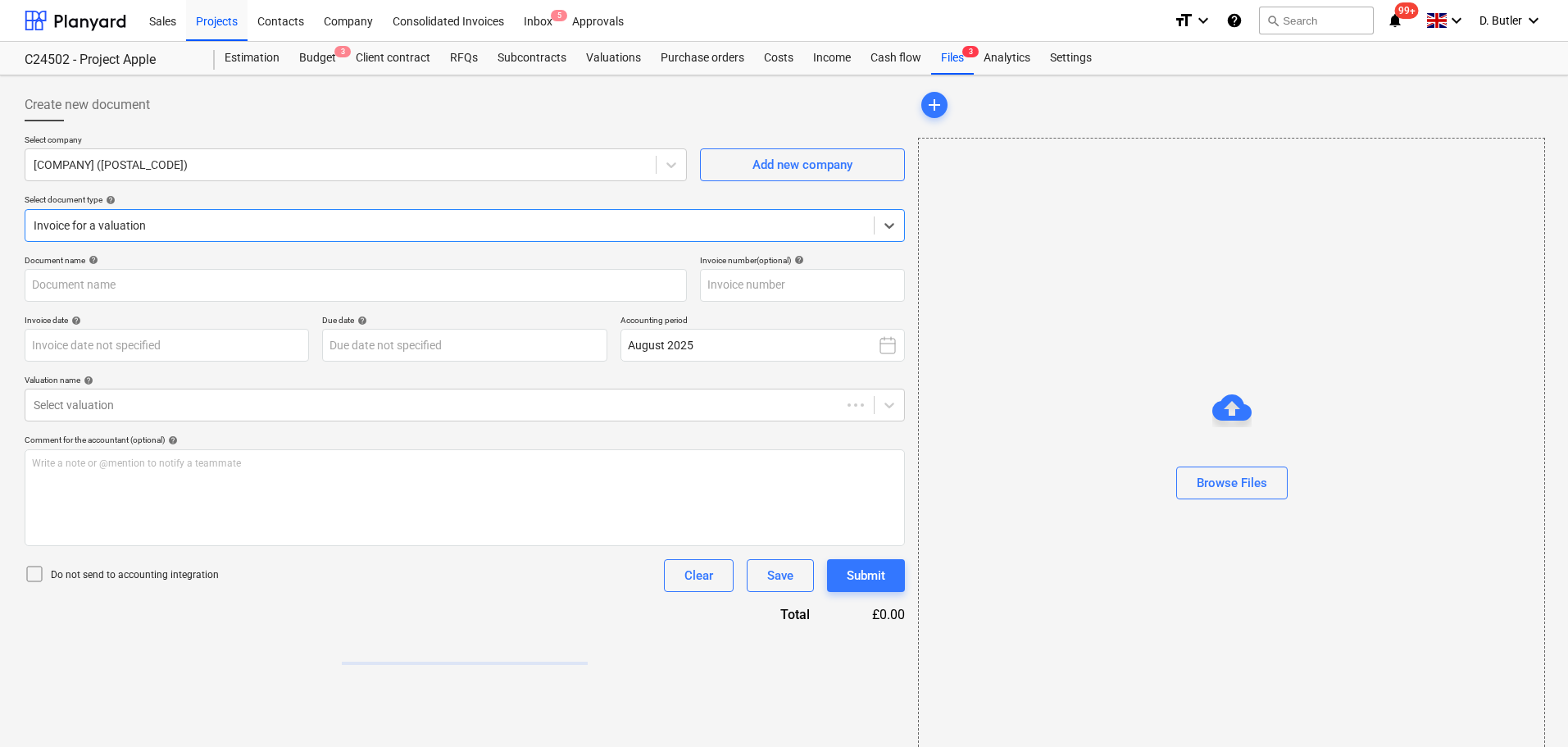 type on "C24502 Apple, Invoice No 30 UP&BE to Apl.1.pdf" 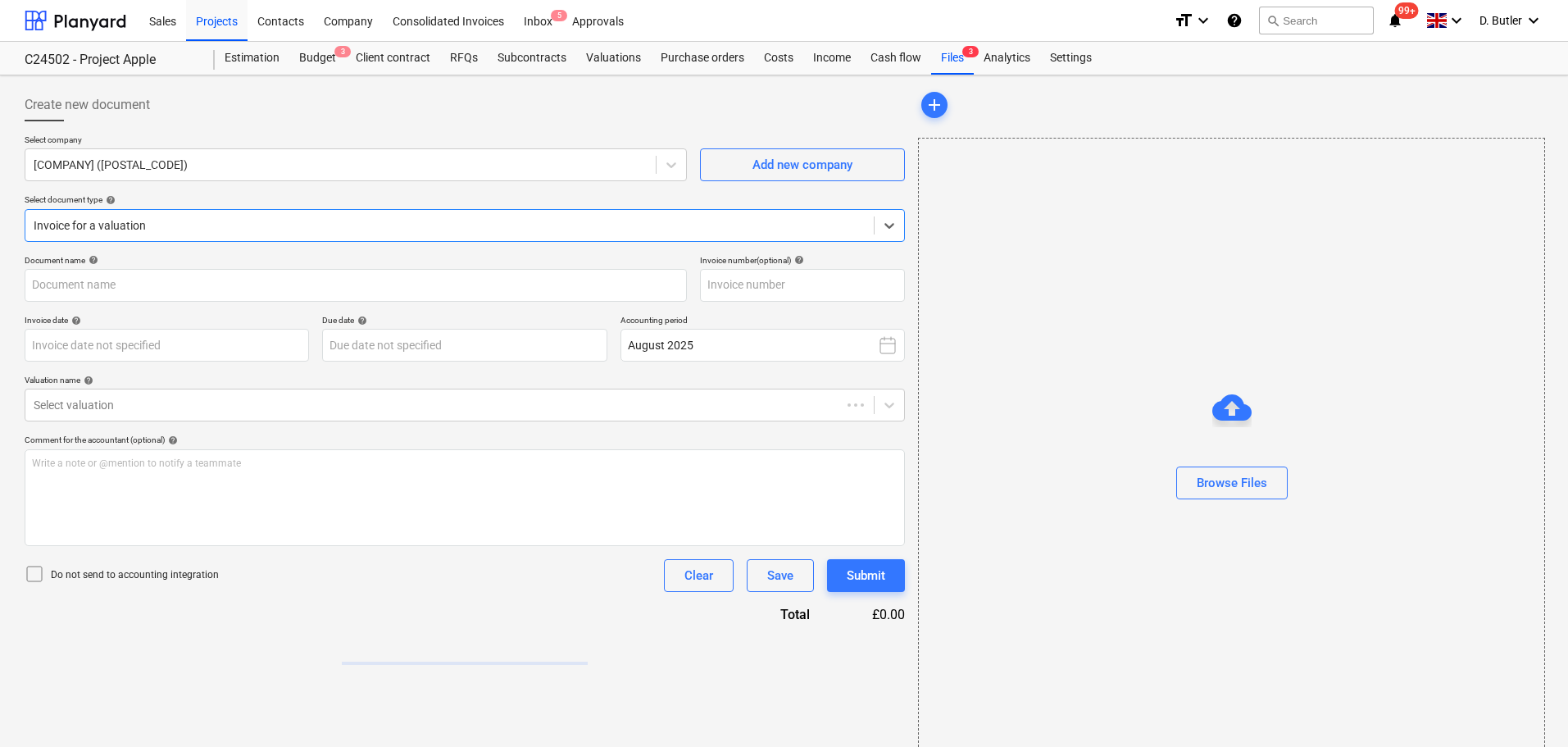 type on "17 Jul 2025" 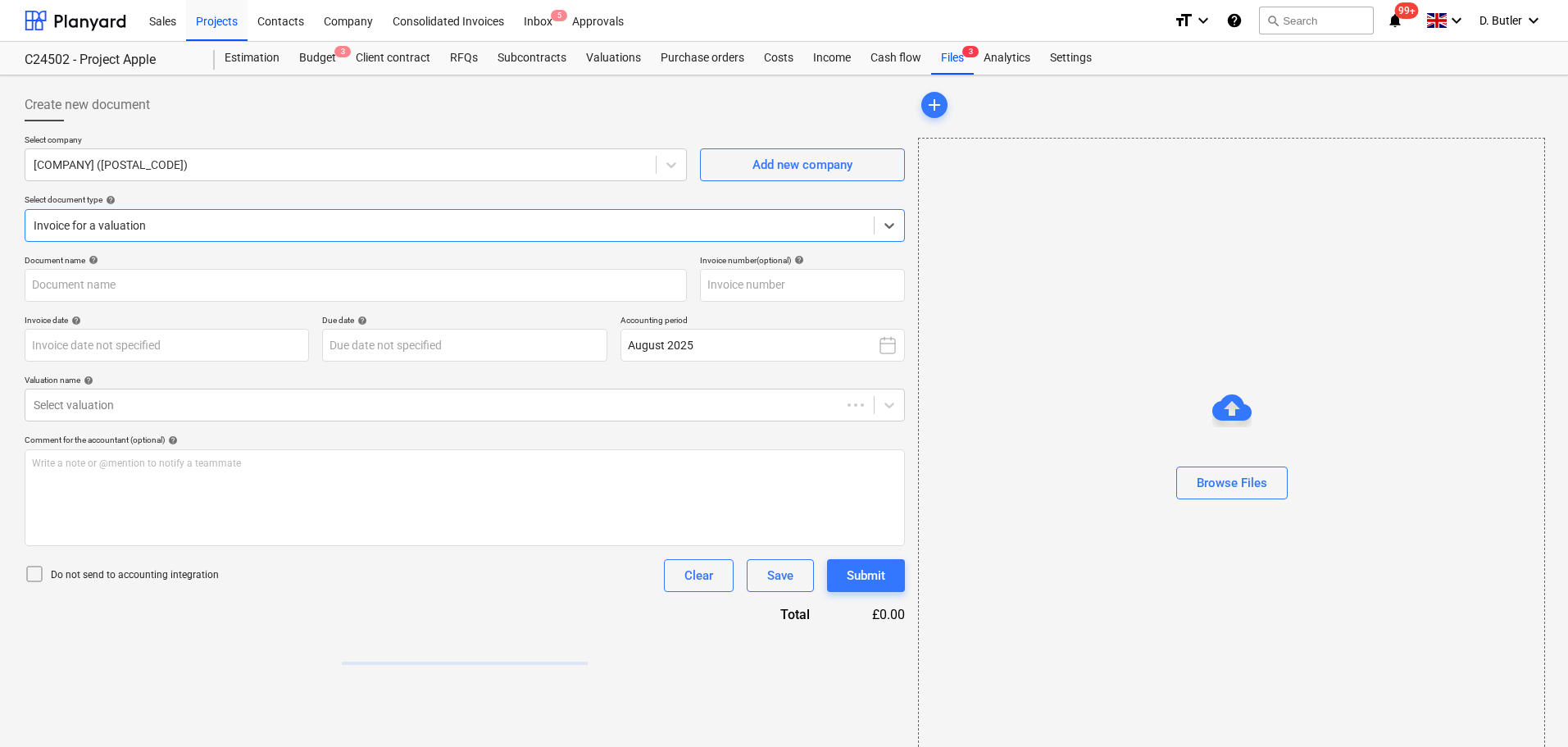 type on "17 Jul 2025" 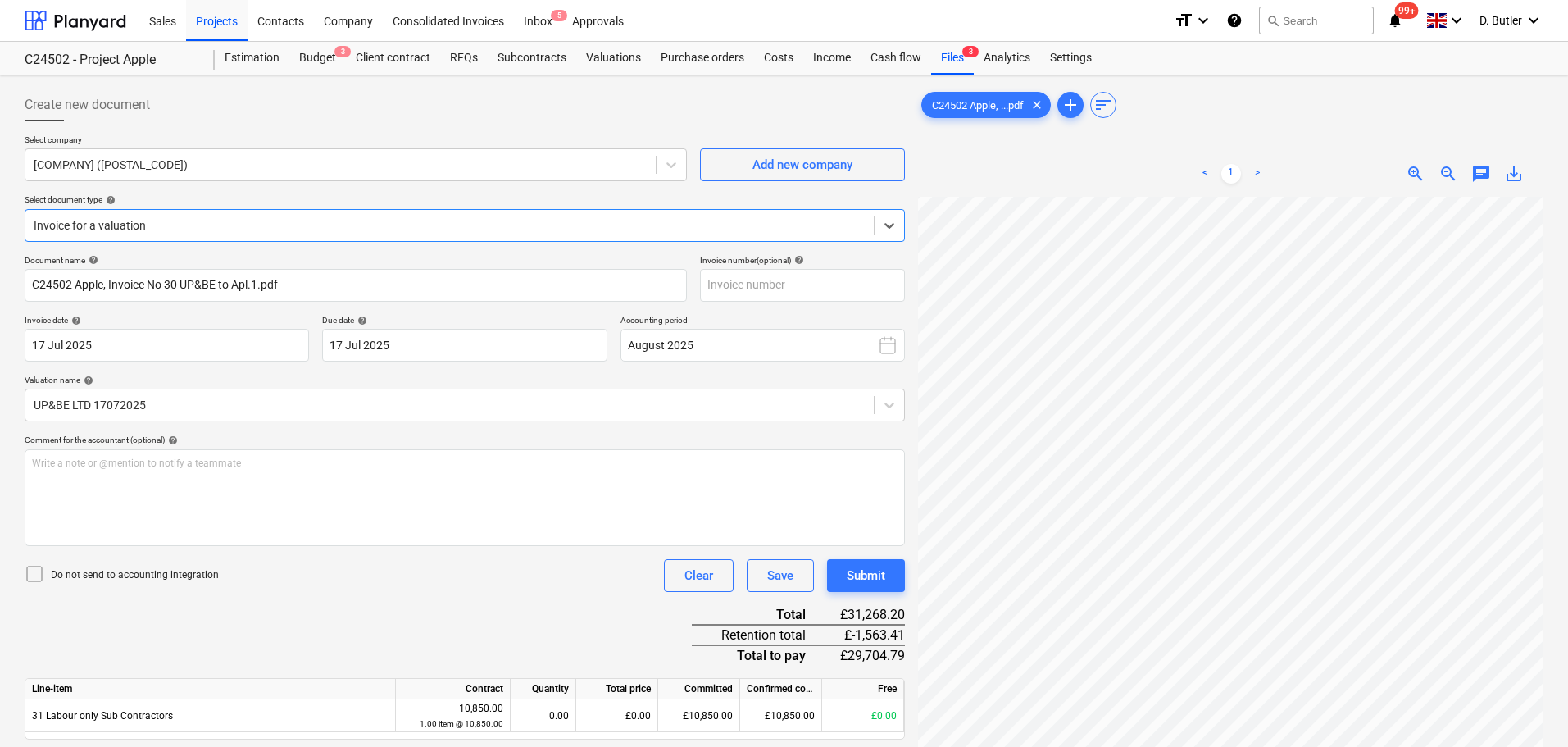 scroll, scrollTop: 347, scrollLeft: 0, axis: vertical 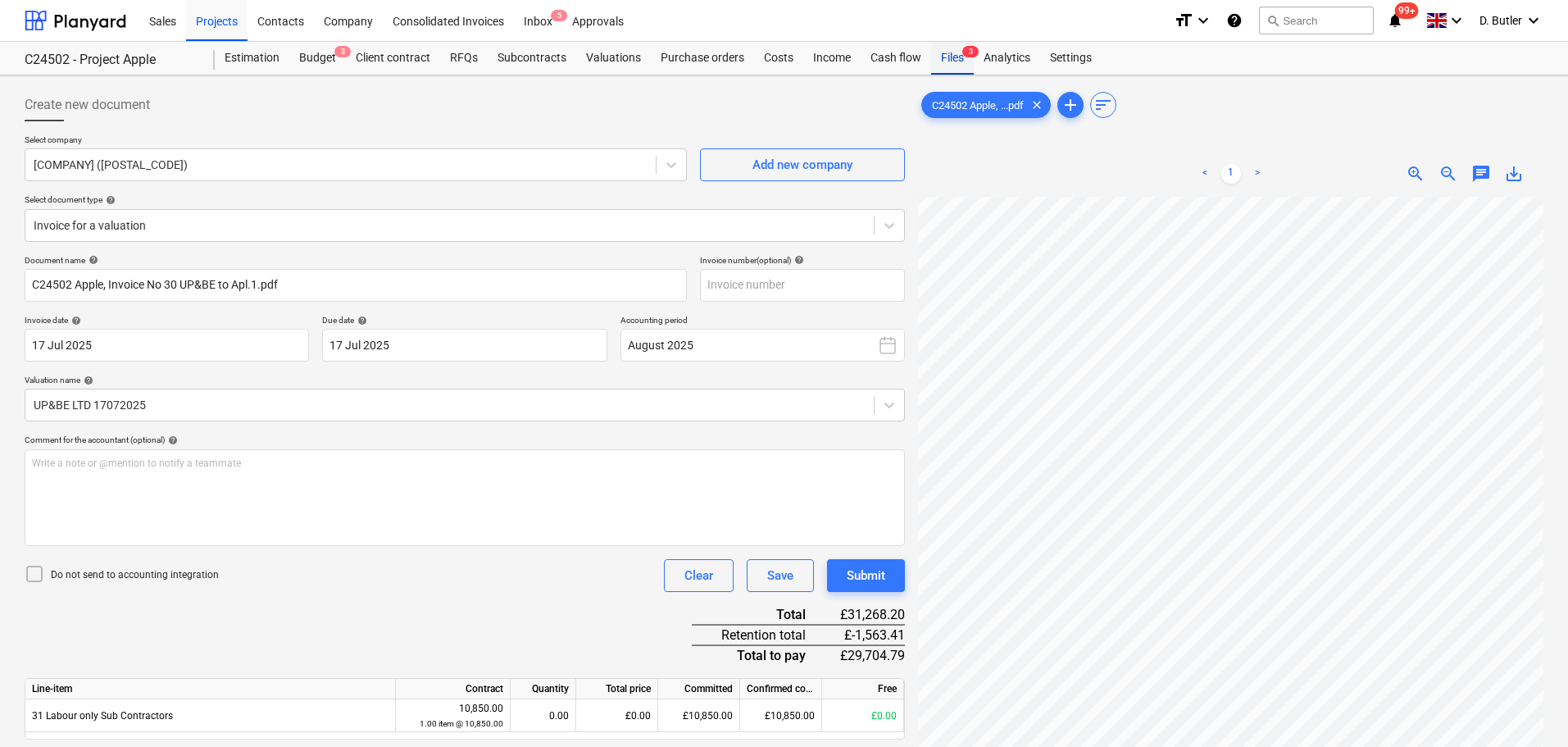 click on "Files 3" at bounding box center (952, 58) 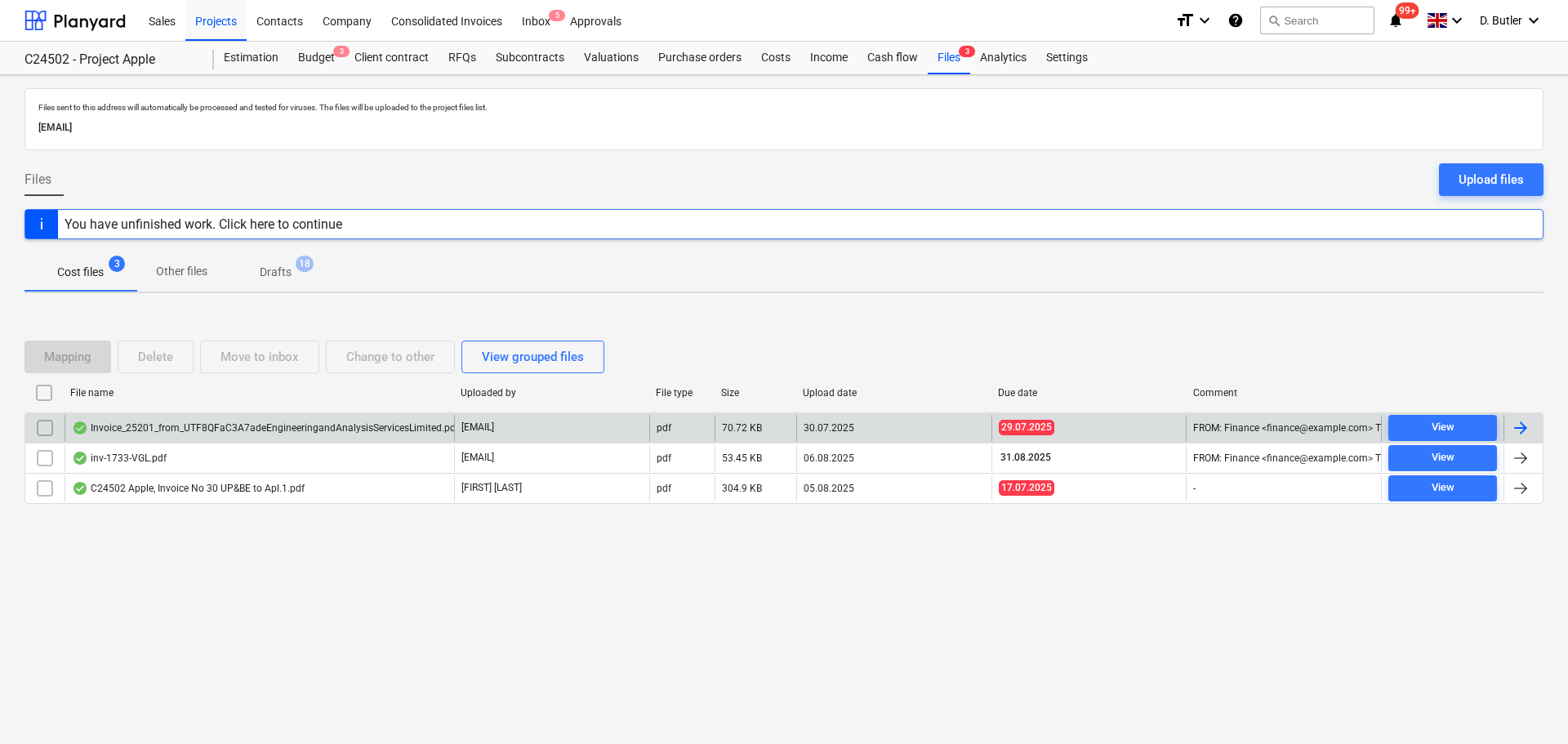 click on "Invoice_25201_from_UTF8QFaC3A7adeEngineeringandAnalysisServicesLimited.pdf" at bounding box center (265, 428) 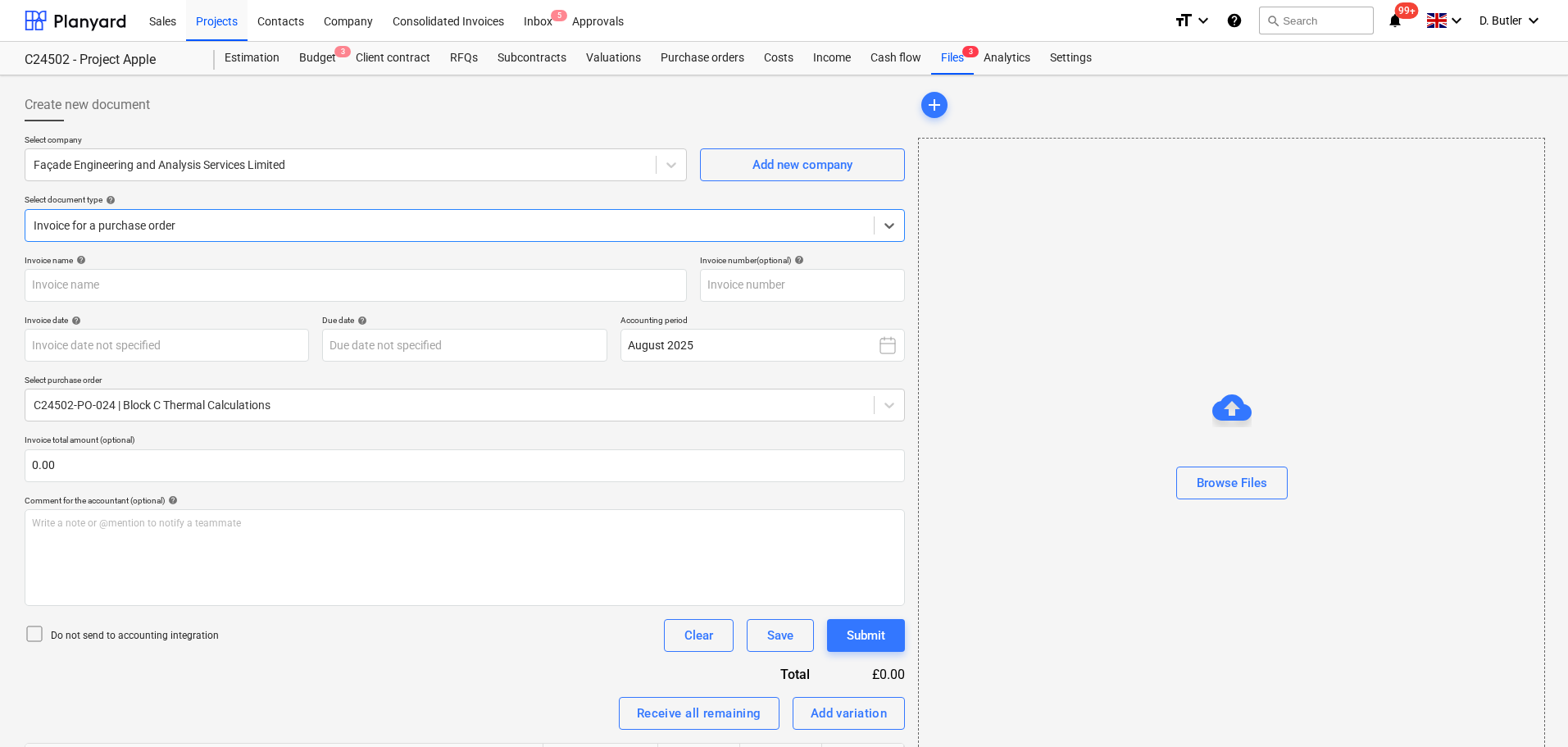 type on "25201" 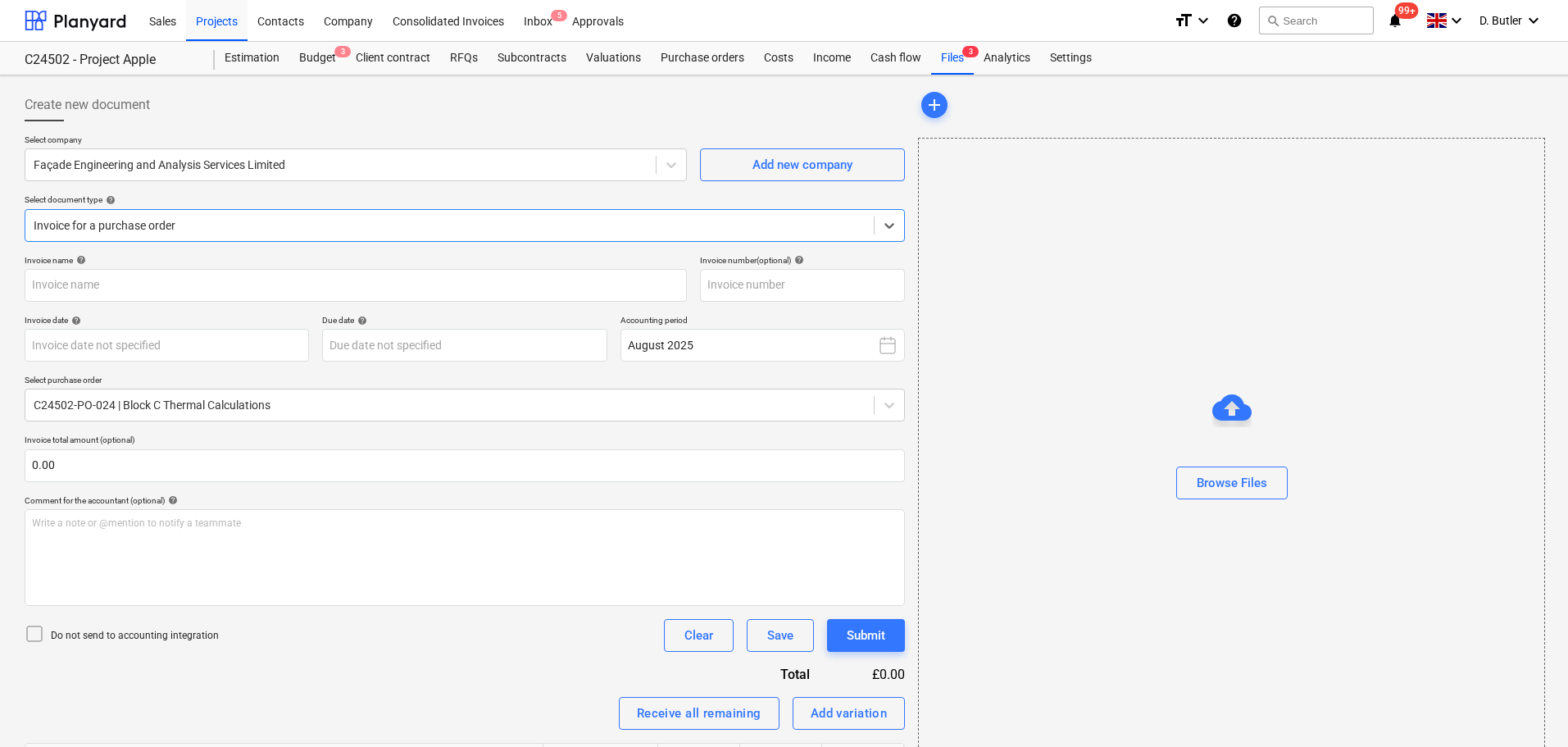 type on "25201" 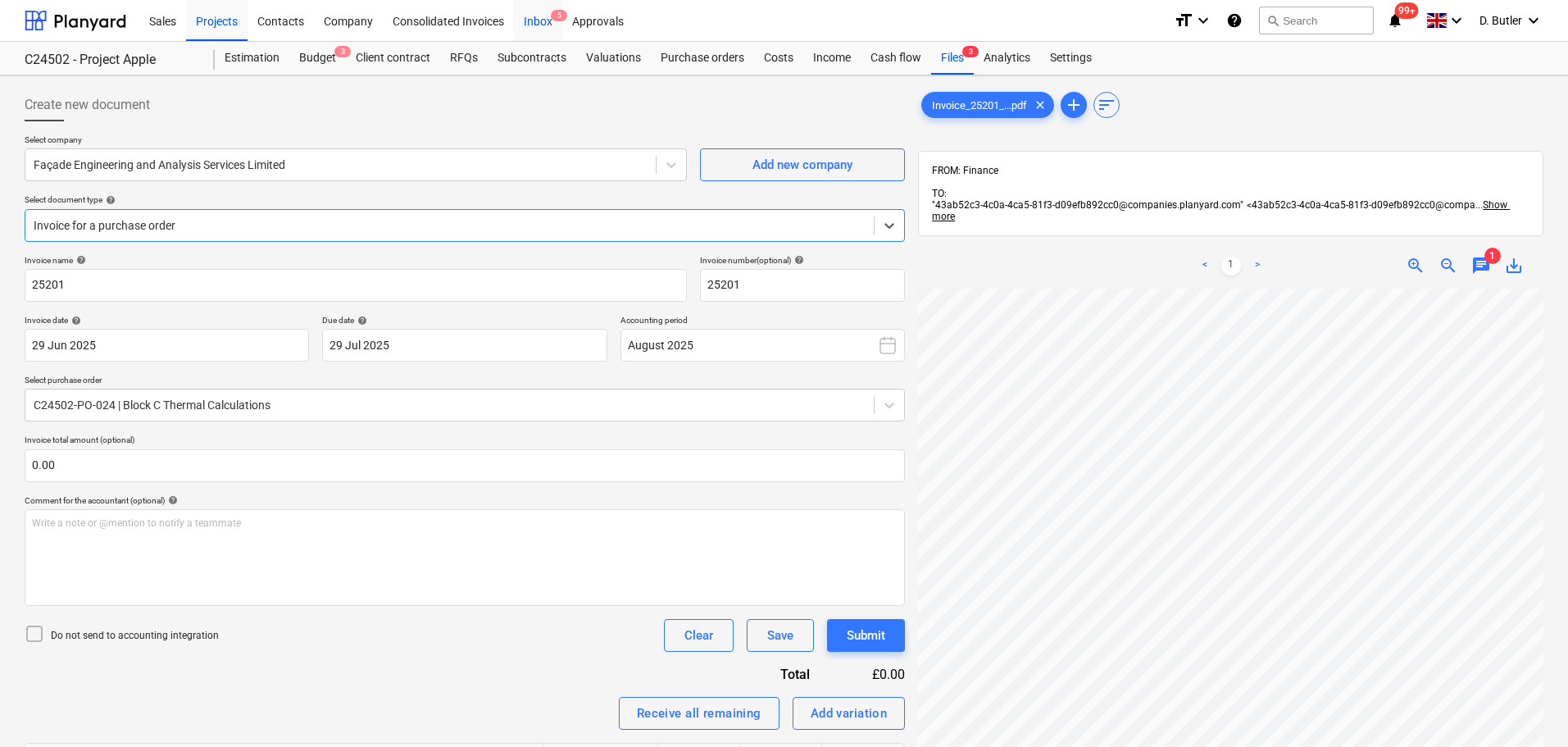 click on "Inbox 5" at bounding box center [538, 20] 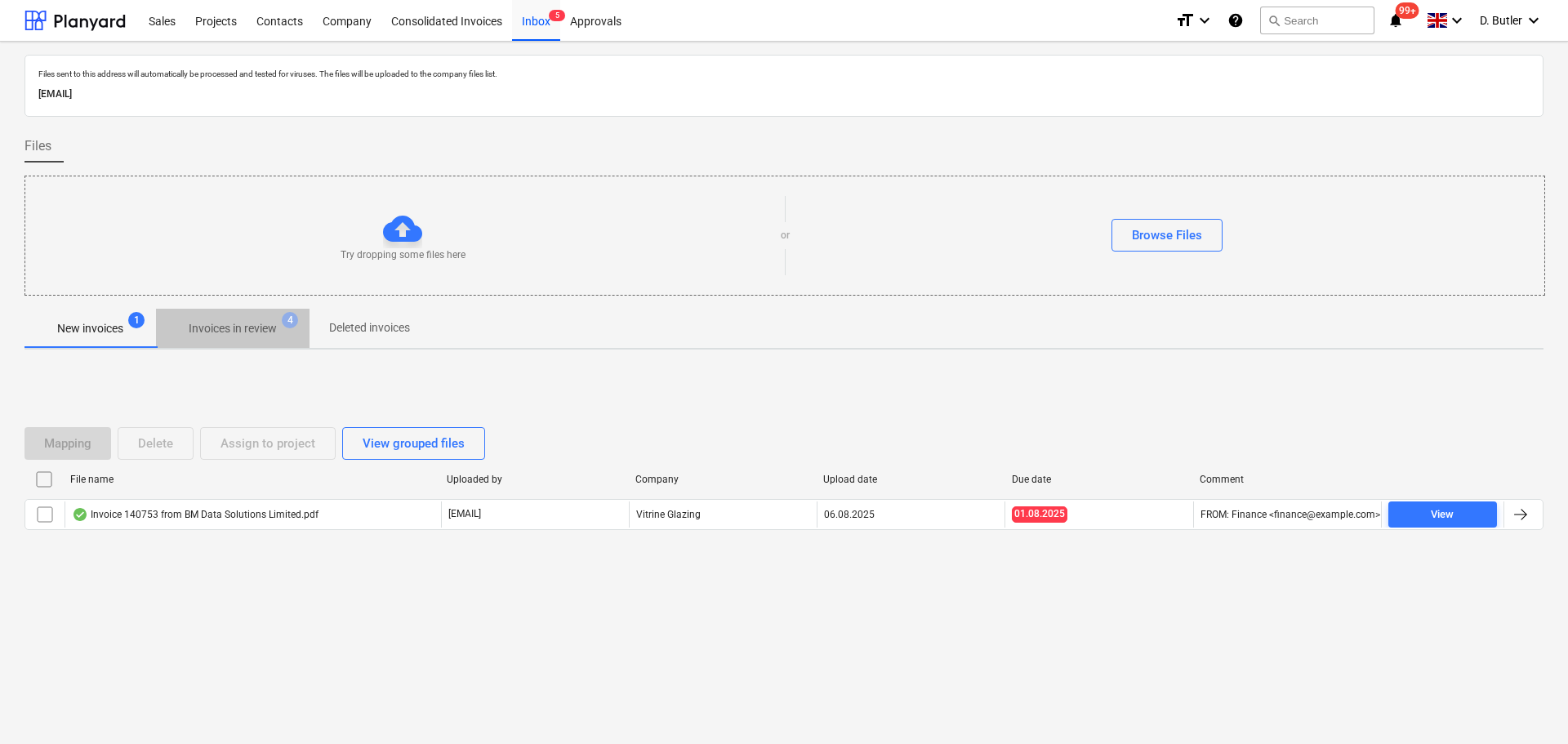 click on "Invoices in review" at bounding box center (233, 328) 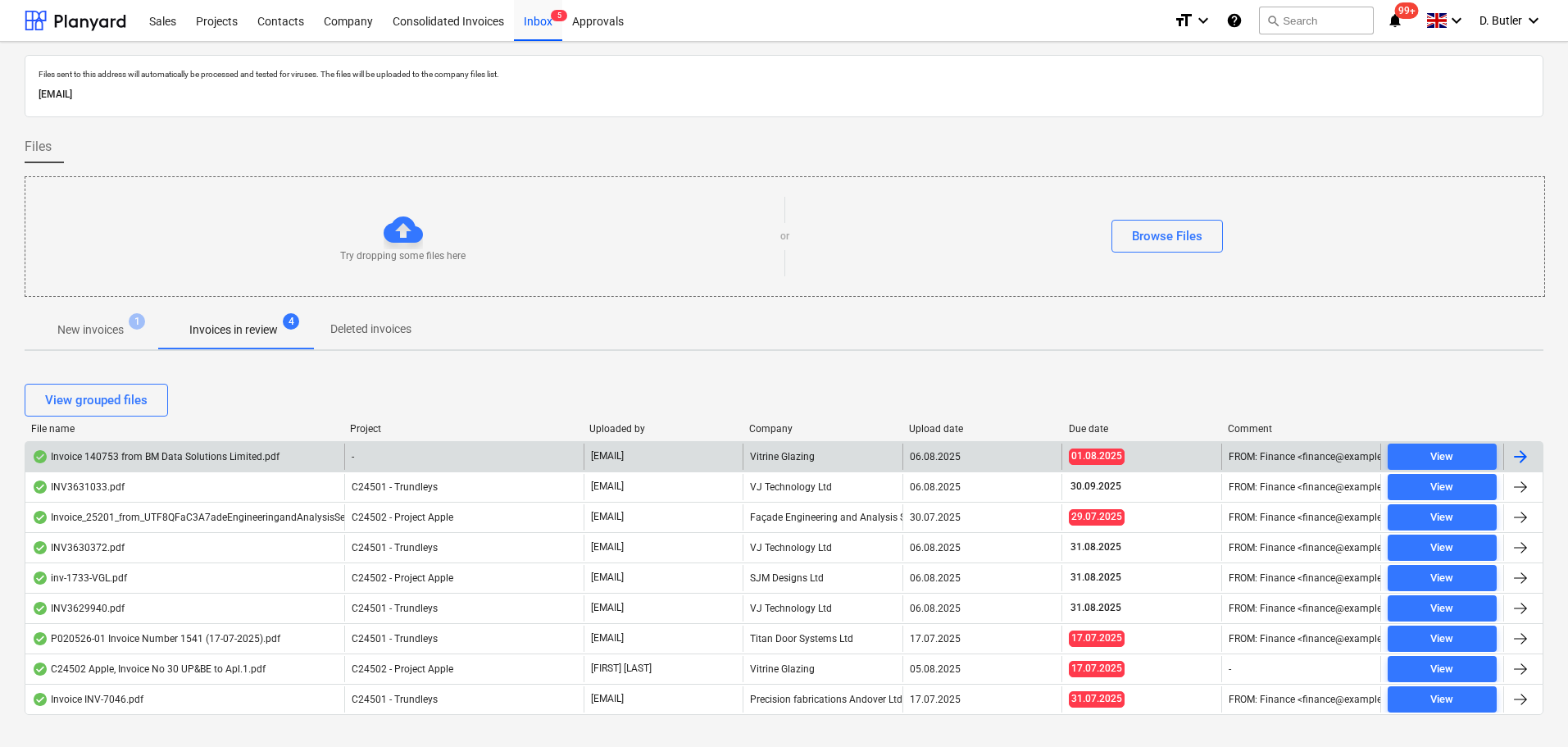 scroll, scrollTop: 27, scrollLeft: 0, axis: vertical 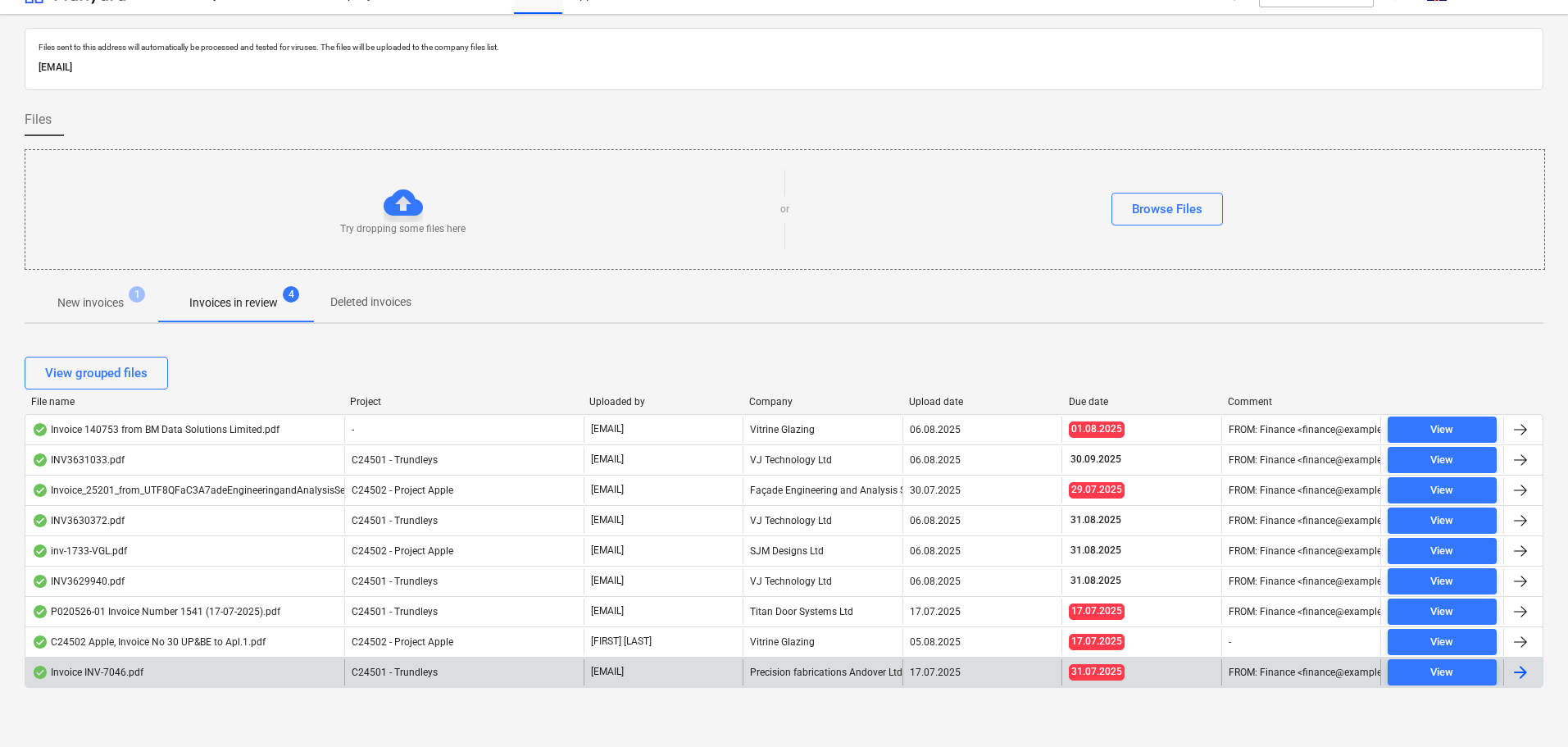 click on "Invoice INV-7046.pdf" at bounding box center [184, 672] 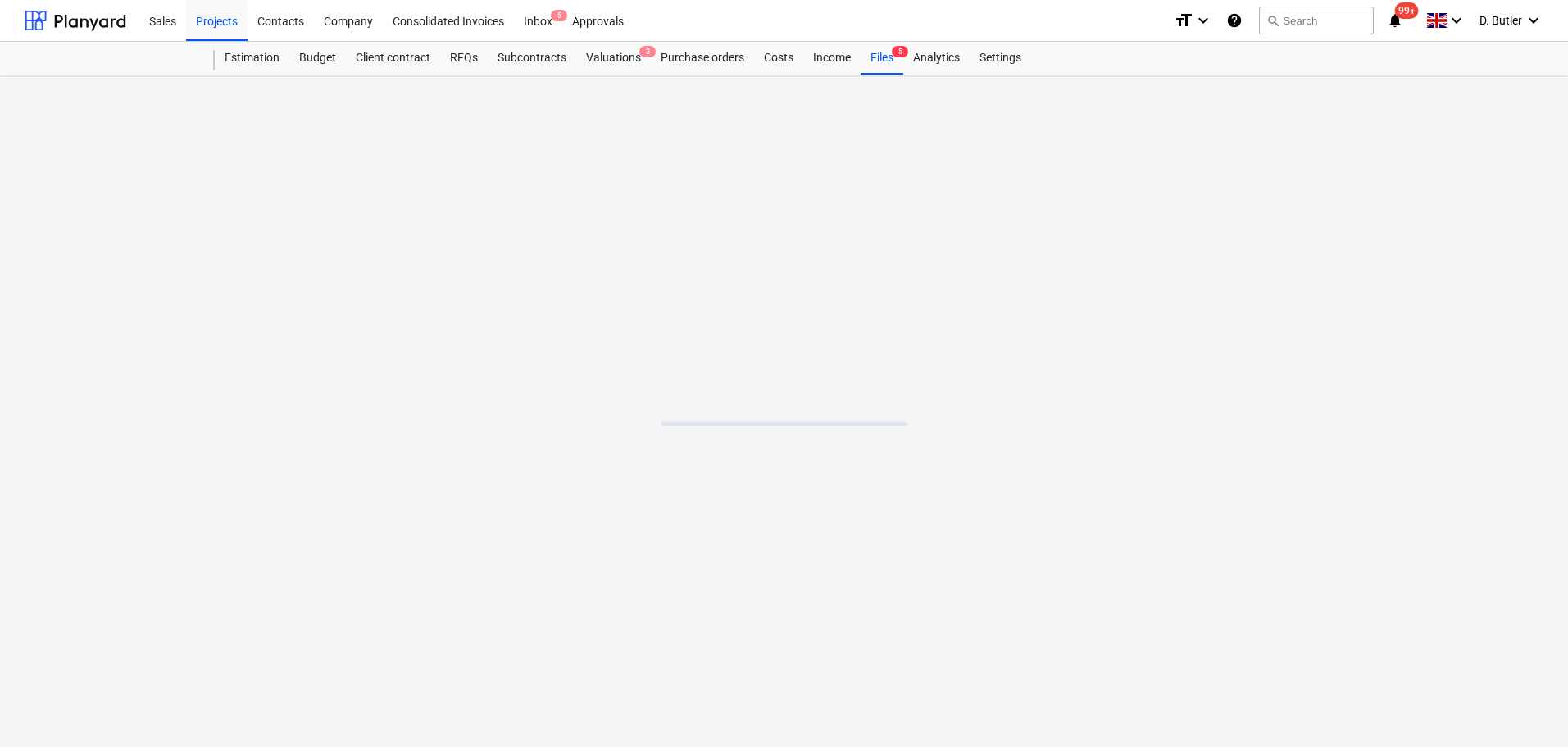 scroll, scrollTop: 0, scrollLeft: 0, axis: both 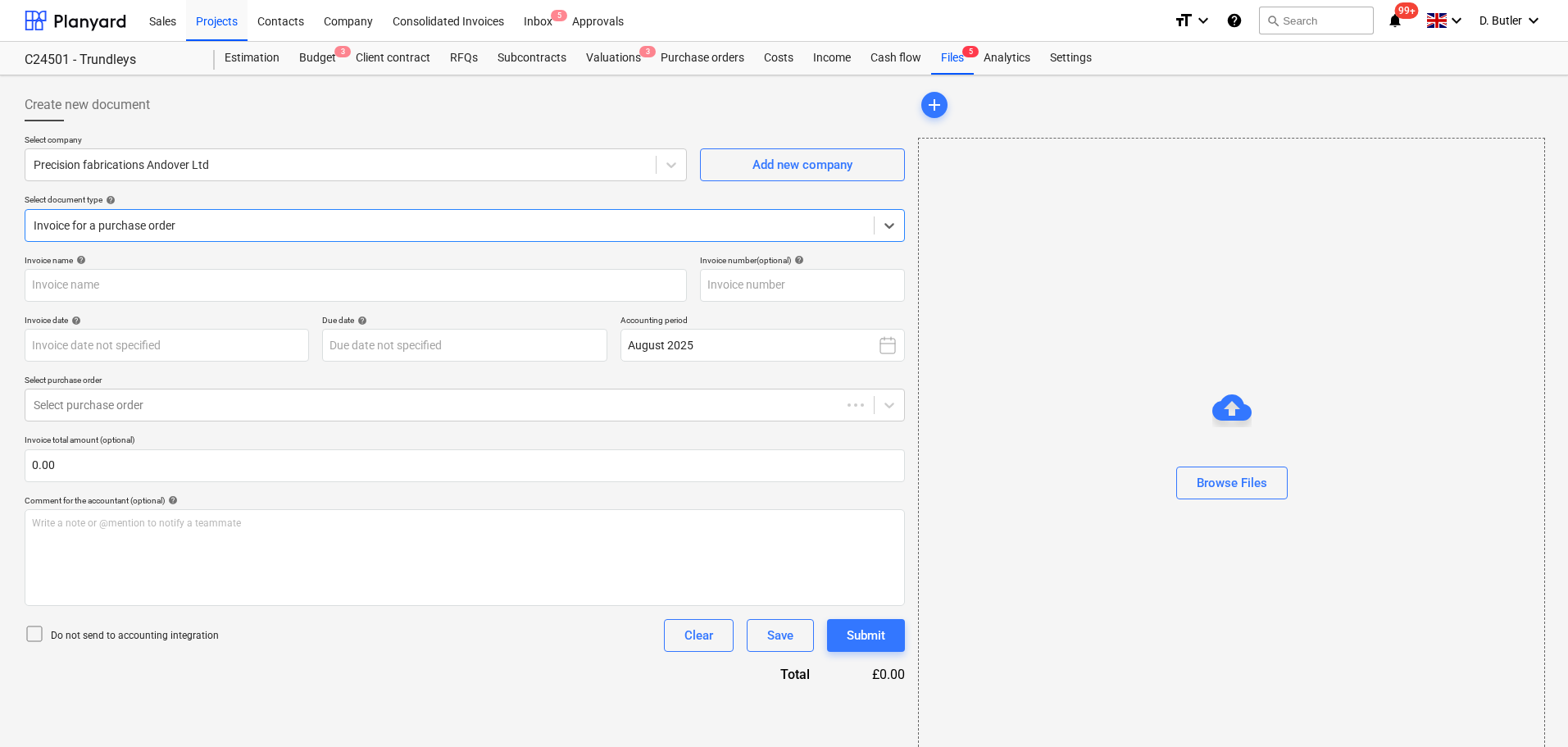 type on "INV-7046" 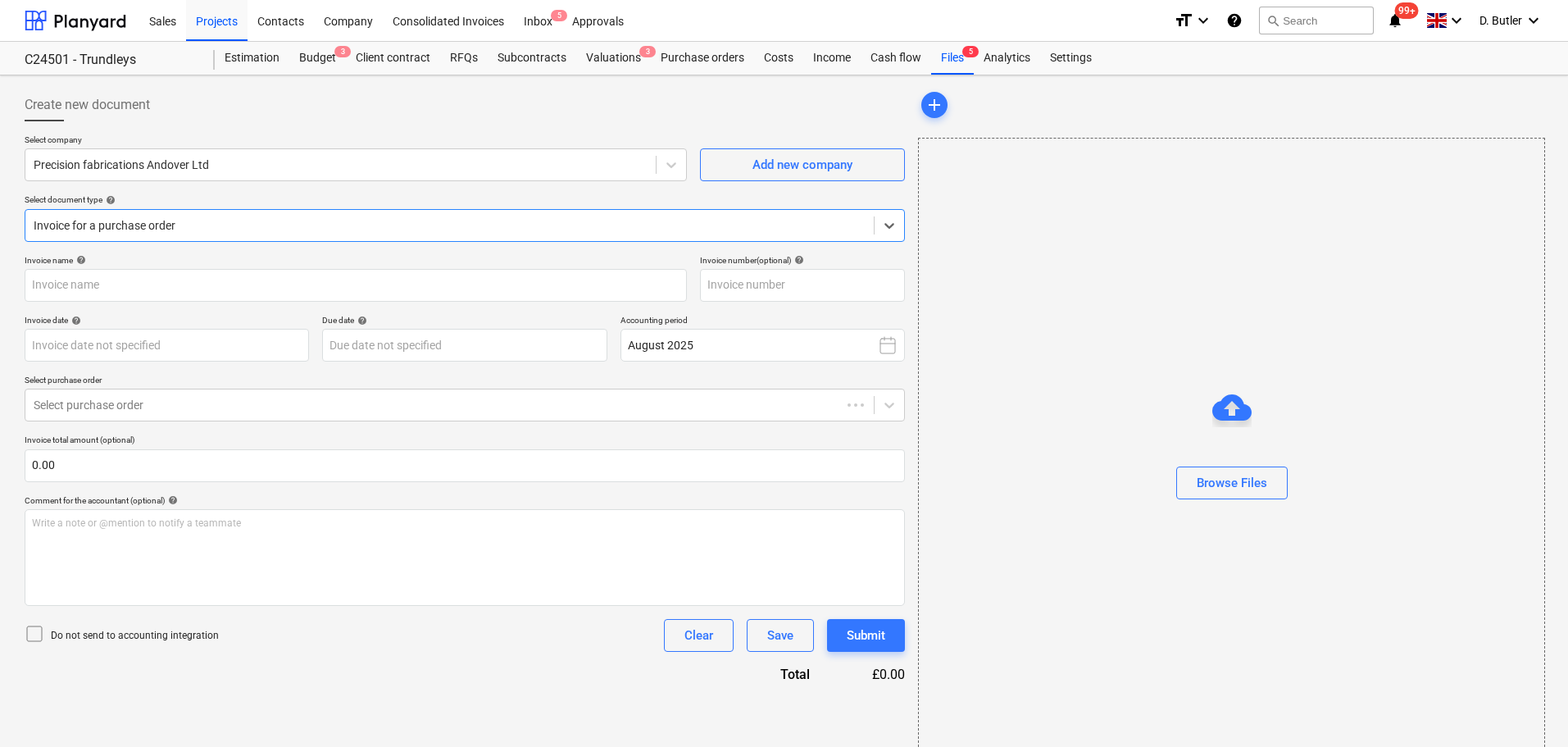 type on "INV-7046" 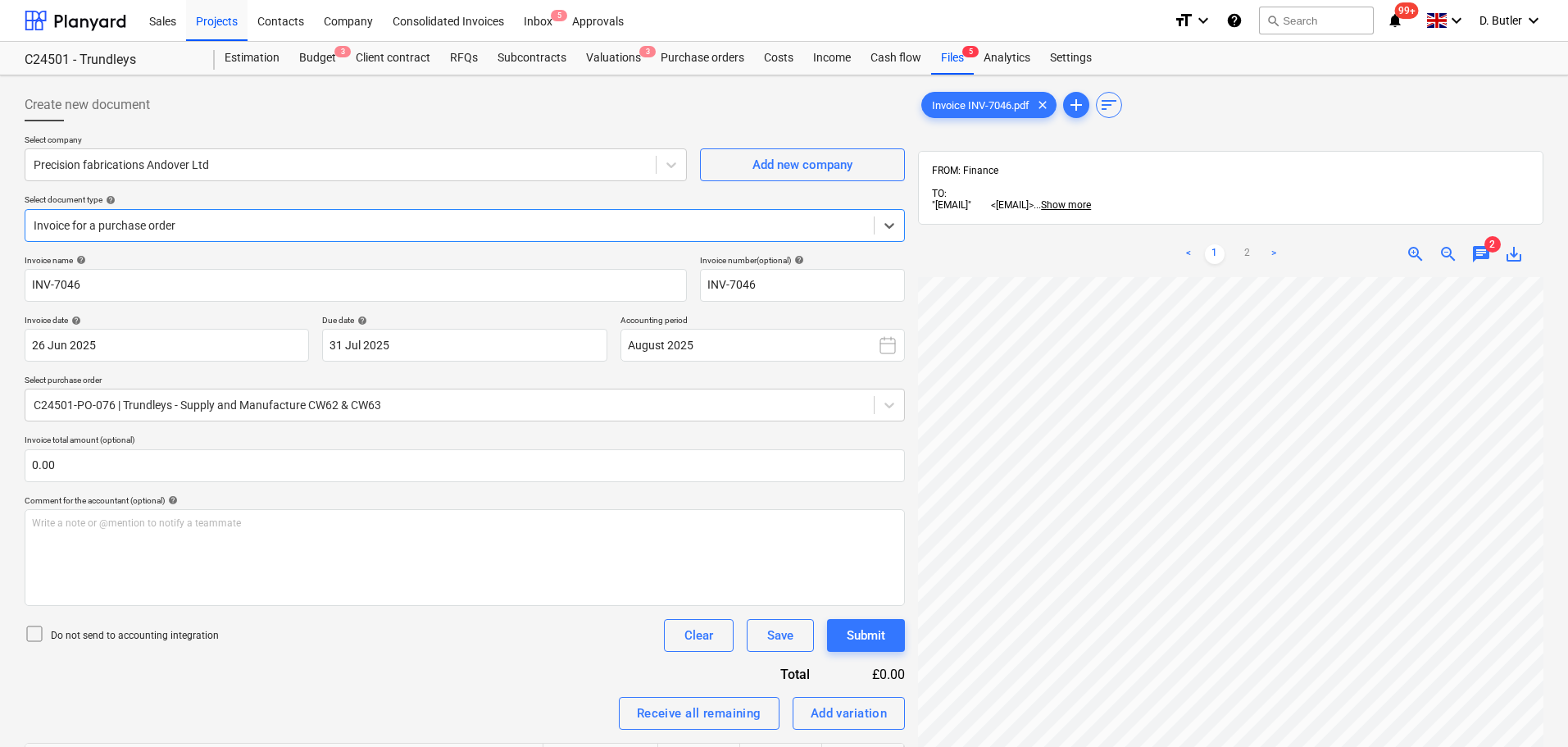 click on "< 1 2 > zoom_in zoom_out chat 2 save_alt" at bounding box center [1230, 254] 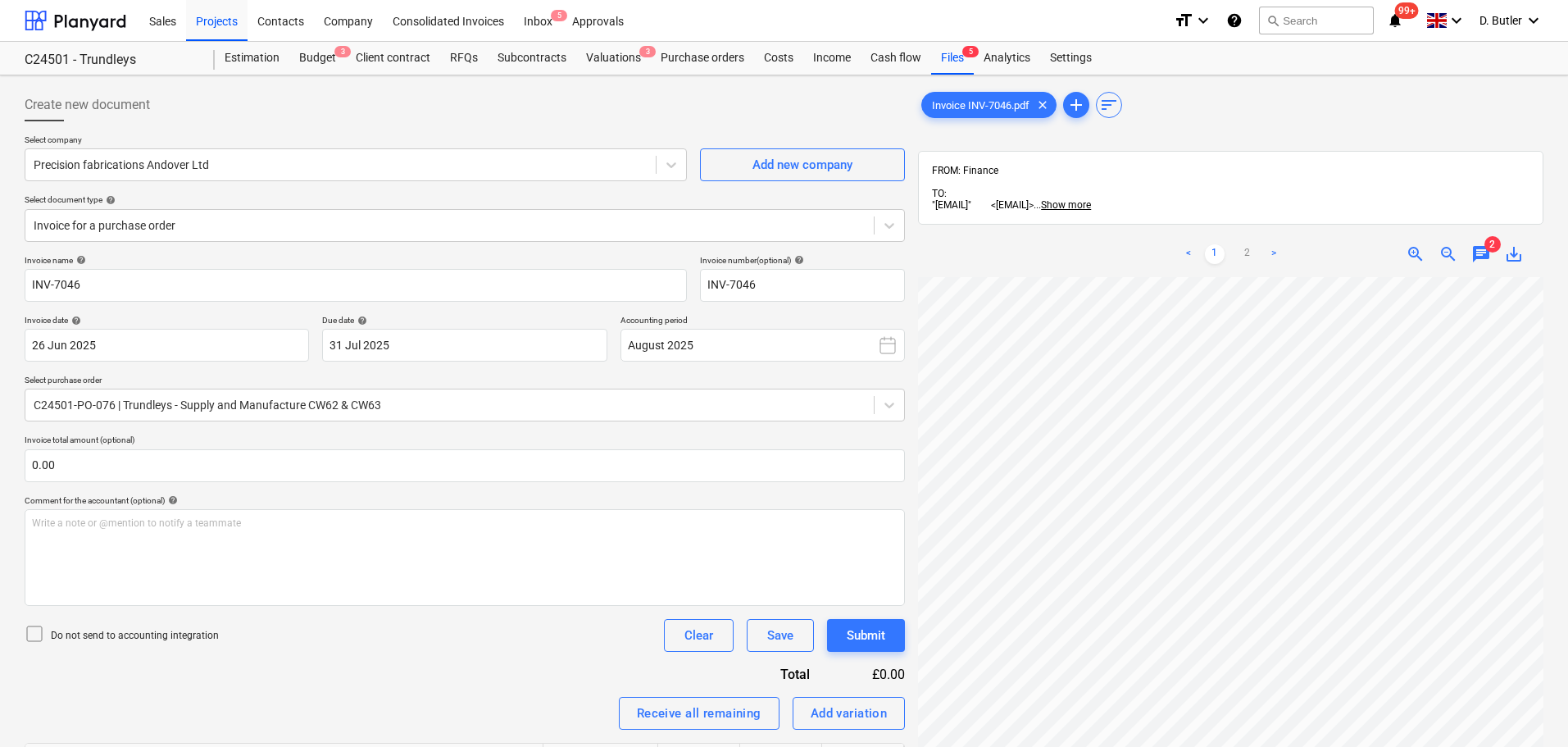 click on "2" at bounding box center [1493, 244] 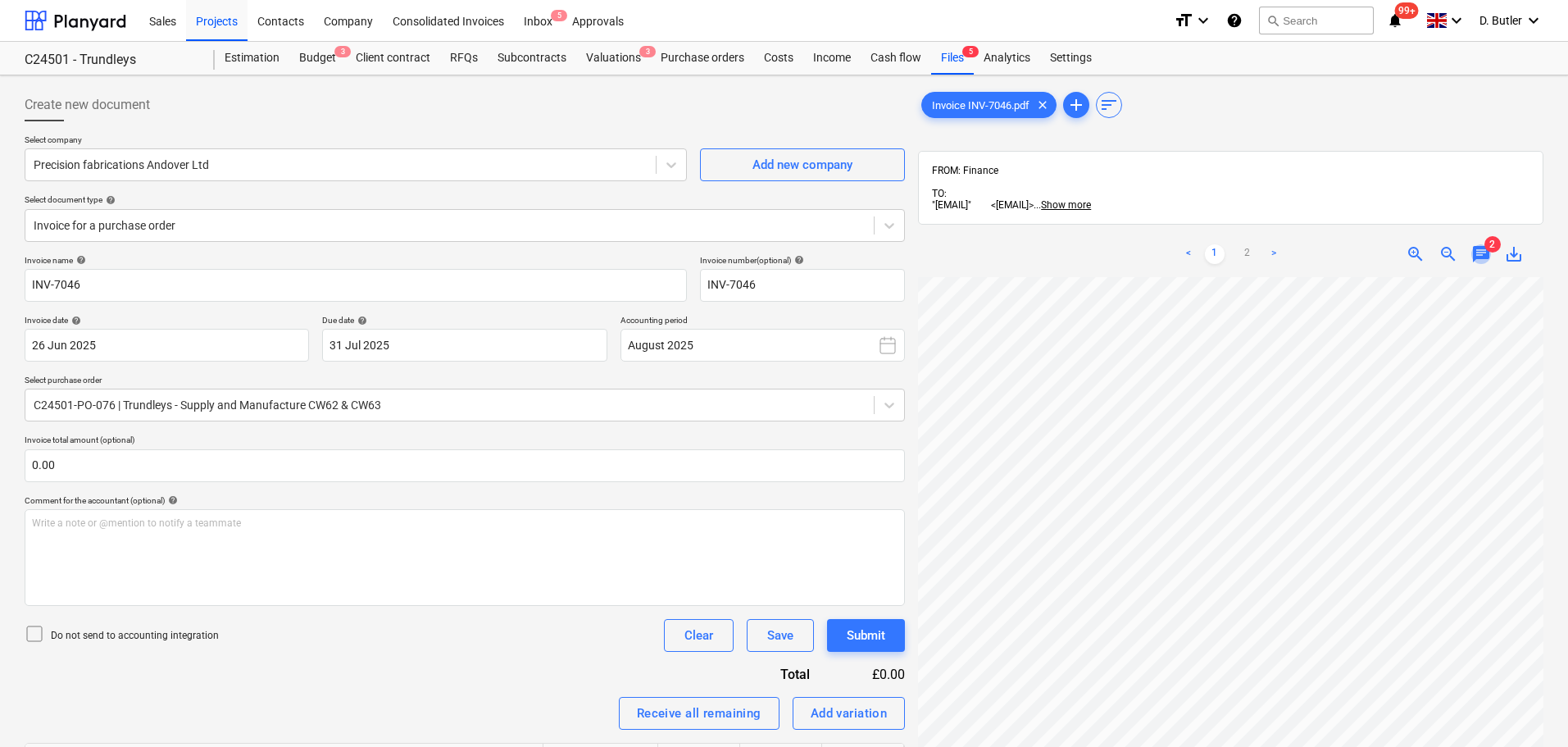 click on "chat" at bounding box center (1481, 254) 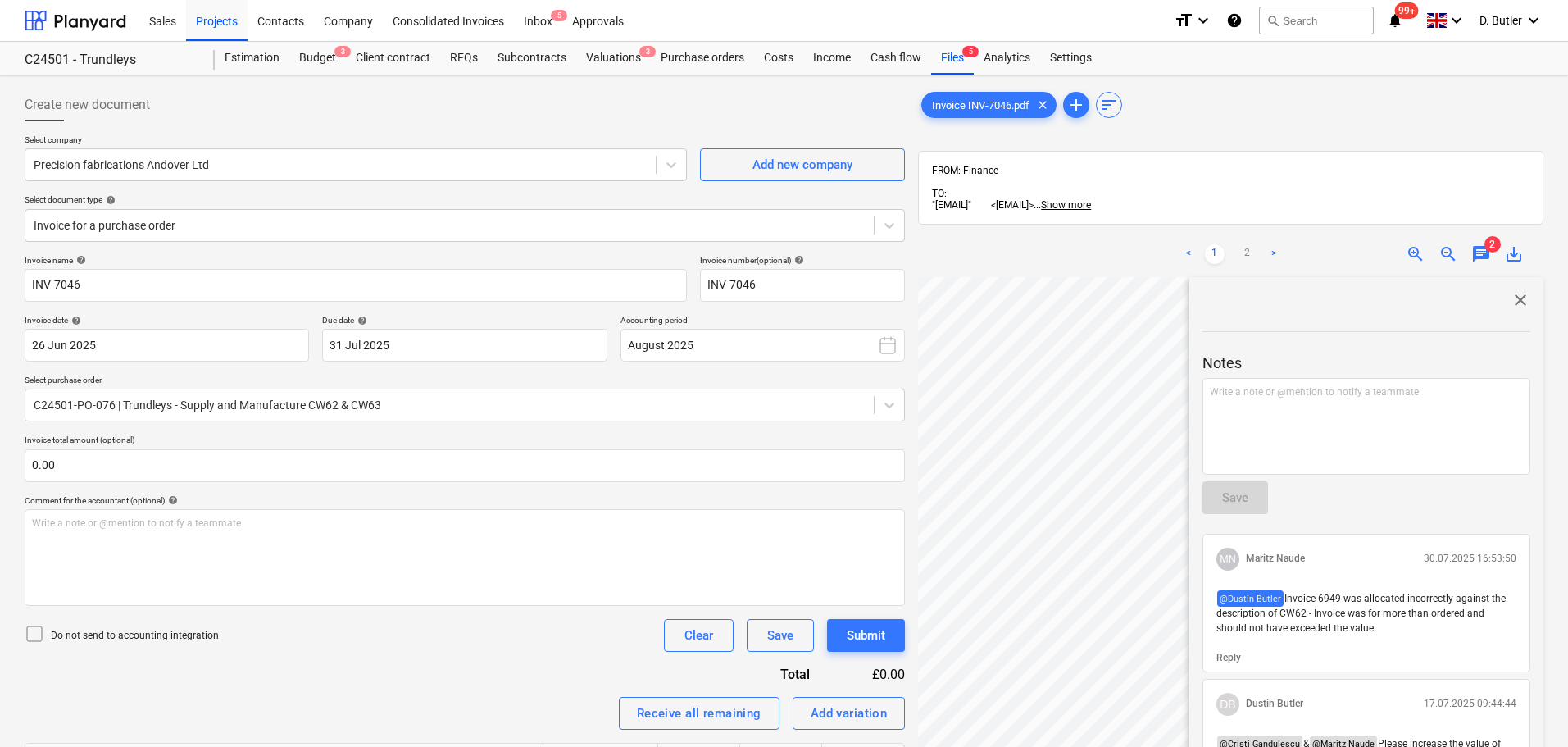 scroll, scrollTop: 164, scrollLeft: 0, axis: vertical 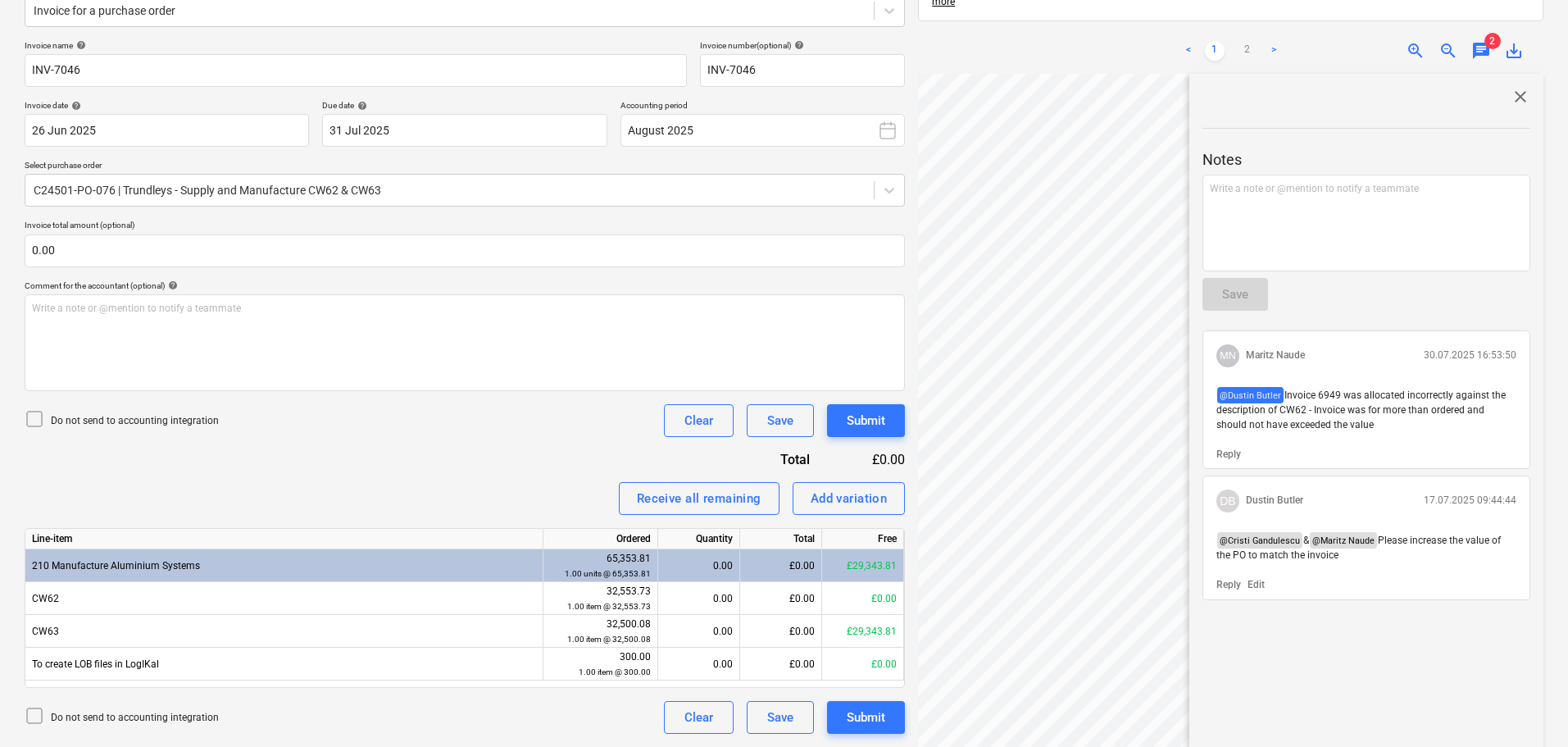 click on "close" at bounding box center (1366, 97) 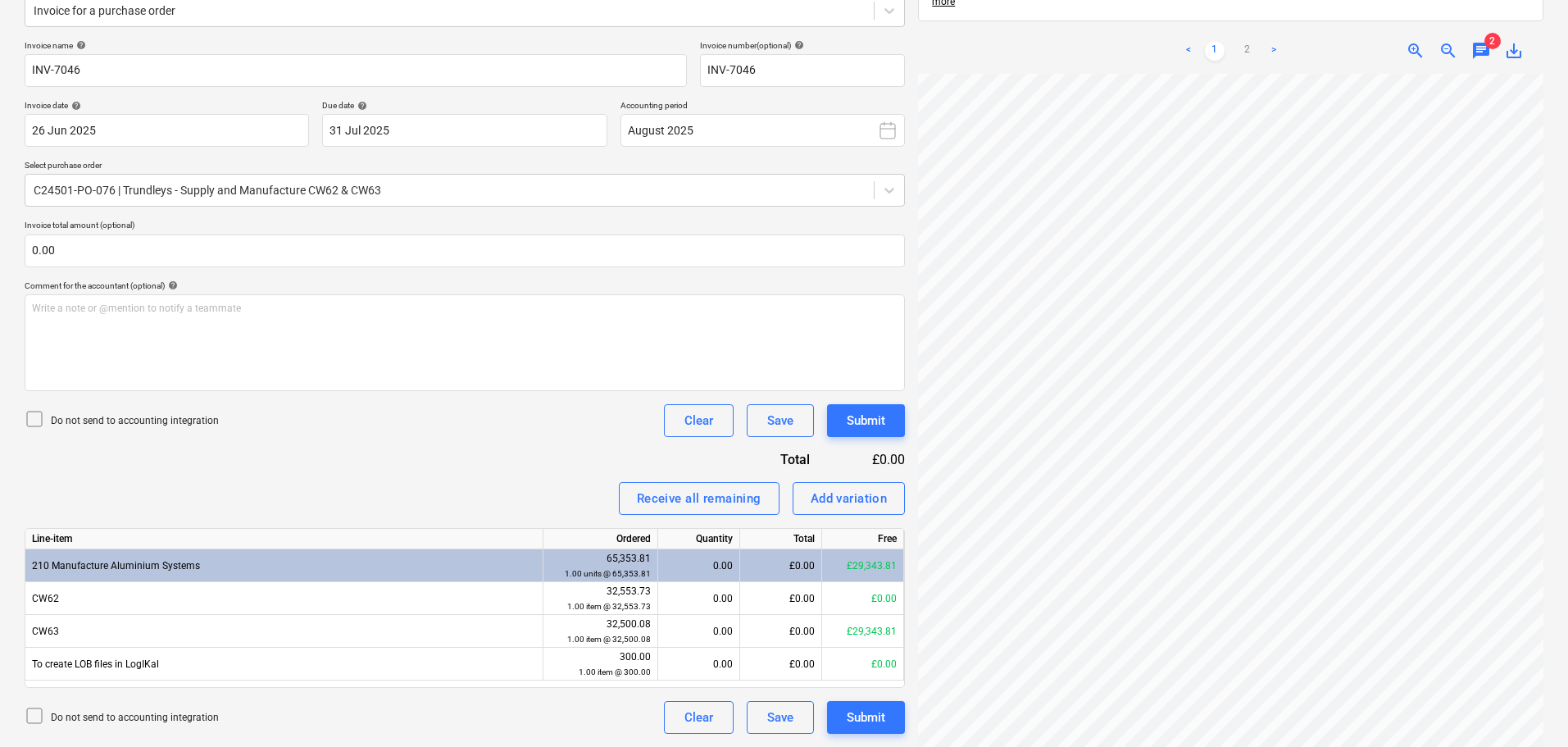 scroll, scrollTop: 347, scrollLeft: 0, axis: vertical 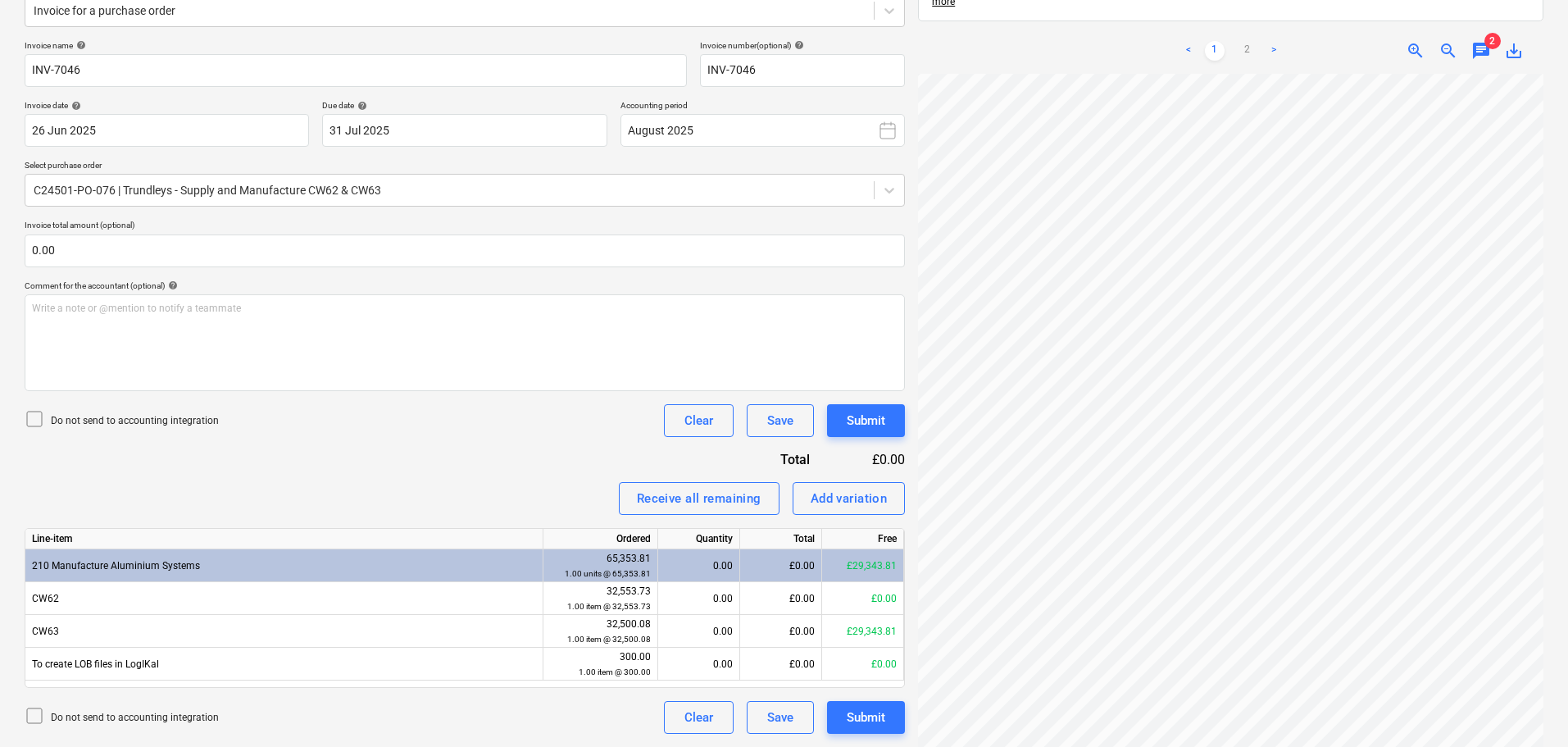 drag, startPoint x: 1303, startPoint y: 742, endPoint x: 1407, endPoint y: 745, distance: 104.04326 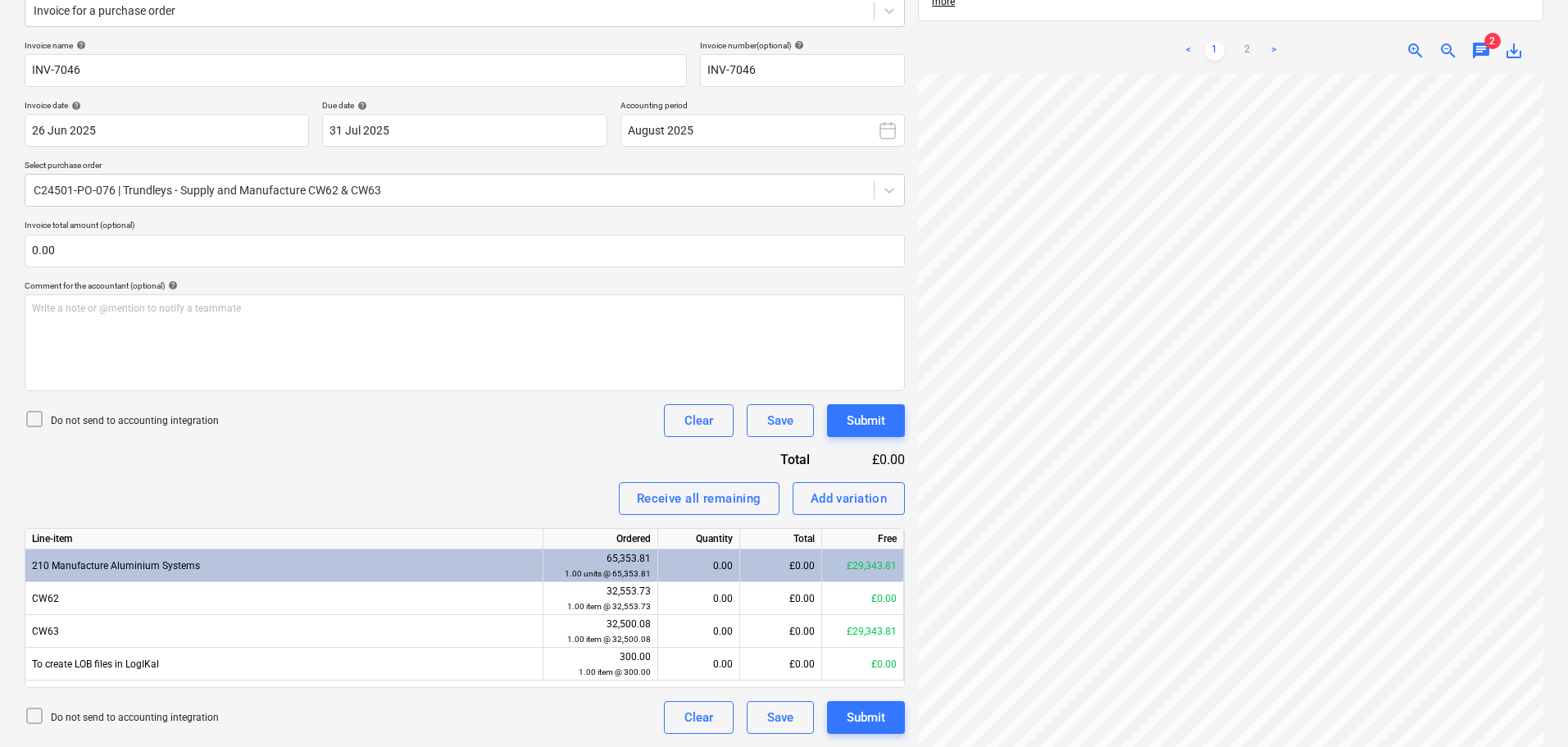 scroll, scrollTop: 344, scrollLeft: 116, axis: both 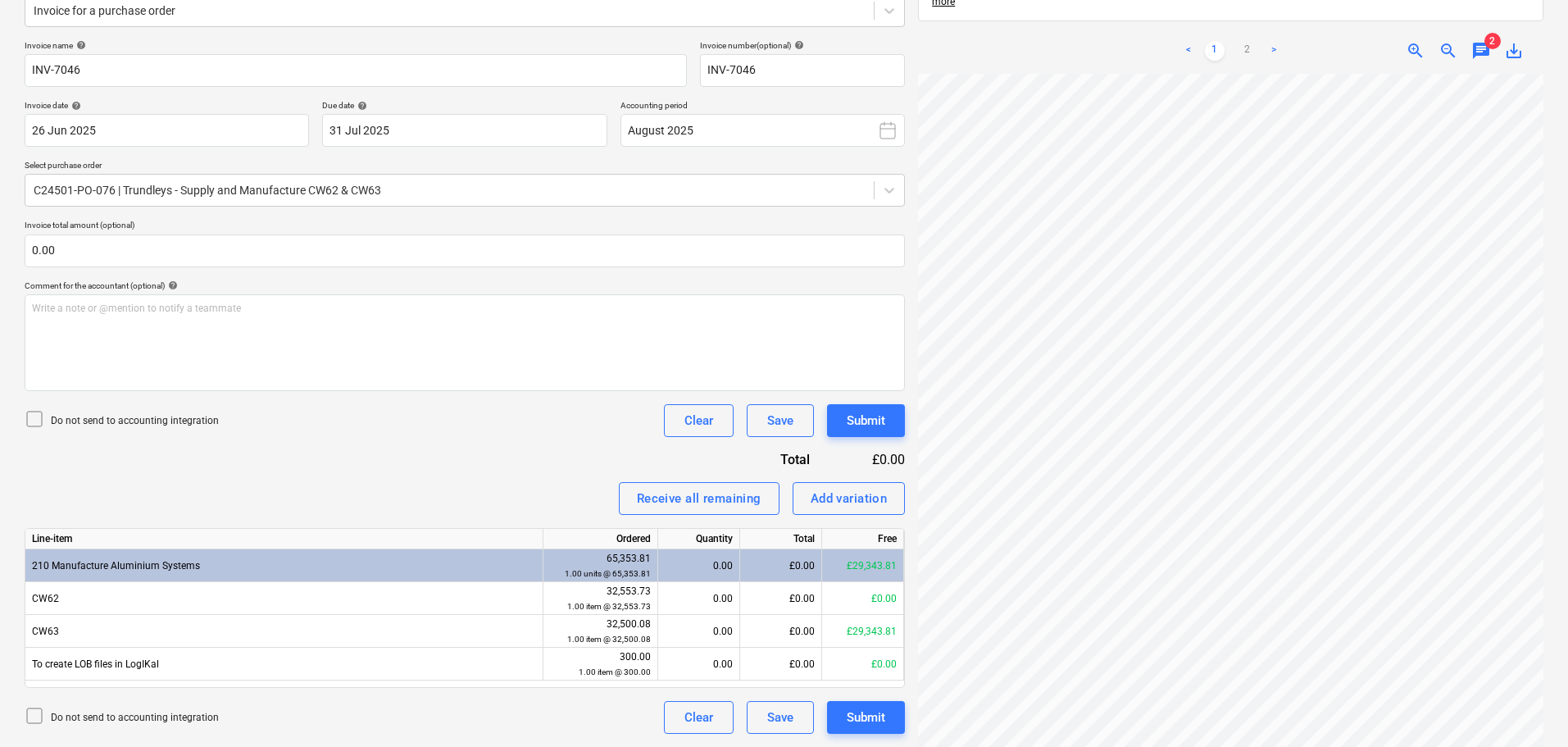 click on "chat" at bounding box center (1481, 51) 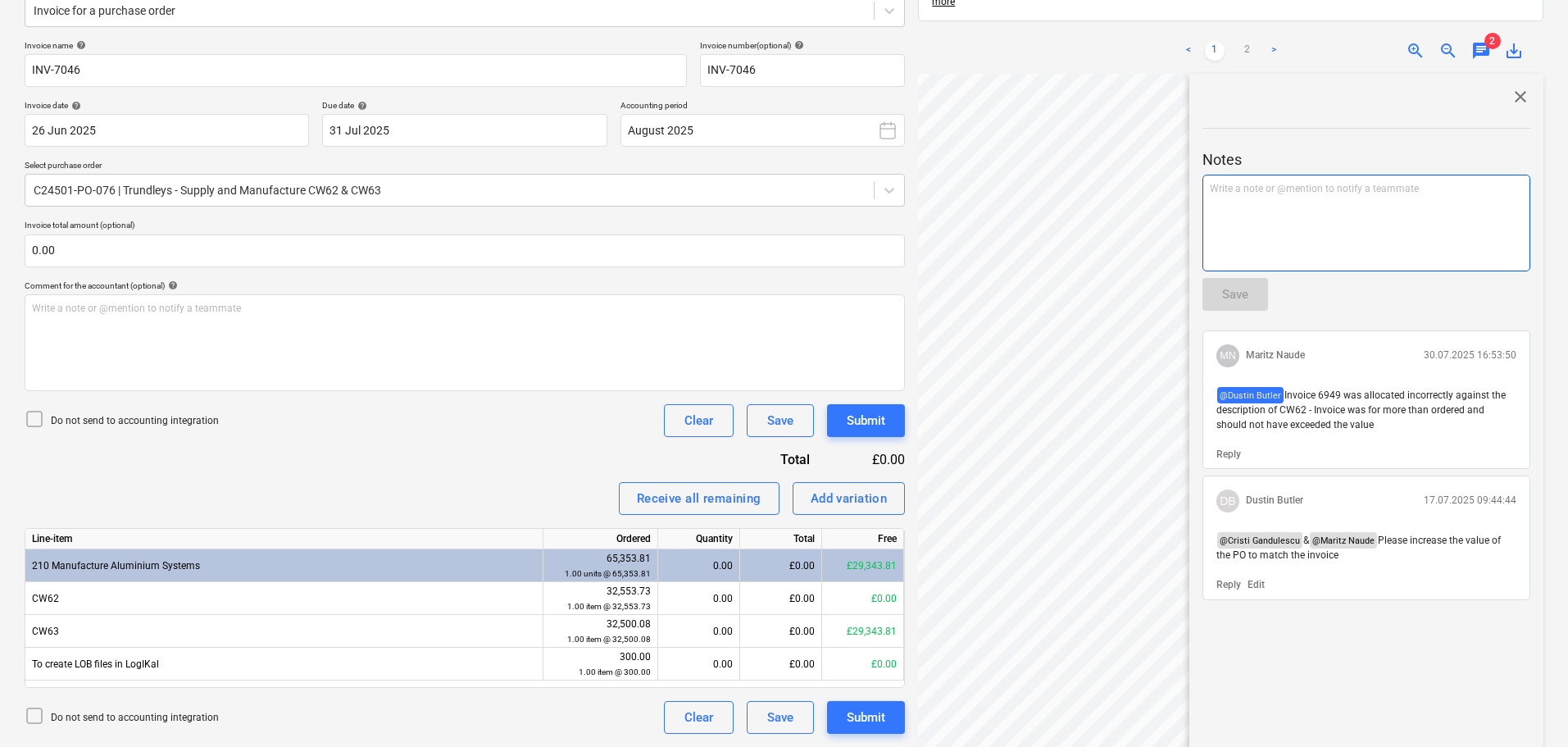 click on "Write a note or @mention to notify a teammate ﻿" at bounding box center [1366, 189] 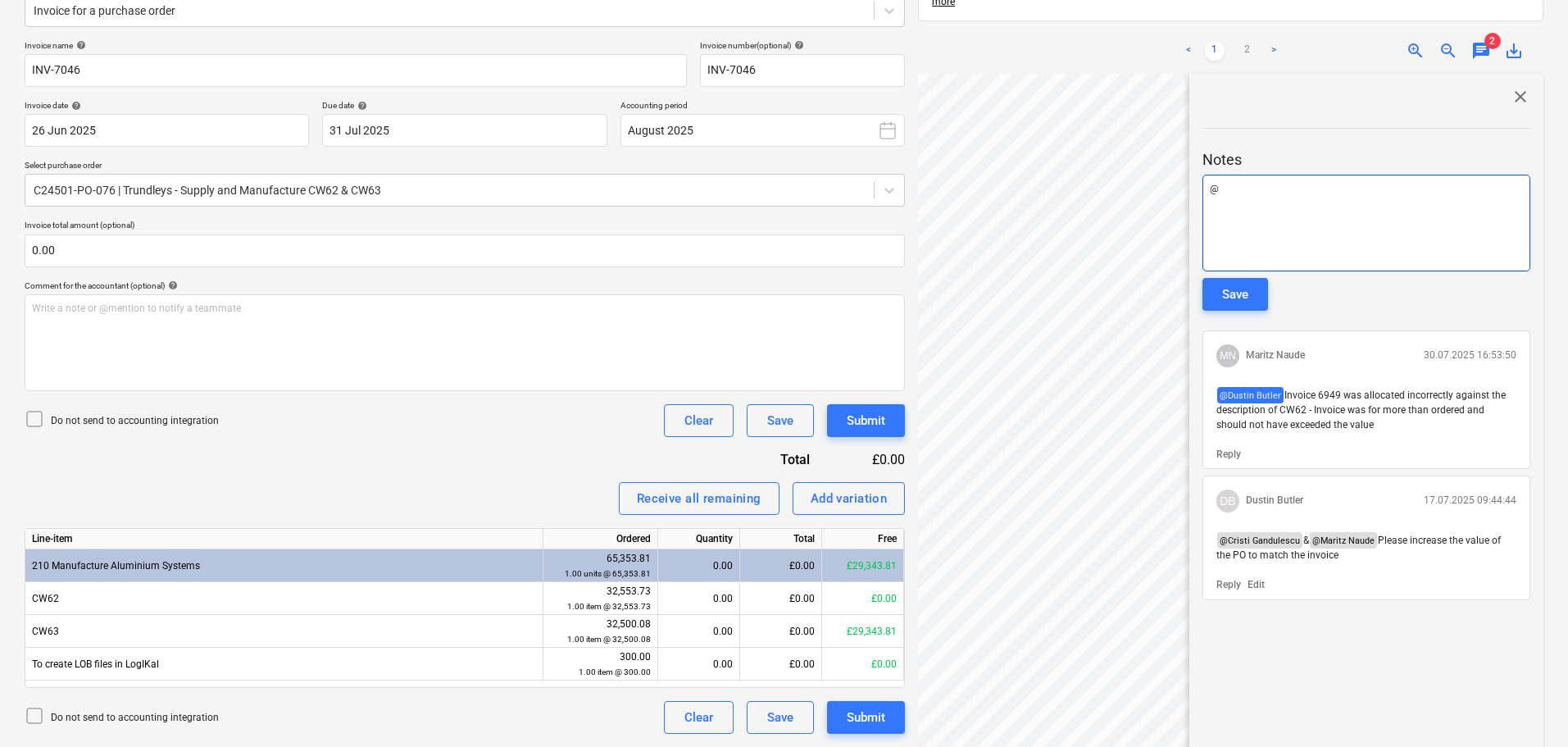 type 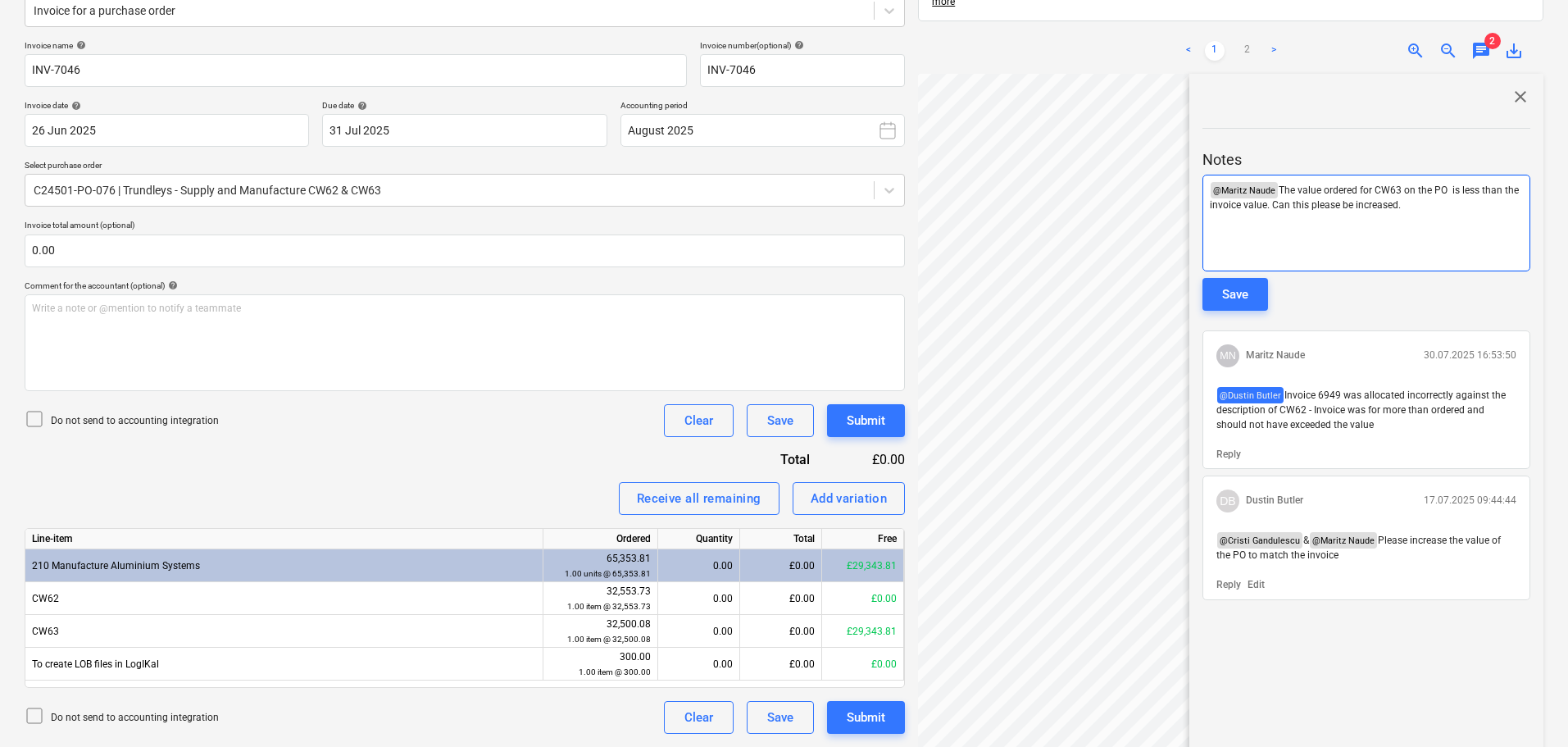 drag, startPoint x: 1410, startPoint y: 190, endPoint x: 1280, endPoint y: 161, distance: 133.19535 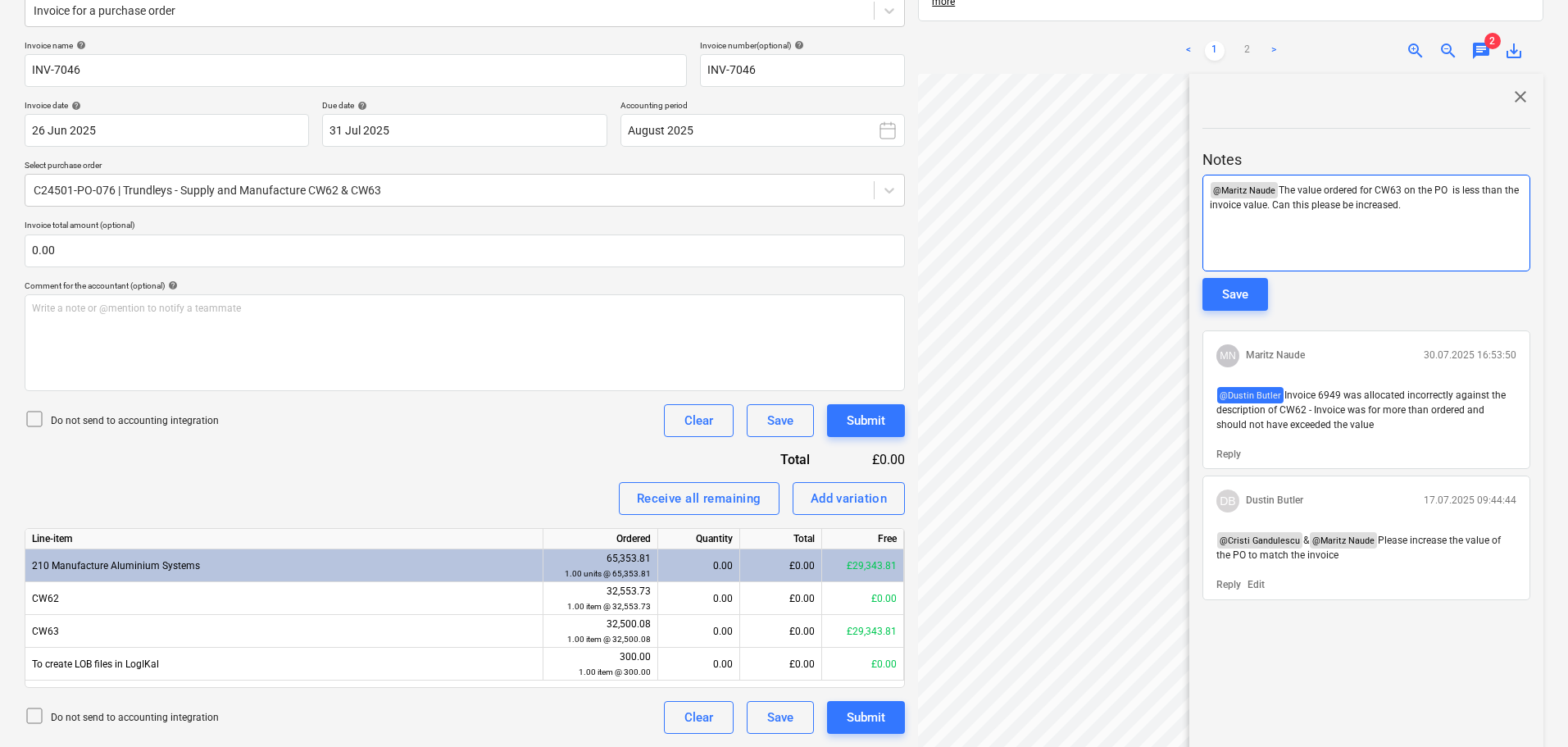 click on "﻿ @ Maritz Naude ﻿  The value ordered for CW63 on the PO  is less than the invoice value. Can this please be increased." at bounding box center [1366, 223] 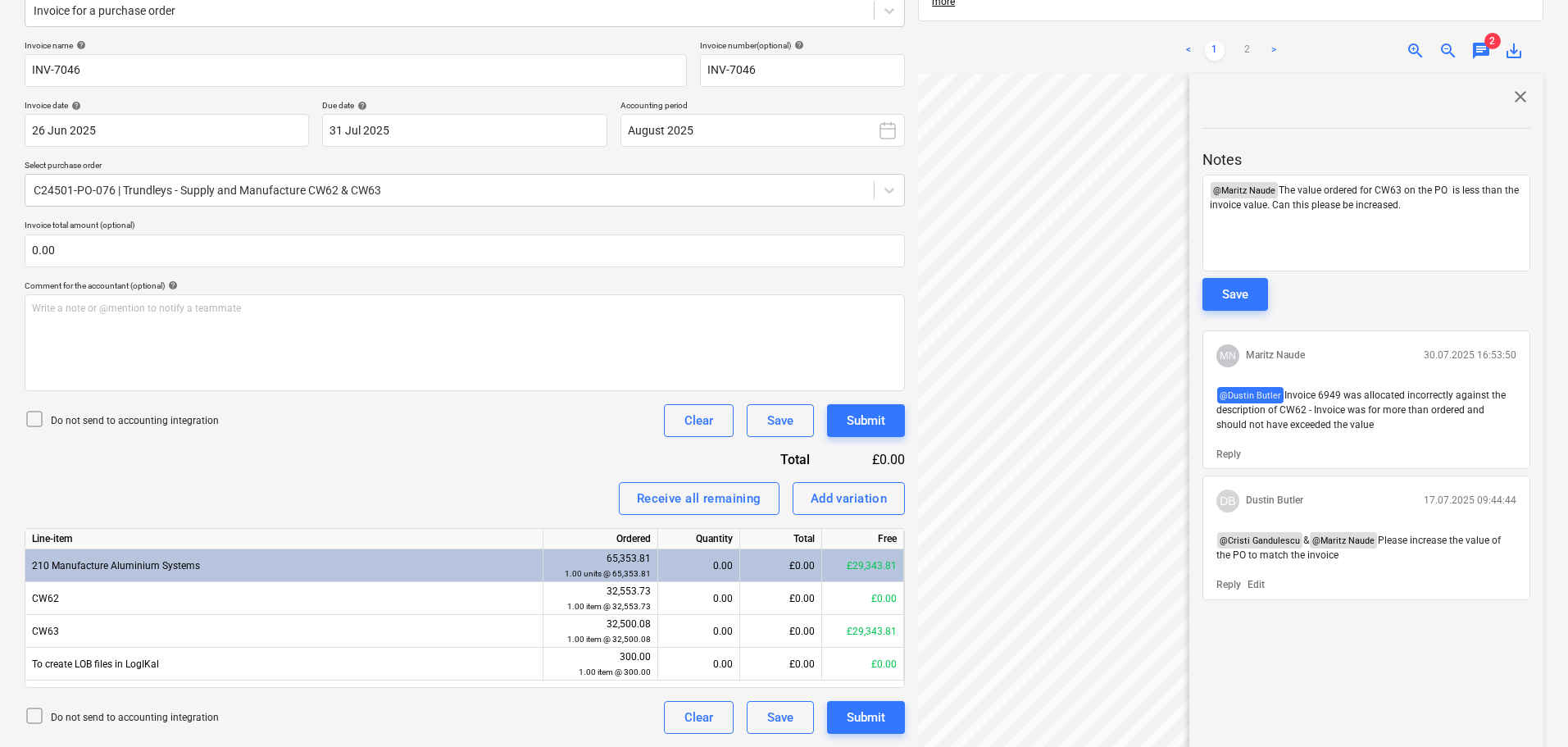 click on "Save" at bounding box center (1235, 294) 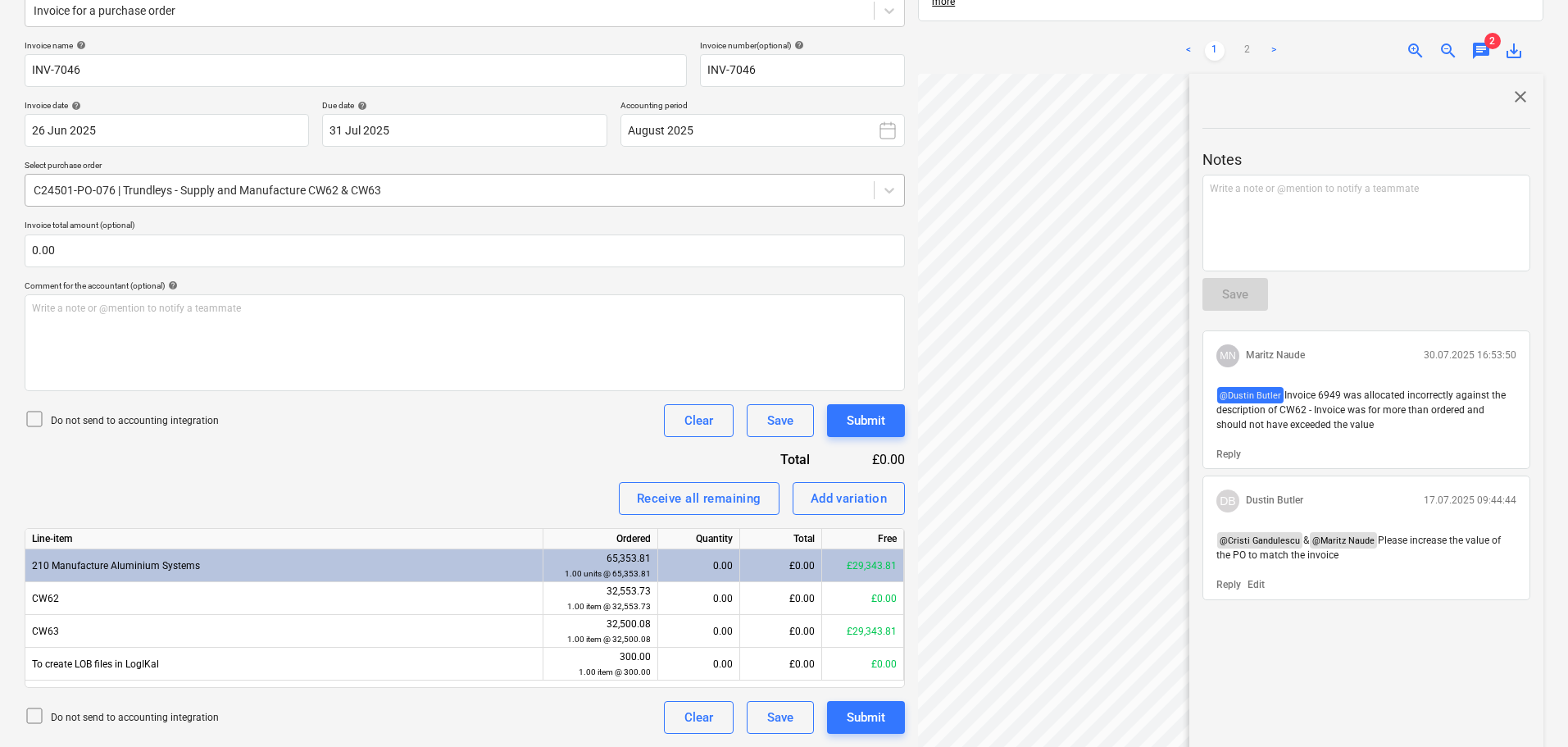 scroll, scrollTop: 0, scrollLeft: 0, axis: both 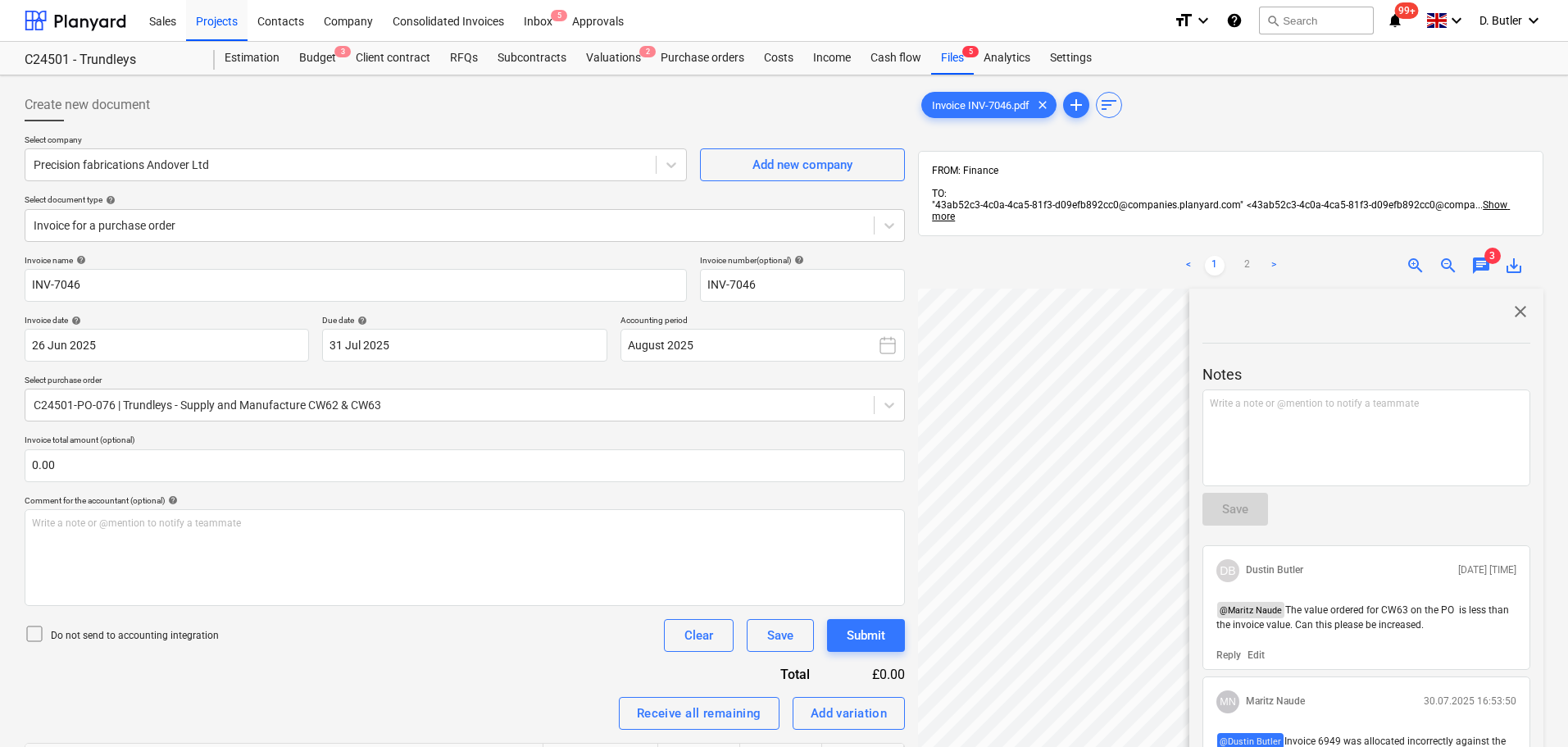 click on "@ Maritz Naude  The value ordered for CW63 on the PO  is less than the invoice value. Can this please be increased." at bounding box center (1366, 617) 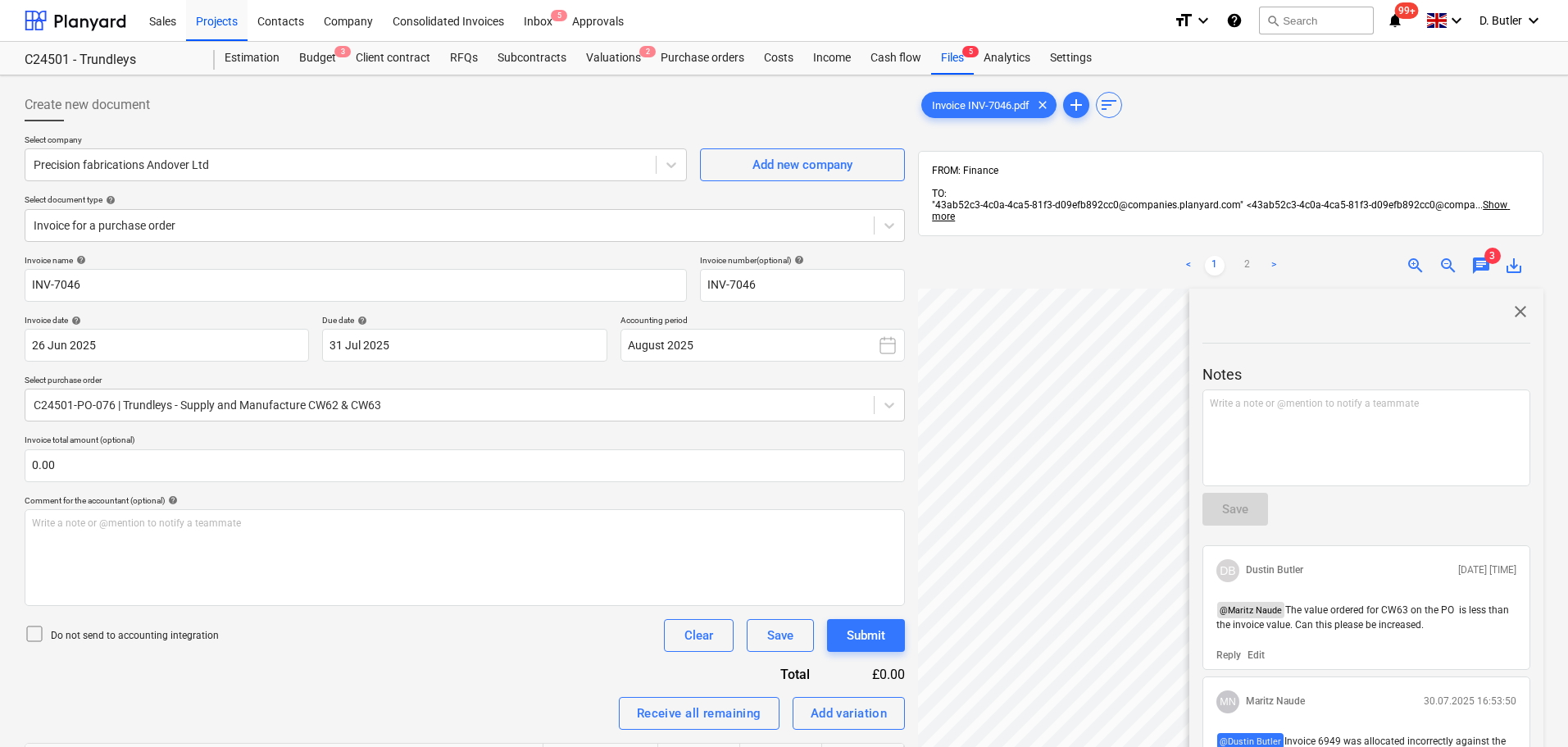 drag, startPoint x: 1430, startPoint y: 602, endPoint x: 1288, endPoint y: 589, distance: 142.59383 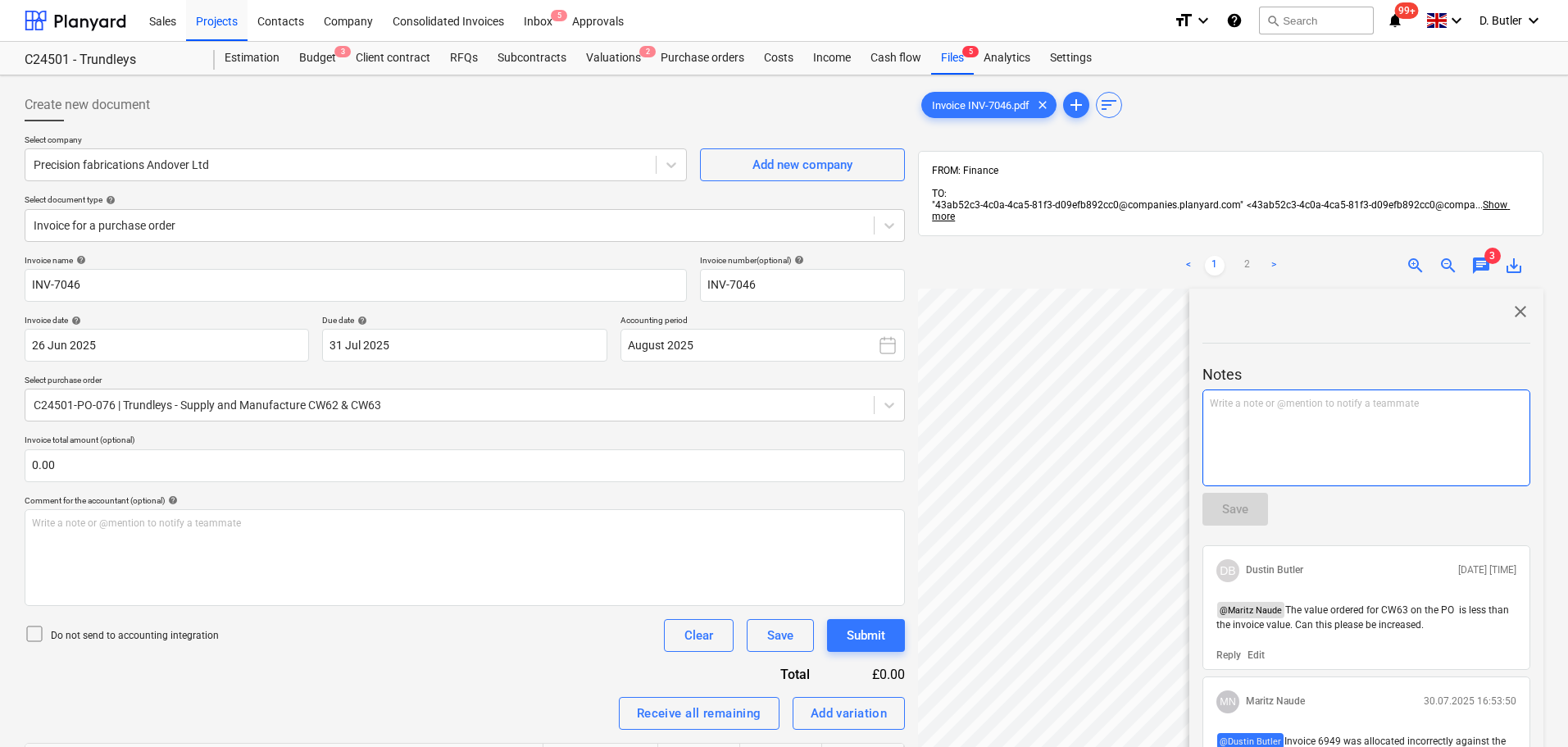 click on "Write a note or @mention to notify a teammate ﻿" at bounding box center [1366, 438] 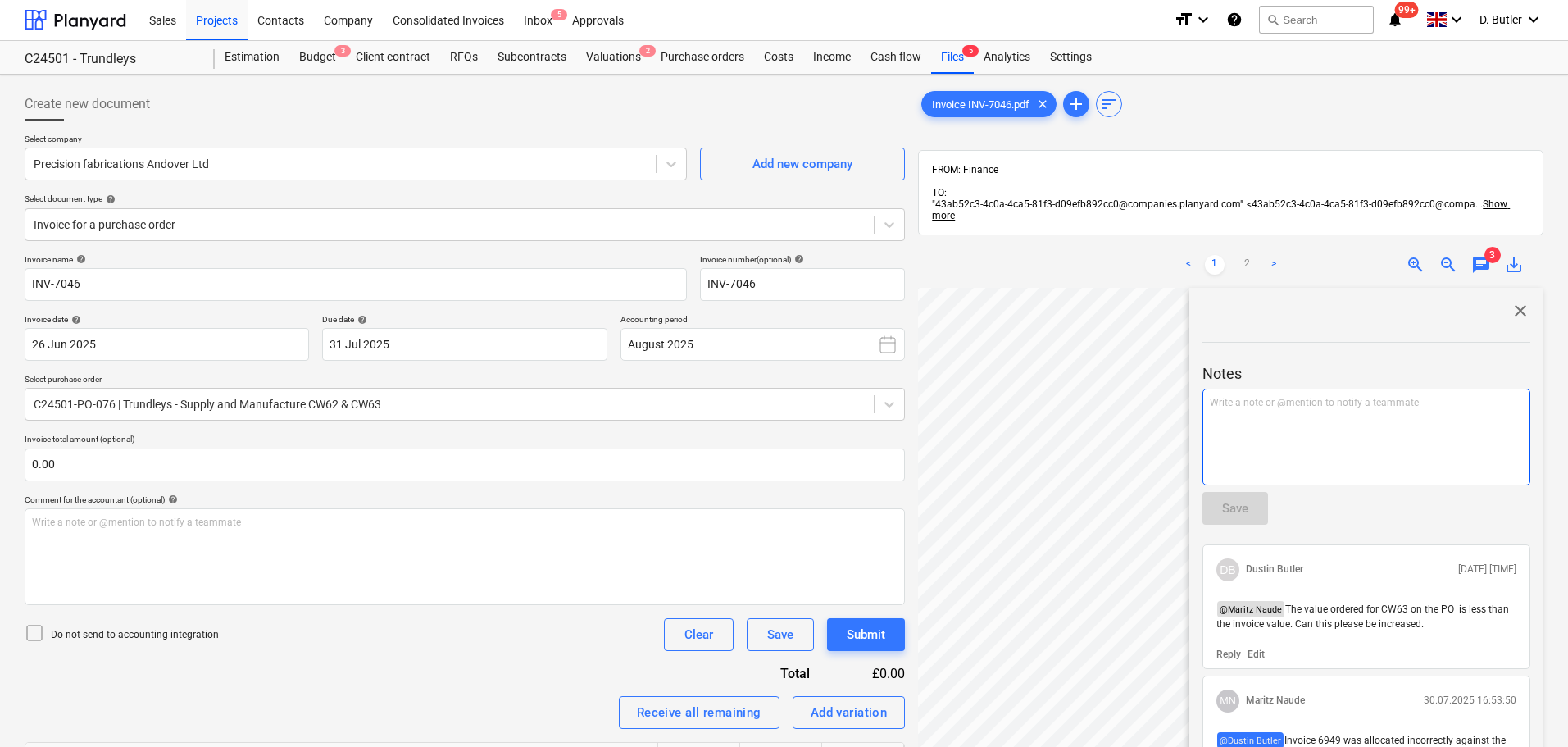 scroll, scrollTop: 0, scrollLeft: 0, axis: both 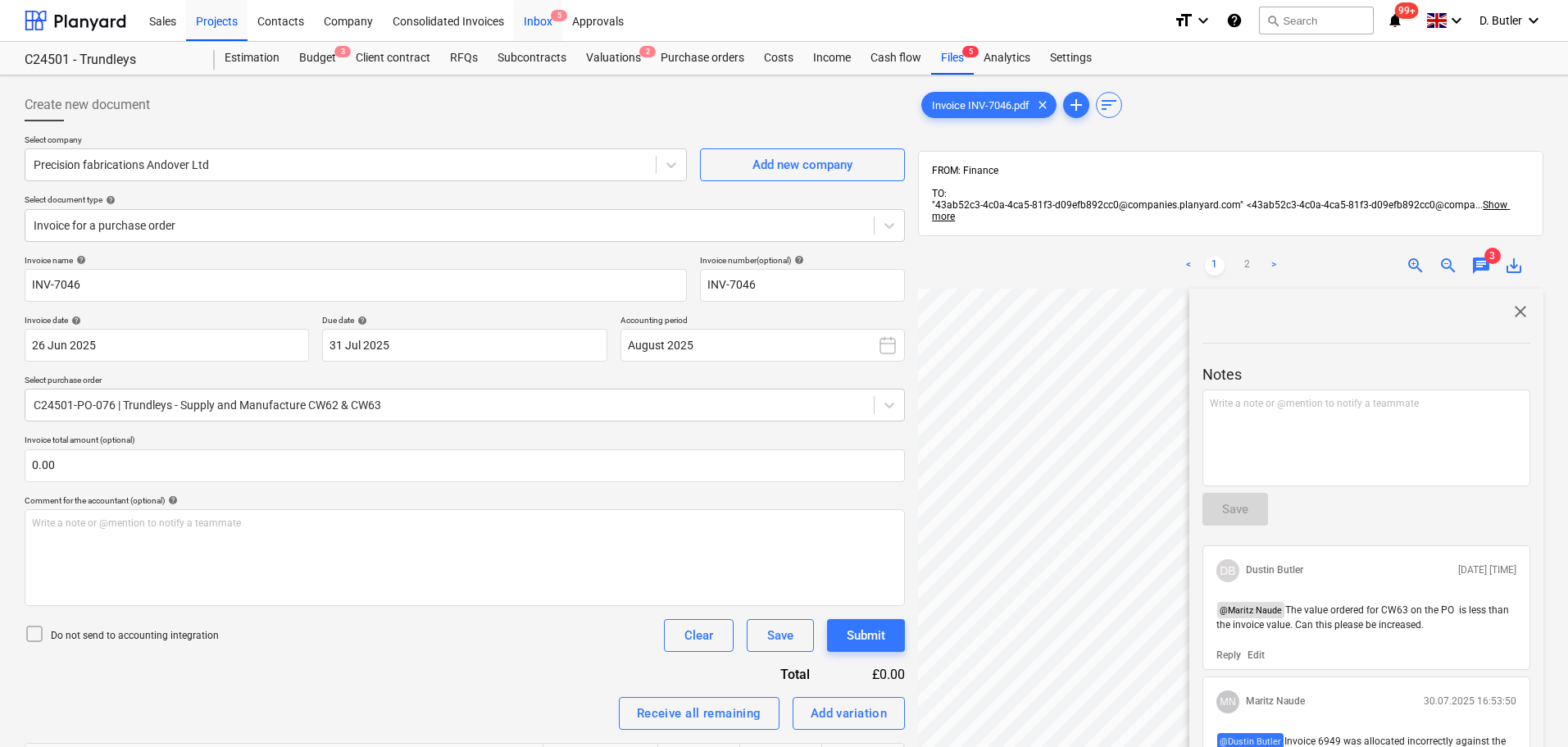 click on "Inbox 5" at bounding box center [538, 20] 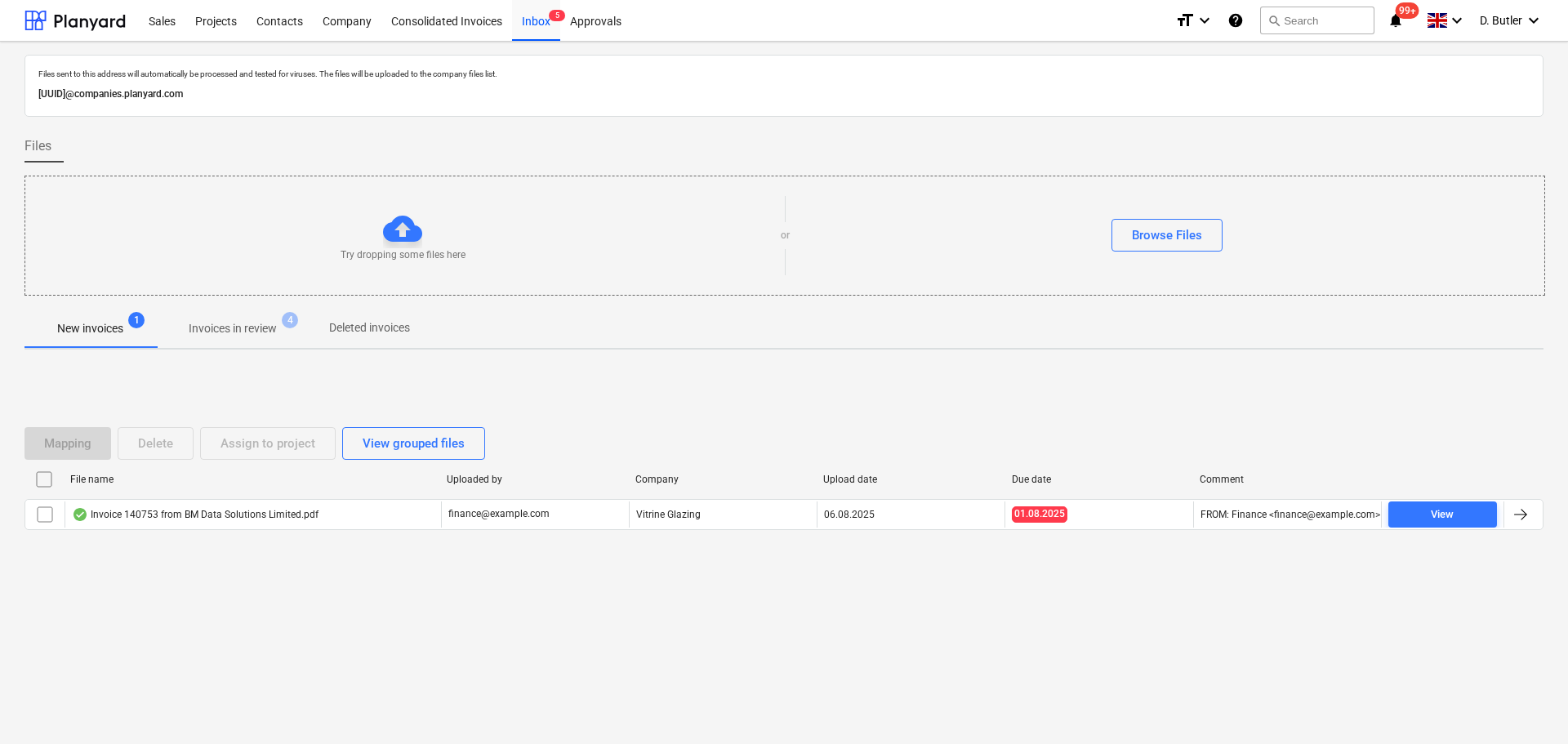 click on "Invoices in review" at bounding box center (233, 328) 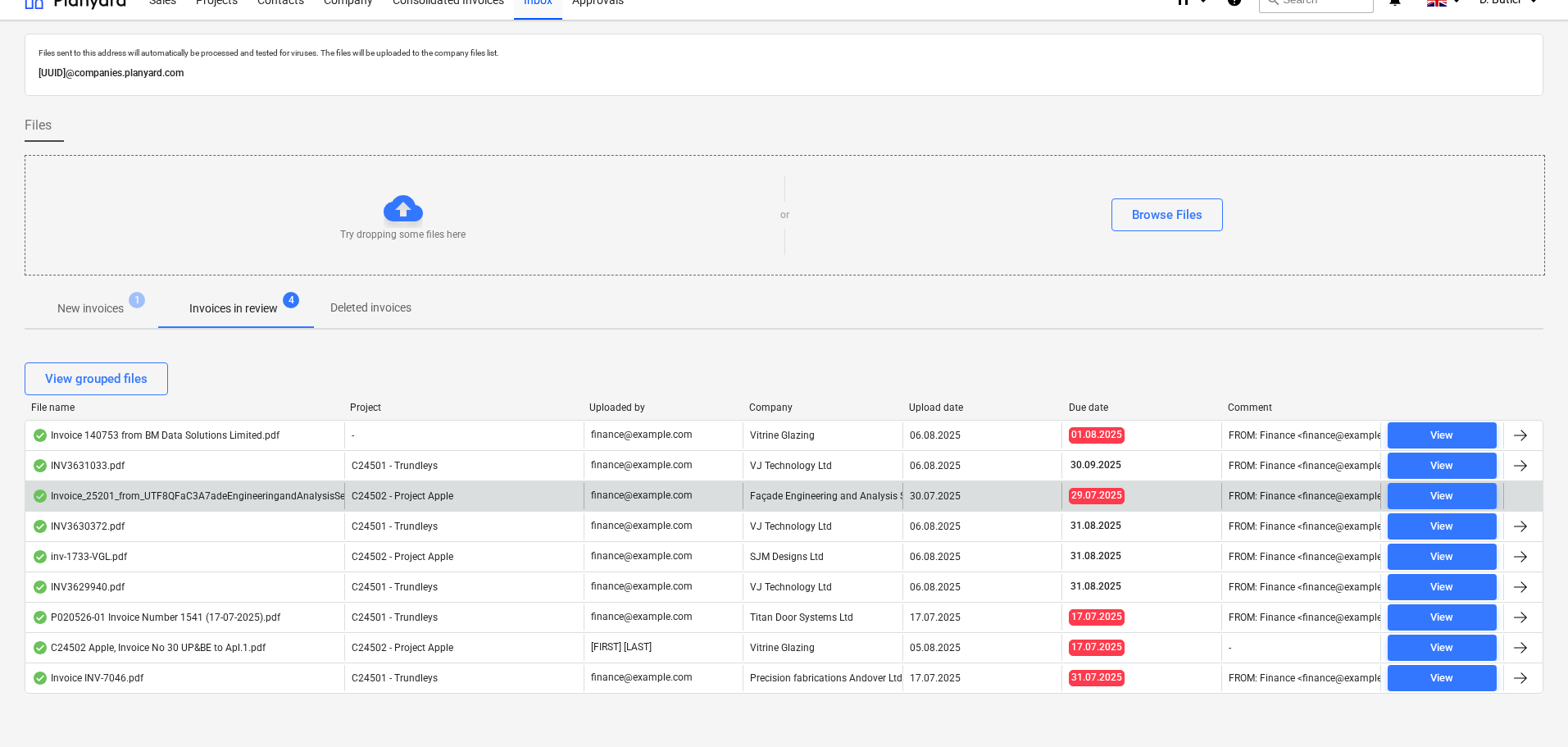 scroll, scrollTop: 27, scrollLeft: 0, axis: vertical 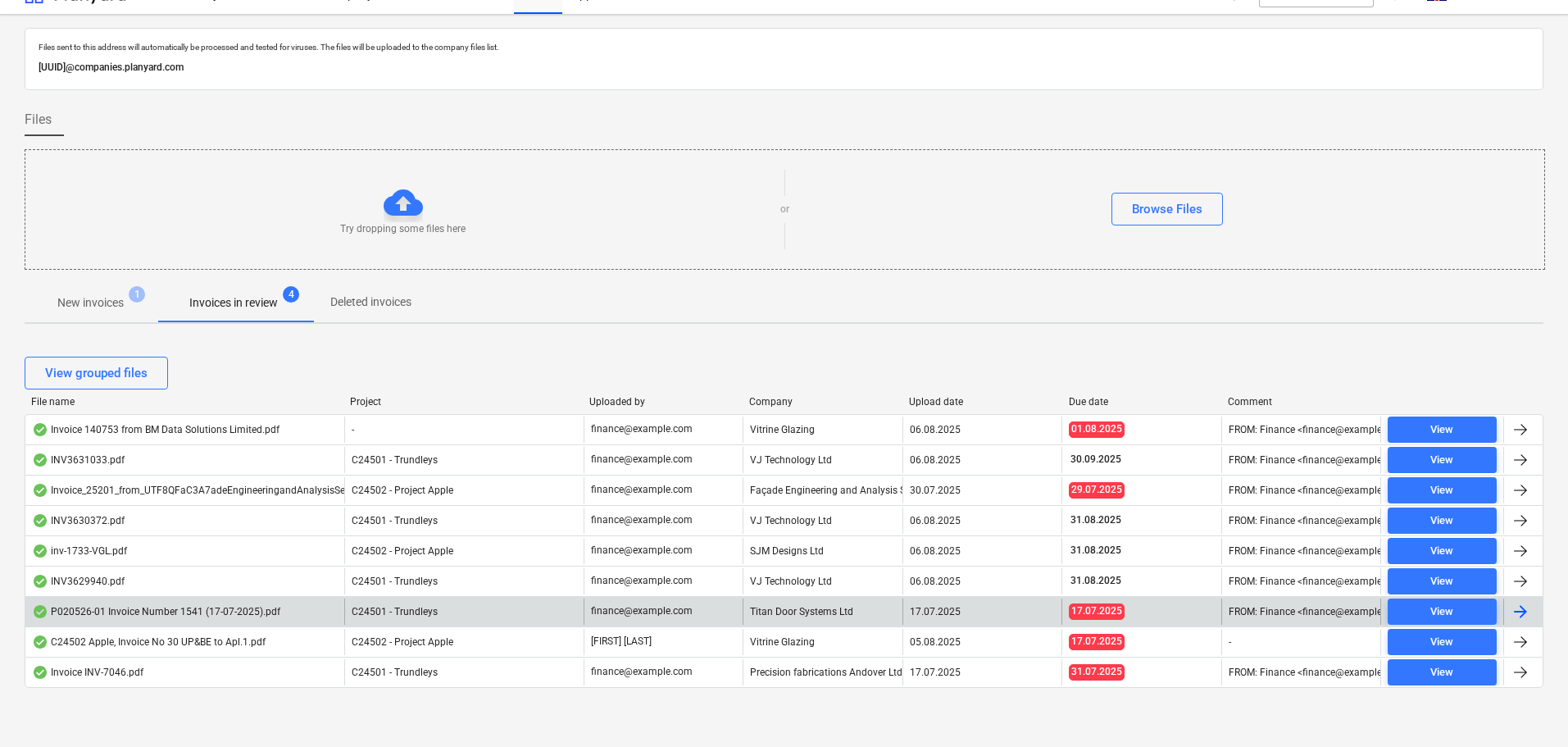 click on "C24501 - Trundleys" at bounding box center (464, 612) 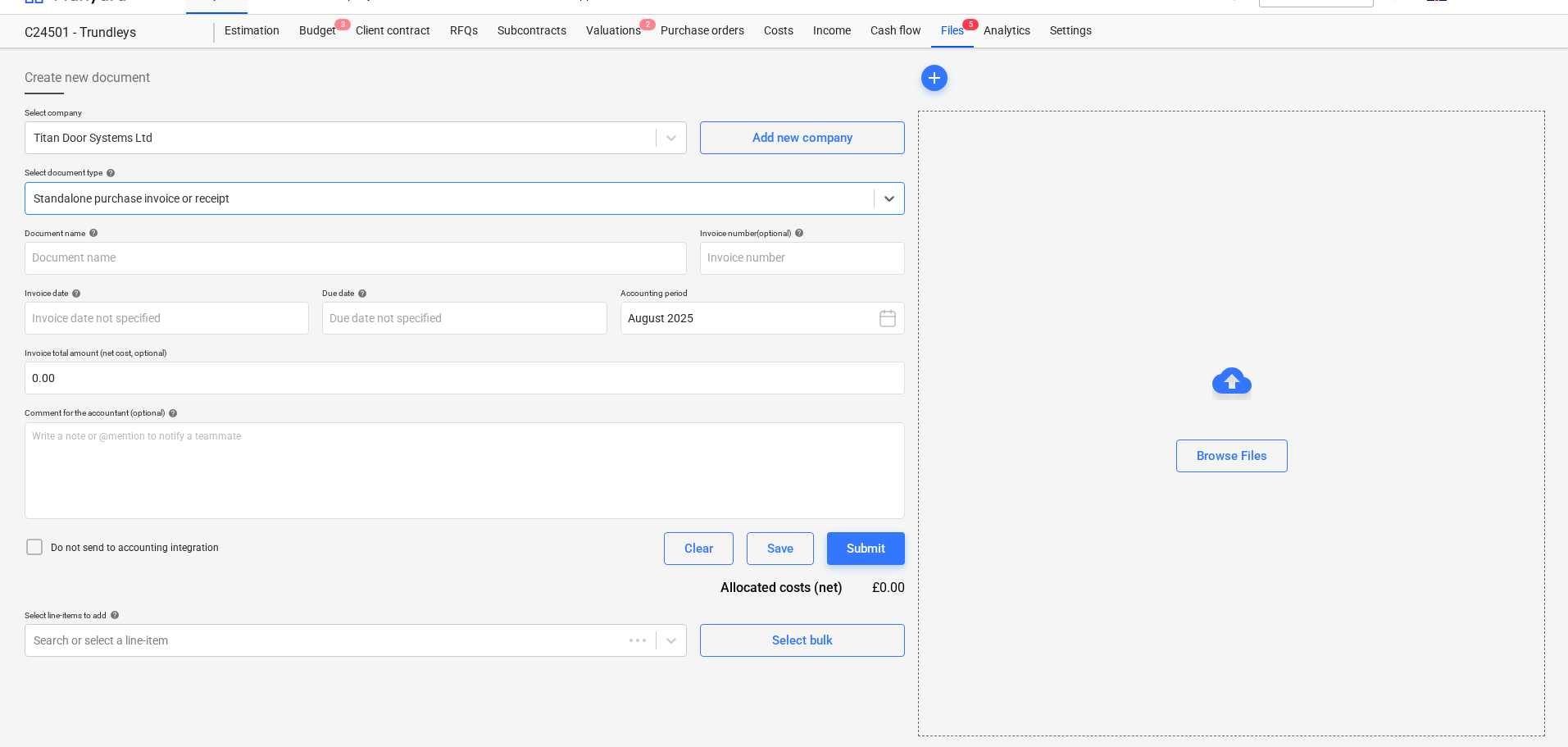 type on "INV-1541" 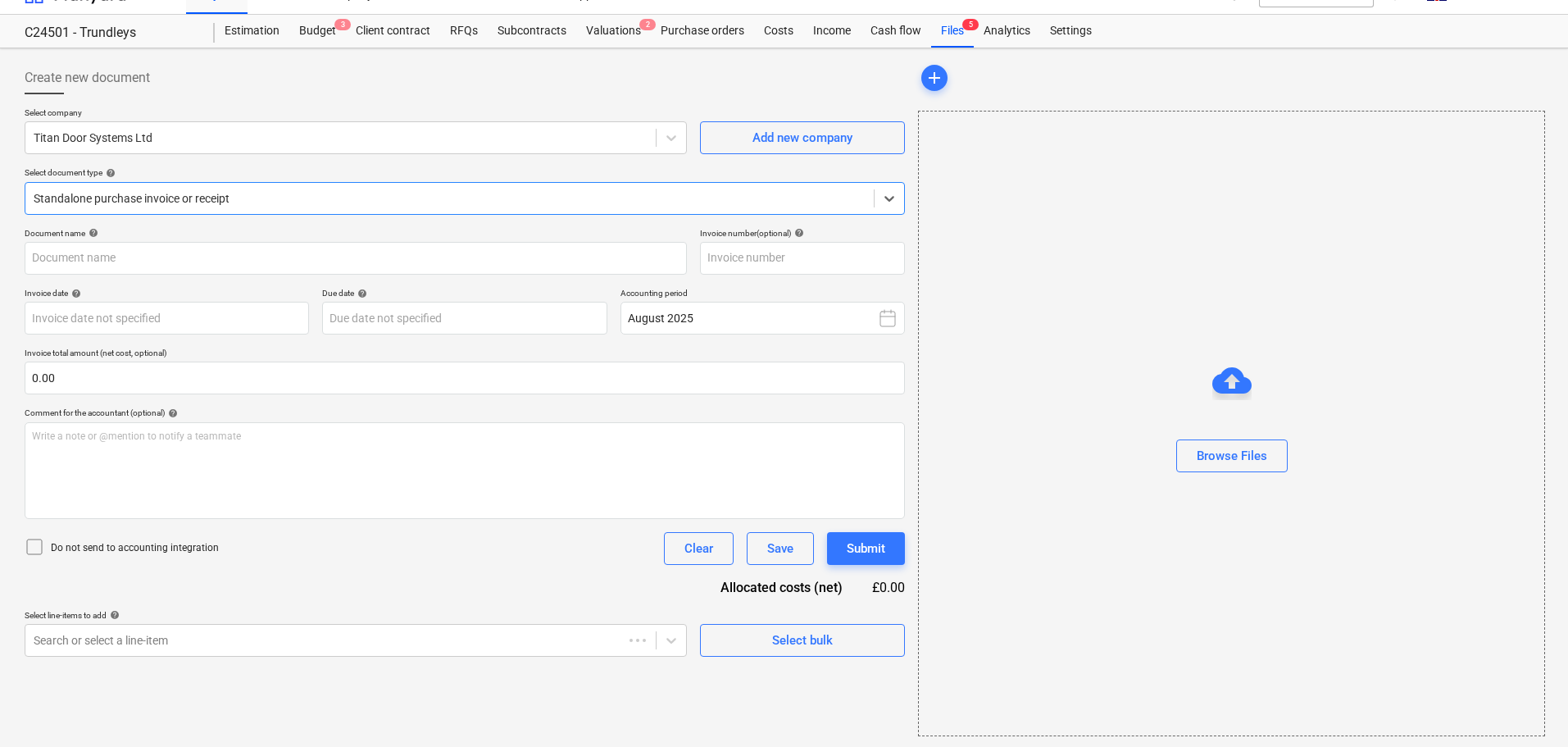 type on "INV-1541" 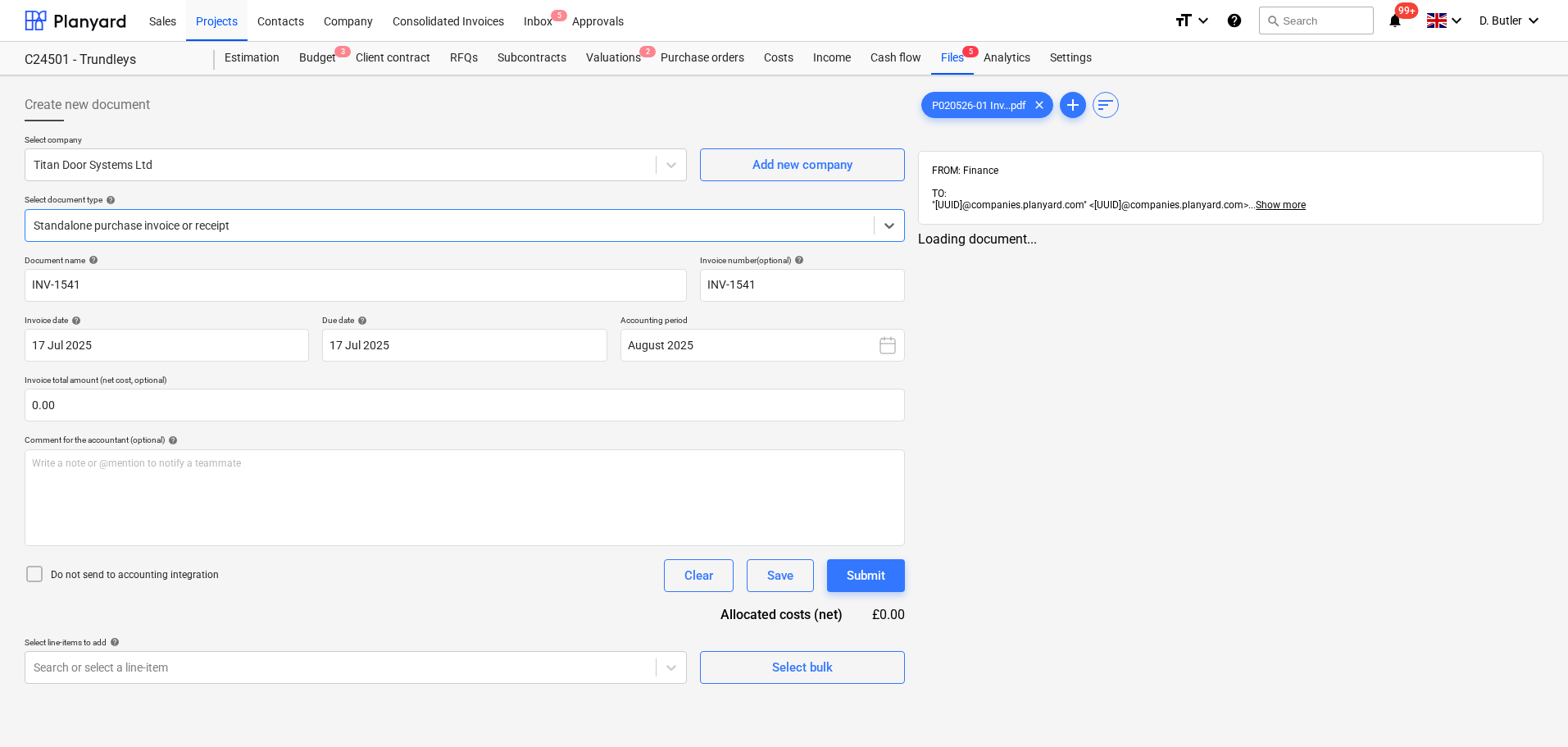 scroll, scrollTop: 0, scrollLeft: 0, axis: both 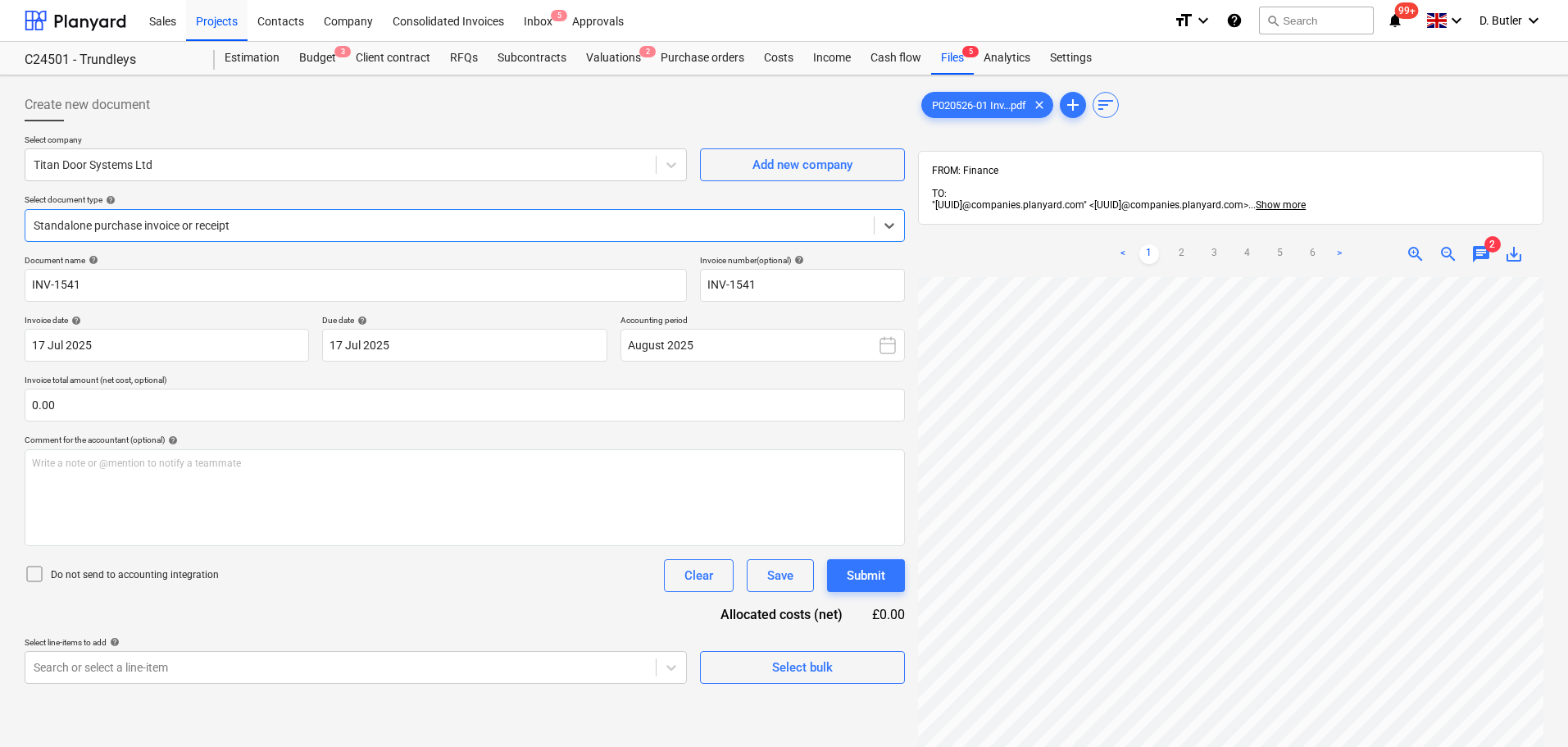 click on "chat" at bounding box center (1481, 254) 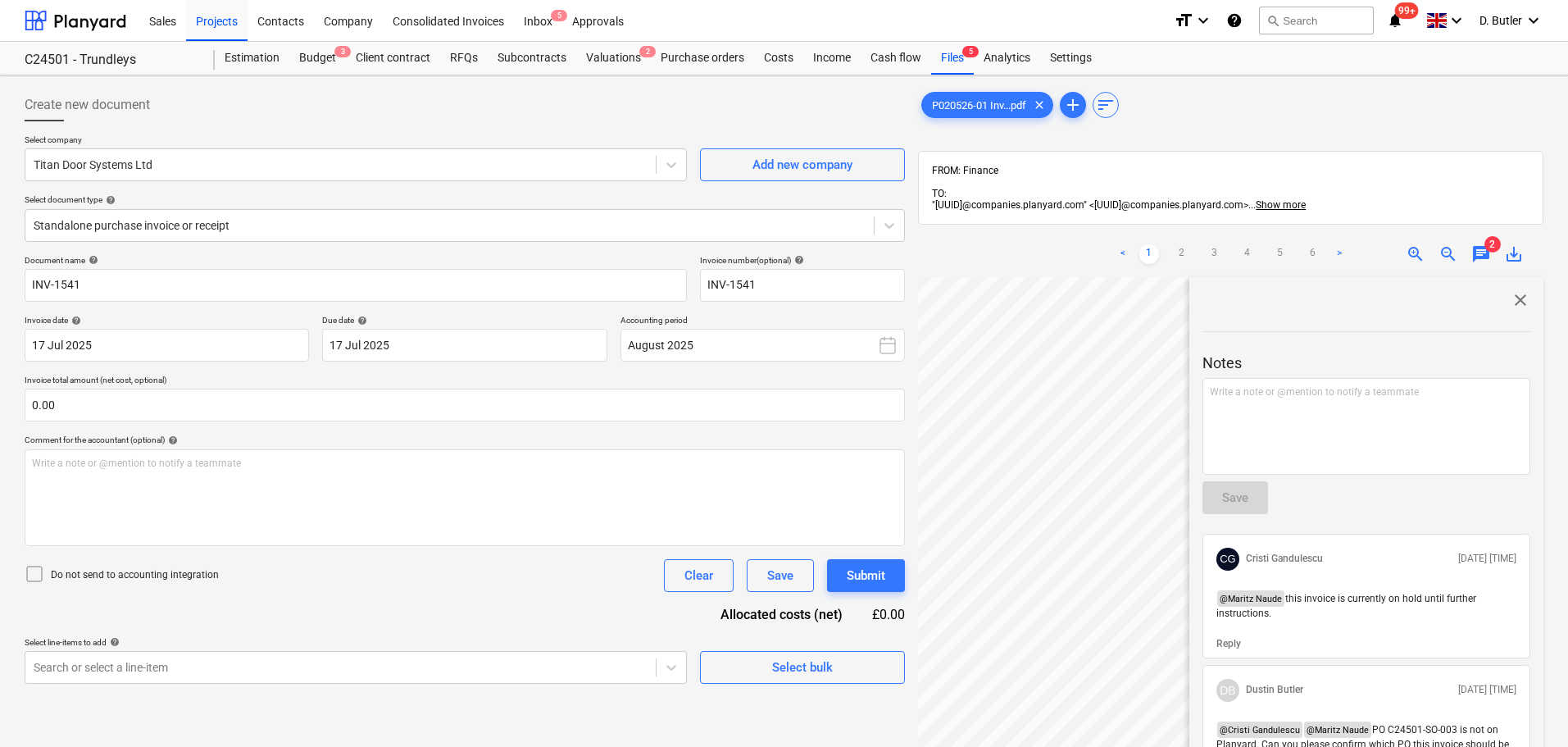 click on "@ Maritz Naude  this invoice is currently on hold until further instructions." at bounding box center (1366, 606) 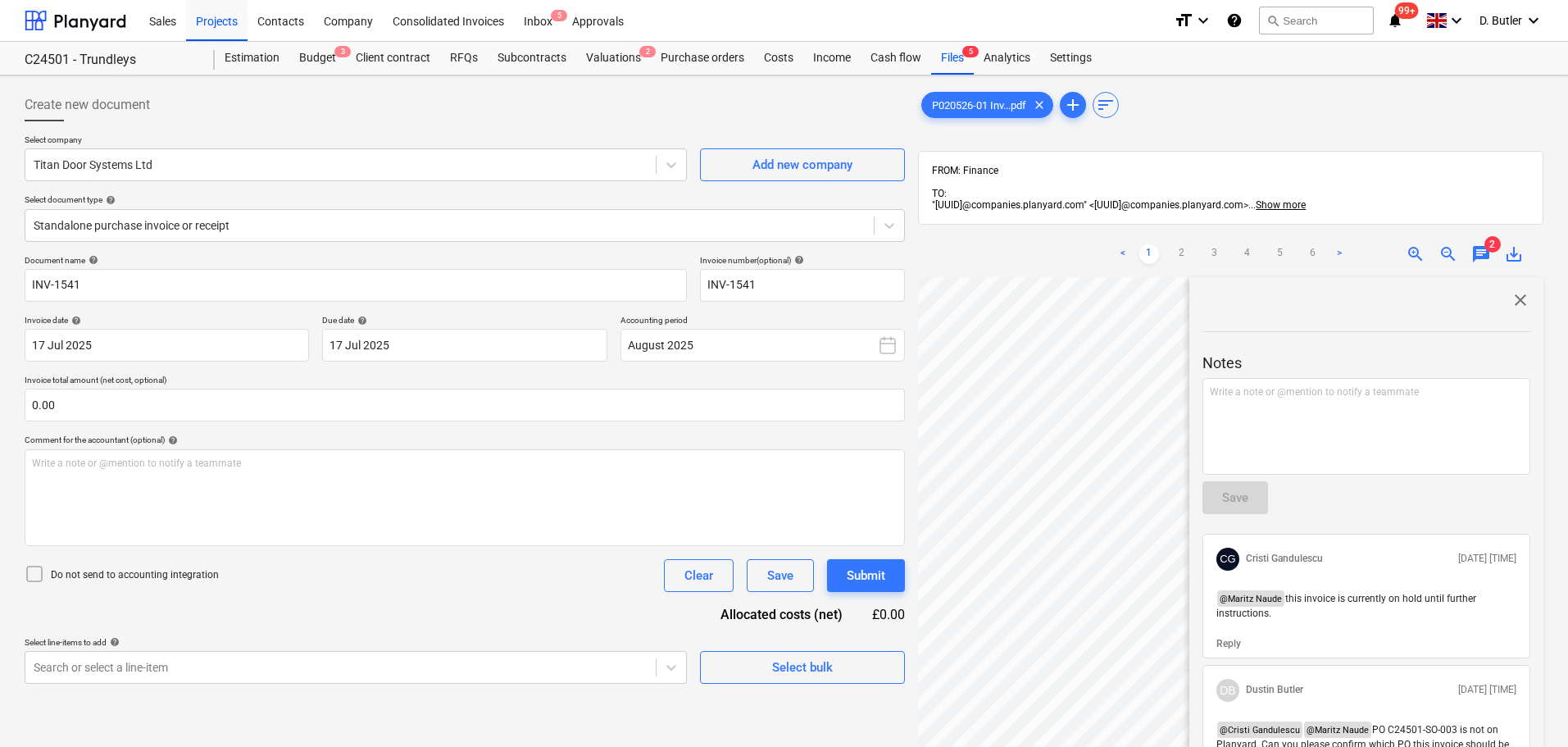 drag, startPoint x: 1278, startPoint y: 615, endPoint x: 1228, endPoint y: 561, distance: 73.59348 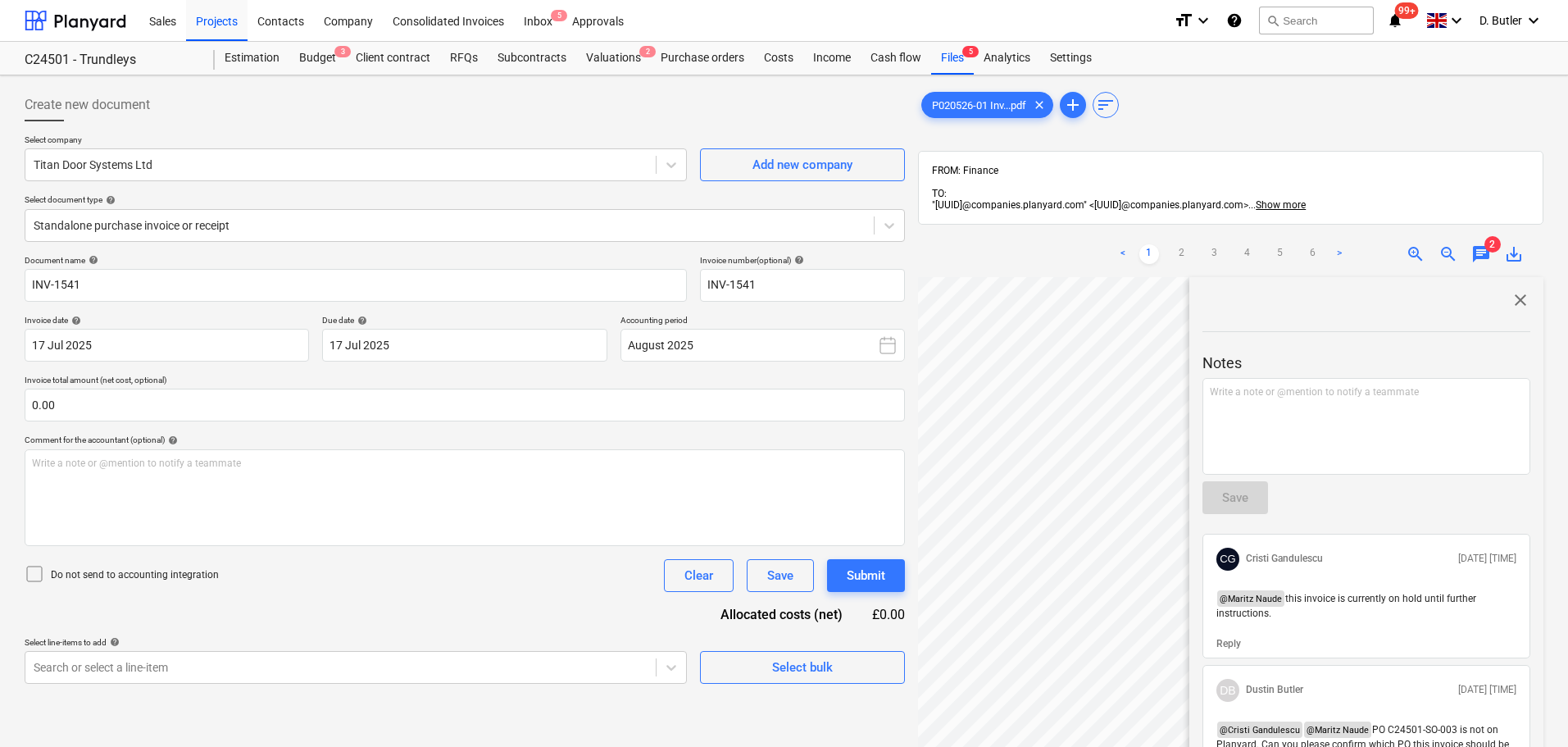 click on "CG Cristi Gandulescu 31.07.2025 16:14:41 @ Maritz Naude  this invoice is currently on hold until further instructions. Reply" at bounding box center (1366, 596) 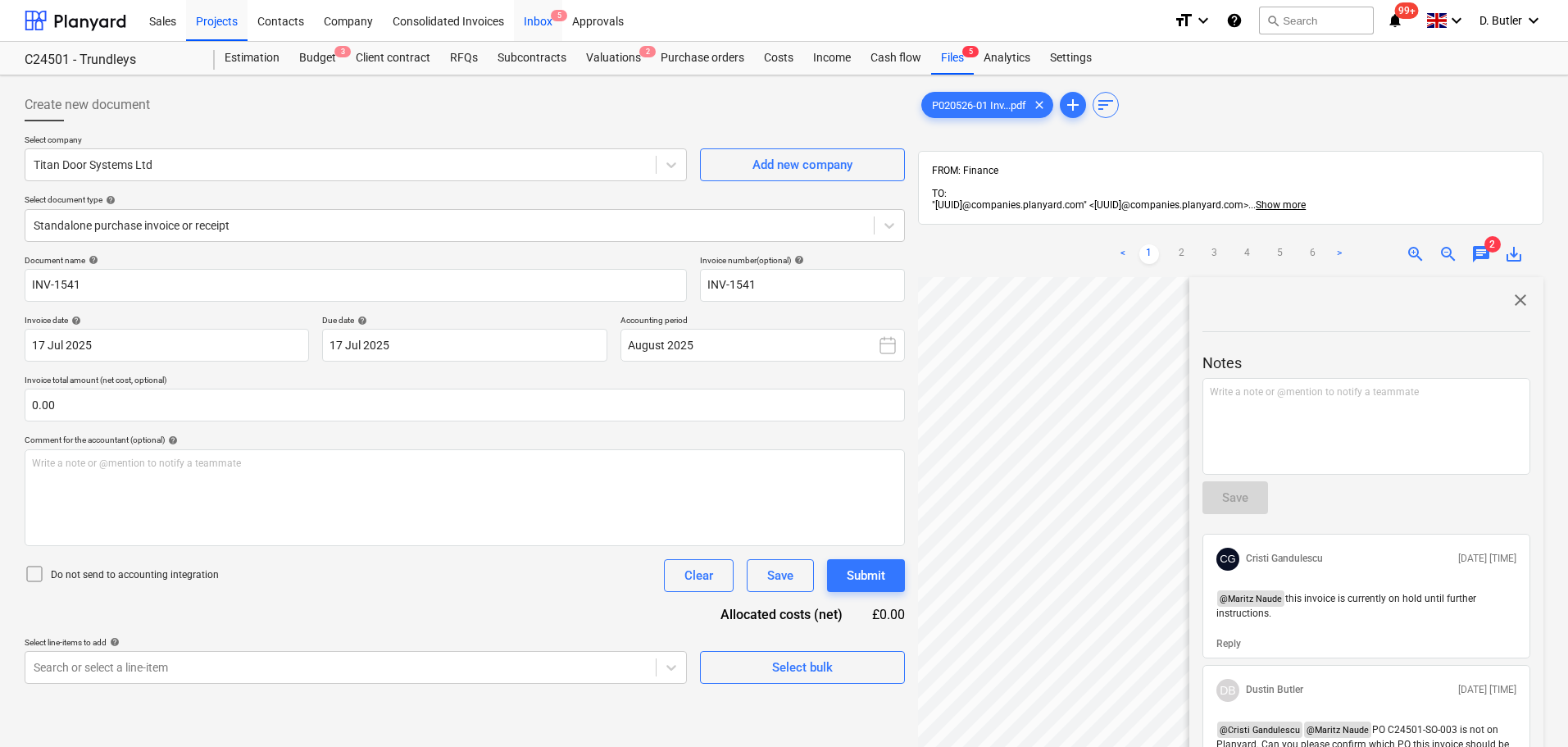 click on "Inbox 5" at bounding box center (538, 20) 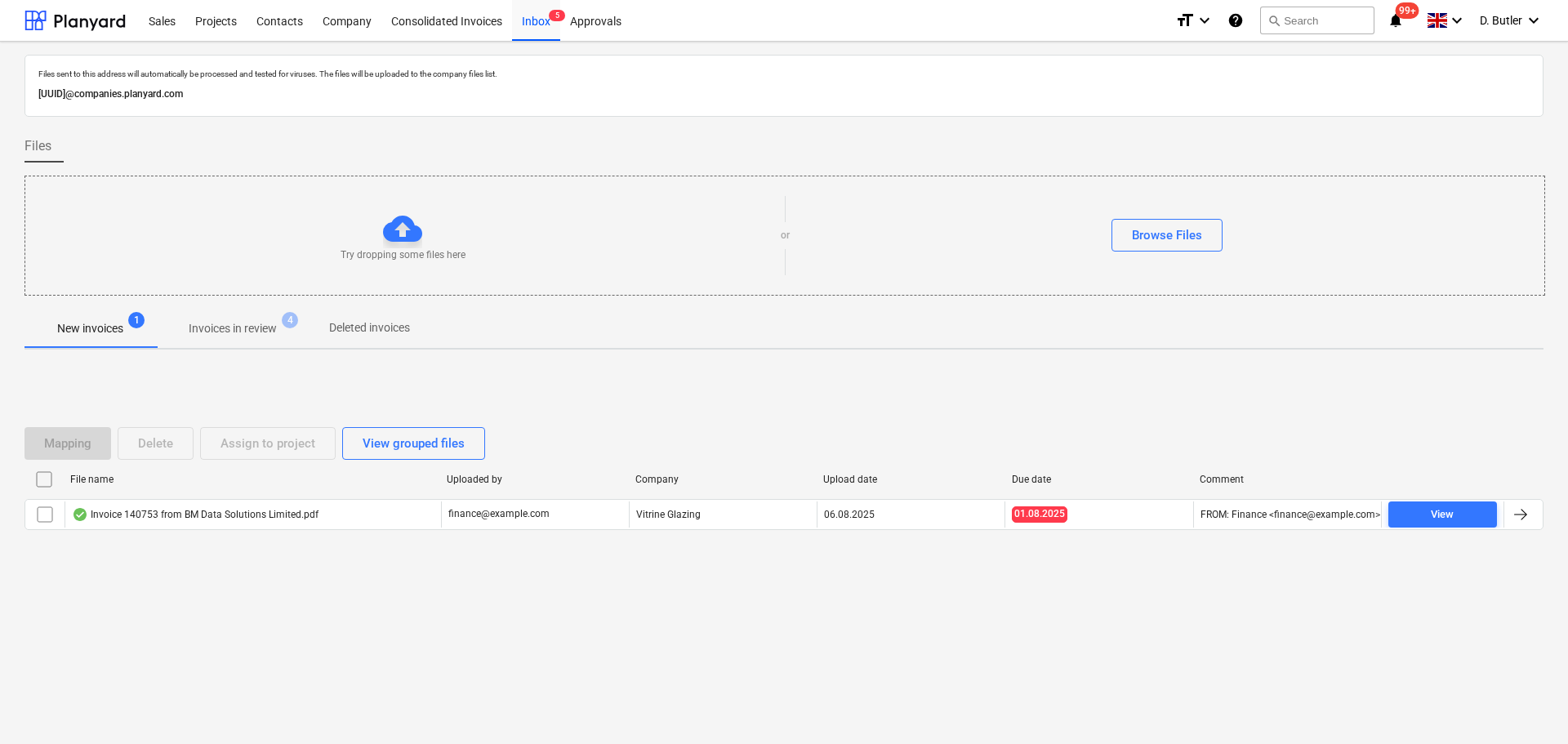click on "Invoices in review" at bounding box center [233, 328] 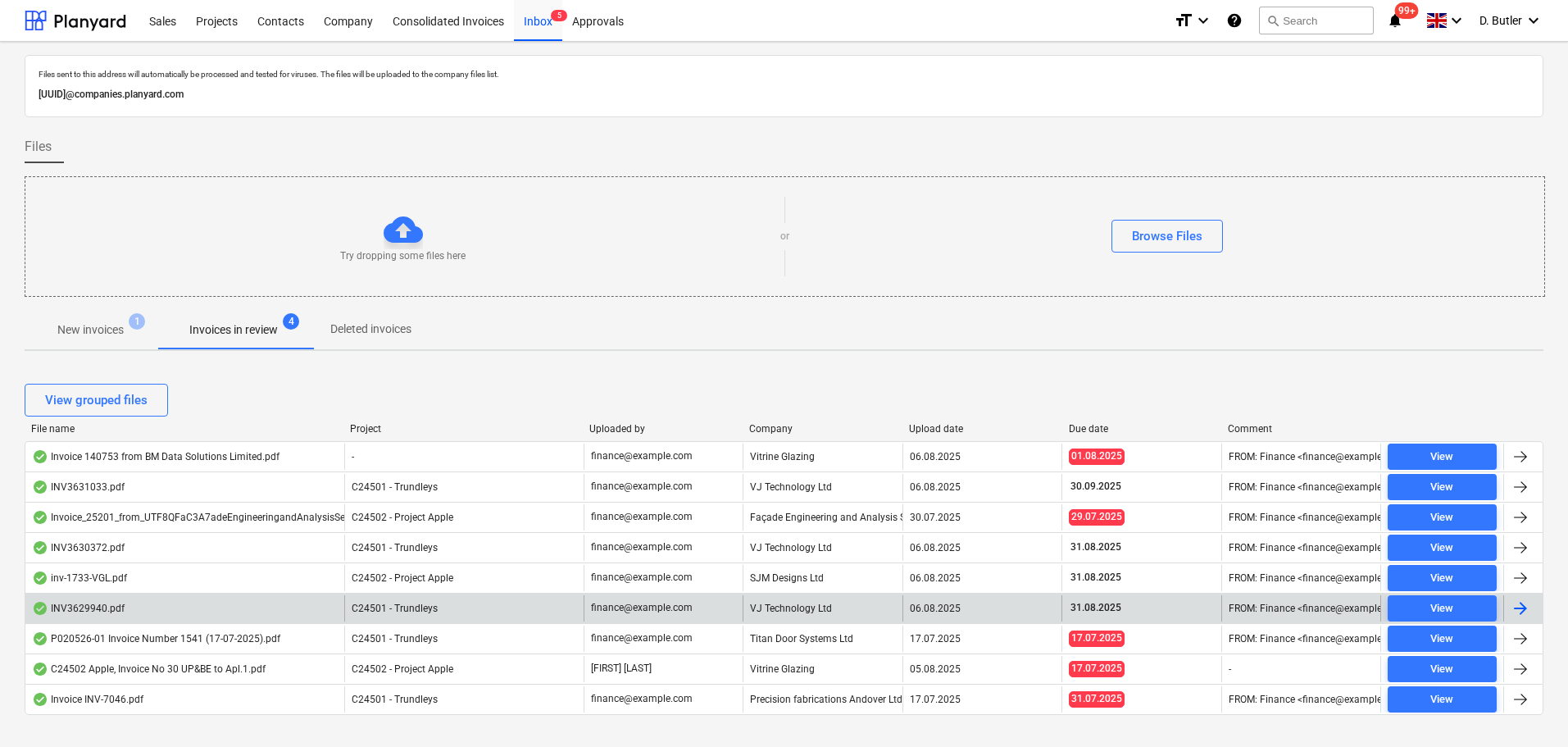 click on "INV3629940.pdf" at bounding box center [184, 608] 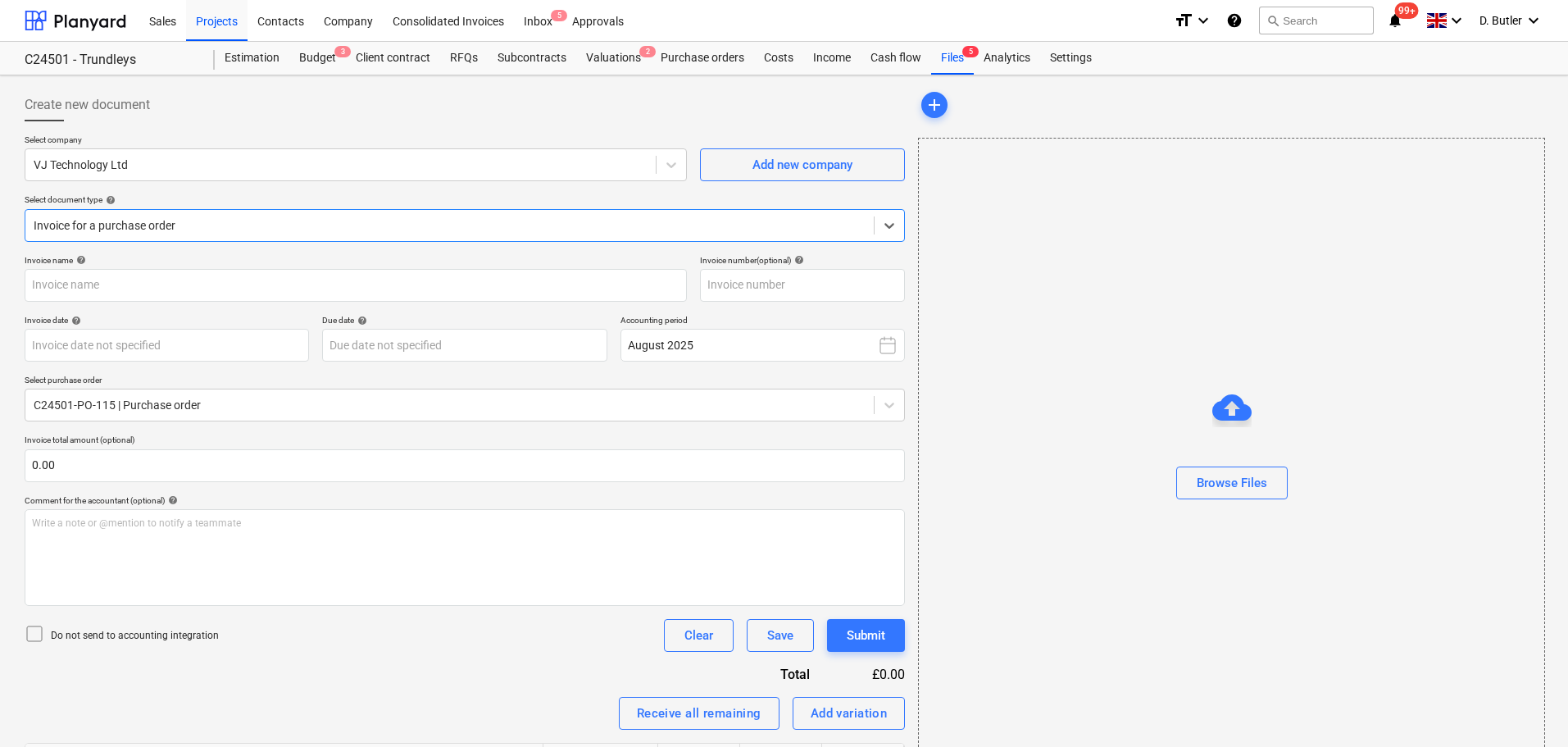 type on "INV3629940" 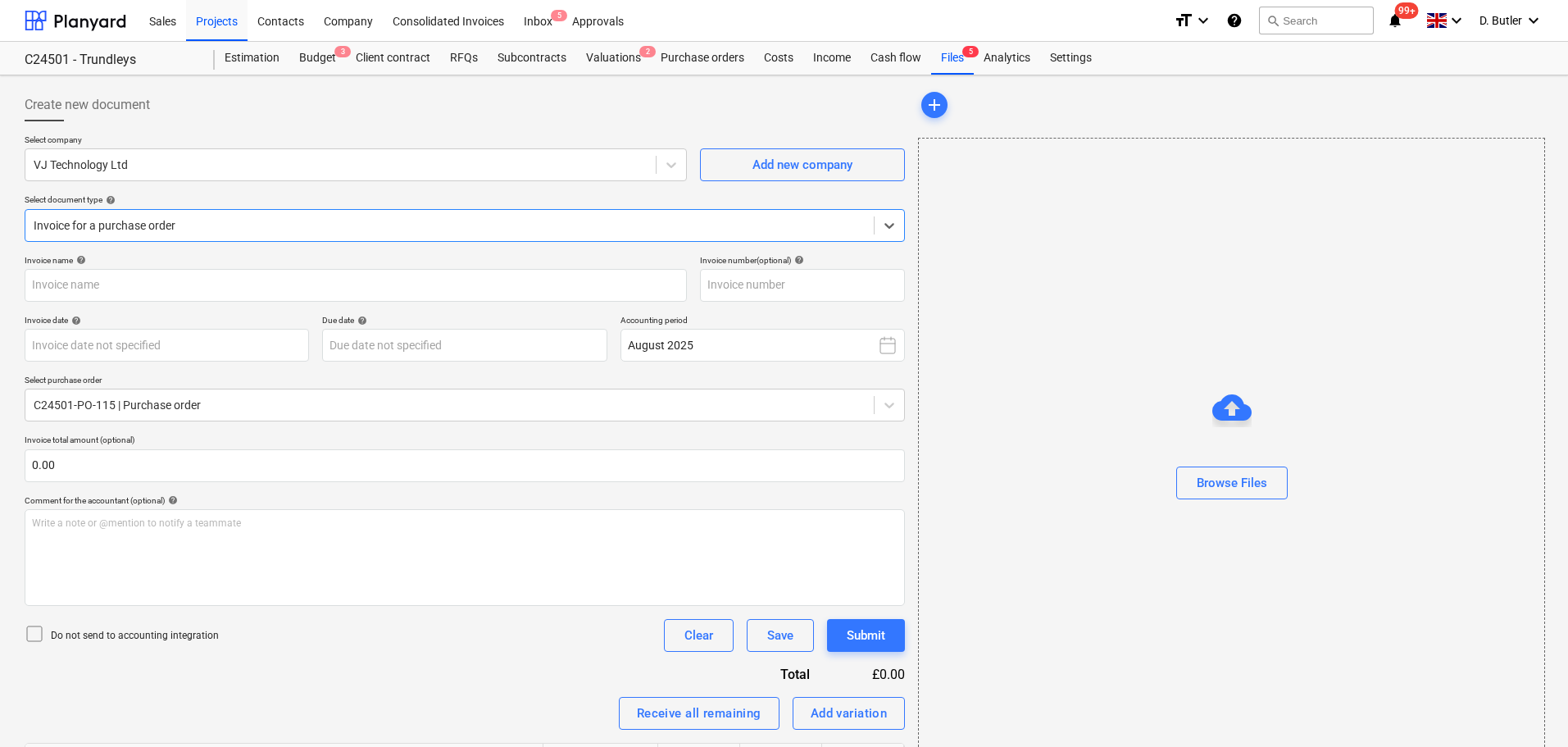 type on "INV3629940" 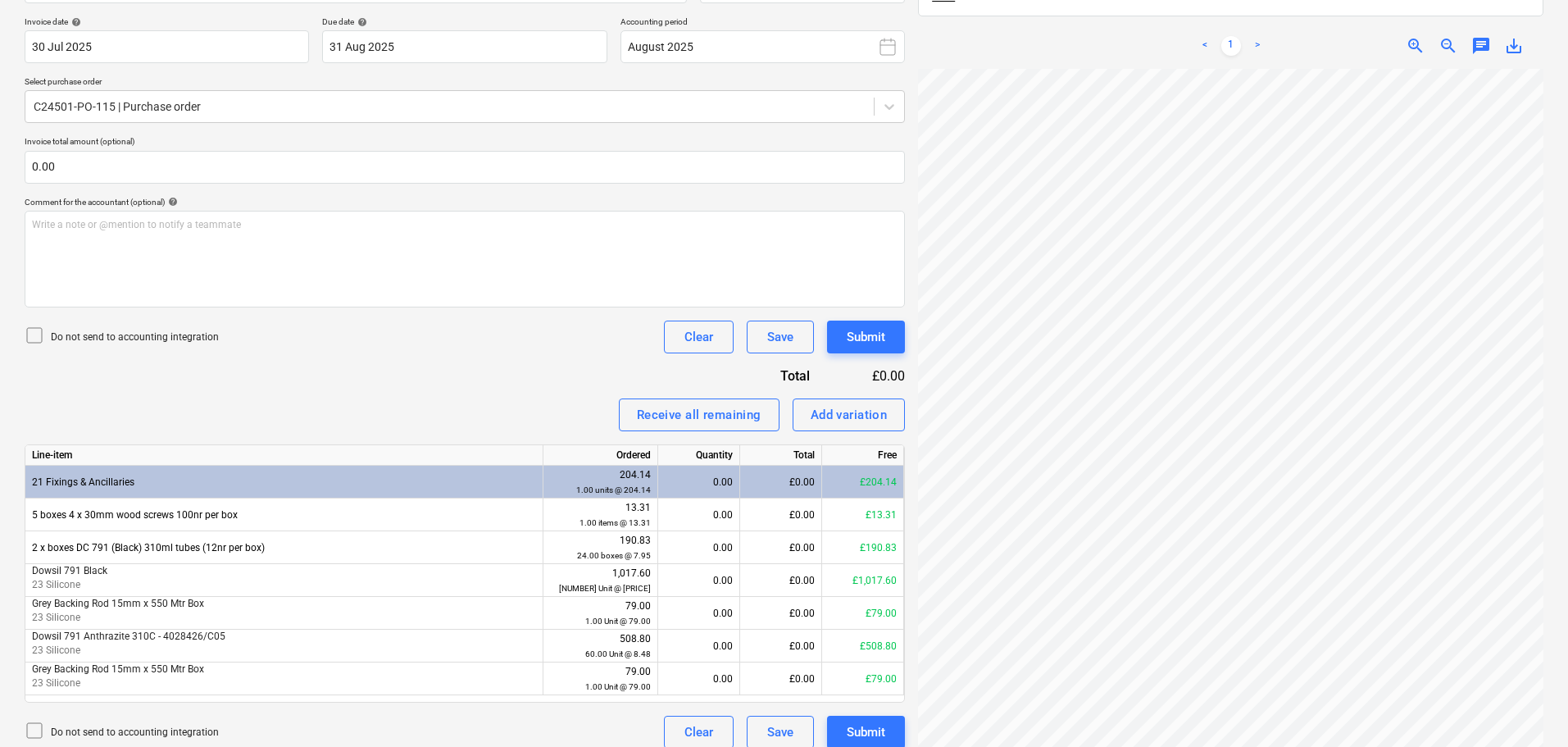 scroll, scrollTop: 313, scrollLeft: 0, axis: vertical 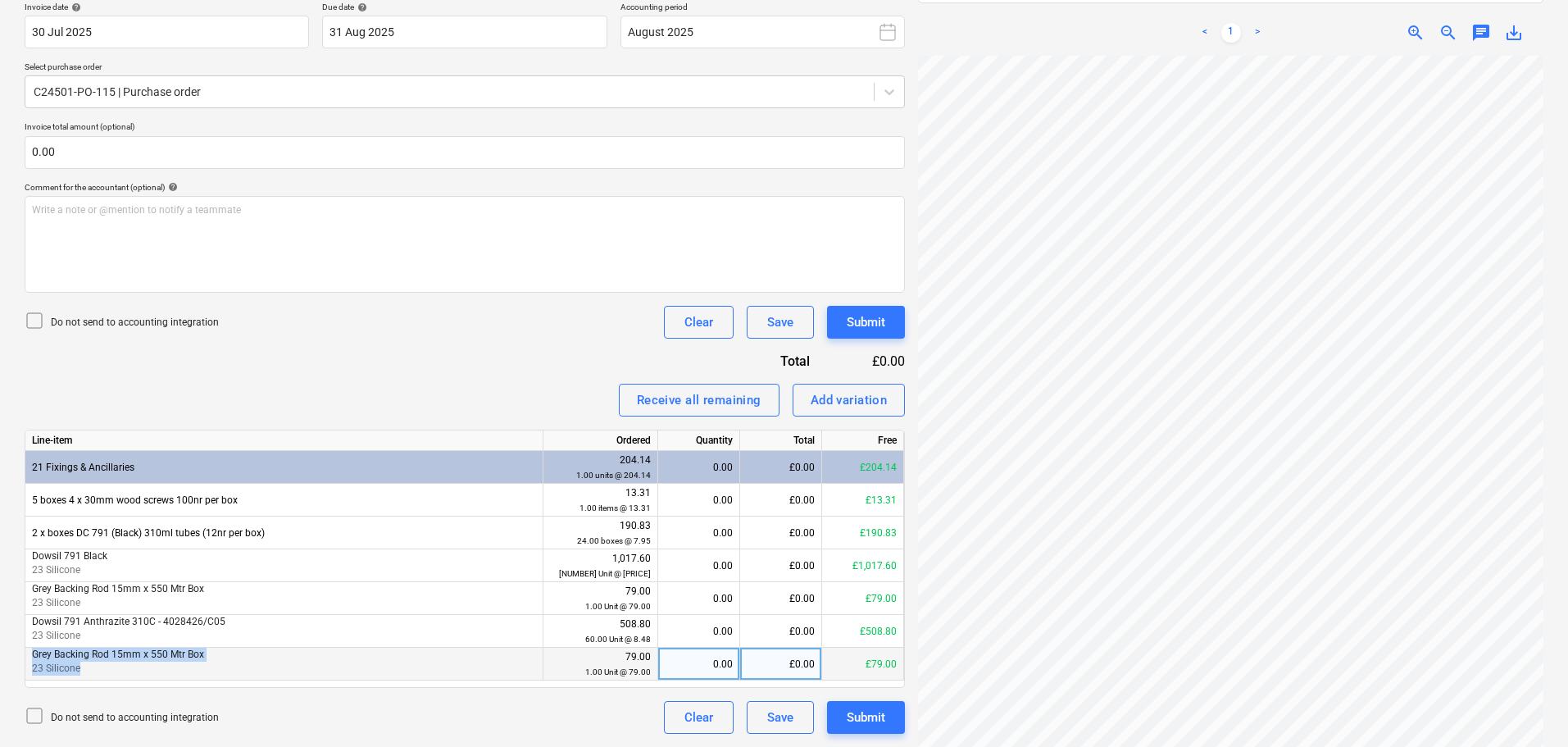 drag, startPoint x: 214, startPoint y: 662, endPoint x: 34, endPoint y: 655, distance: 180.13606 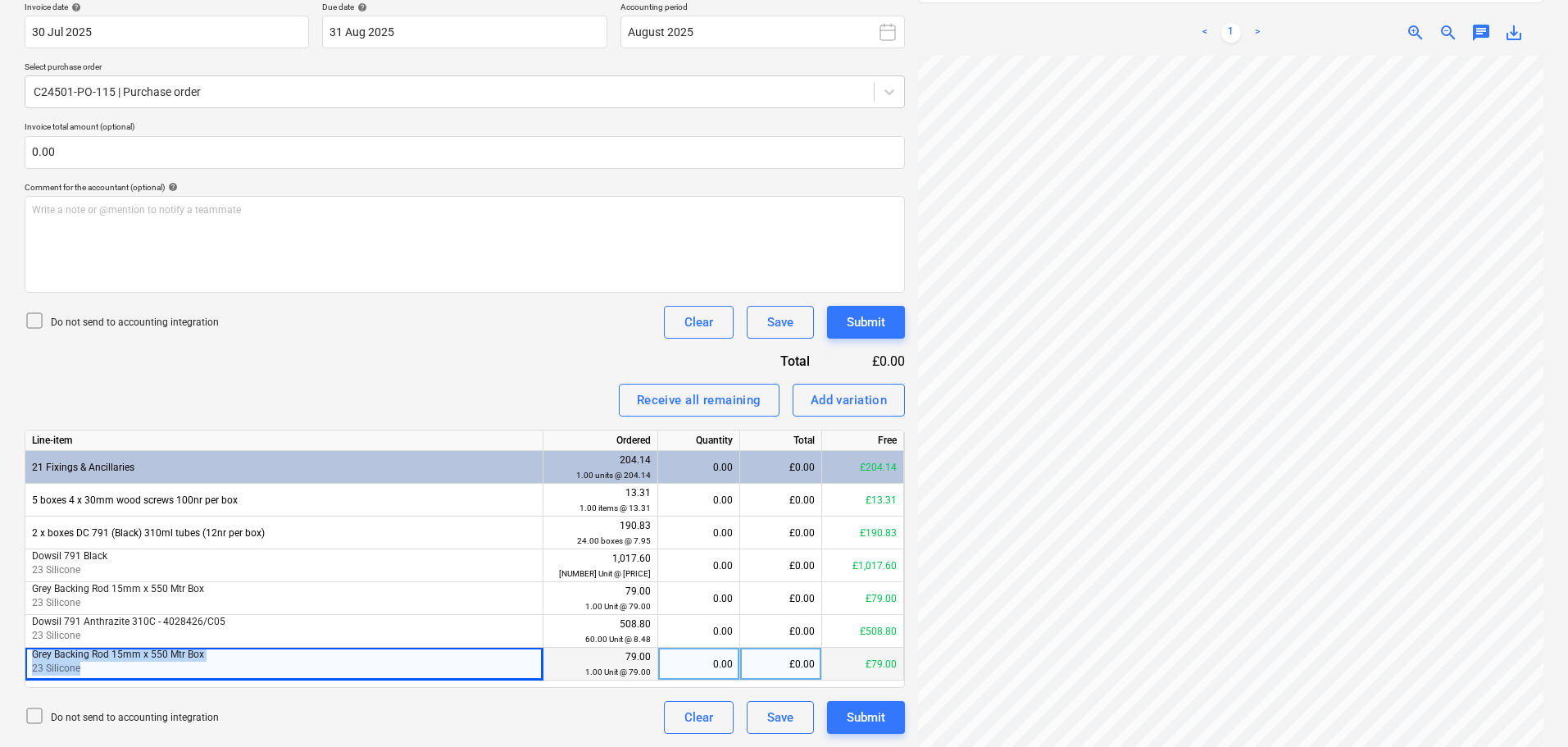click on "Grey Backing Rod 15mm x 550 Mtr Box" at bounding box center [118, 654] 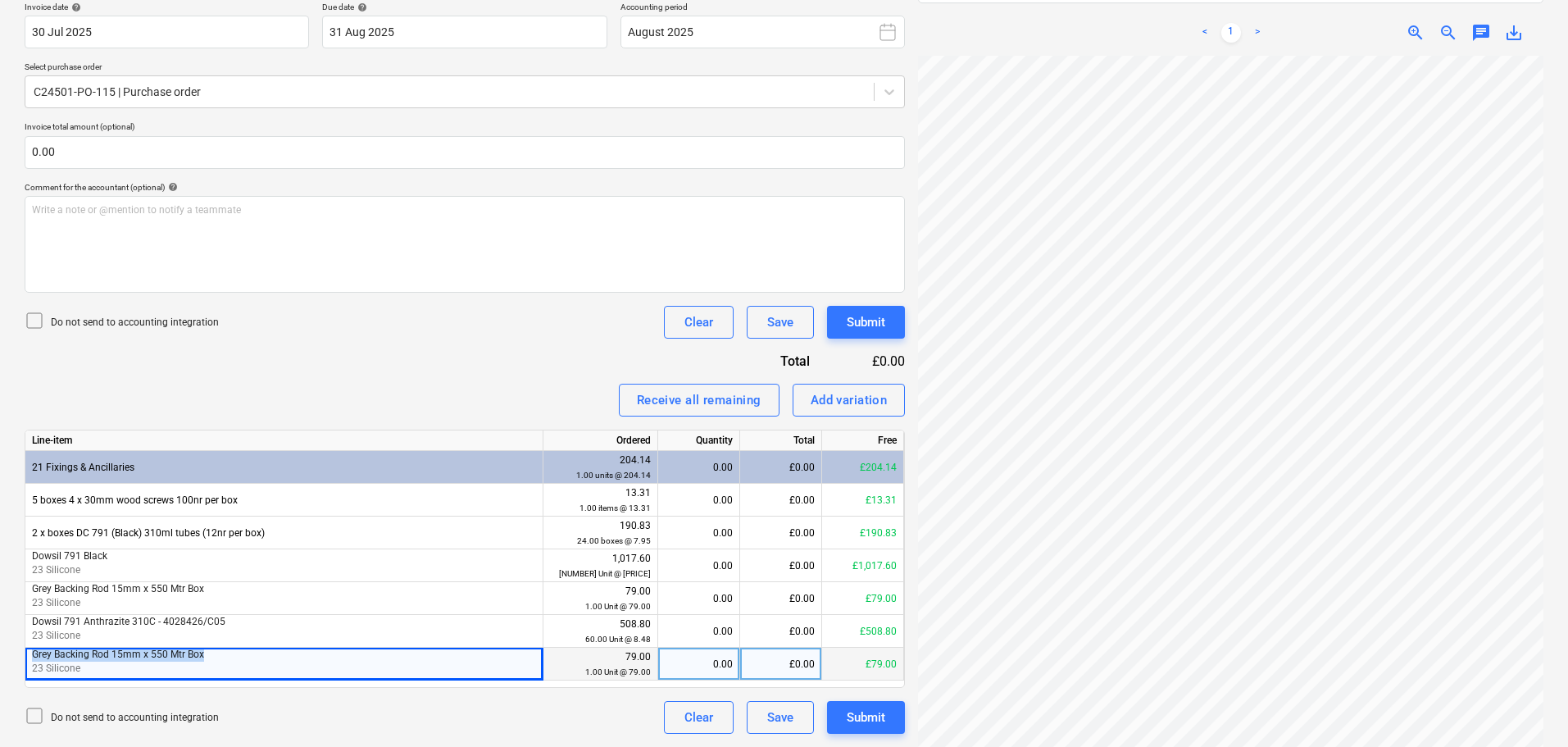 drag, startPoint x: 32, startPoint y: 654, endPoint x: 209, endPoint y: 659, distance: 177.07061 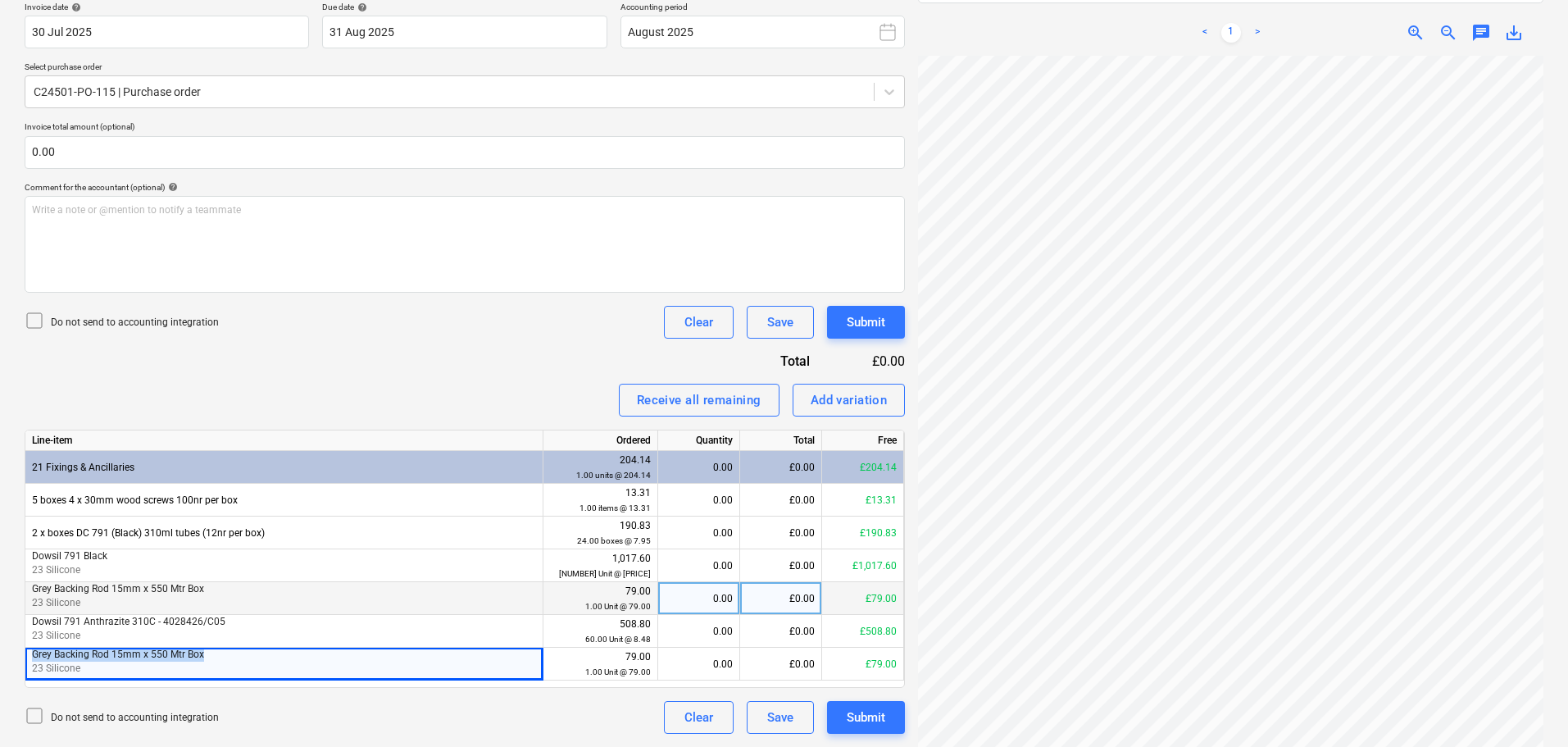 scroll, scrollTop: 0, scrollLeft: 116, axis: horizontal 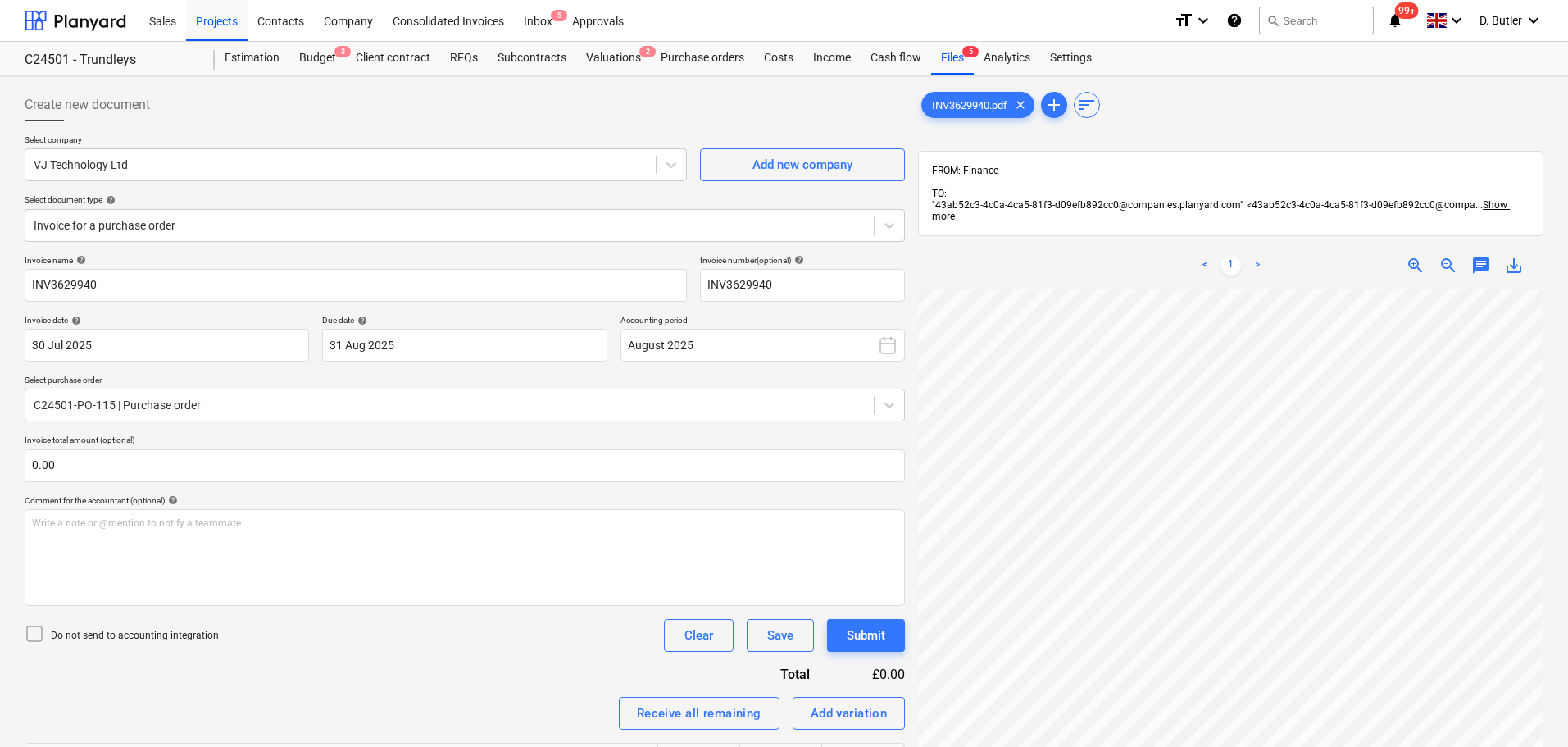 click on "chat" at bounding box center [1481, 266] 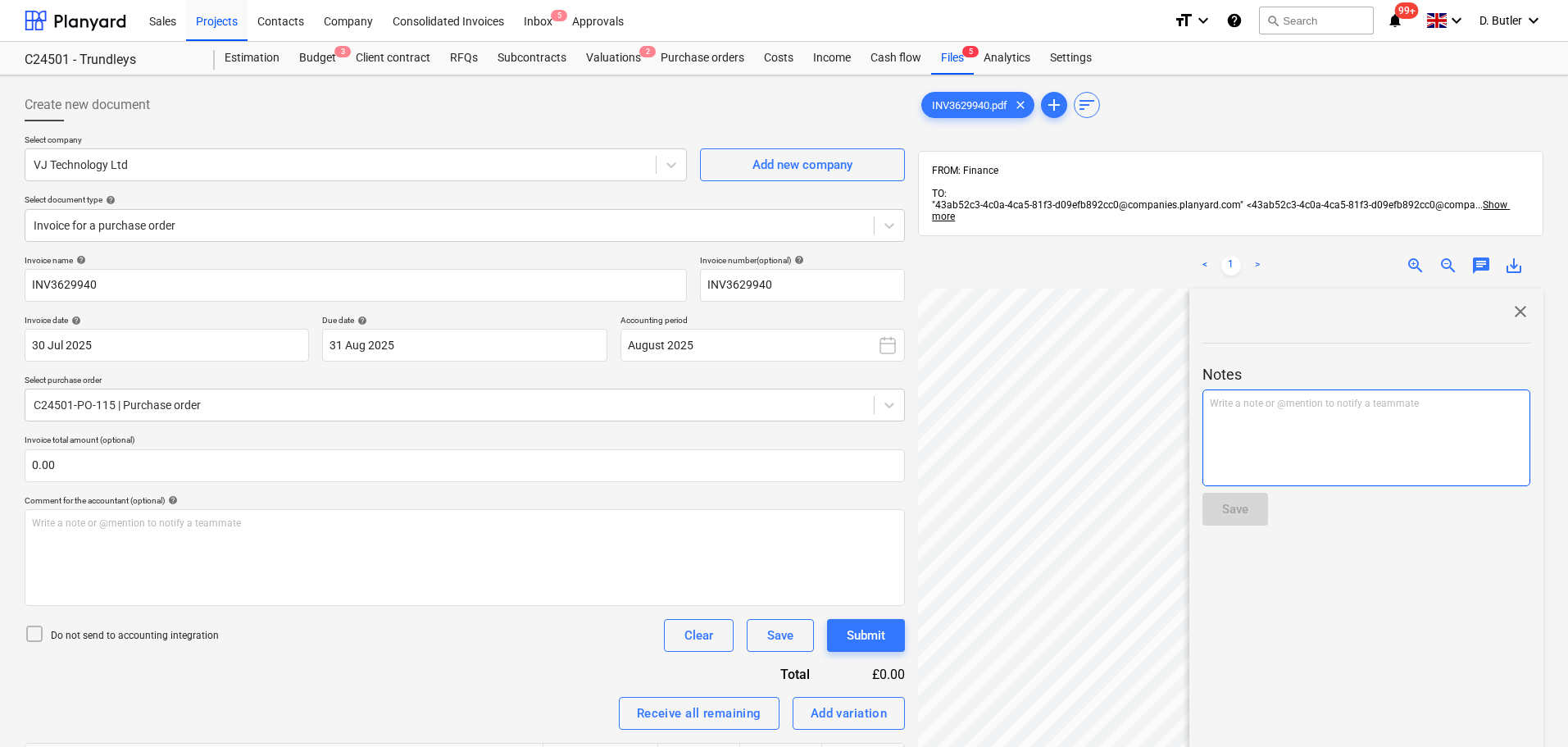 click on "Write a note or @mention to notify a teammate ﻿" at bounding box center (1366, 403) 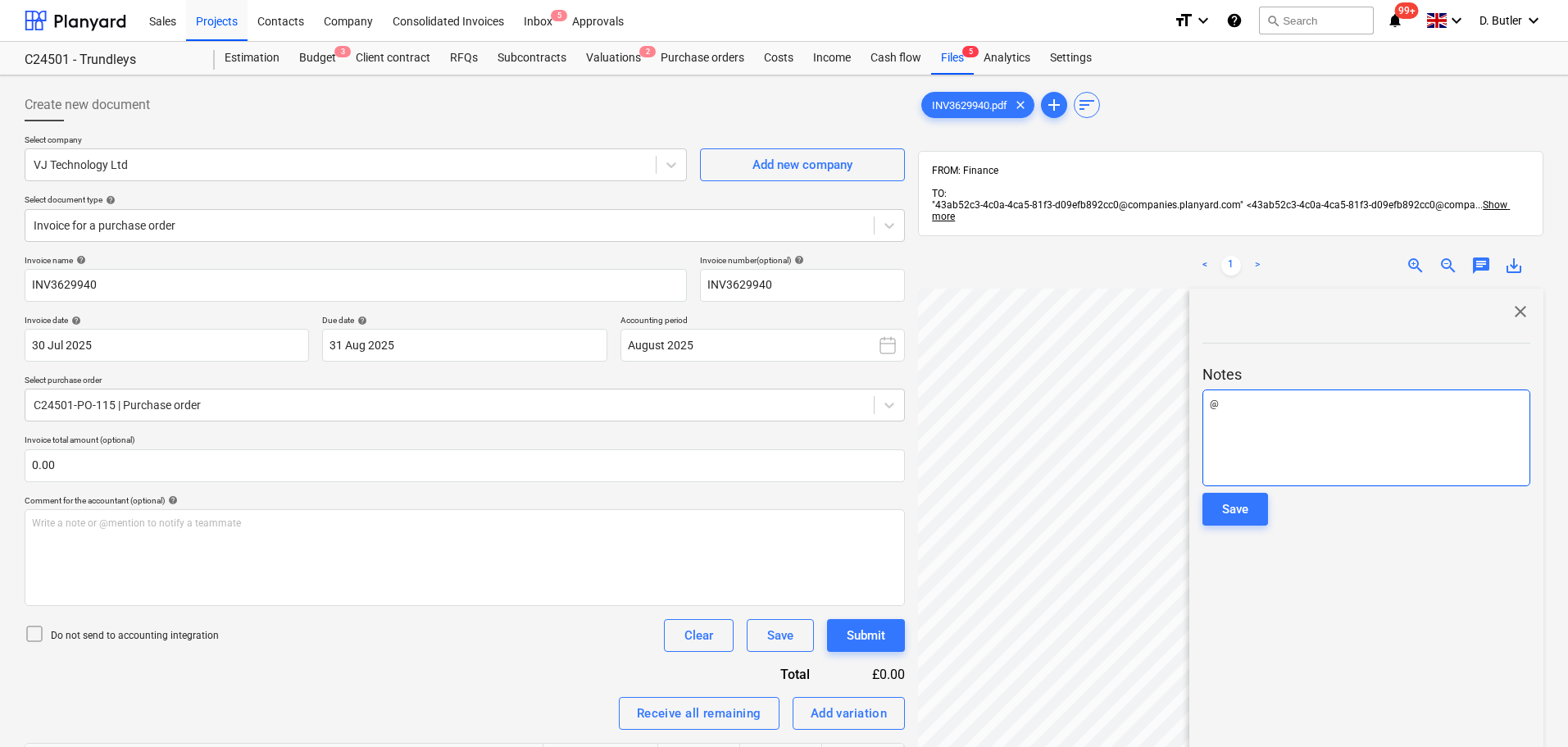 type 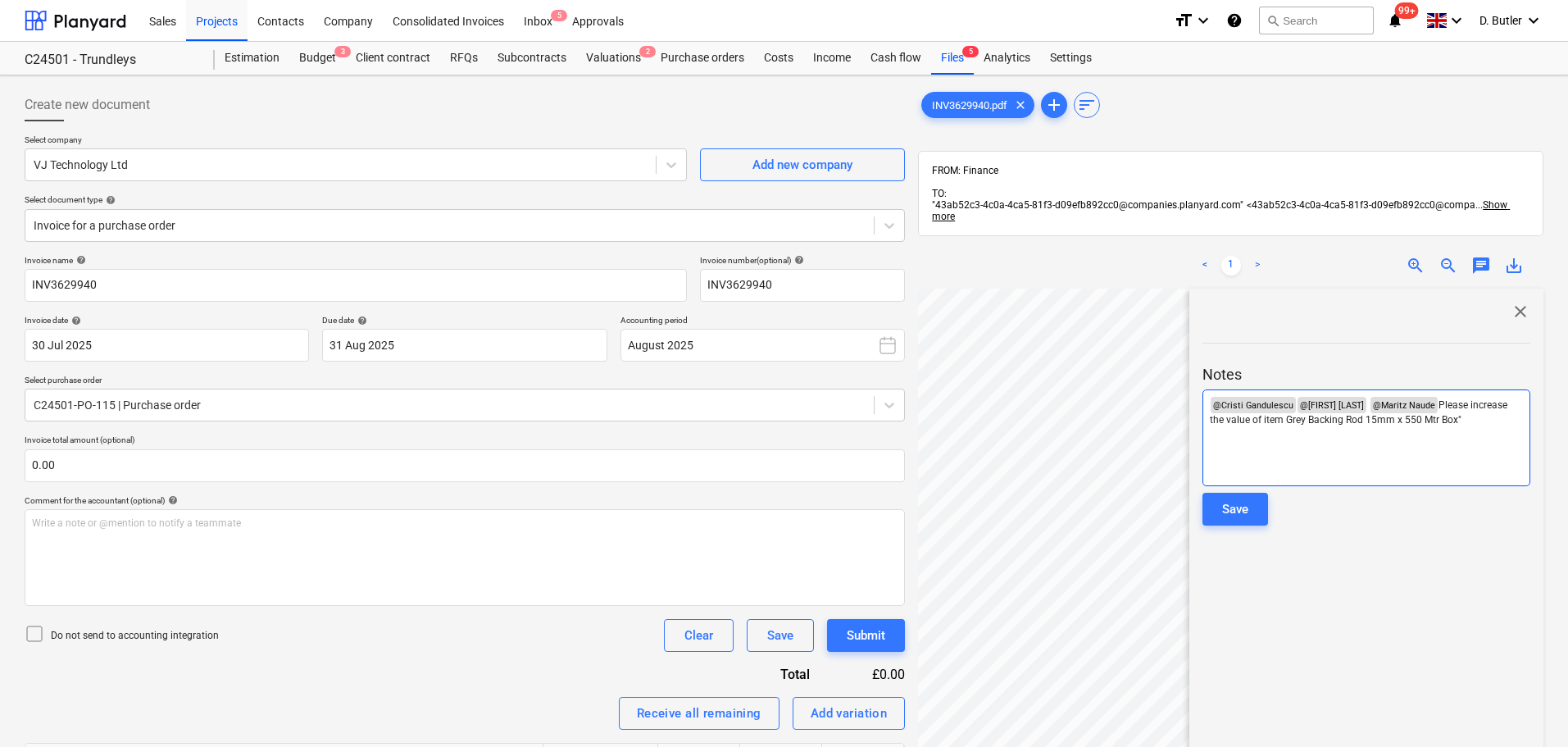 click on "Please increase the value of item Grey Backing Rod 15mm x 550 Mtr Box"" at bounding box center [1360, 412] 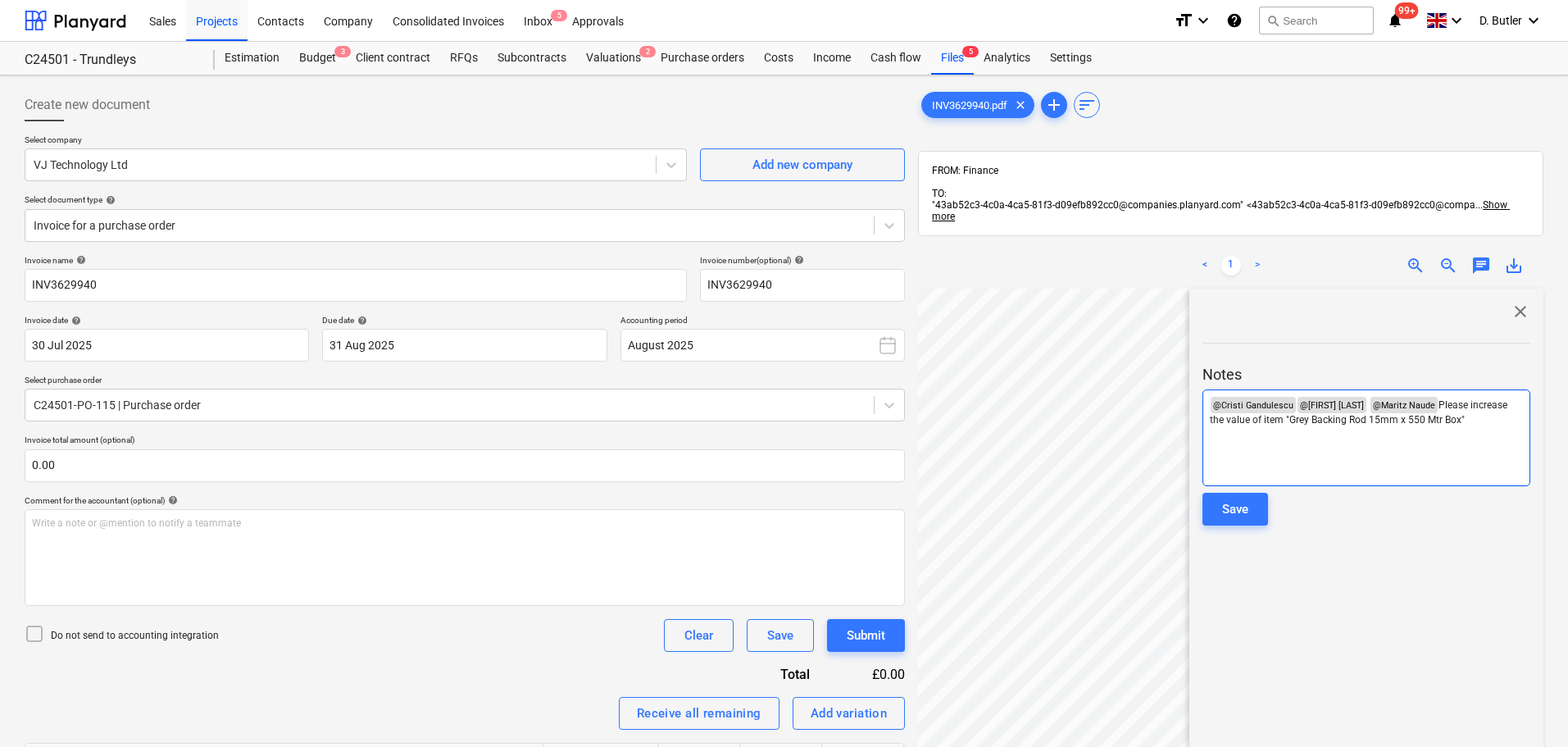 drag, startPoint x: 1511, startPoint y: 405, endPoint x: 1501, endPoint y: 399, distance: 11.661904 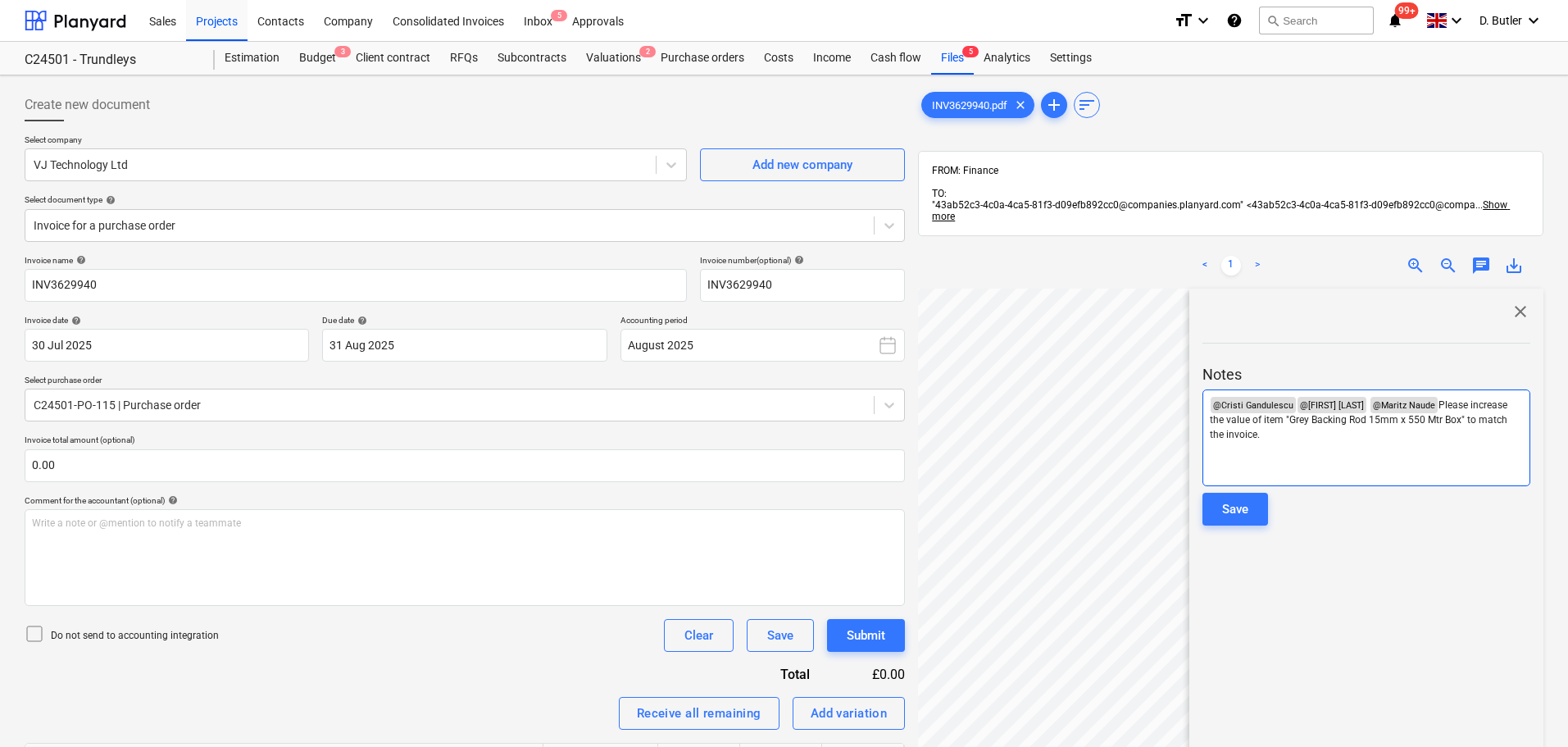 drag, startPoint x: 1255, startPoint y: 417, endPoint x: 1419, endPoint y: 385, distance: 167.09279 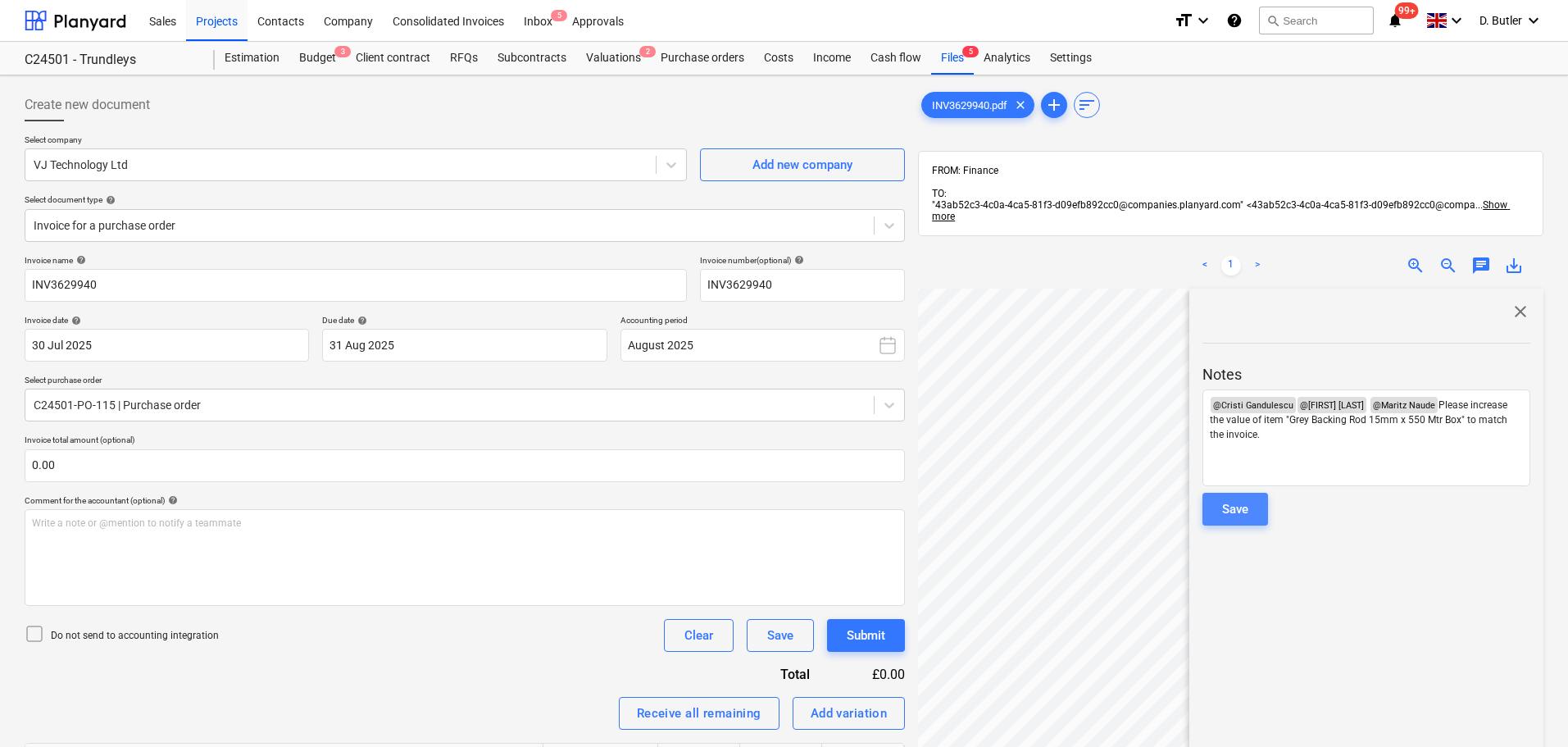 click on "Save" at bounding box center [1235, 509] 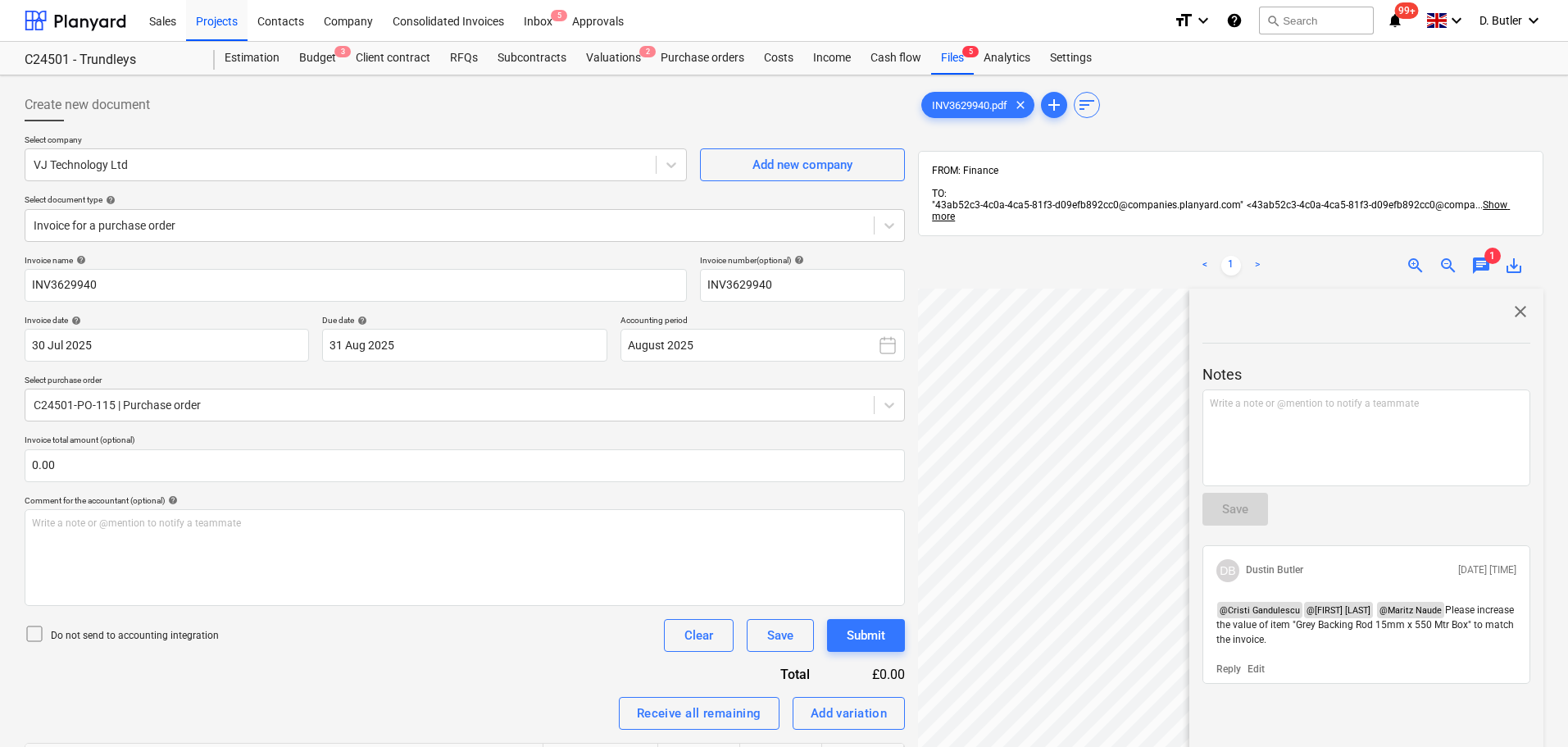click on "close" at bounding box center (1520, 312) 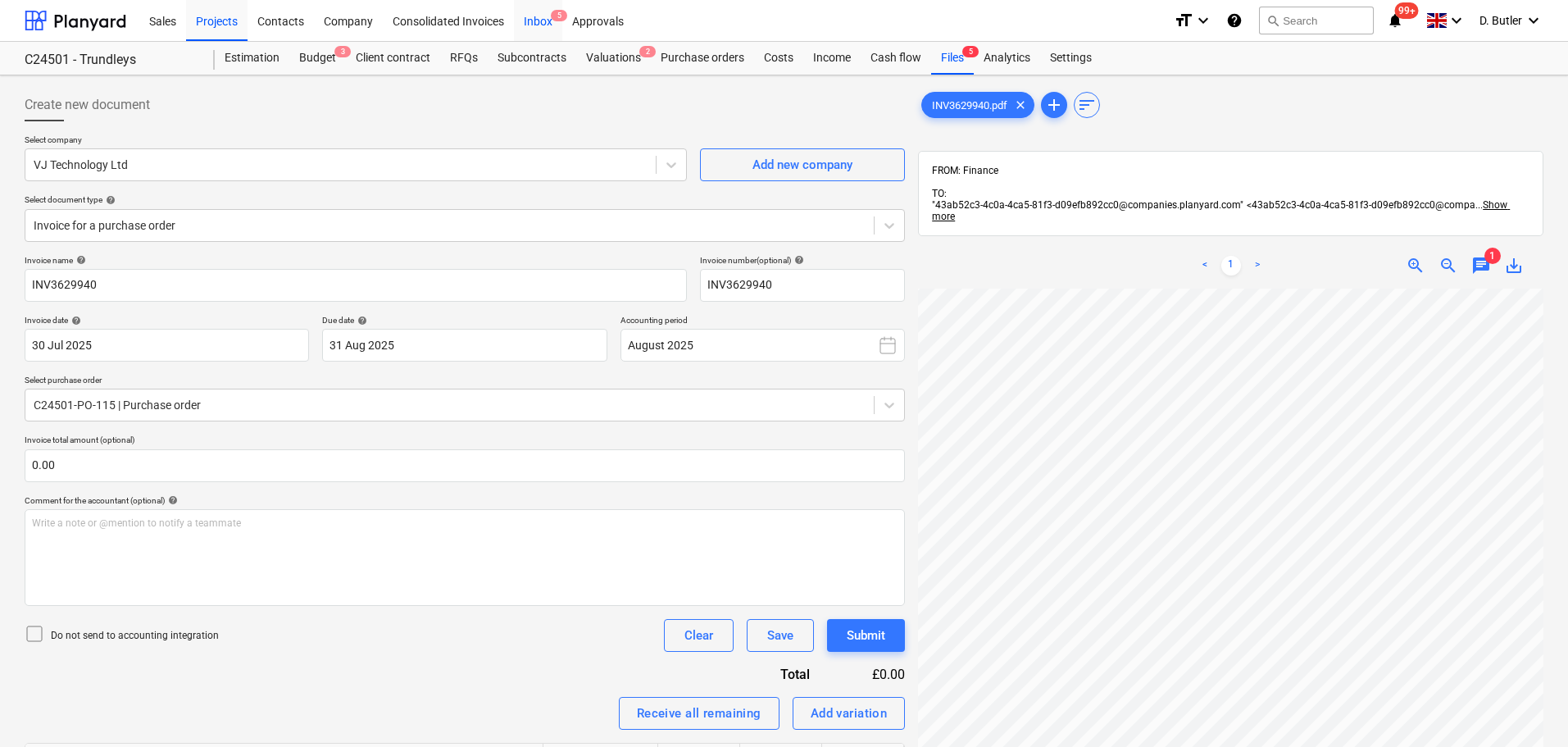 click on "Inbox 5" at bounding box center [538, 20] 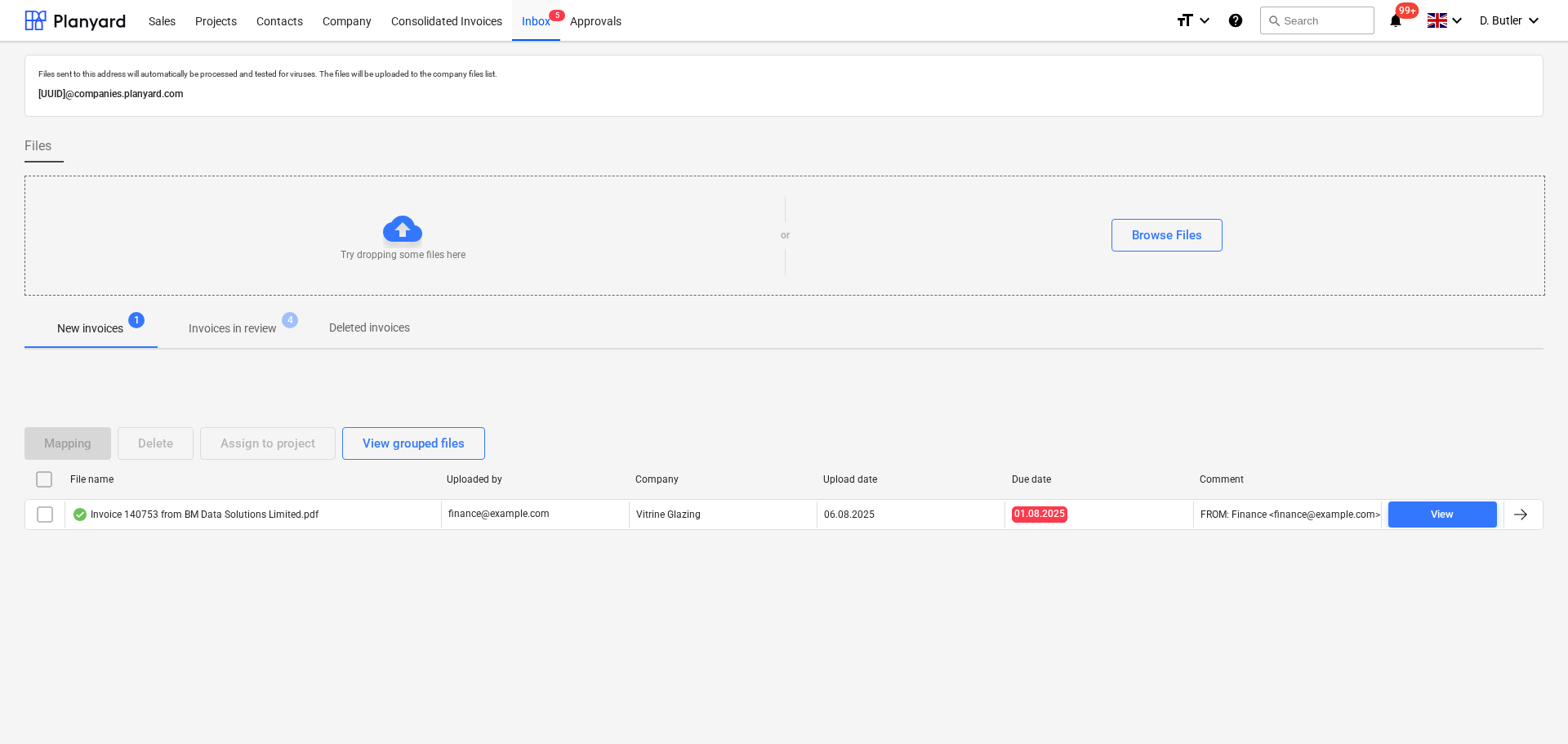 click on "Invoices in review 4" at bounding box center (233, 328) 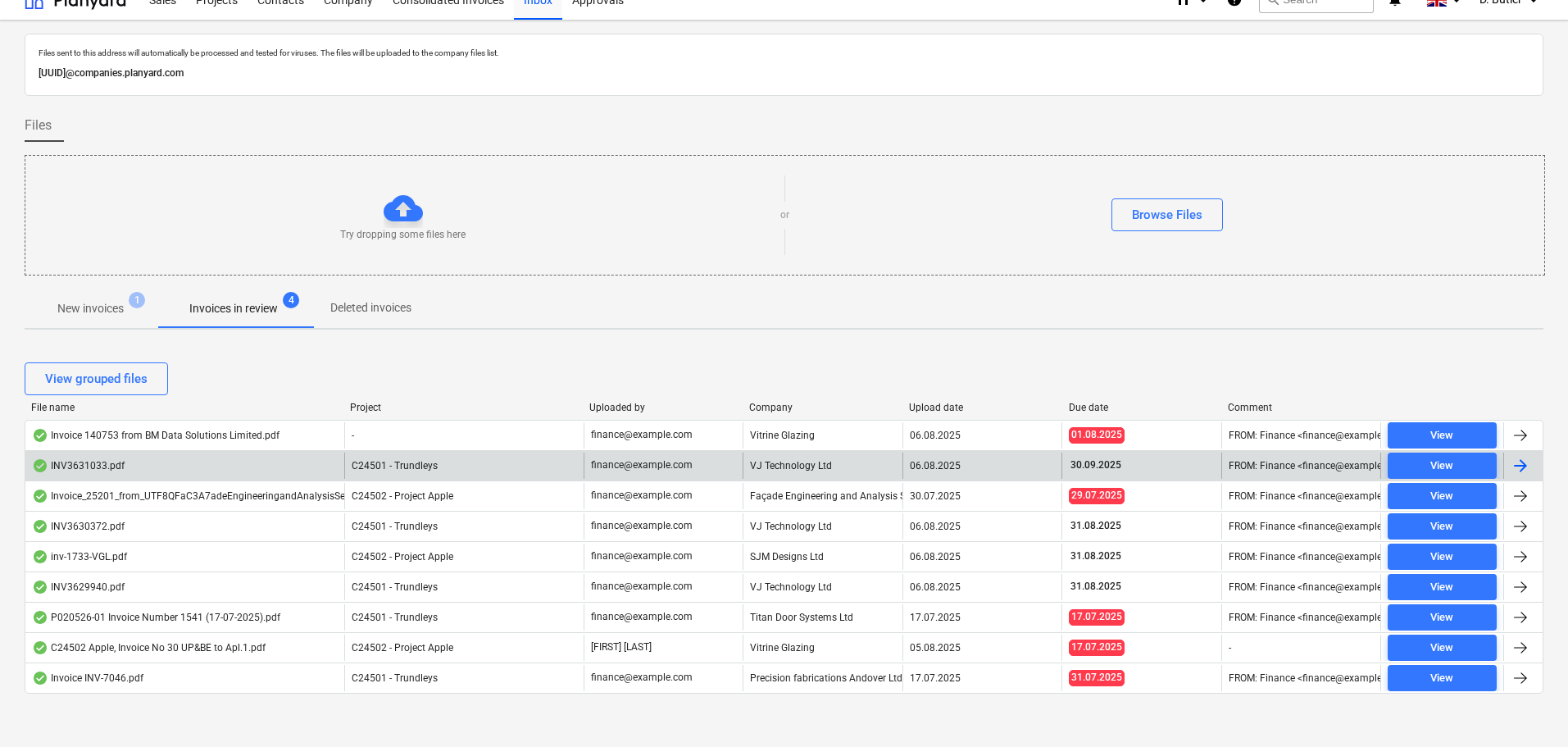 scroll, scrollTop: 27, scrollLeft: 0, axis: vertical 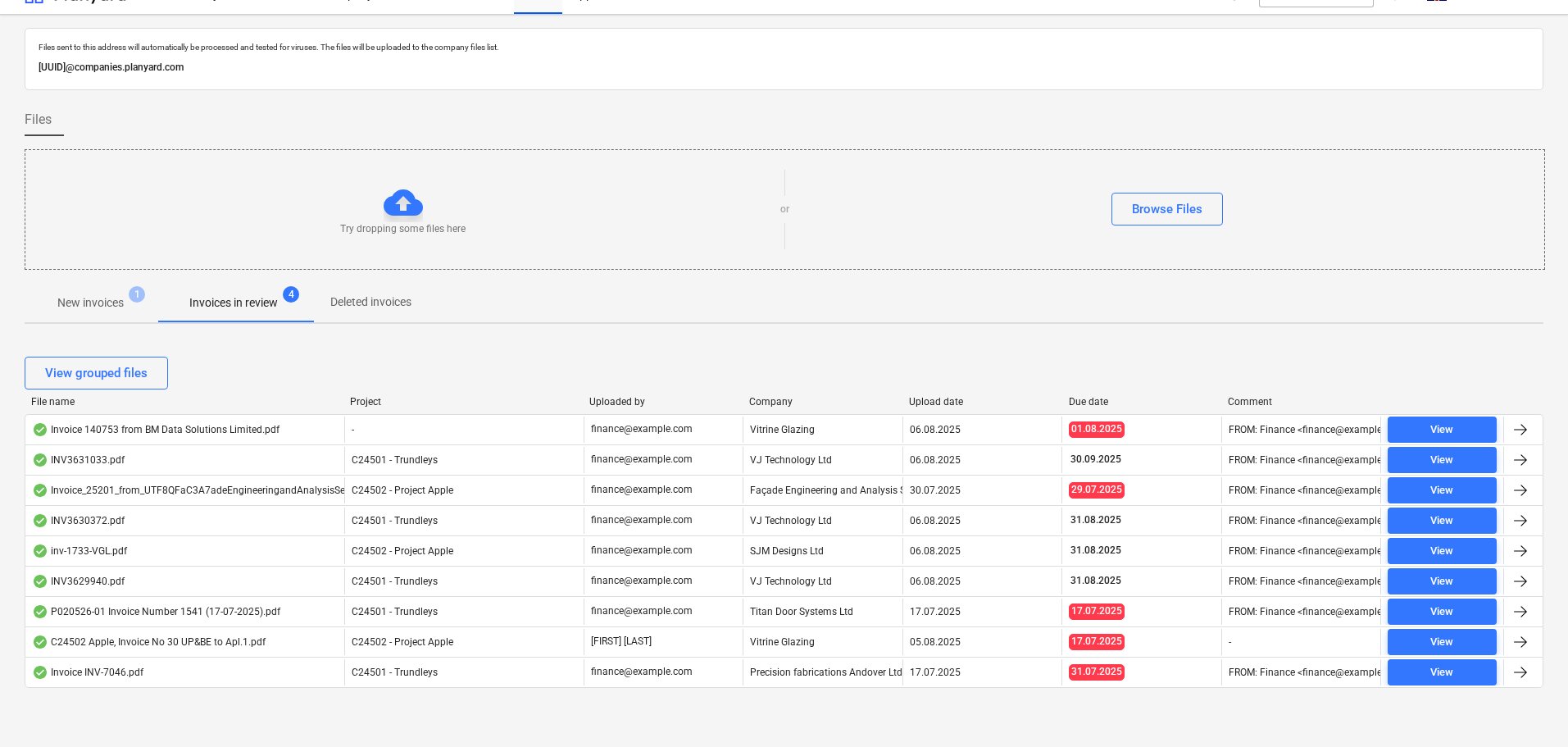 click on "Vitrine Glazing" at bounding box center (822, 642) 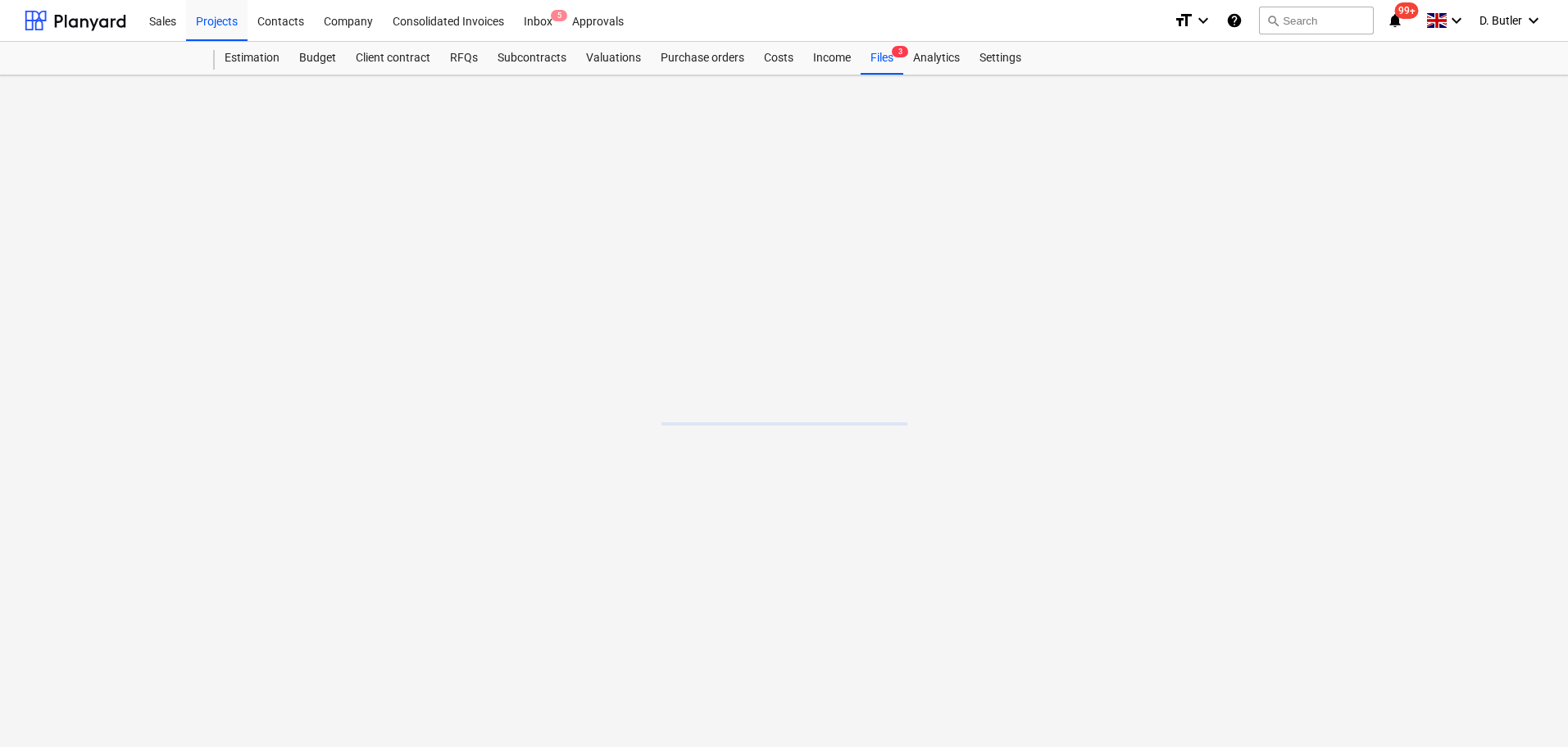 scroll, scrollTop: 0, scrollLeft: 0, axis: both 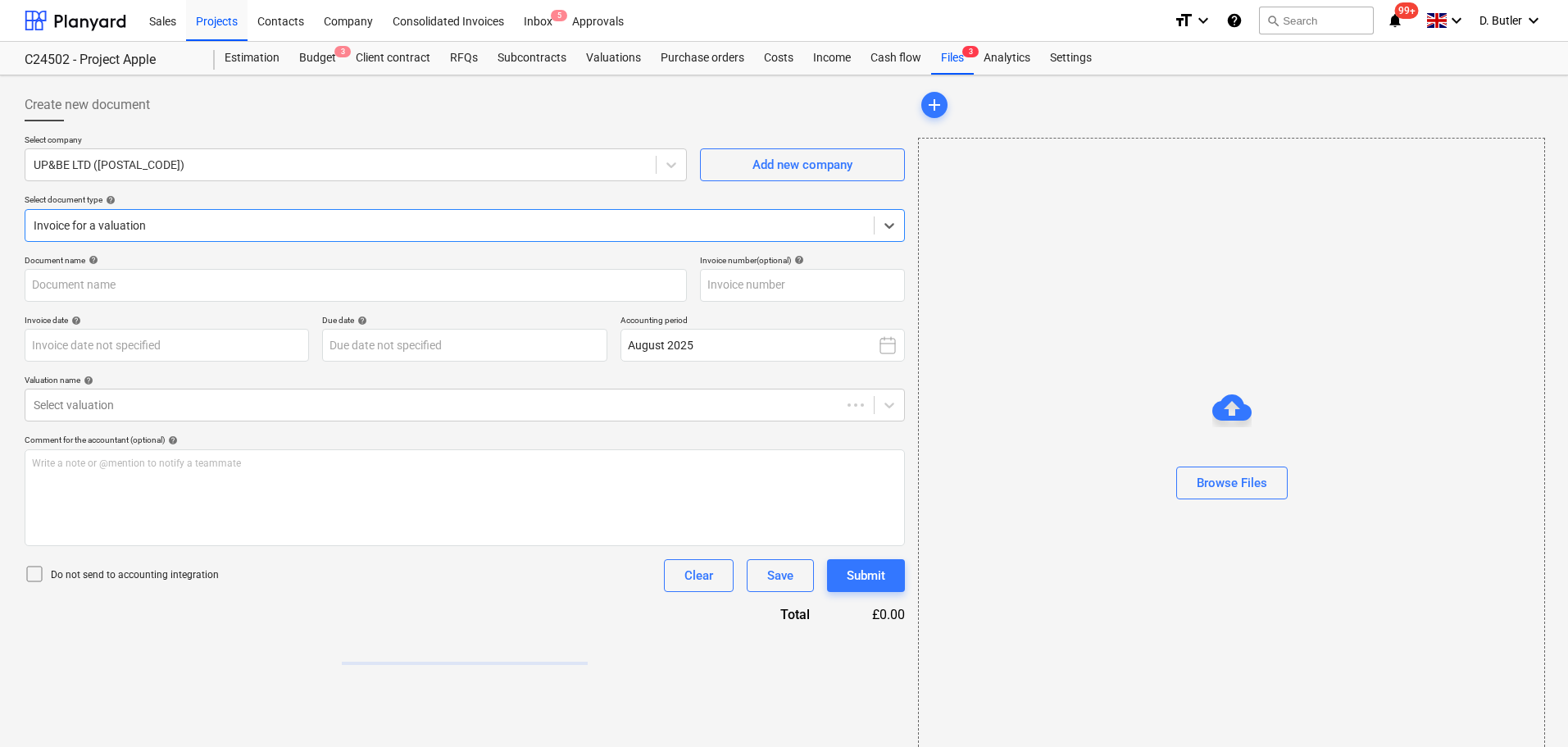 type on "C24502 Apple, Invoice No 30 UP&BE to Apl.1.pdf" 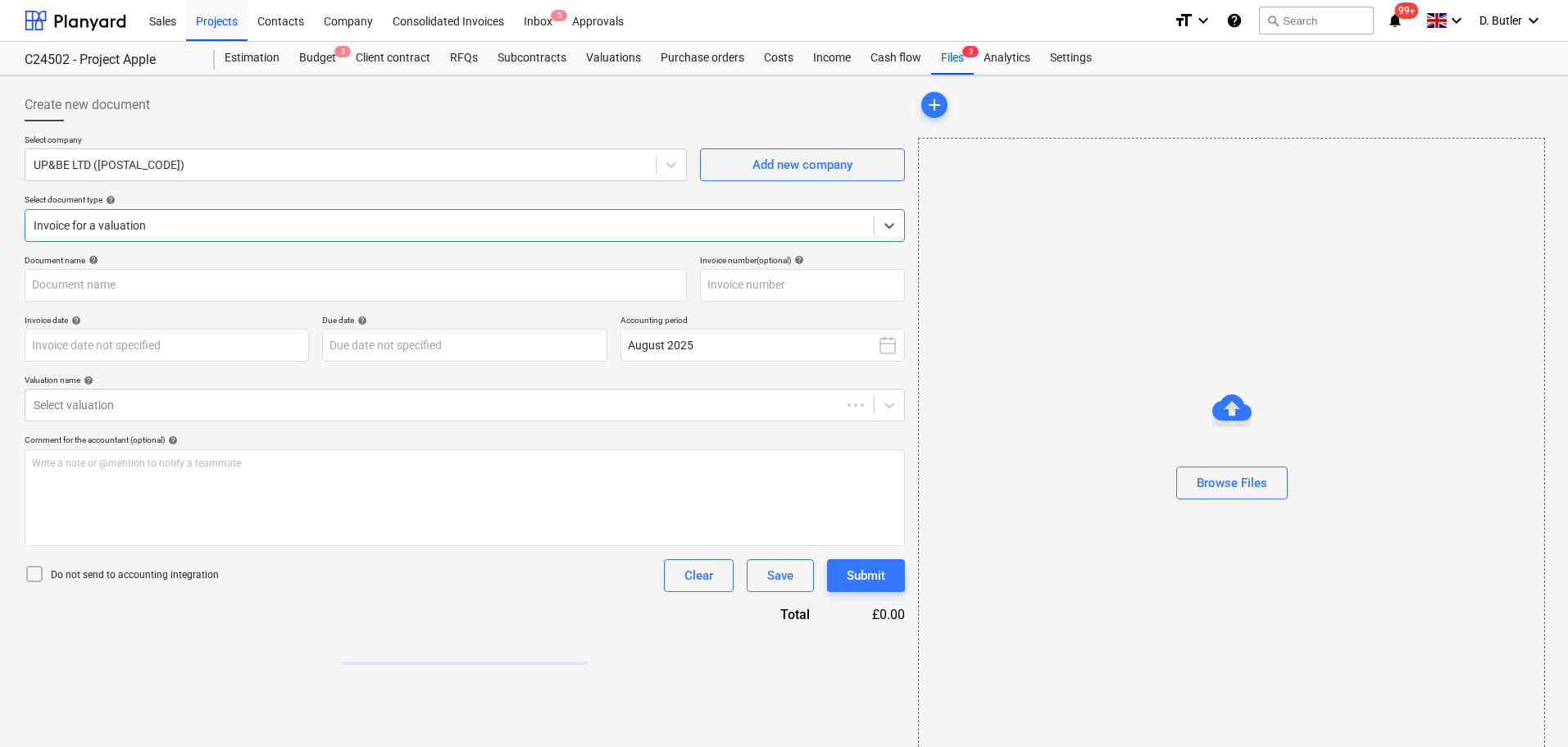 type on "17 Jul 2025" 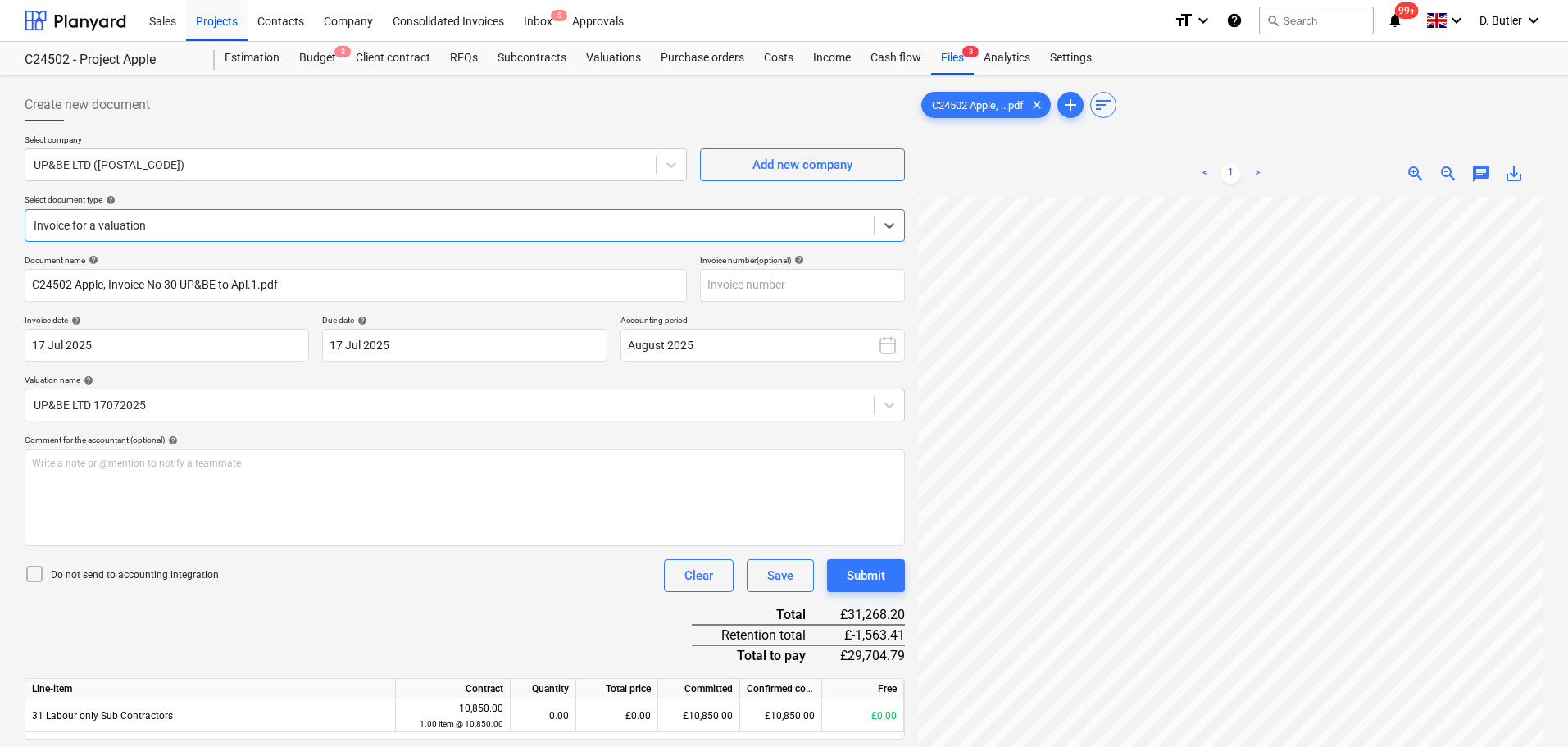scroll, scrollTop: 164, scrollLeft: 0, axis: vertical 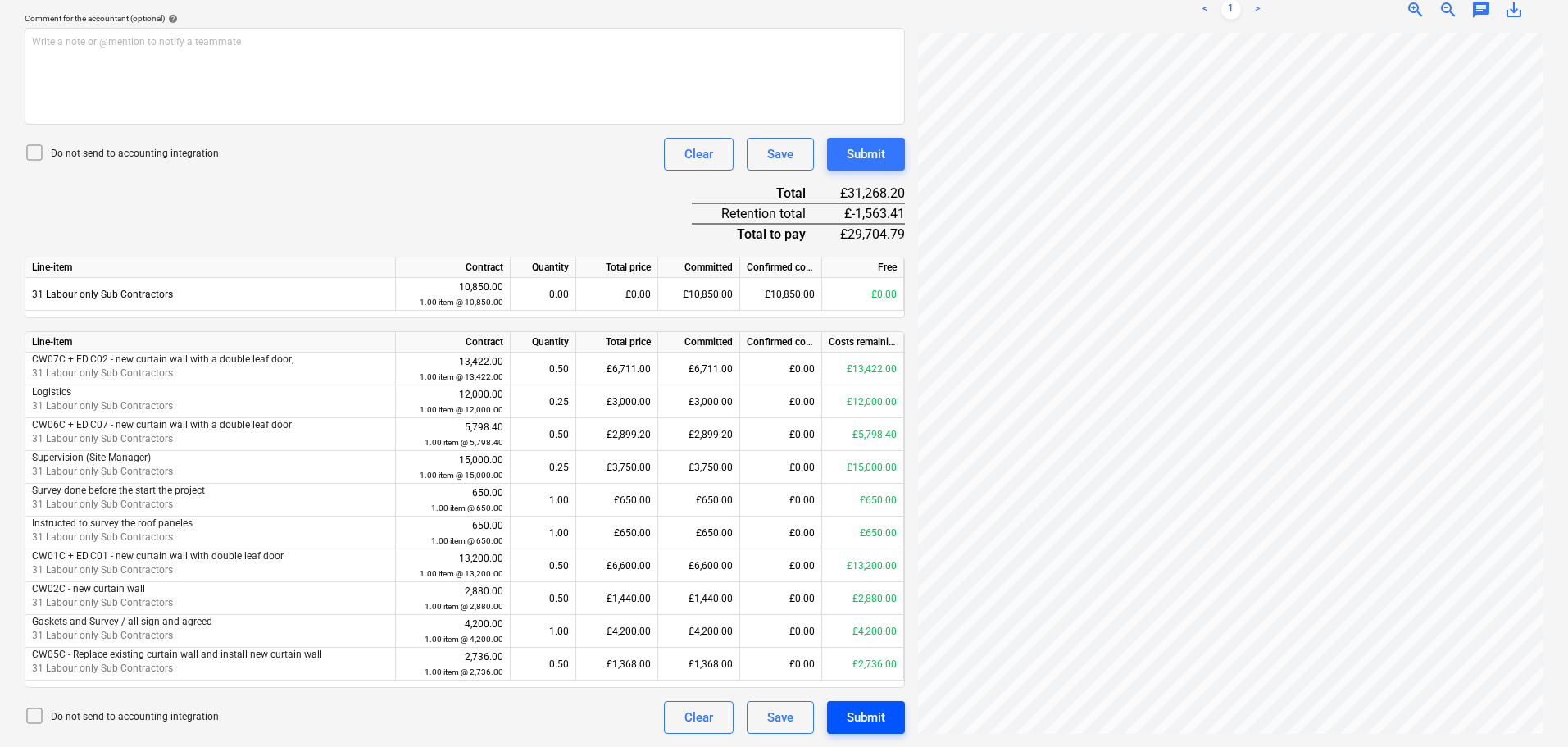 click on "Submit" at bounding box center (866, 717) 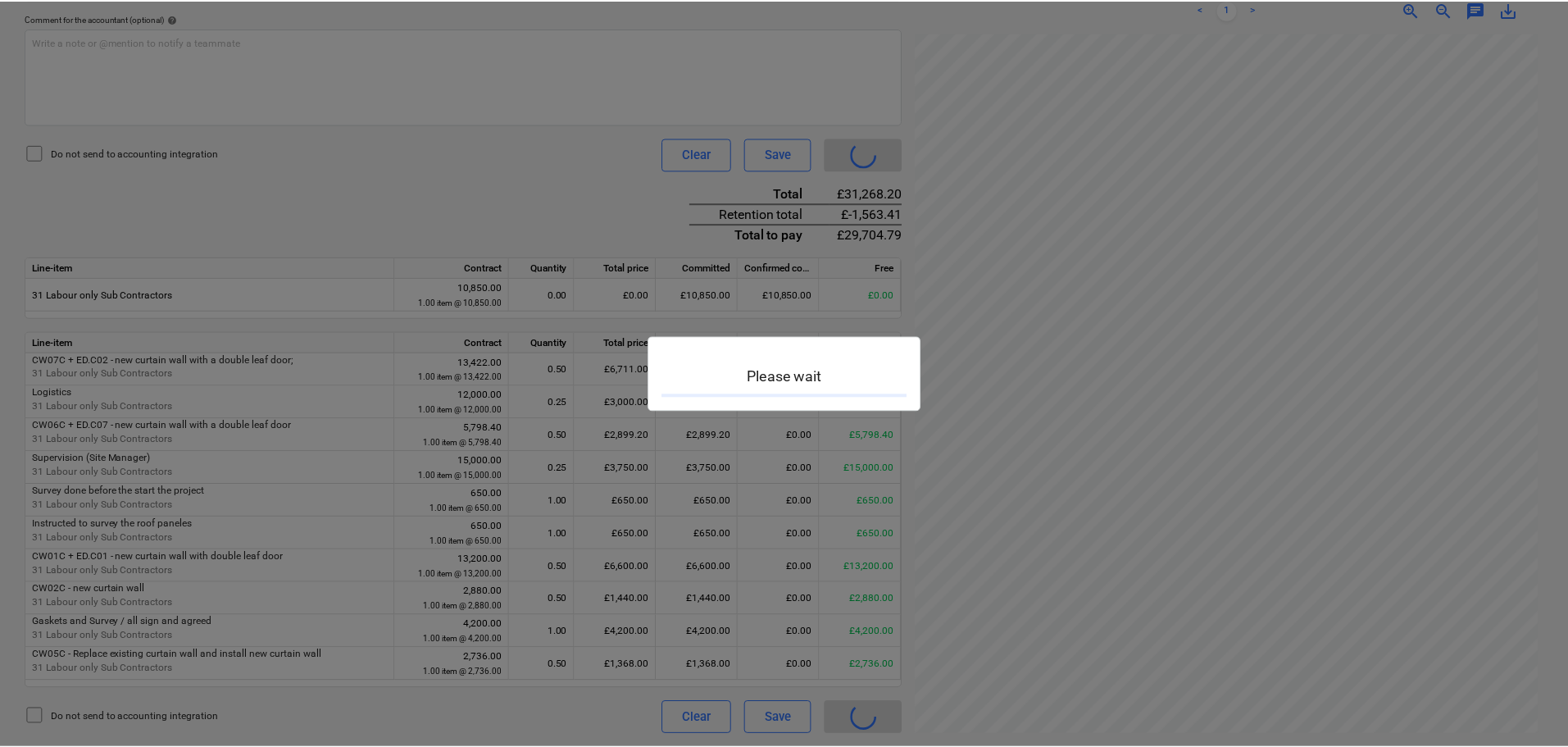 scroll, scrollTop: 0, scrollLeft: 0, axis: both 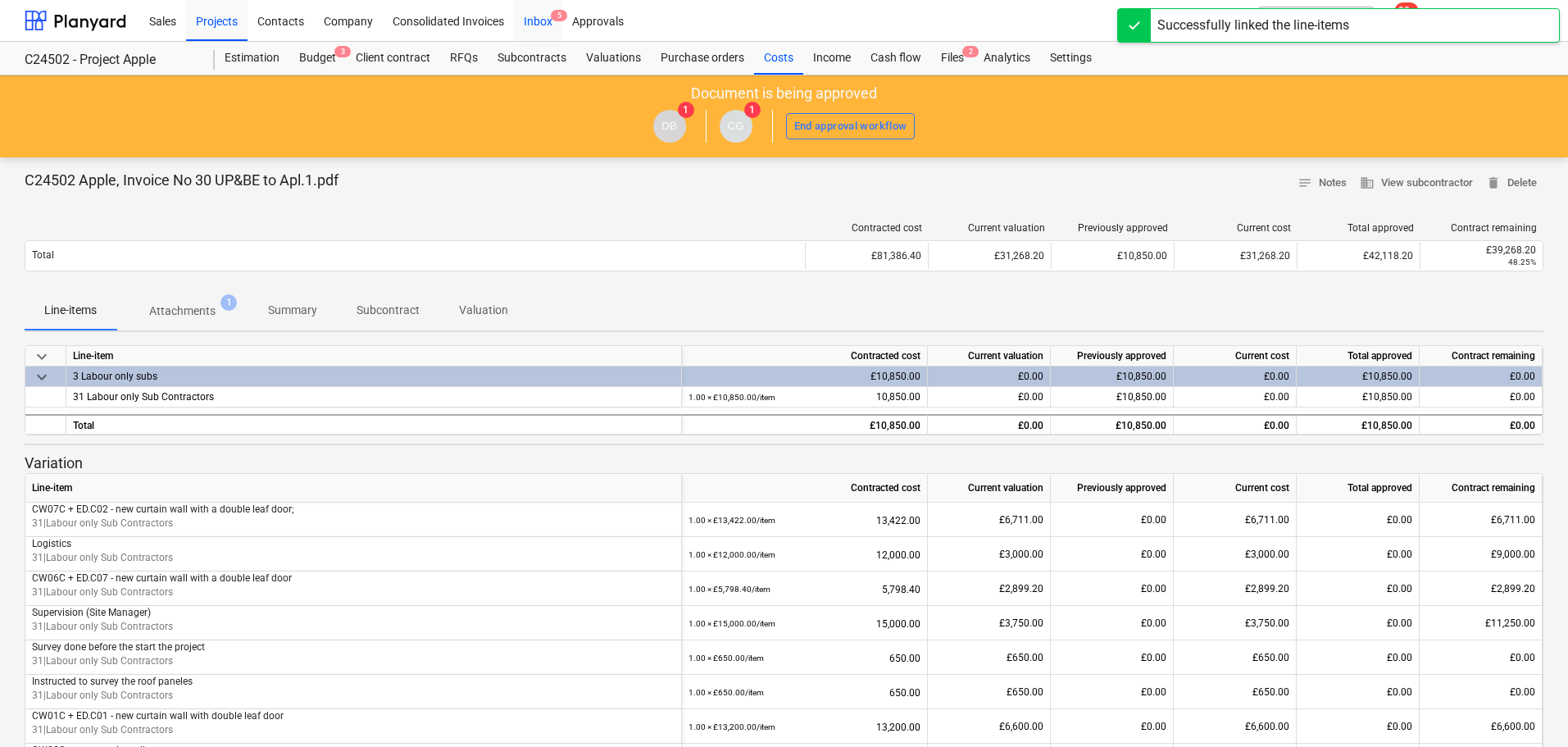 click on "Inbox 5" at bounding box center (538, 20) 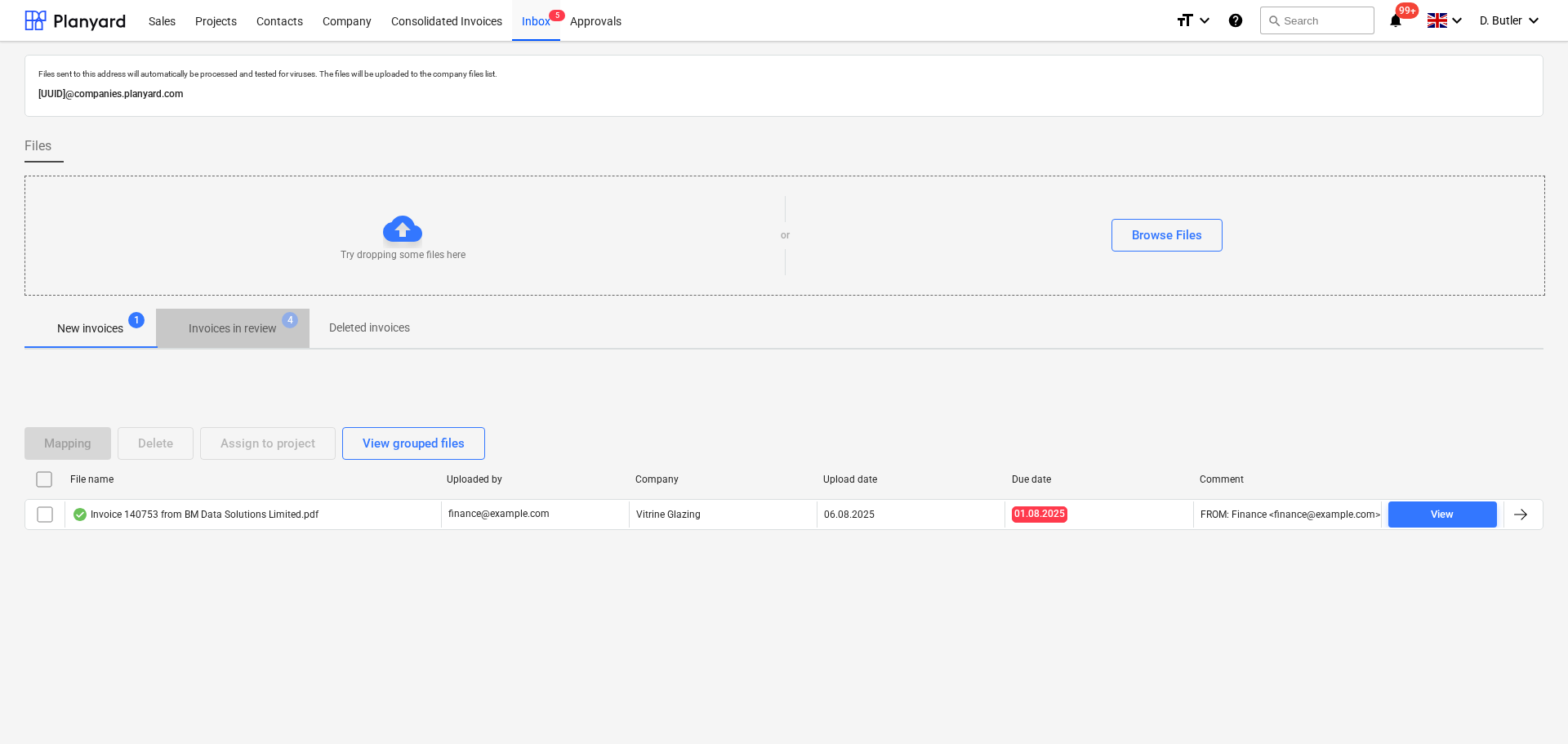 click on "Invoices in review" at bounding box center [233, 328] 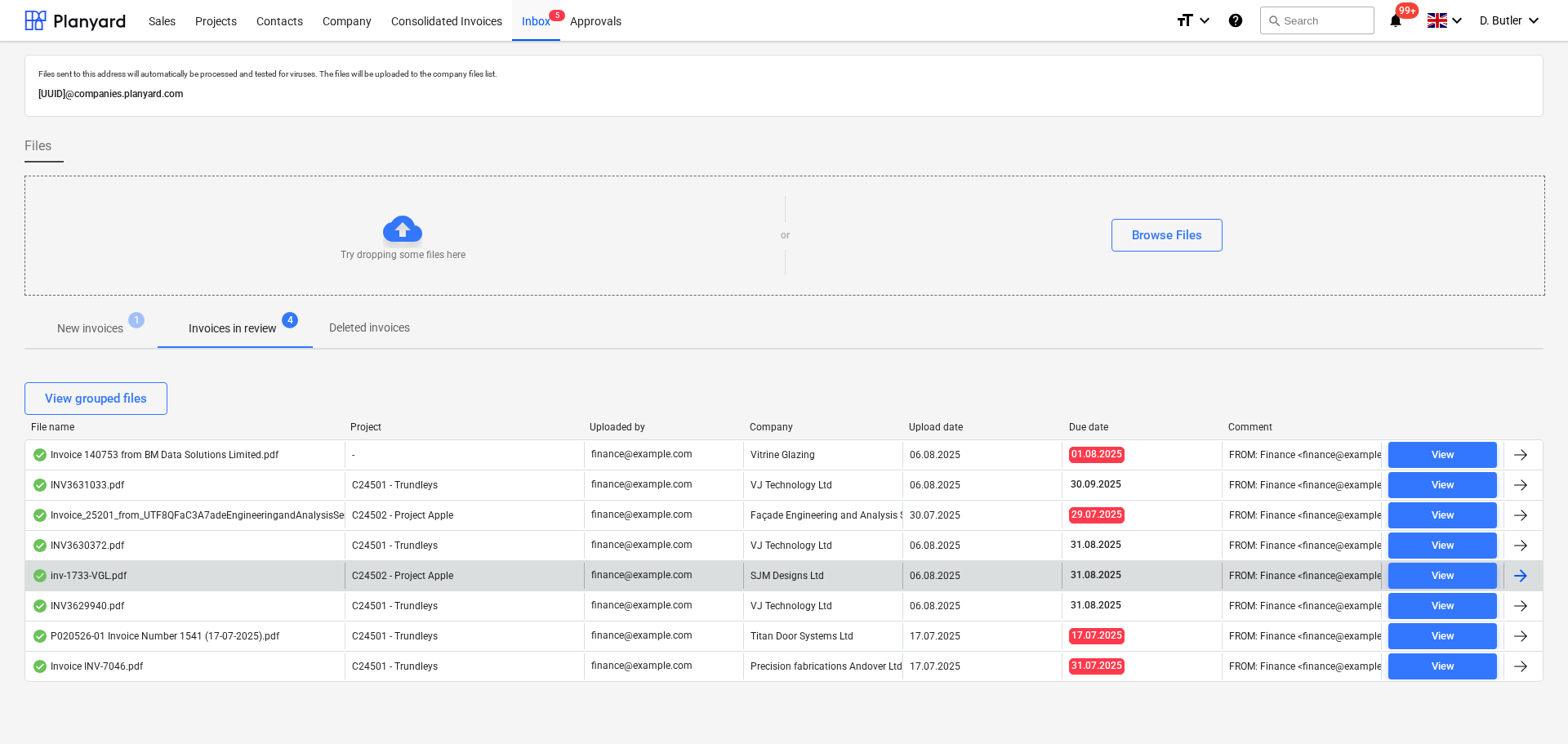 click on "C24502 - Project Apple" at bounding box center [403, 576] 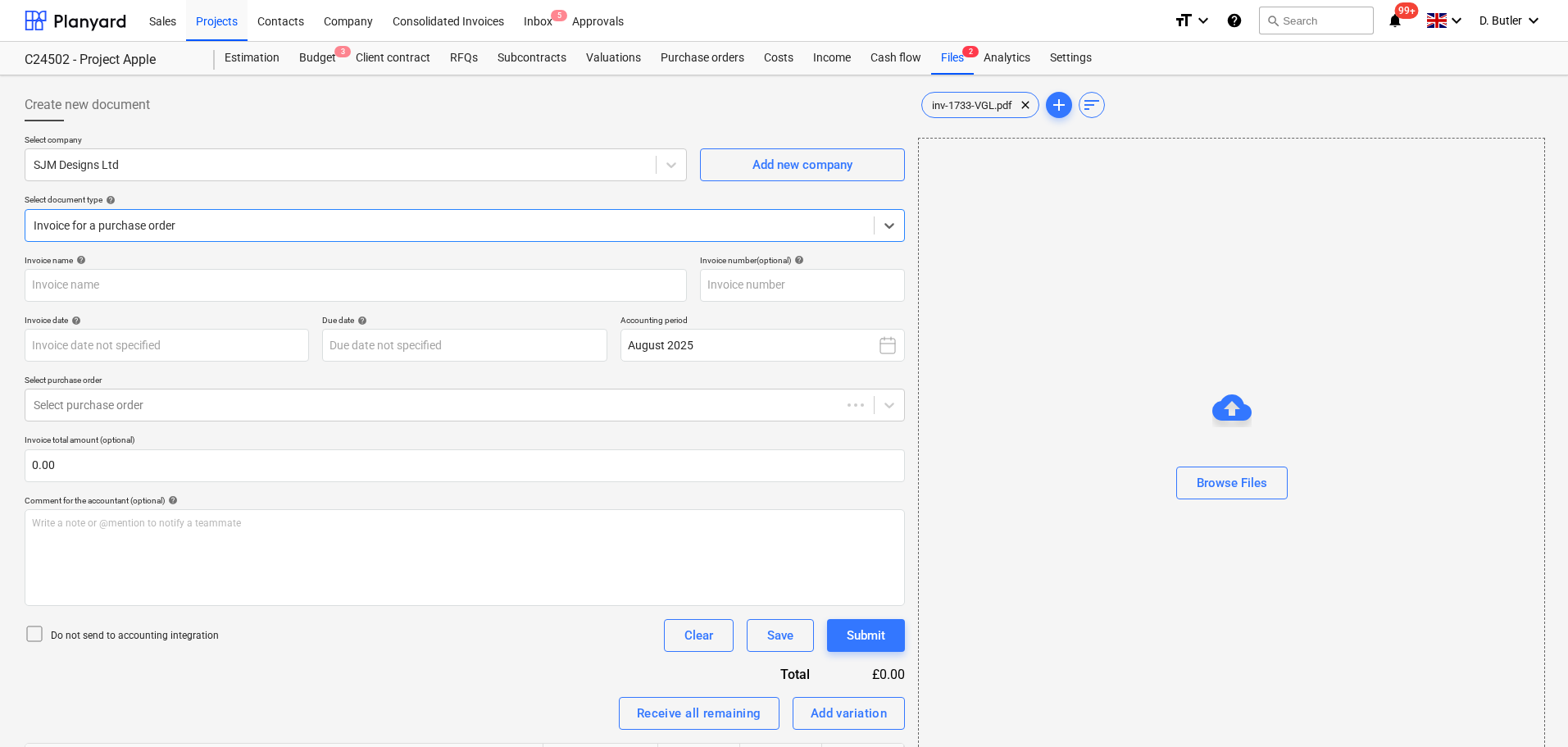 type on "1733" 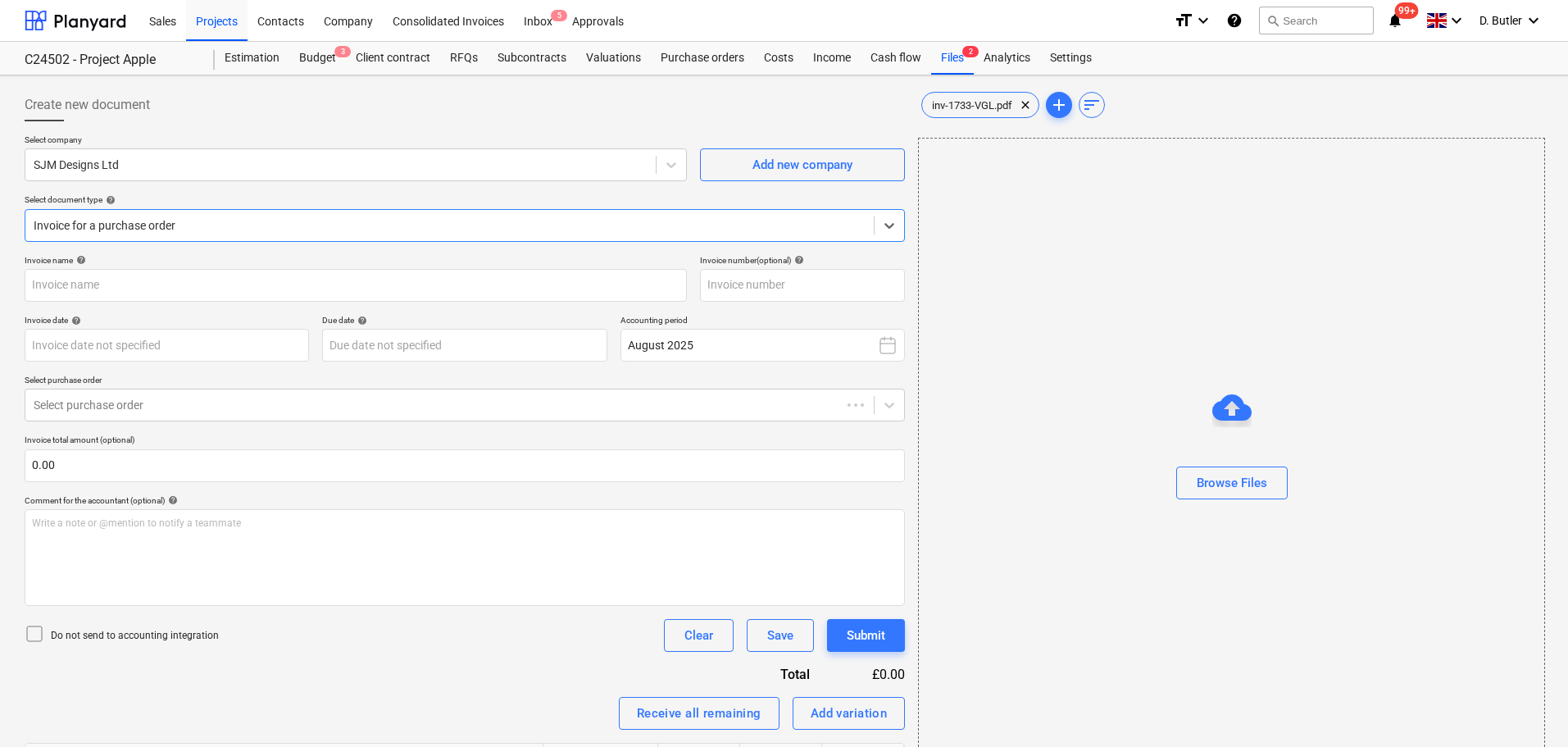 type on "1733" 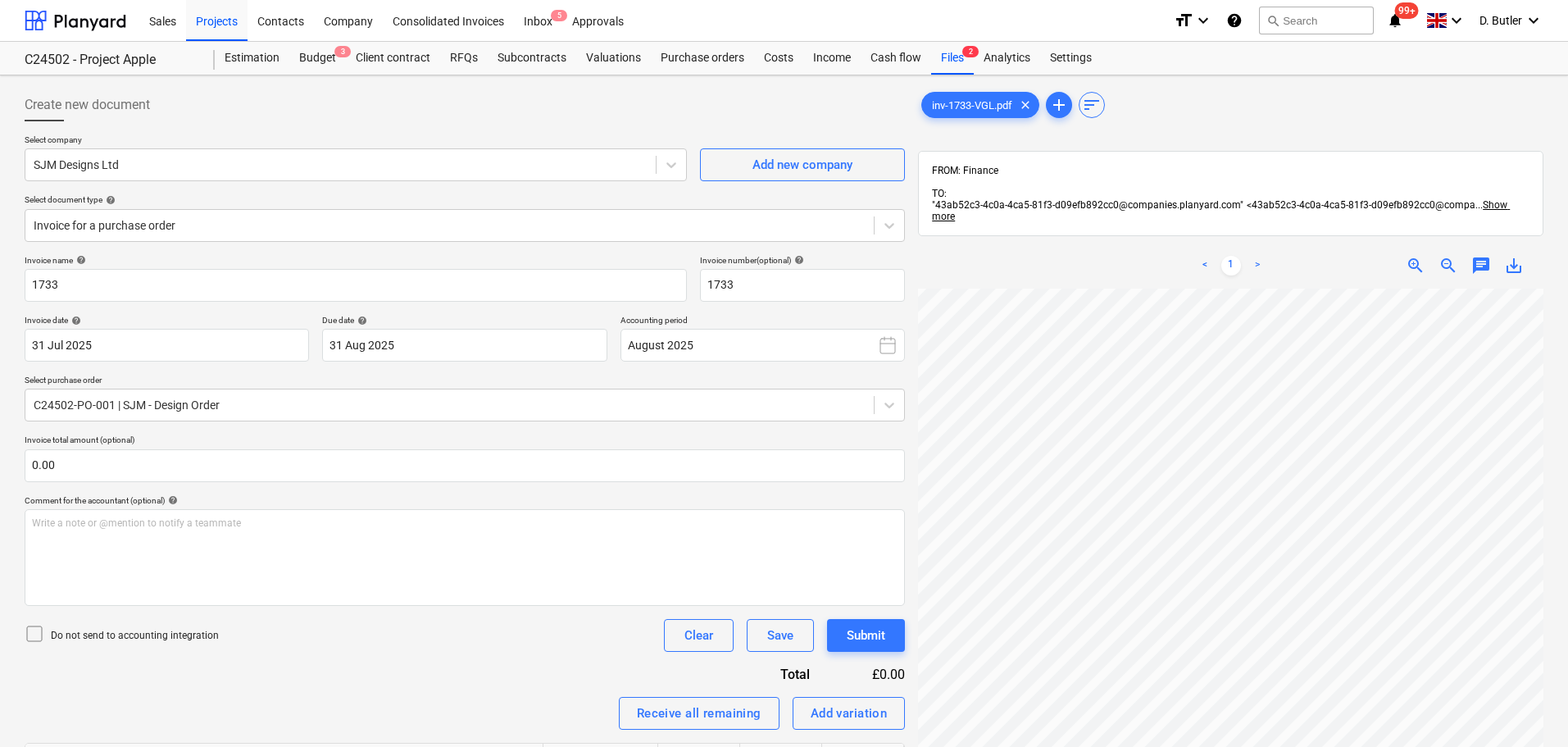 scroll, scrollTop: 347, scrollLeft: 0, axis: vertical 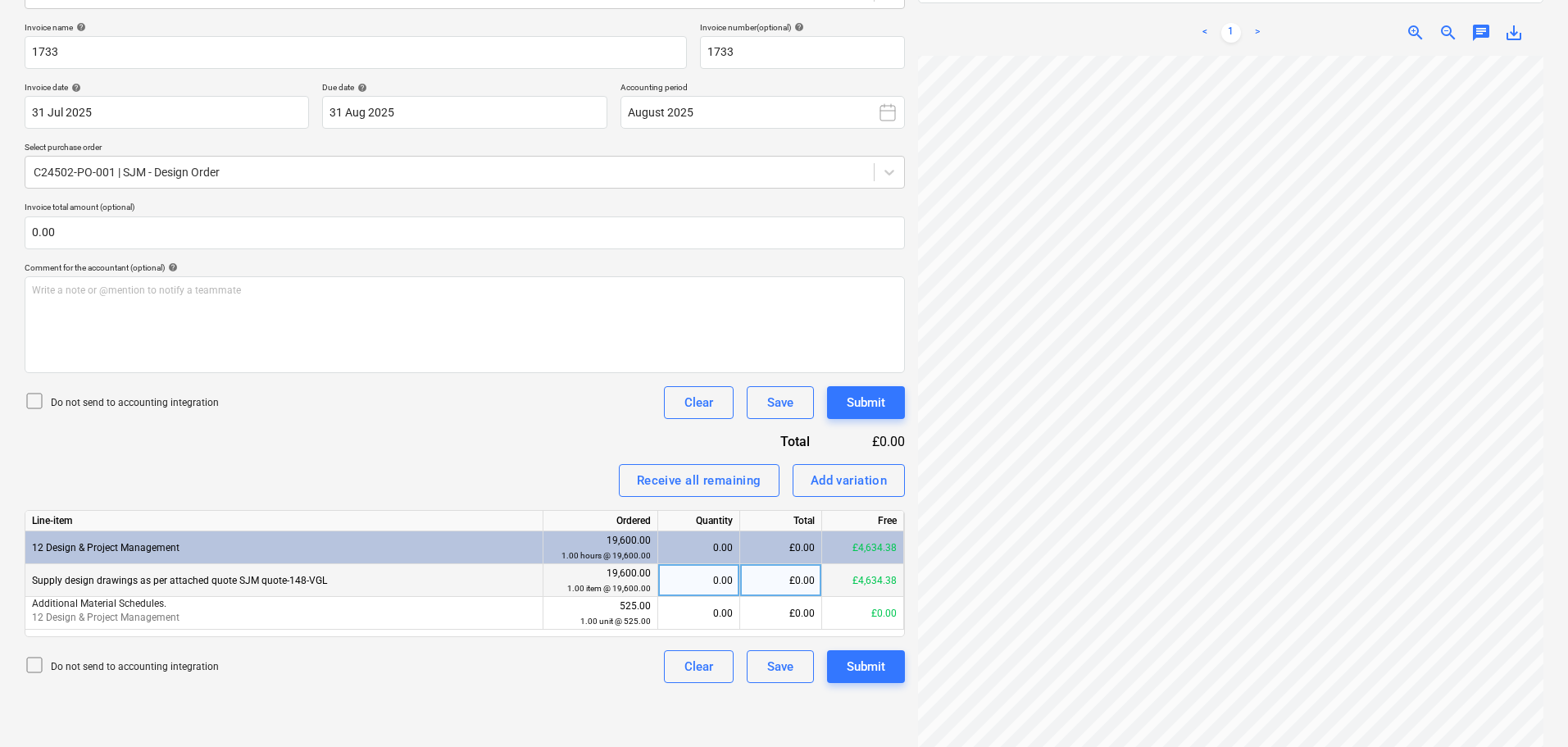 click on "£0.00" at bounding box center (781, 581) 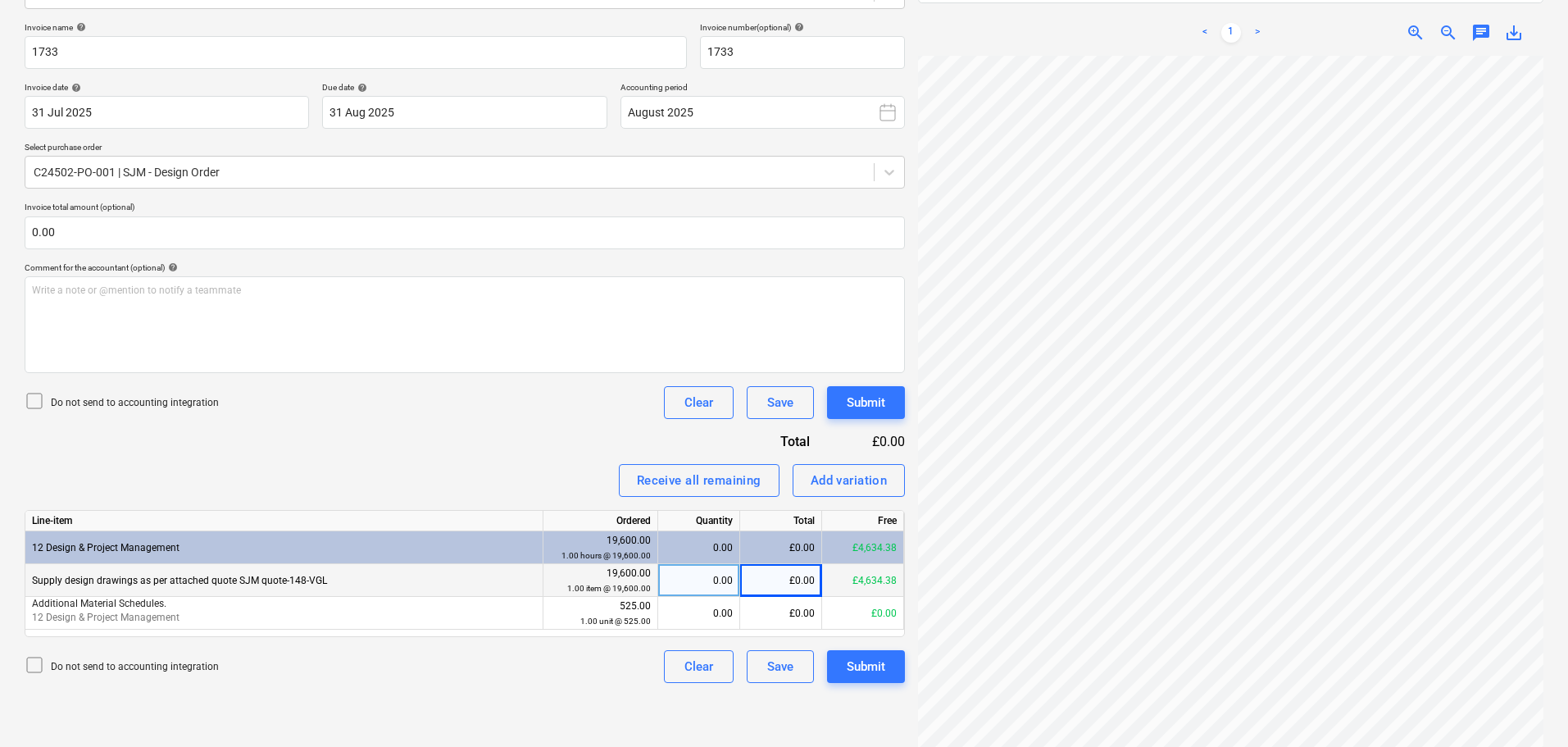scroll, scrollTop: 347, scrollLeft: 116, axis: both 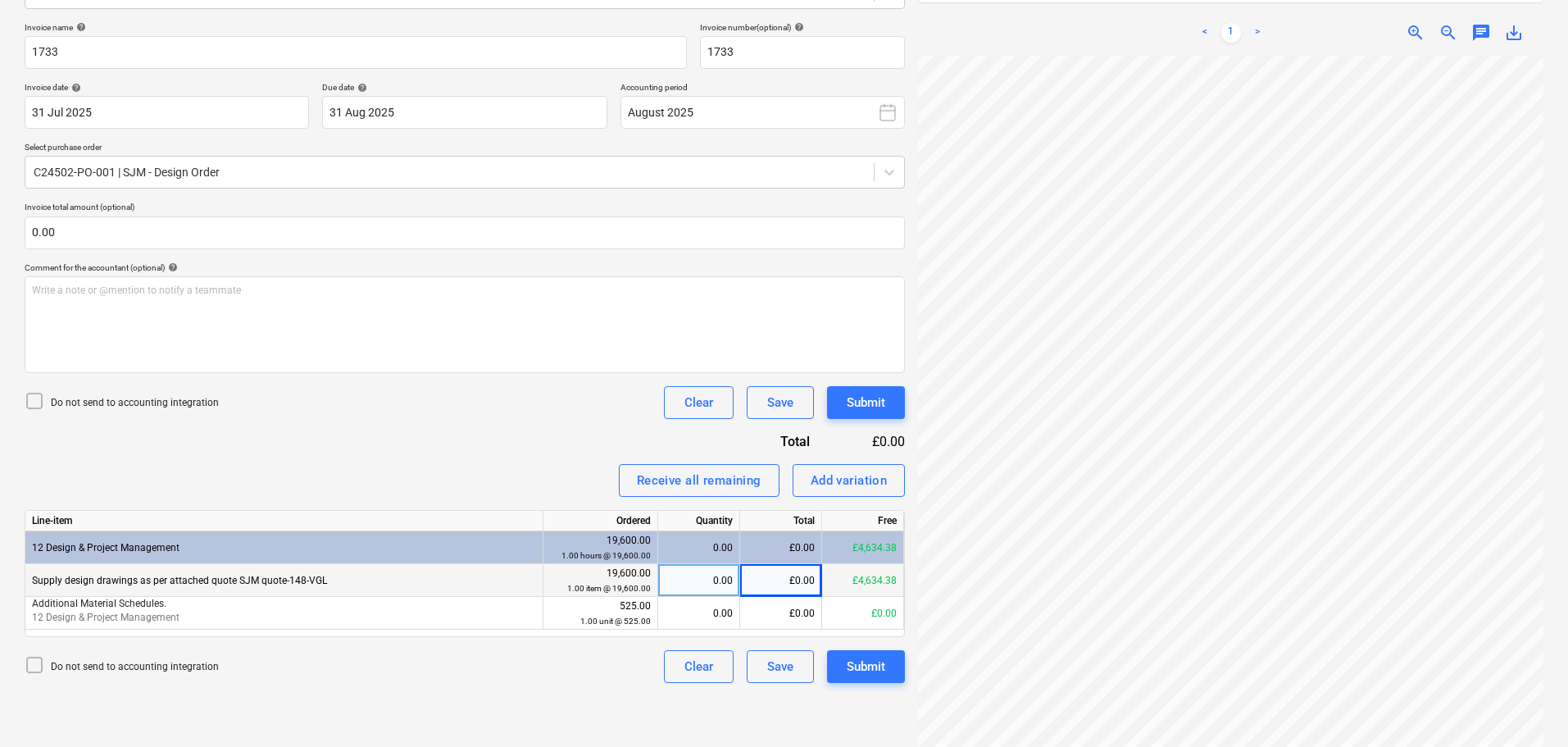 click on "£0.00" at bounding box center [781, 581] 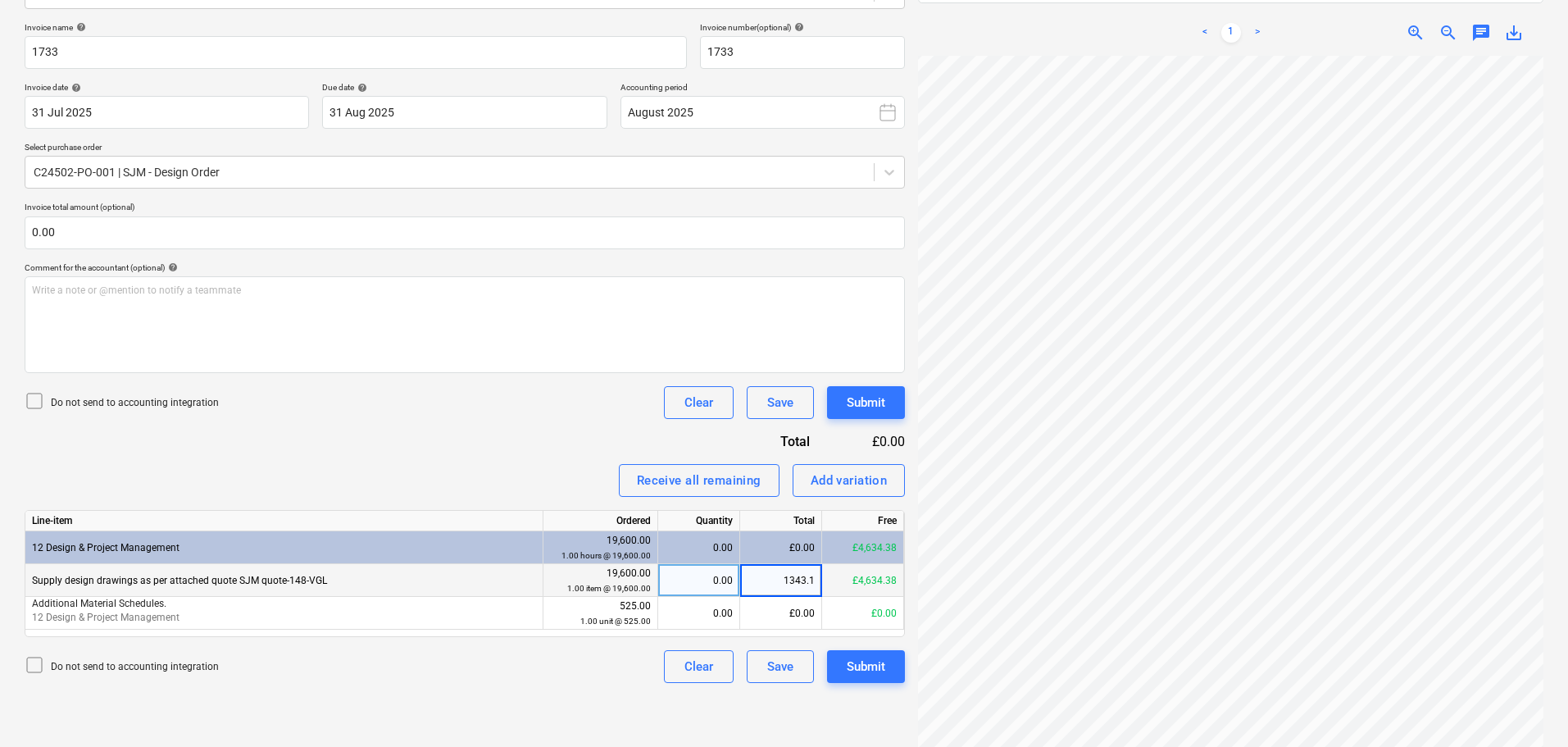 type on "1343.13" 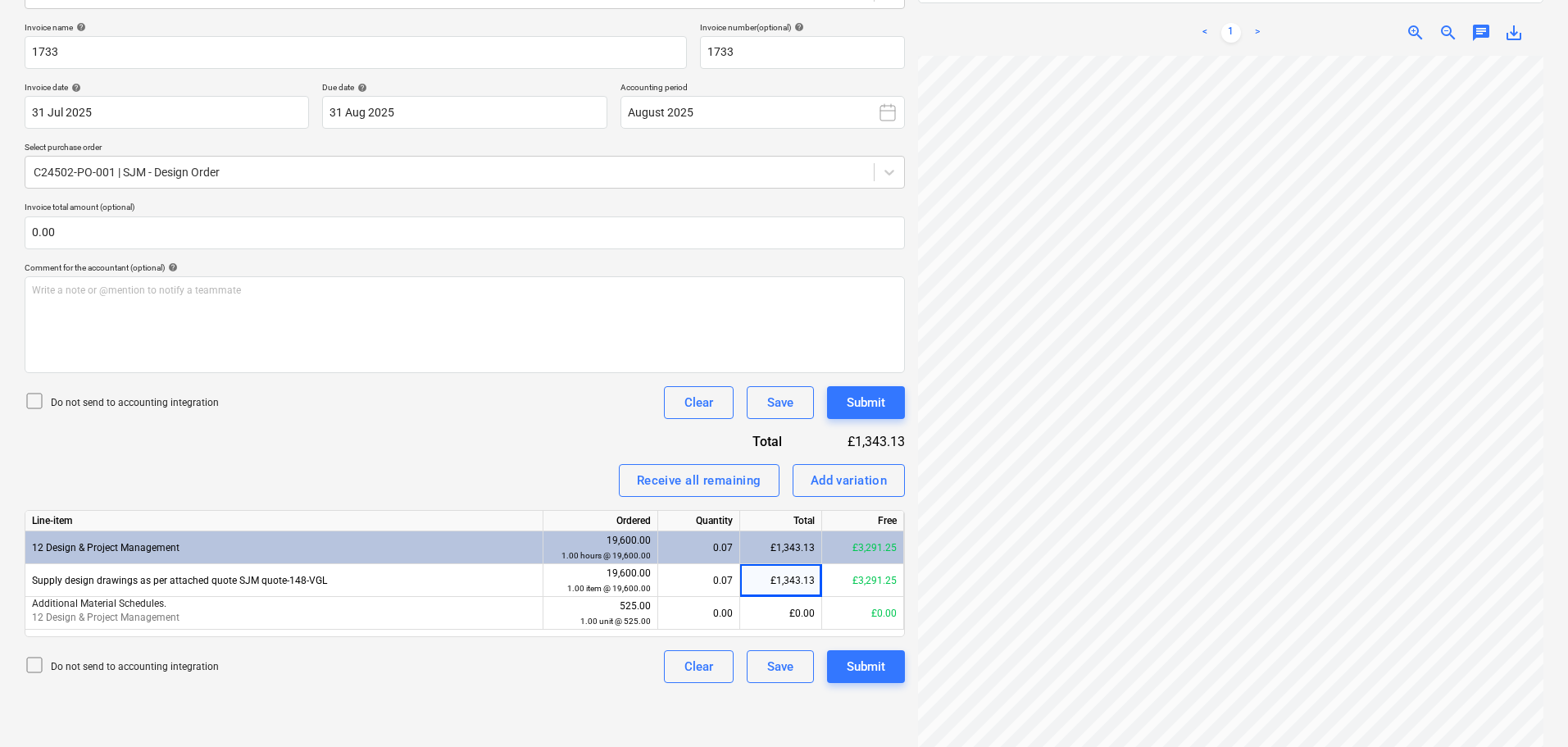 click on "Invoice name help 1733 Invoice number  (optional) help 1733 Invoice date help 31 Jul 2025 31.07.2025 Press the down arrow key to interact with the calendar and
select a date. Press the question mark key to get the keyboard shortcuts for changing dates. Due date help 31 Aug 2025 31.08.2025 Press the down arrow key to interact with the calendar and
select a date. Press the question mark key to get the keyboard shortcuts for changing dates. Accounting period August 2025 Select purchase order C24502-PO-001 | SJM - Design Order Invoice total amount (optional) 0.00 Comment for the accountant (optional) help Write a note or @mention to notify a teammate ﻿ Do not send to accounting integration Clear Save Submit Total £1,343.13 Receive all remaining Add variation Line-item Ordered Quantity Total Free 12 Design & Project Management 19,600.00 1.00 hours @ 19,600.00 0.07 £1,343.13 £3,291.25 Supply design drawings as per attached quote SJM quote-148-VGL 19,600.00 1.00 item @ 19,600.00 0.07 £1,343.13 £3,291.25" at bounding box center [465, 353] 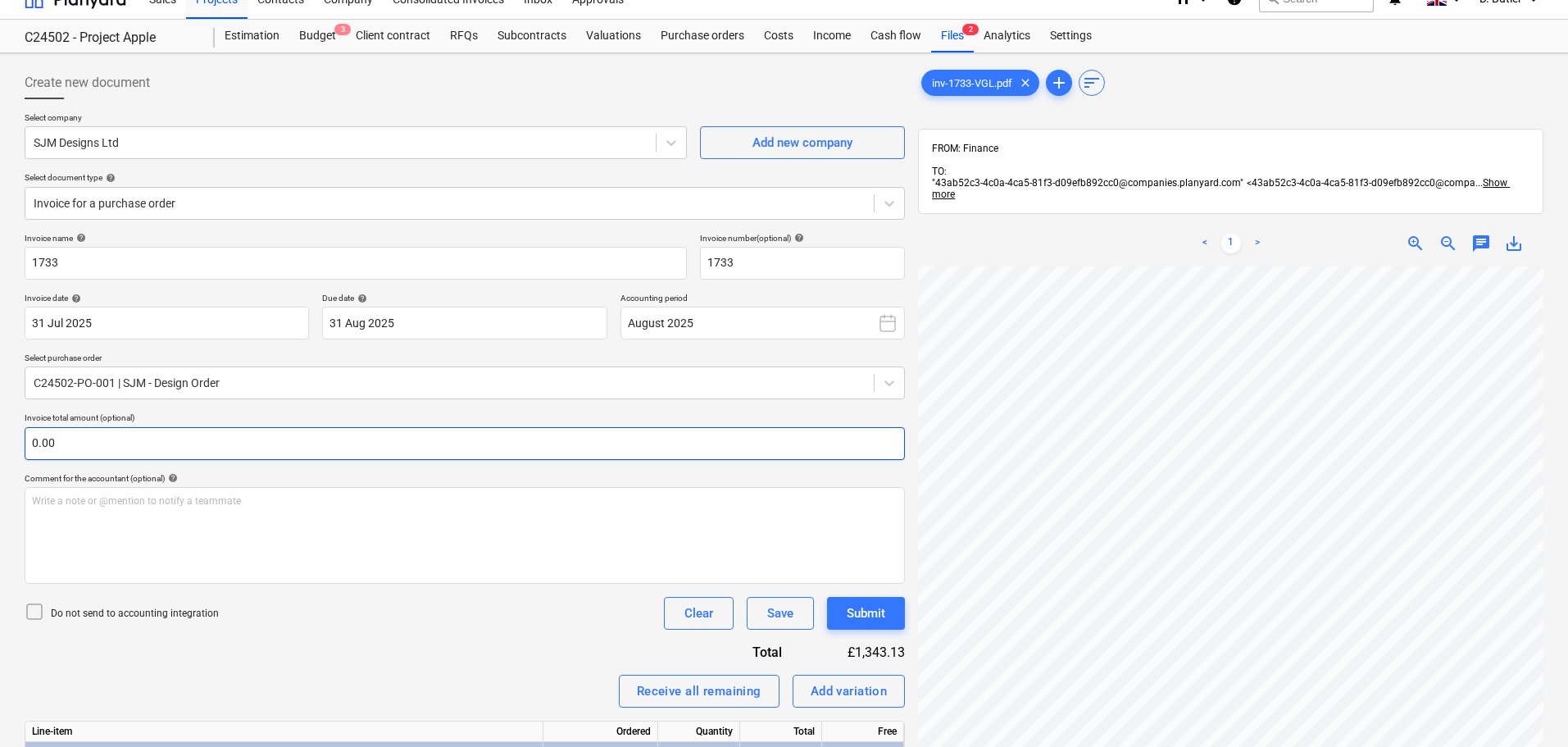 scroll, scrollTop: 0, scrollLeft: 0, axis: both 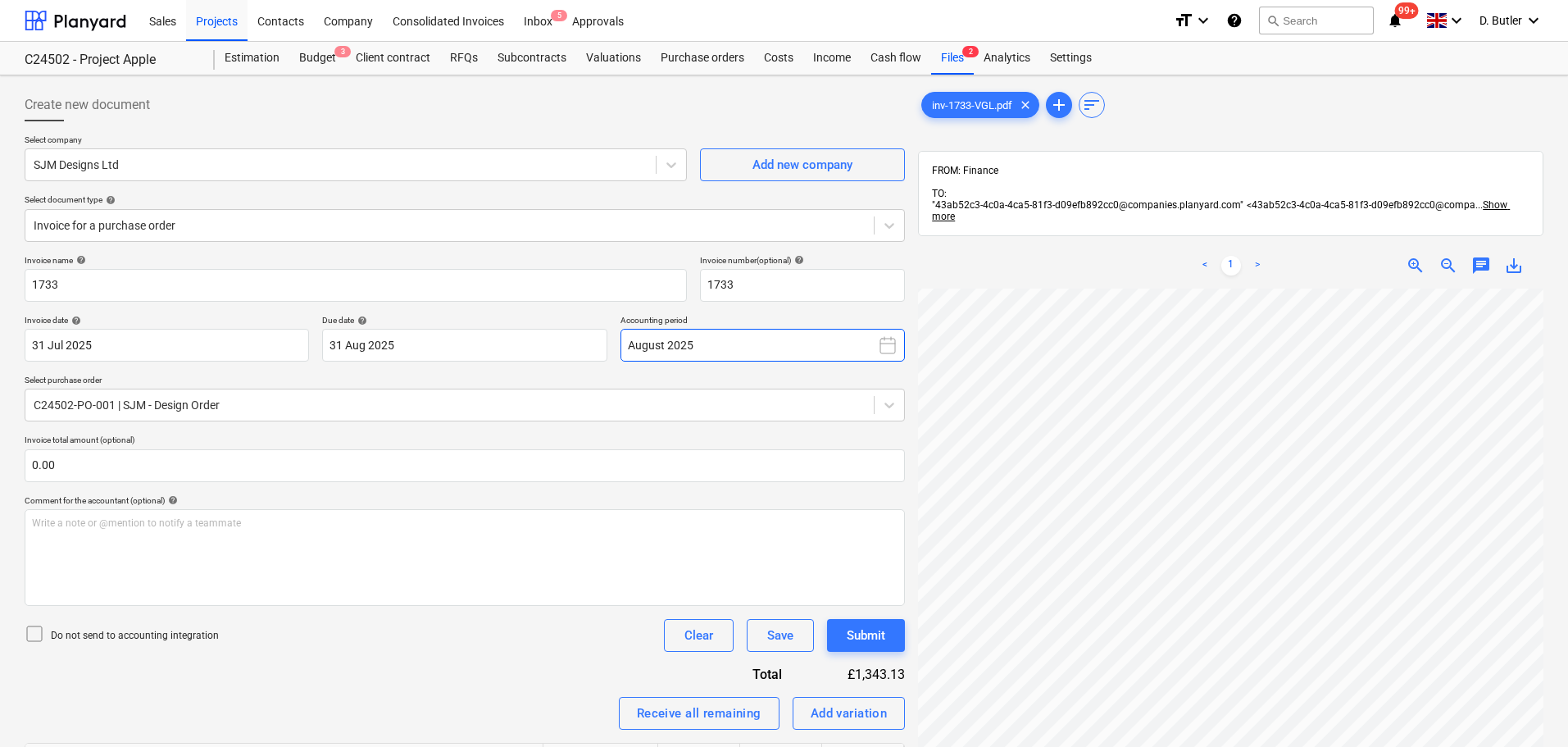 click 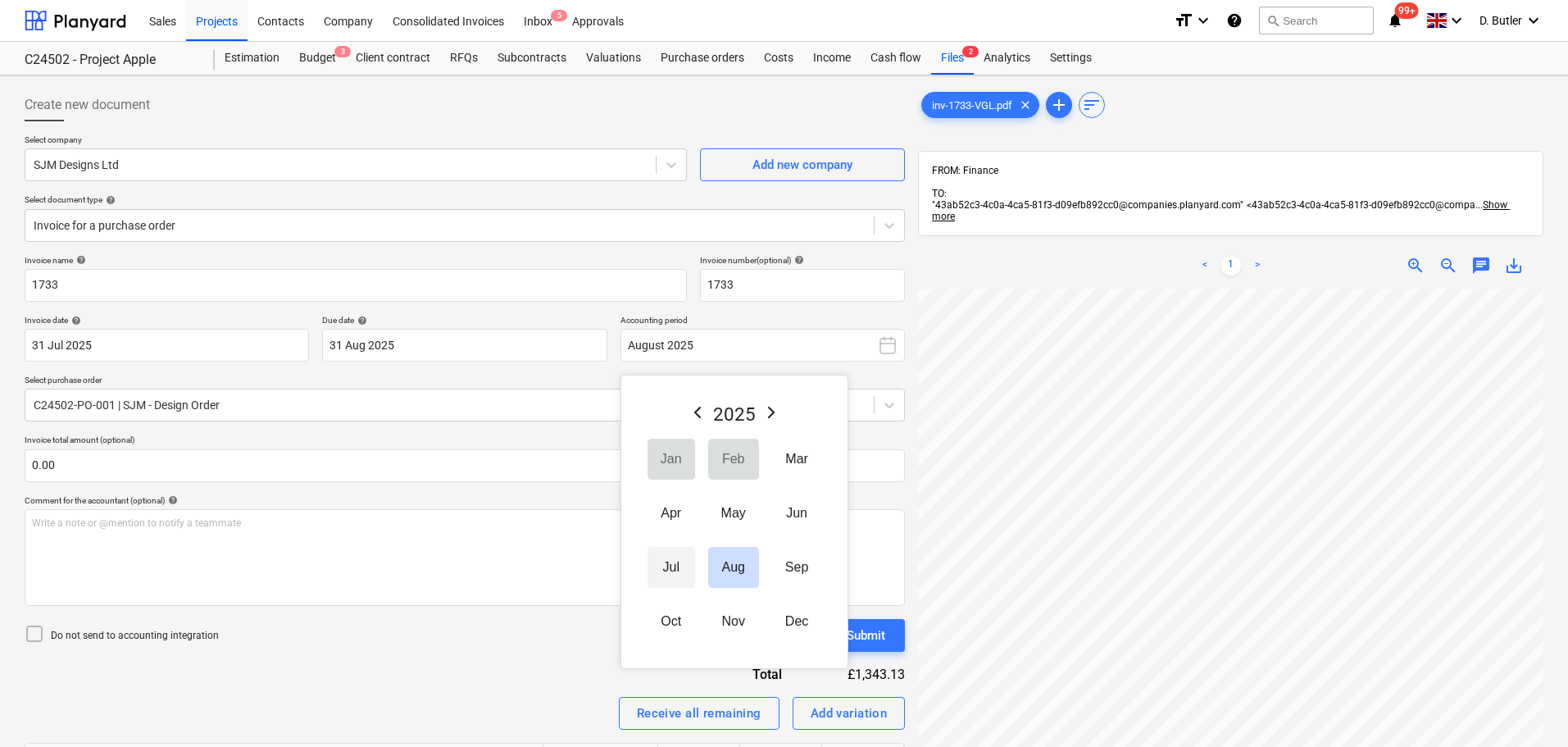 click on "Jul" at bounding box center (671, 567) 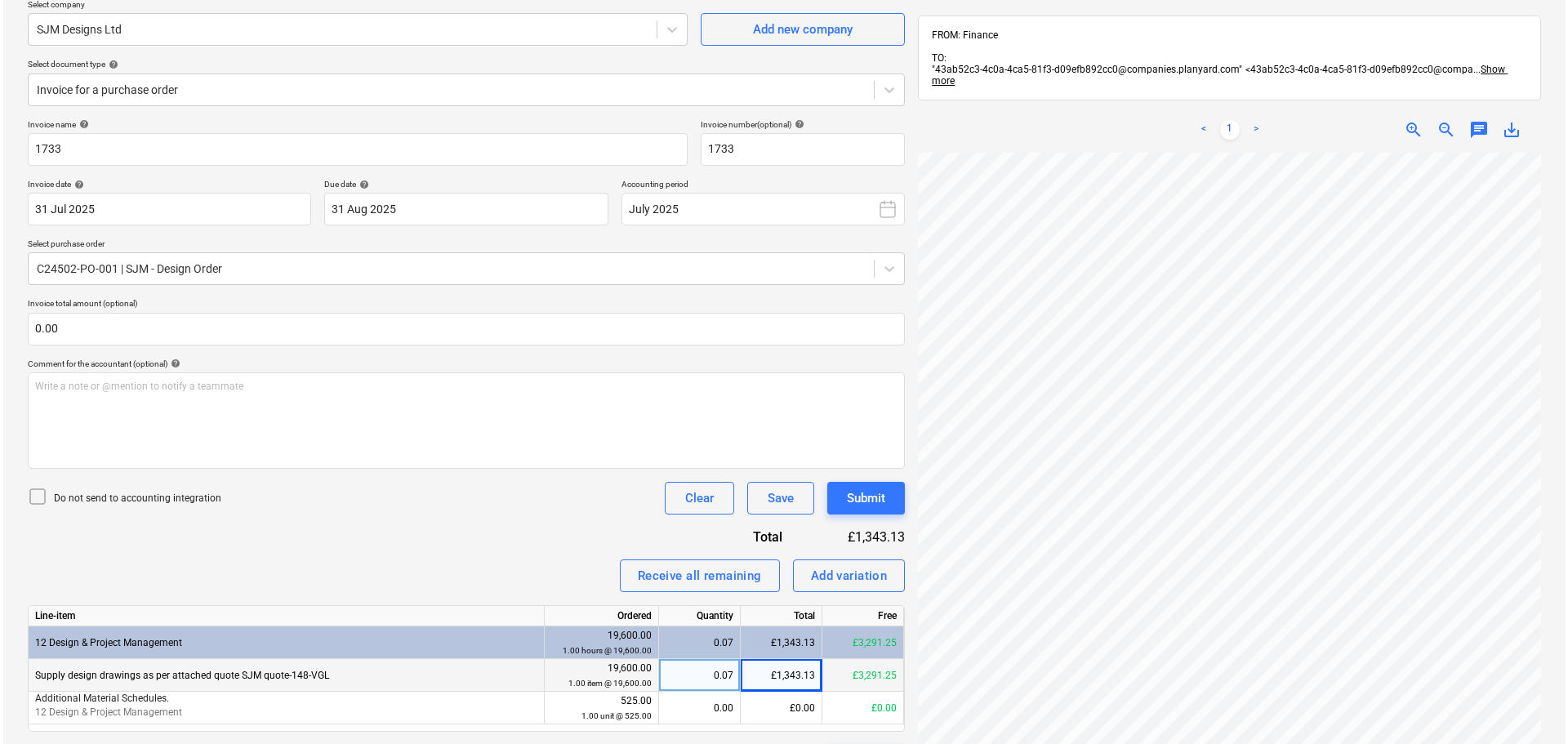 scroll, scrollTop: 232, scrollLeft: 0, axis: vertical 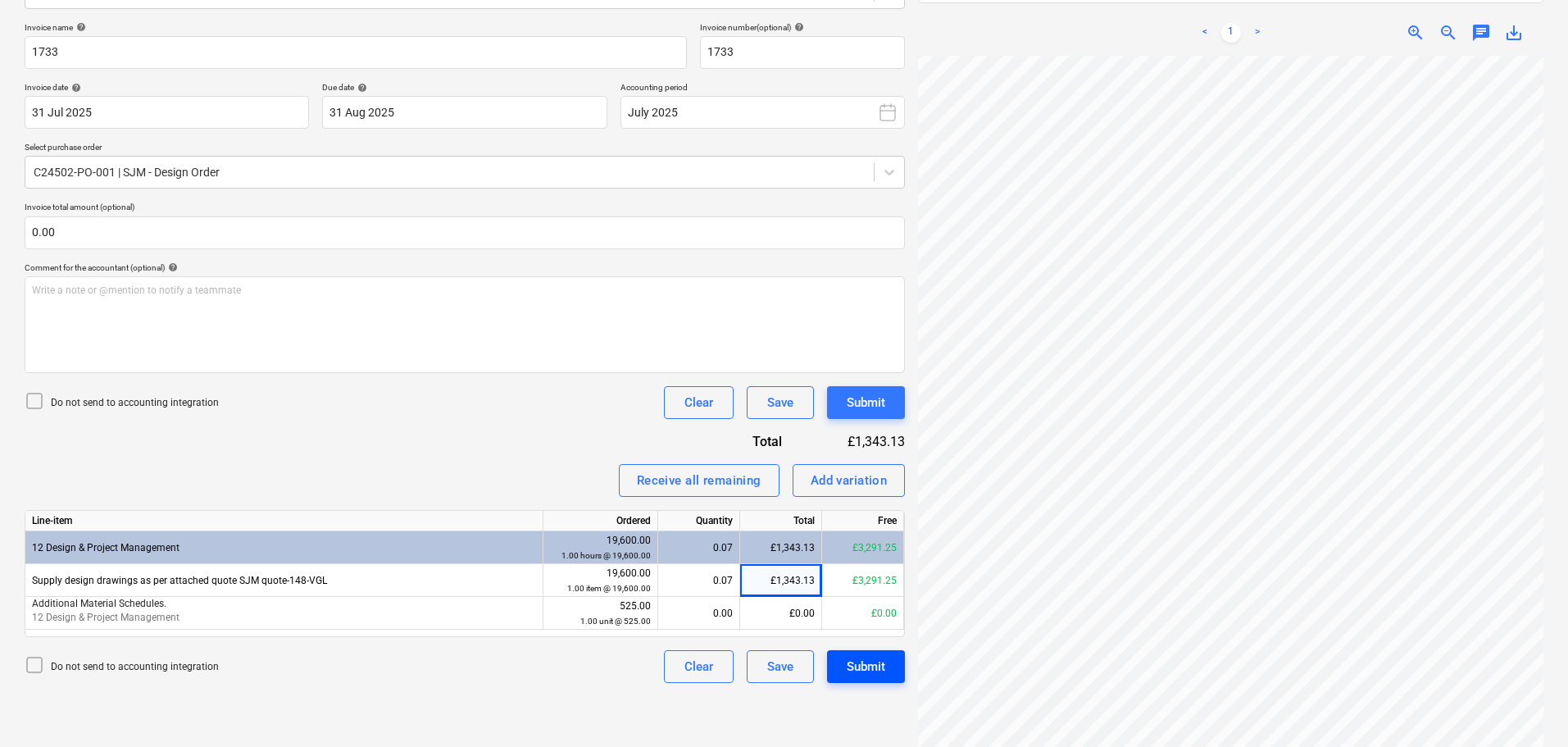 click on "Submit" at bounding box center [866, 667] 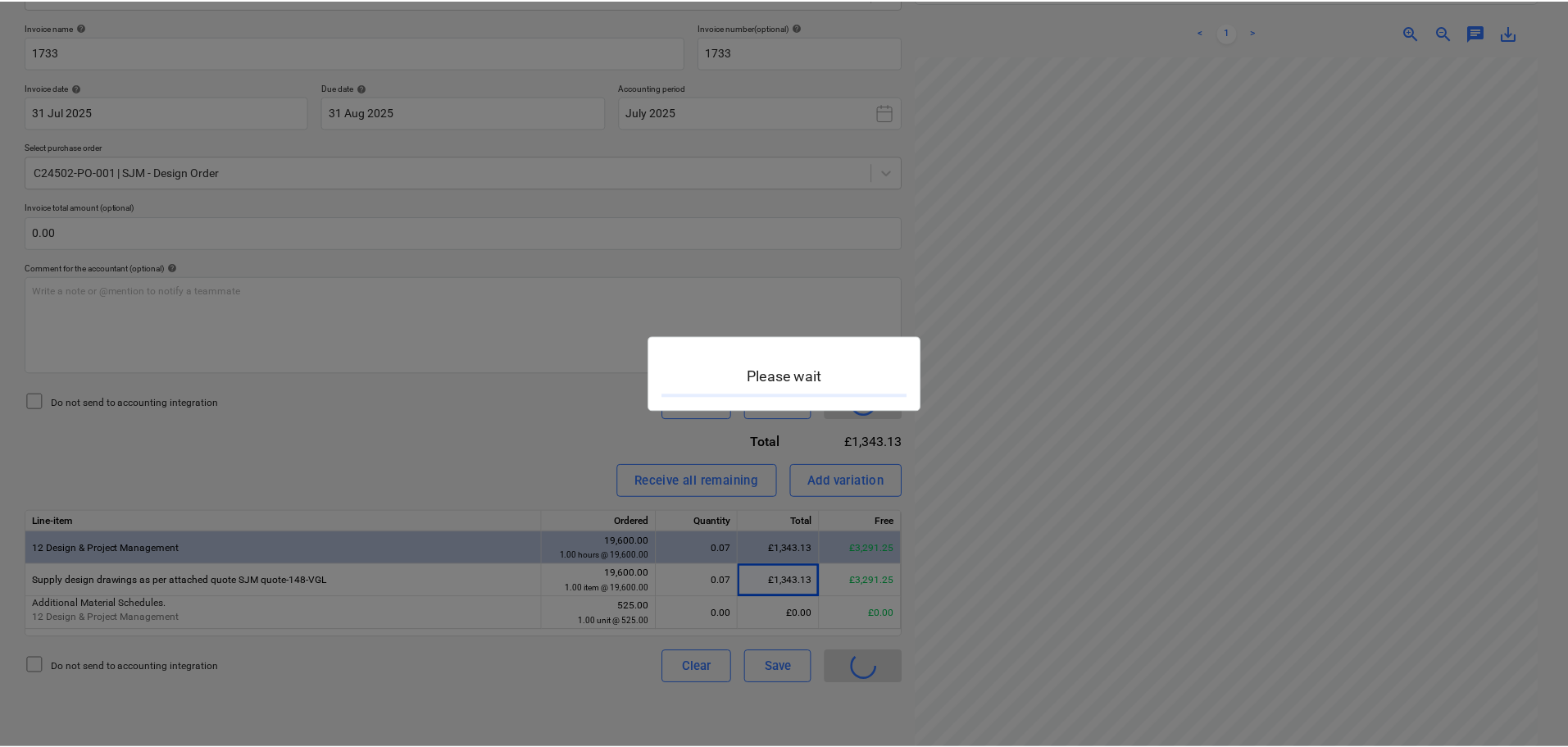 scroll, scrollTop: 0, scrollLeft: 0, axis: both 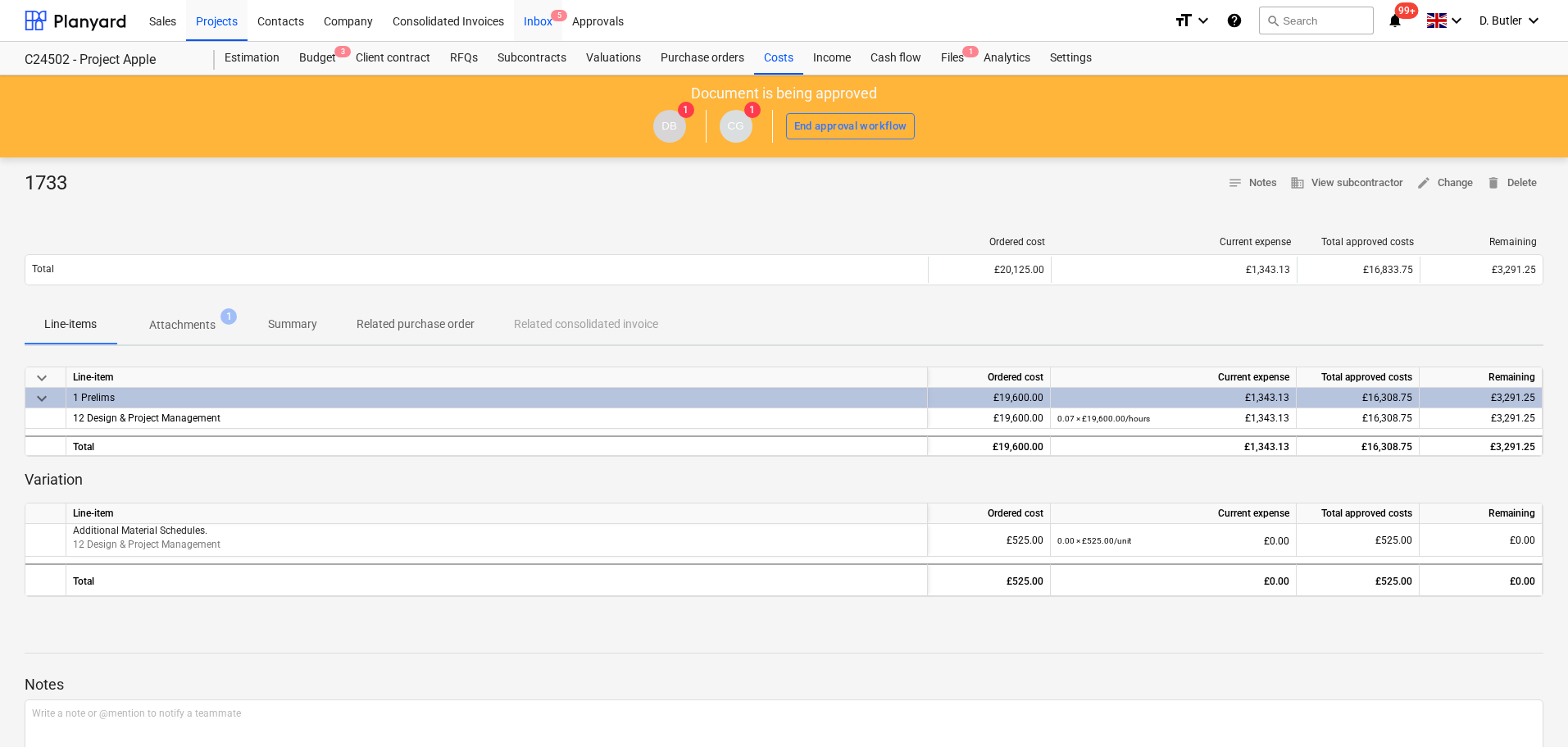 click on "Inbox 5" at bounding box center [538, 20] 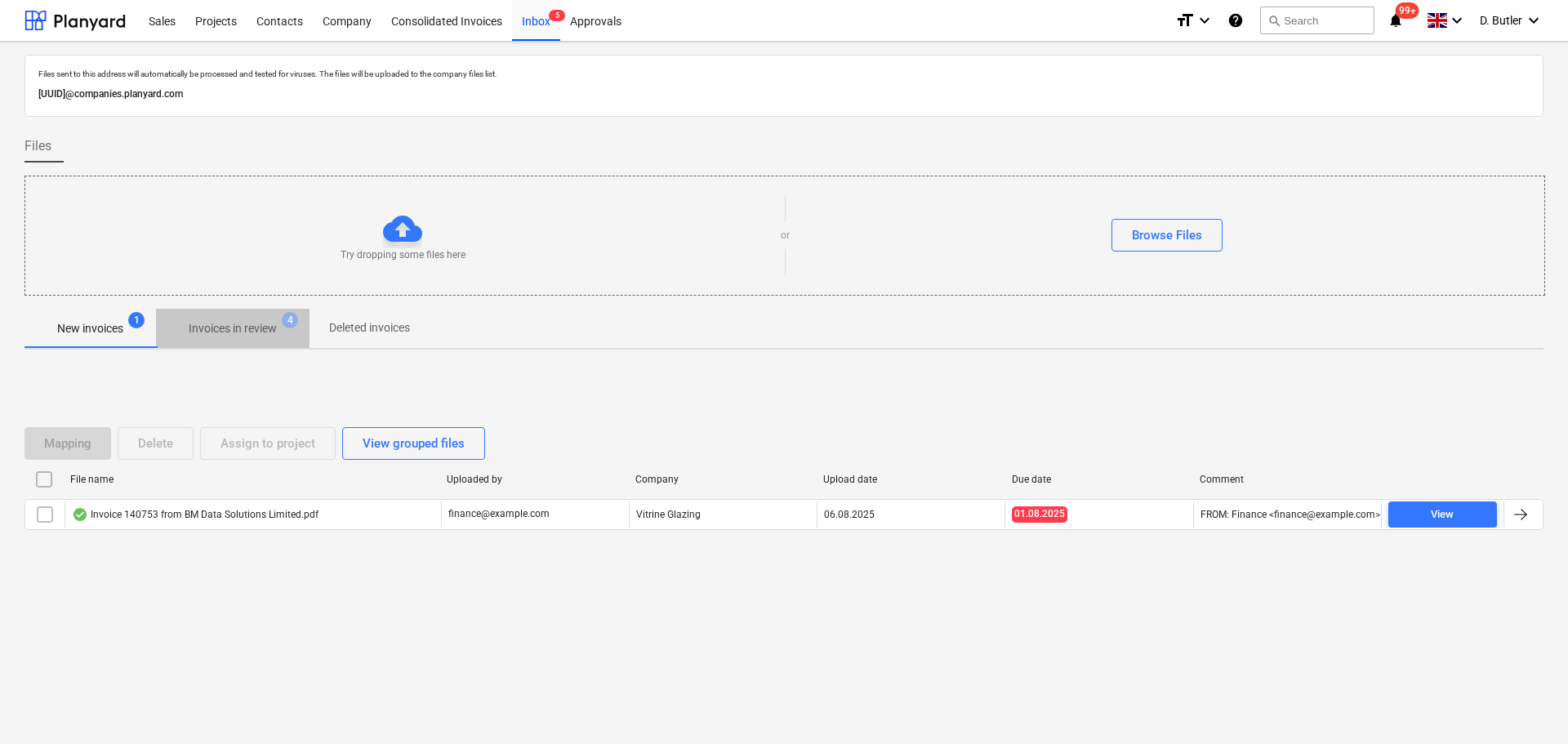 click on "Invoices in review 4" at bounding box center [233, 328] 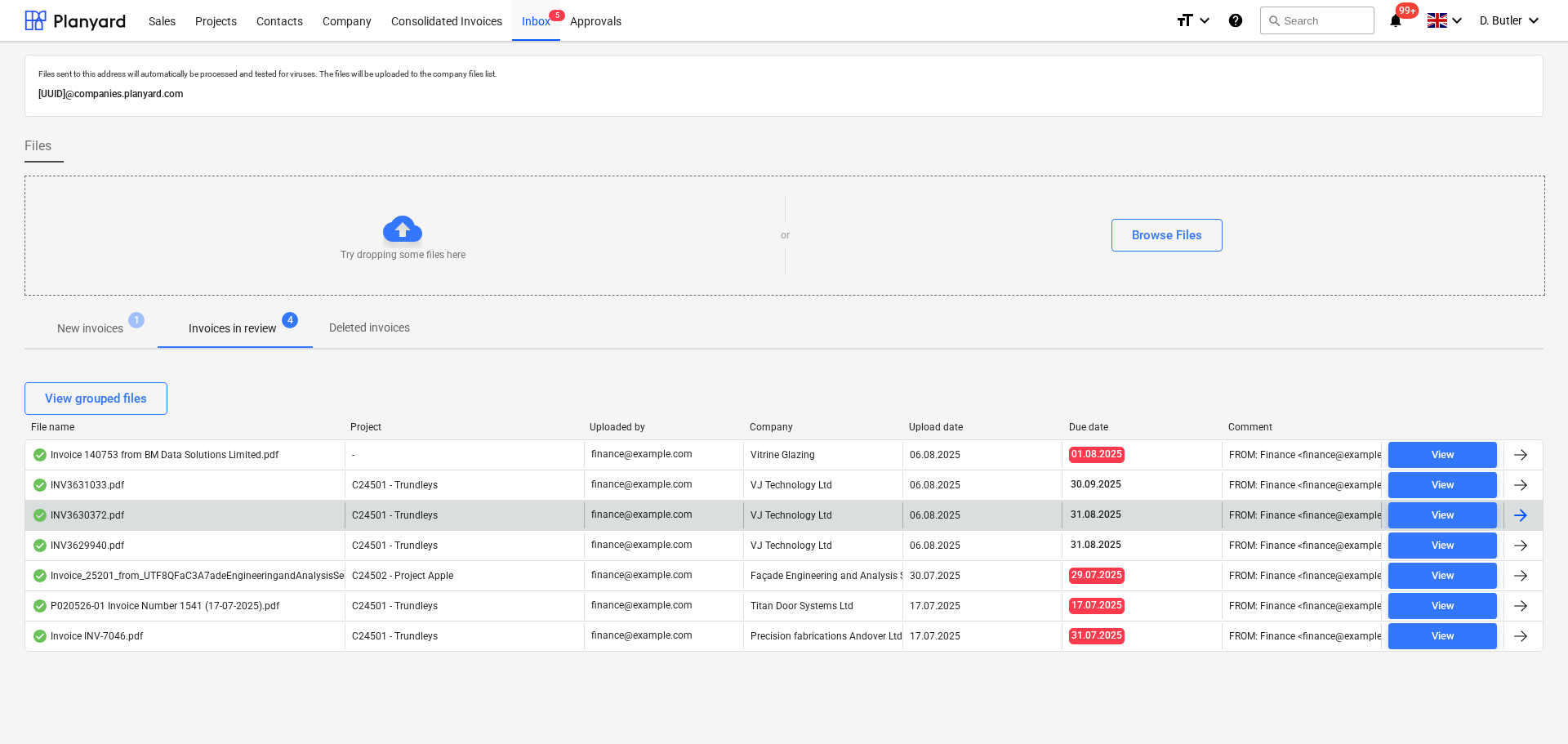 click on "INV3630372.pdf" at bounding box center [185, 515] 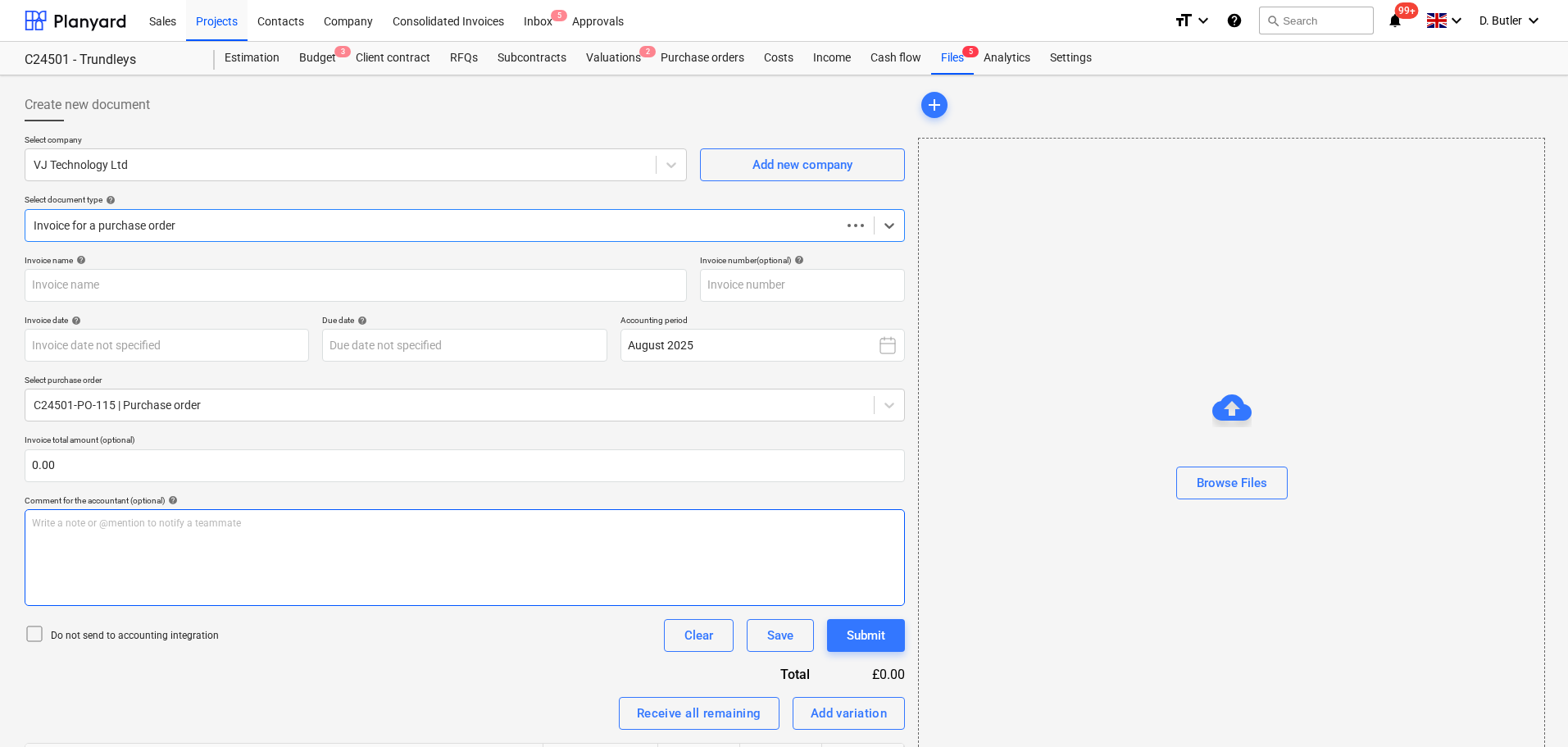 type on "INV3630372" 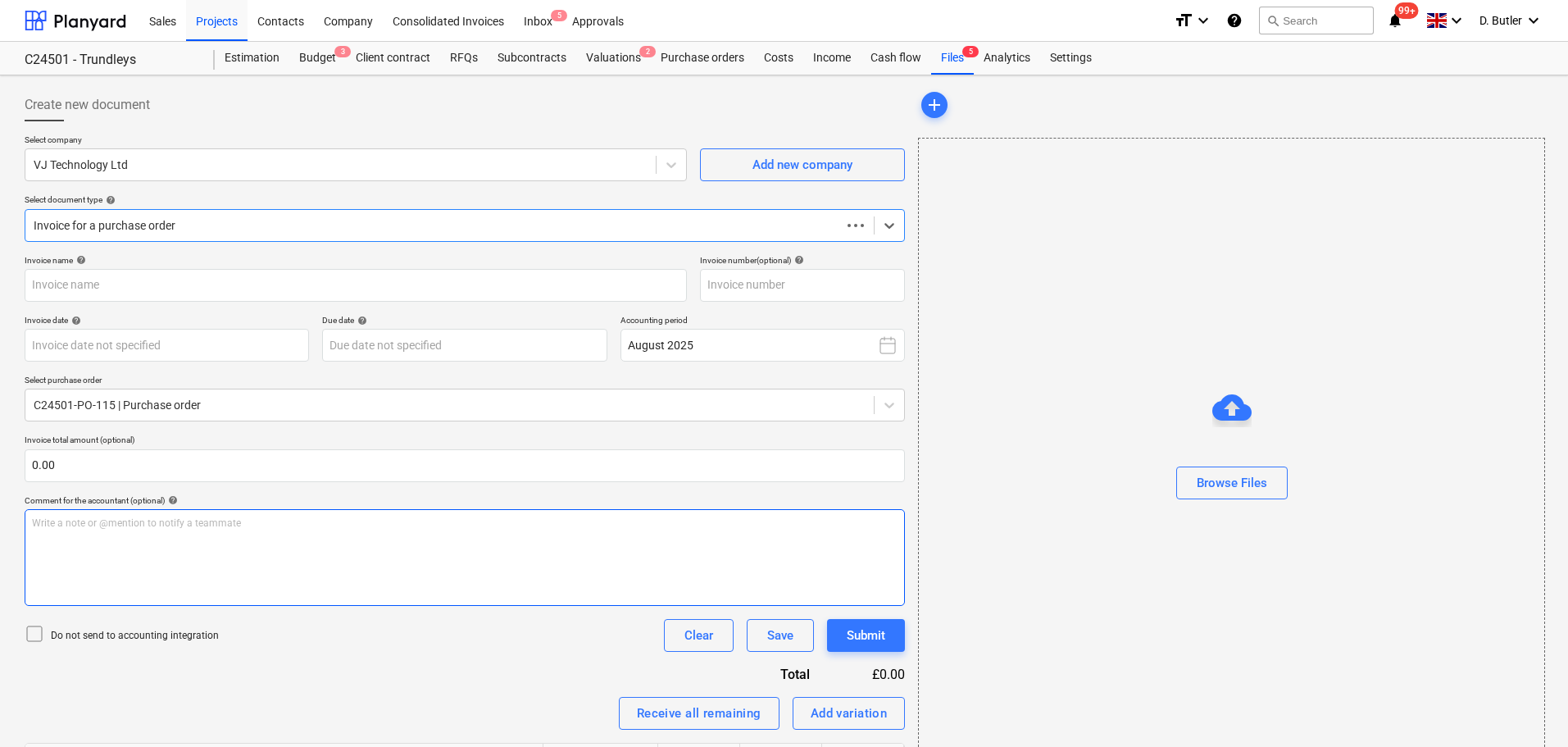 type on "INV3630372" 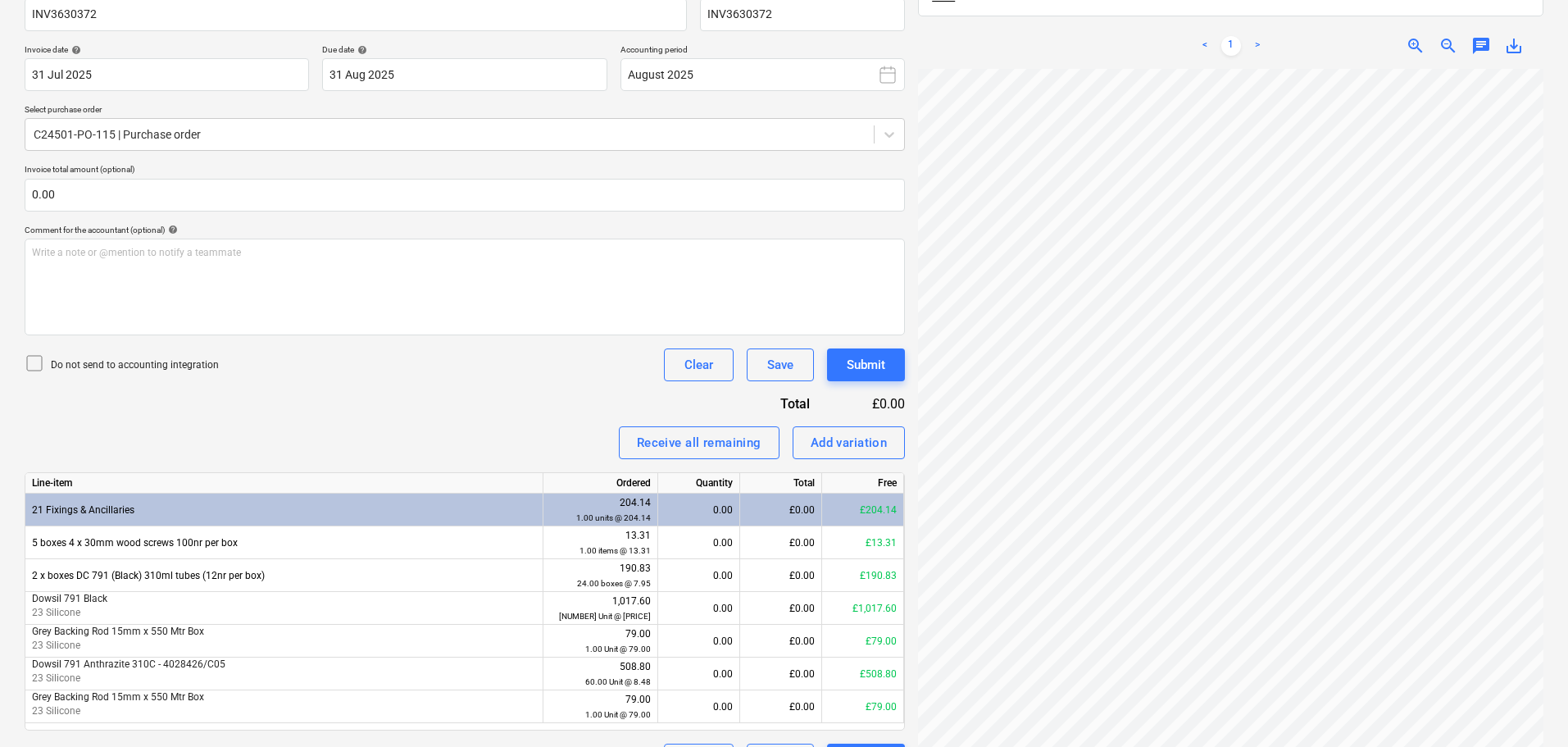 scroll, scrollTop: 313, scrollLeft: 0, axis: vertical 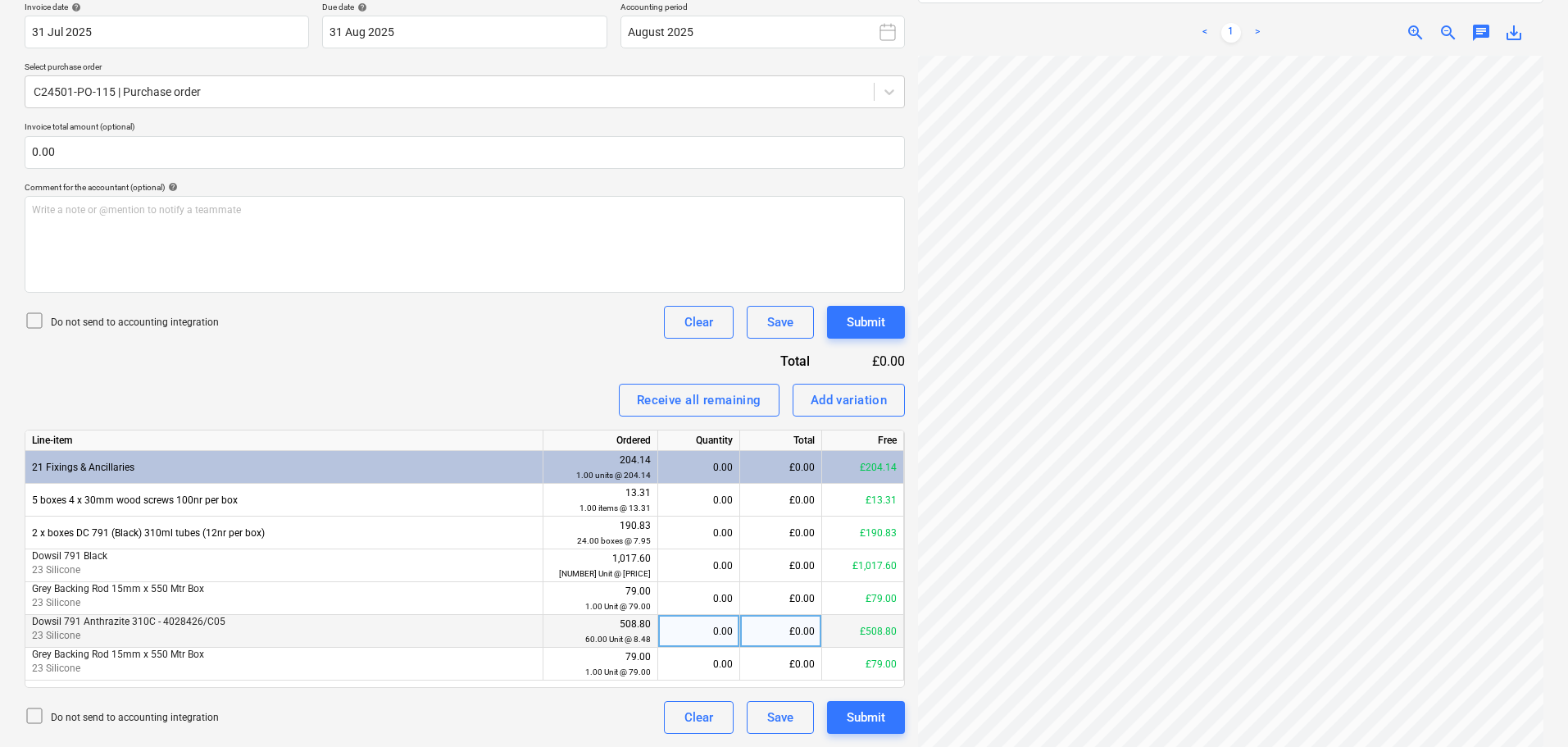 click on "£0.00" at bounding box center (781, 631) 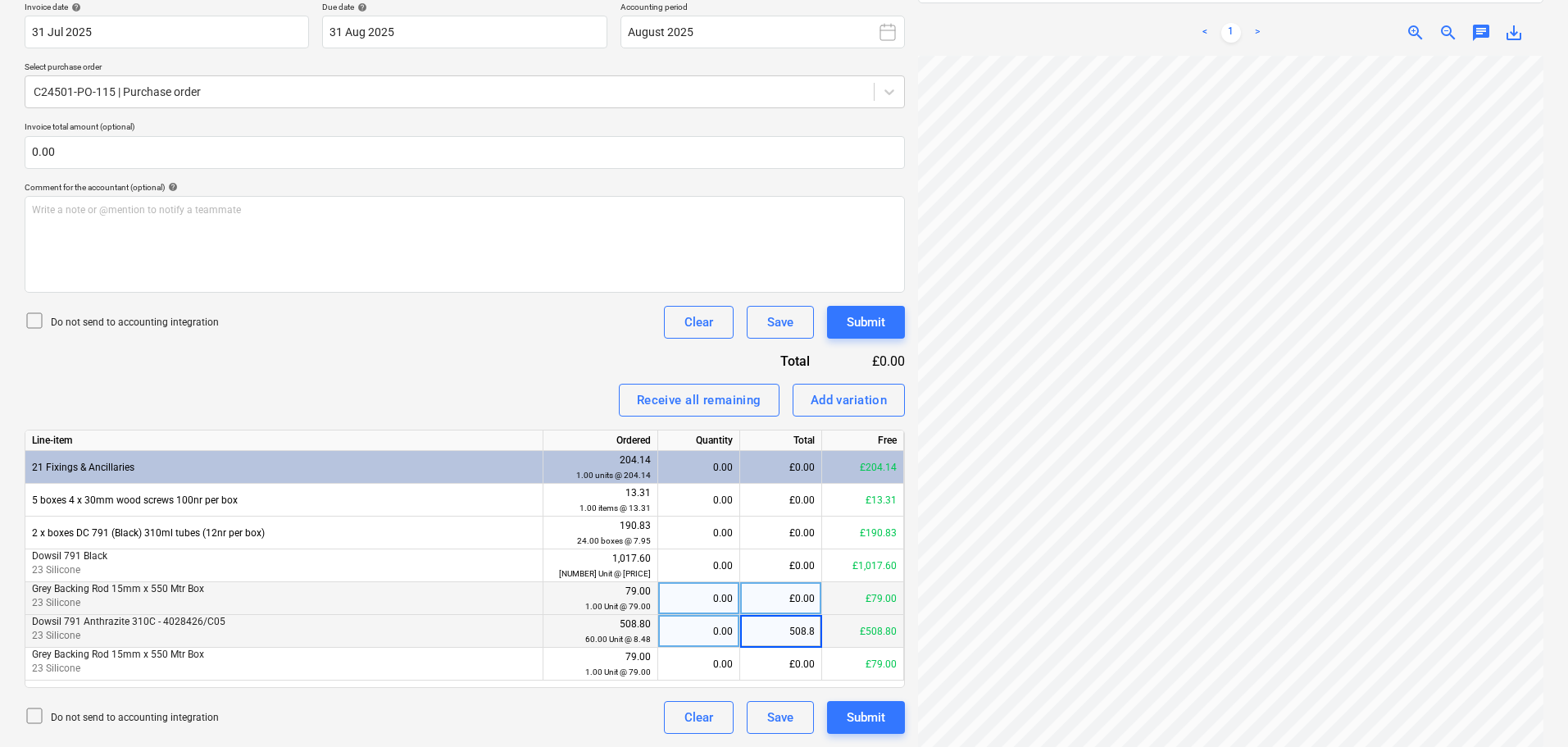 type on "508.80" 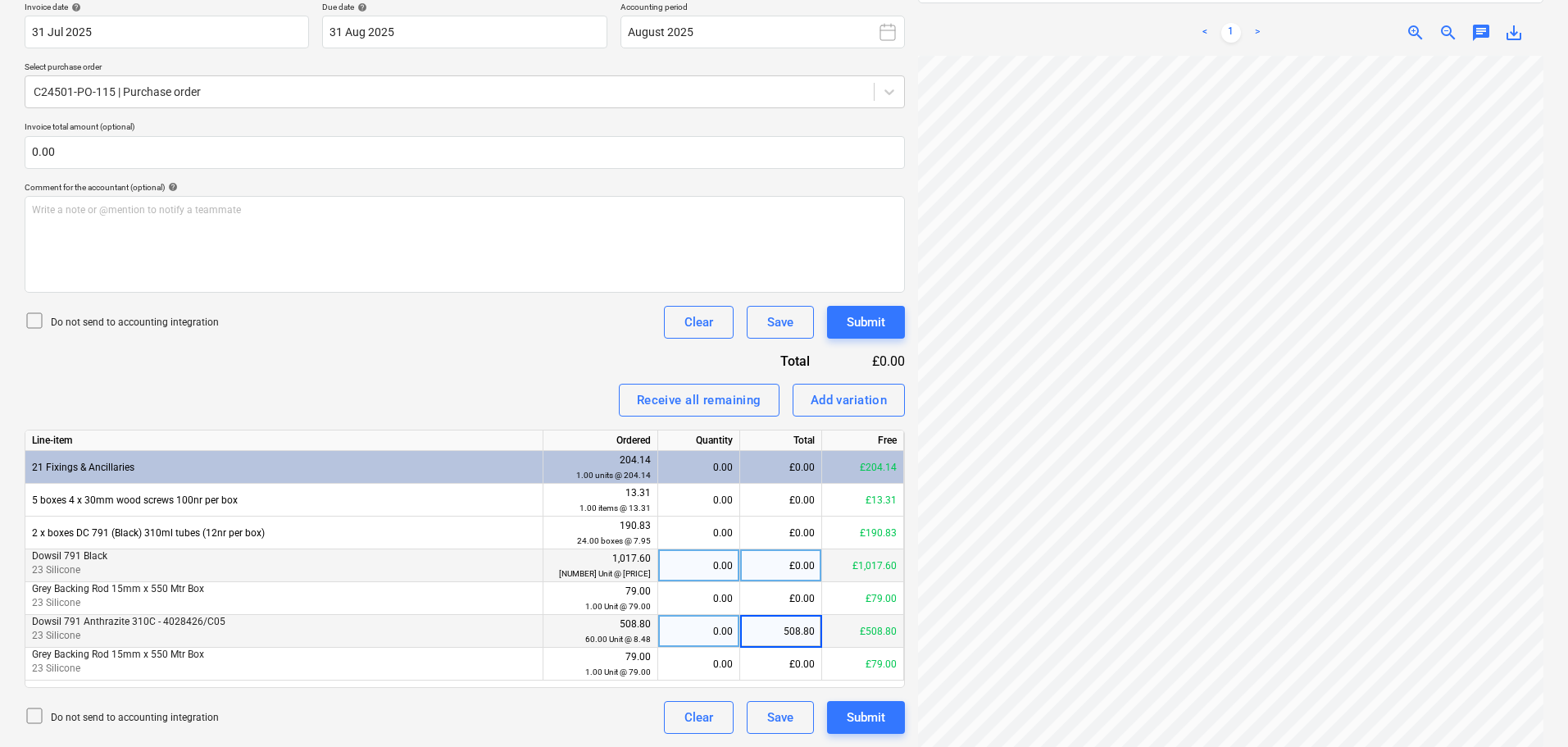 click on "0.00" at bounding box center (698, 566) 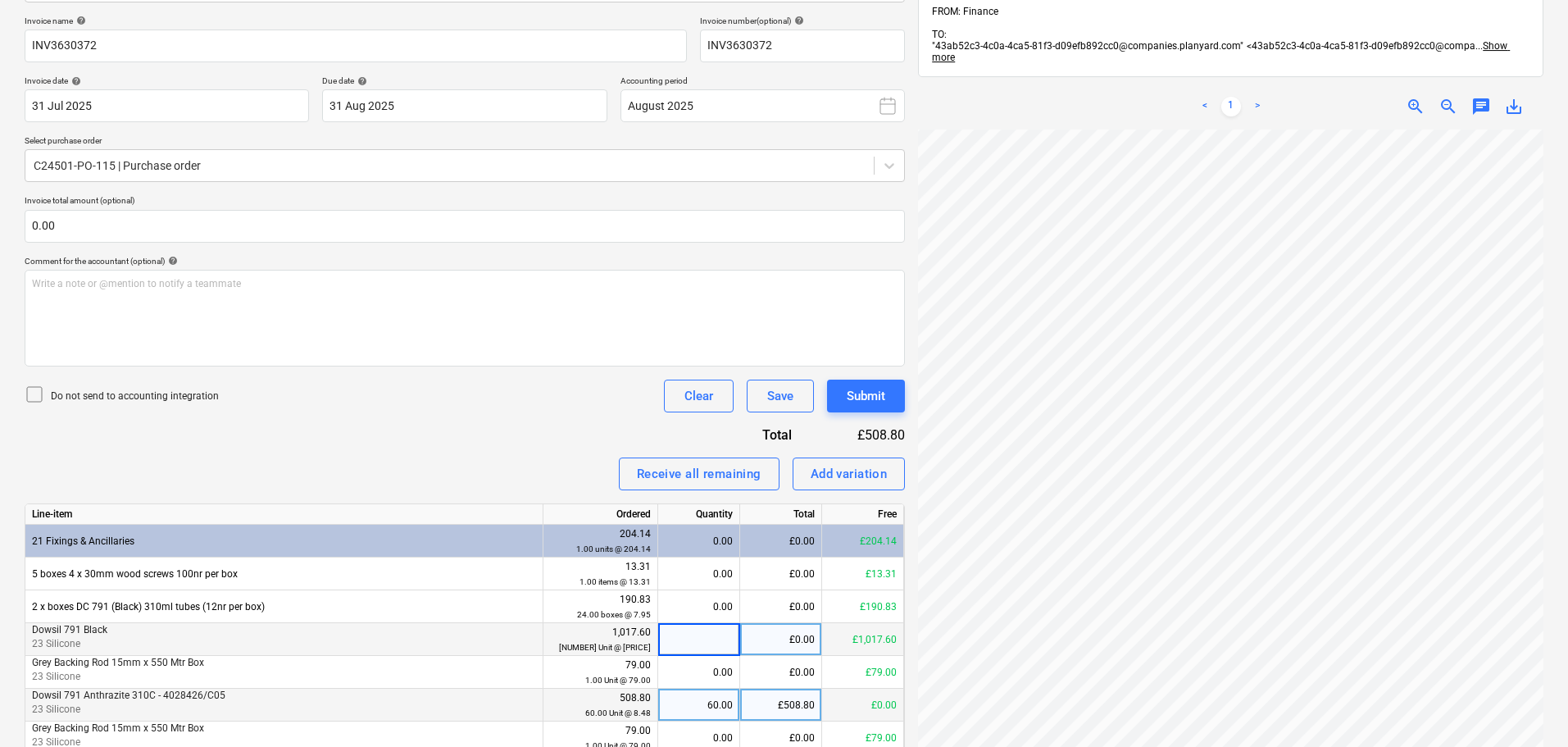scroll, scrollTop: 149, scrollLeft: 0, axis: vertical 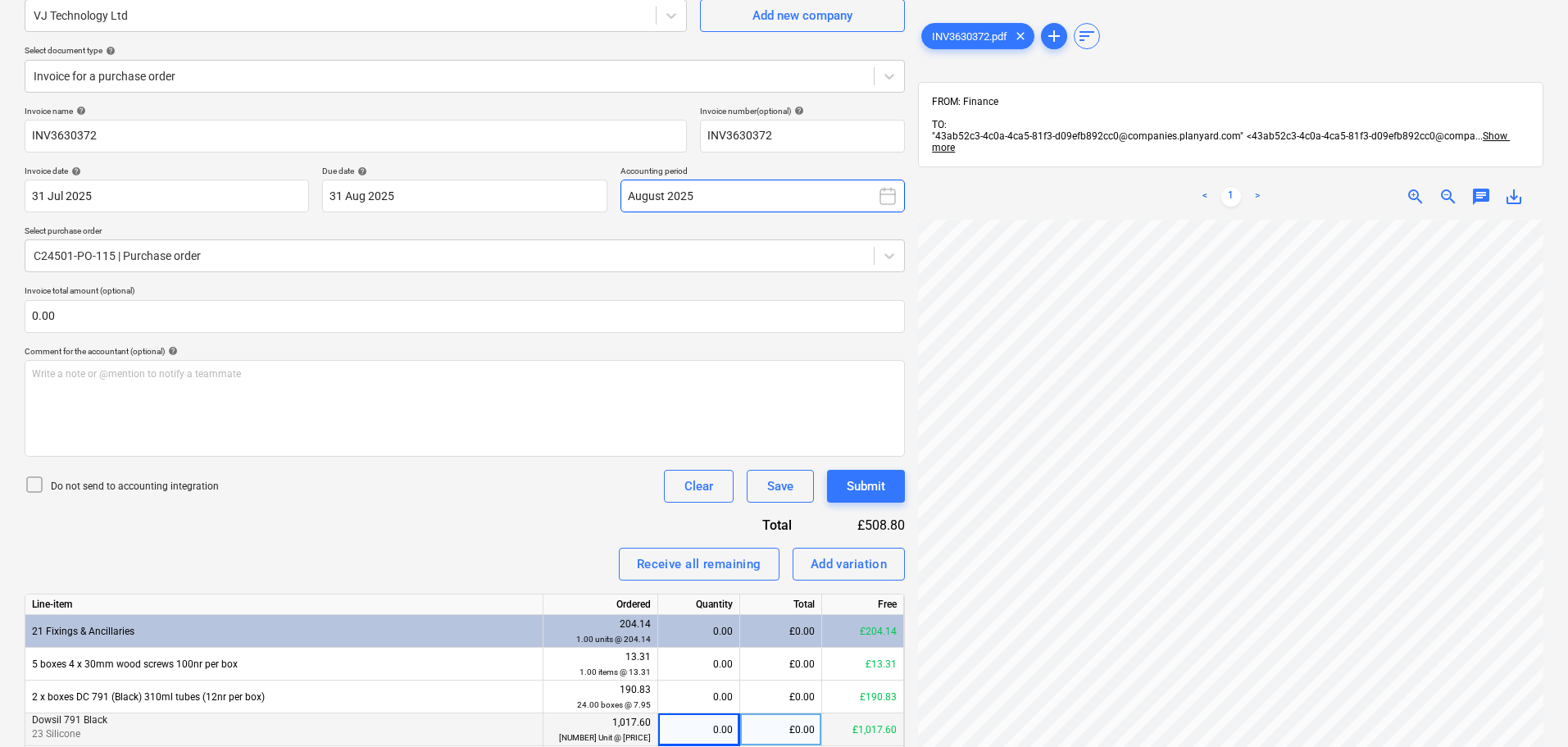 click 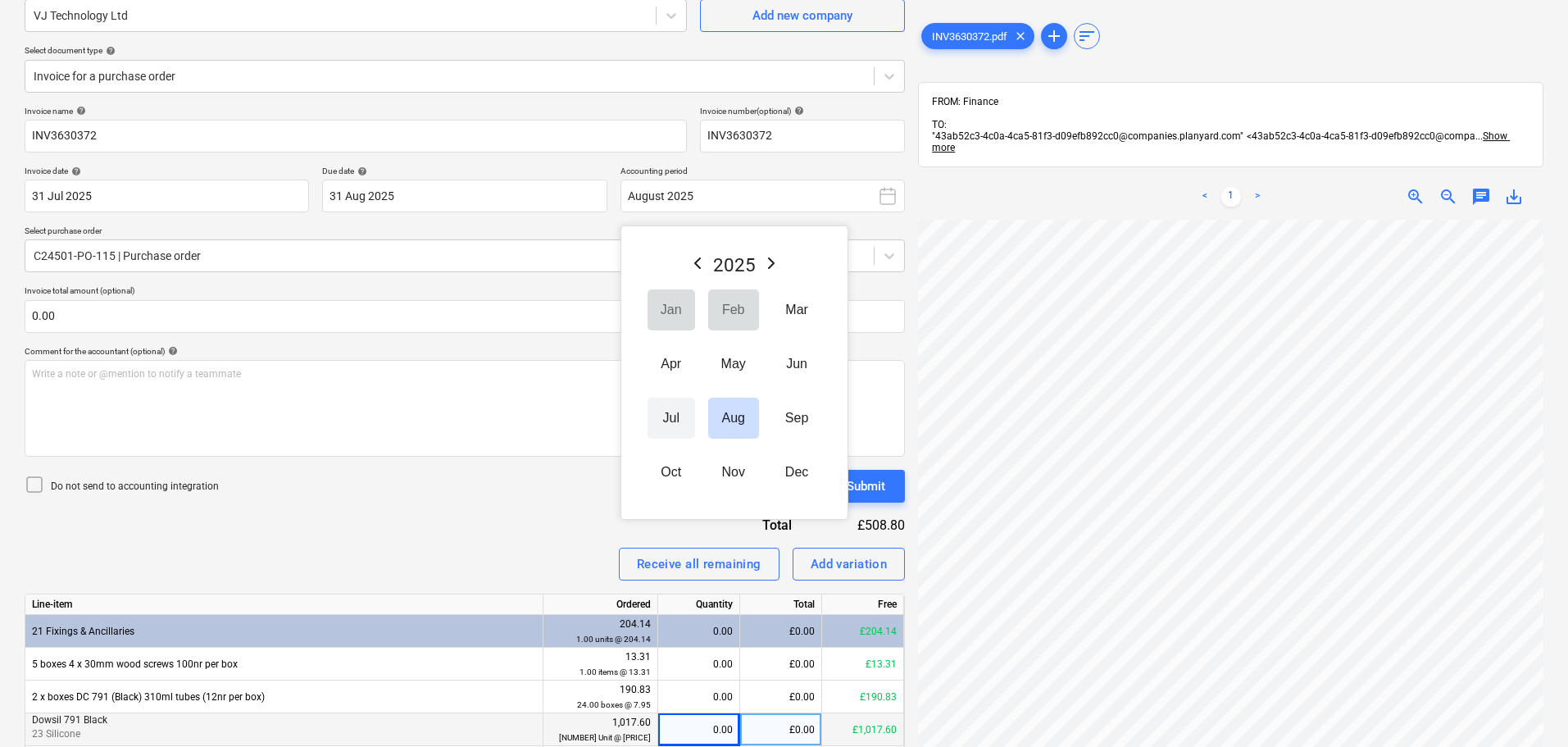 click on "Jul" at bounding box center [671, 418] 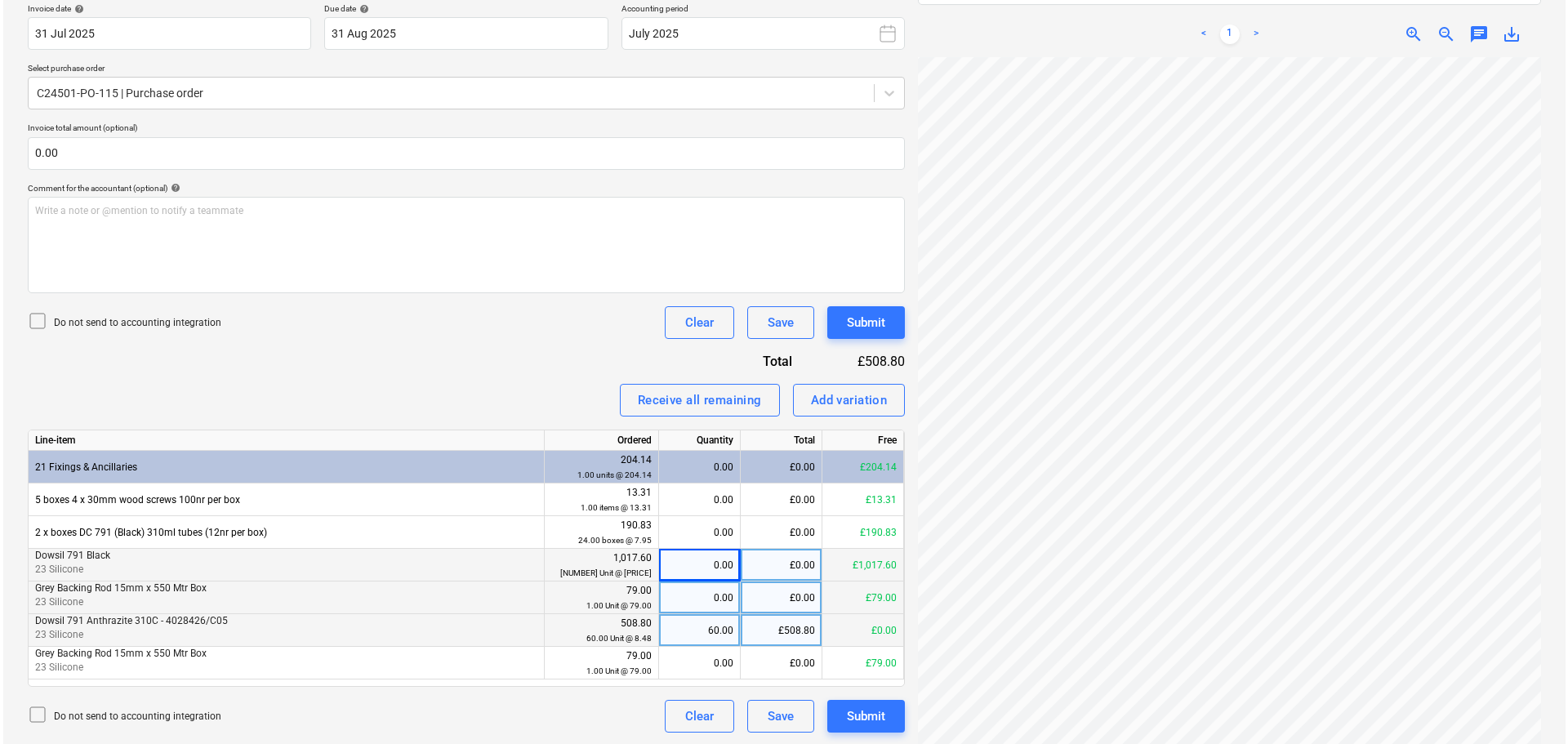 scroll, scrollTop: 312, scrollLeft: 0, axis: vertical 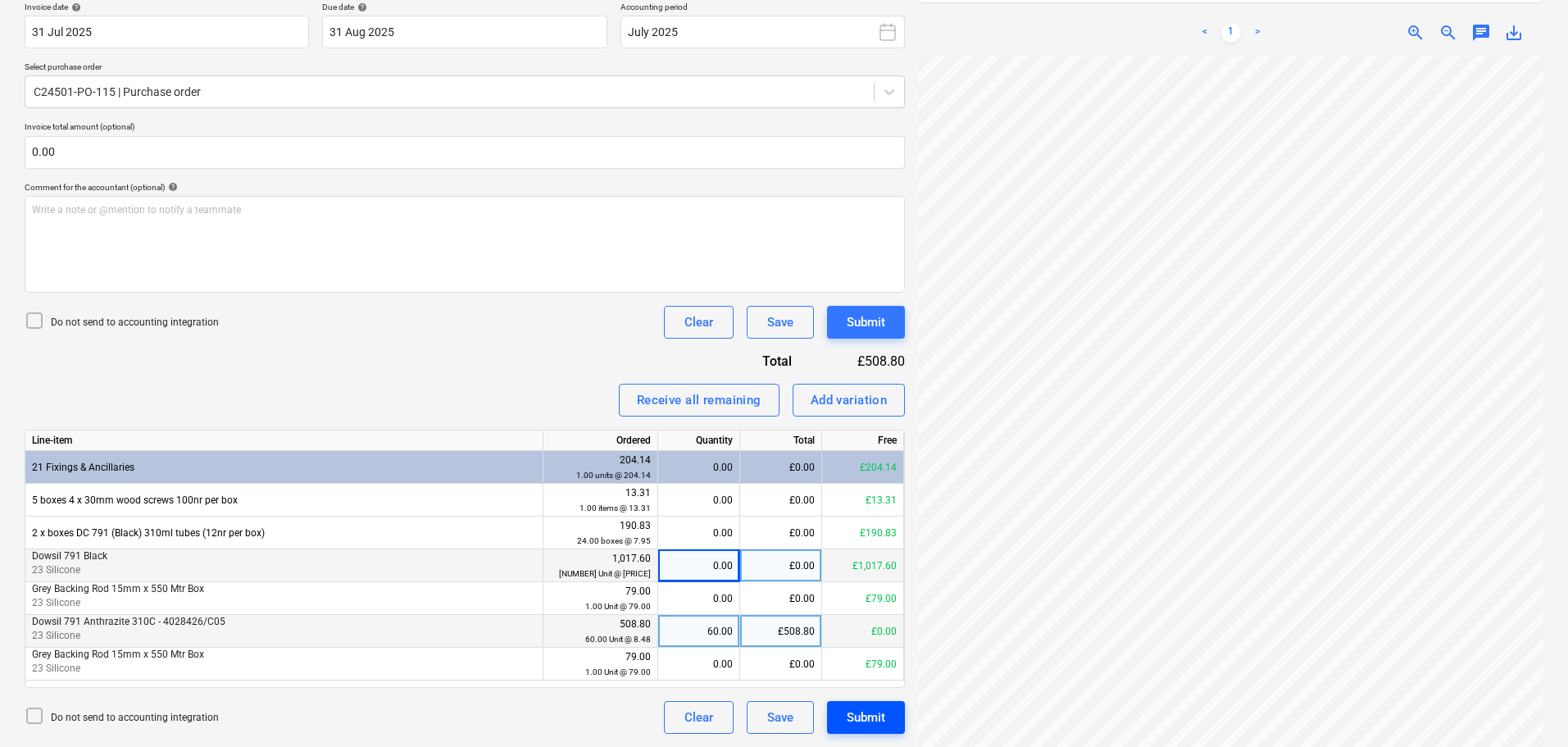 click on "Submit" at bounding box center [866, 717] 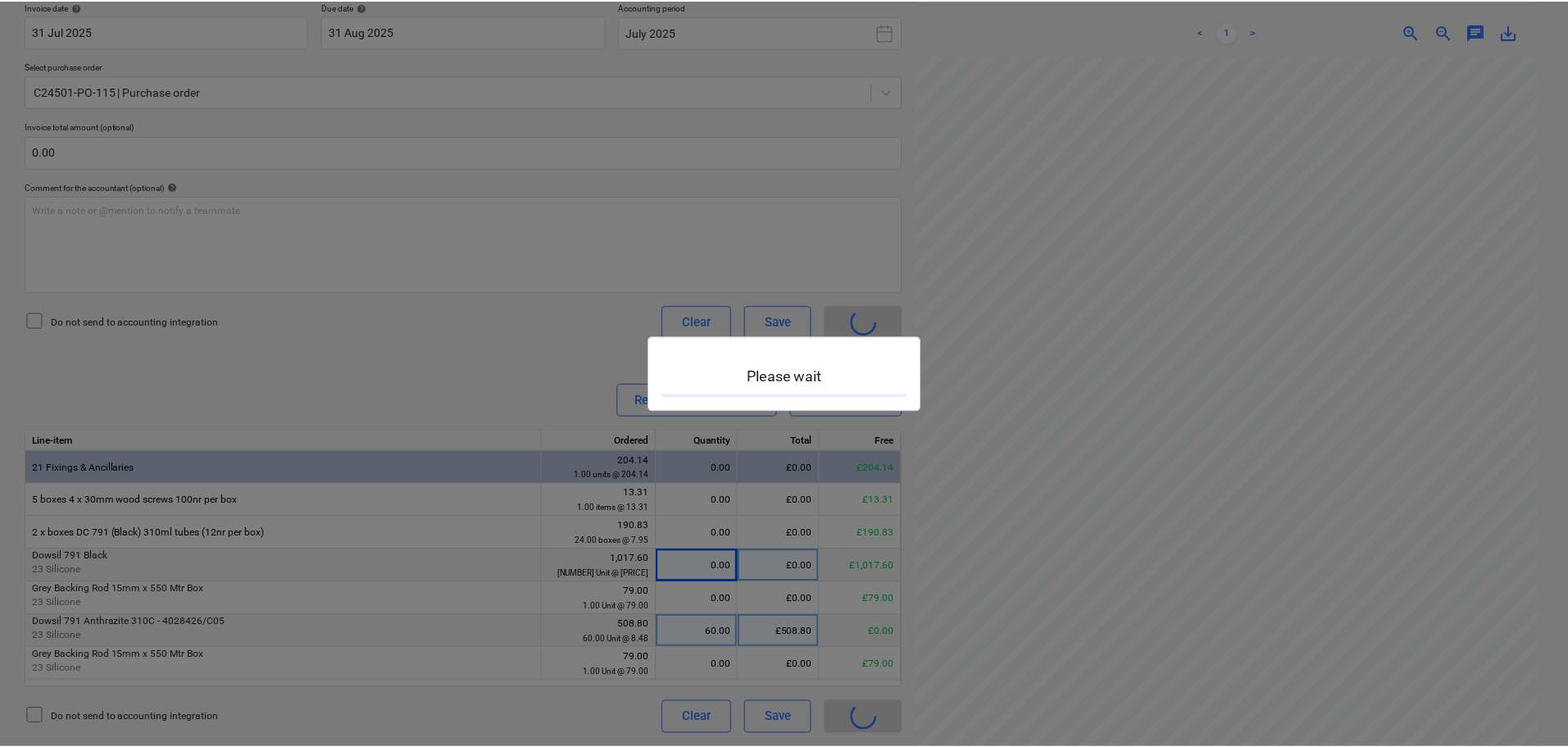 scroll, scrollTop: 0, scrollLeft: 0, axis: both 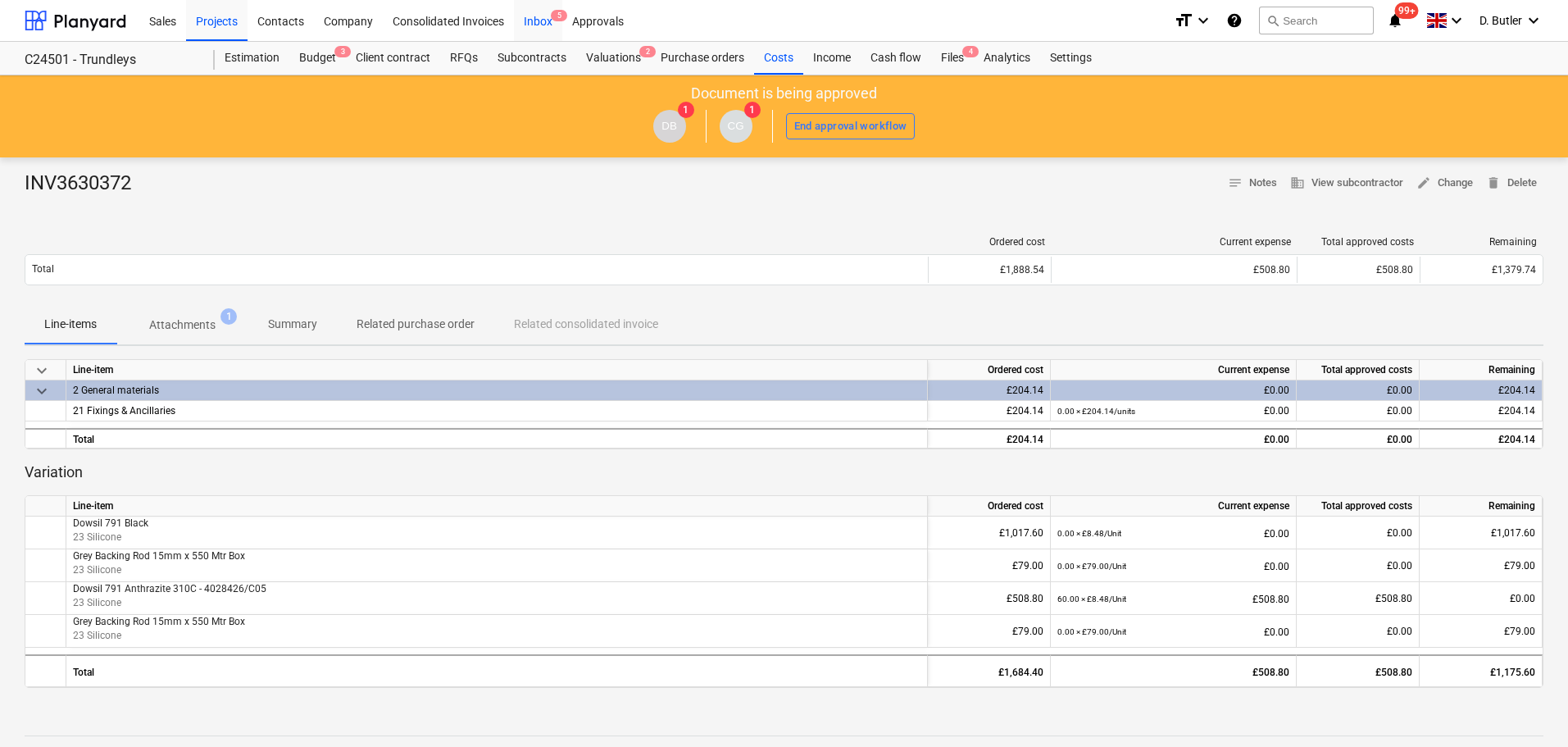 click on "Inbox 5" at bounding box center [538, 20] 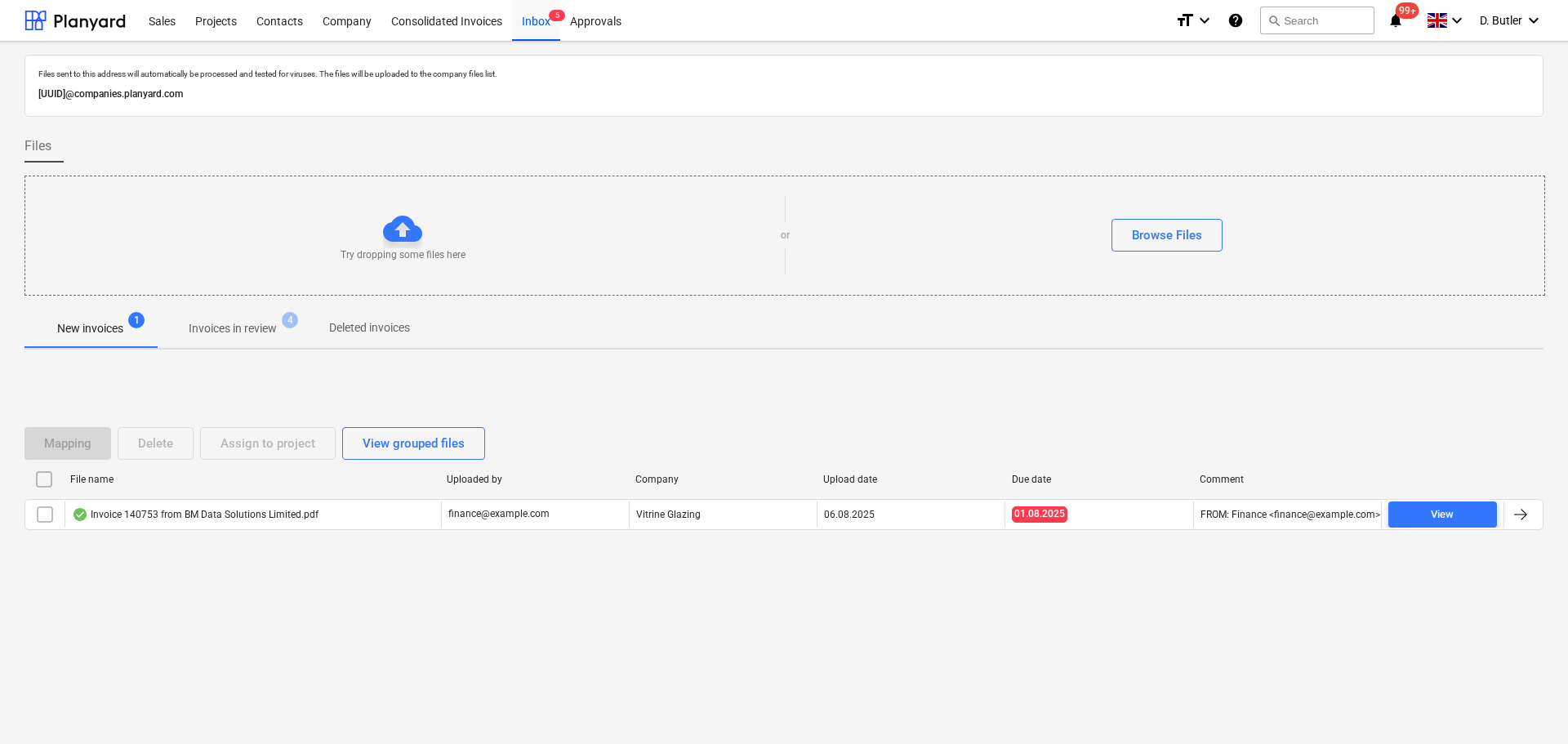 click on "Invoices in review" at bounding box center [233, 328] 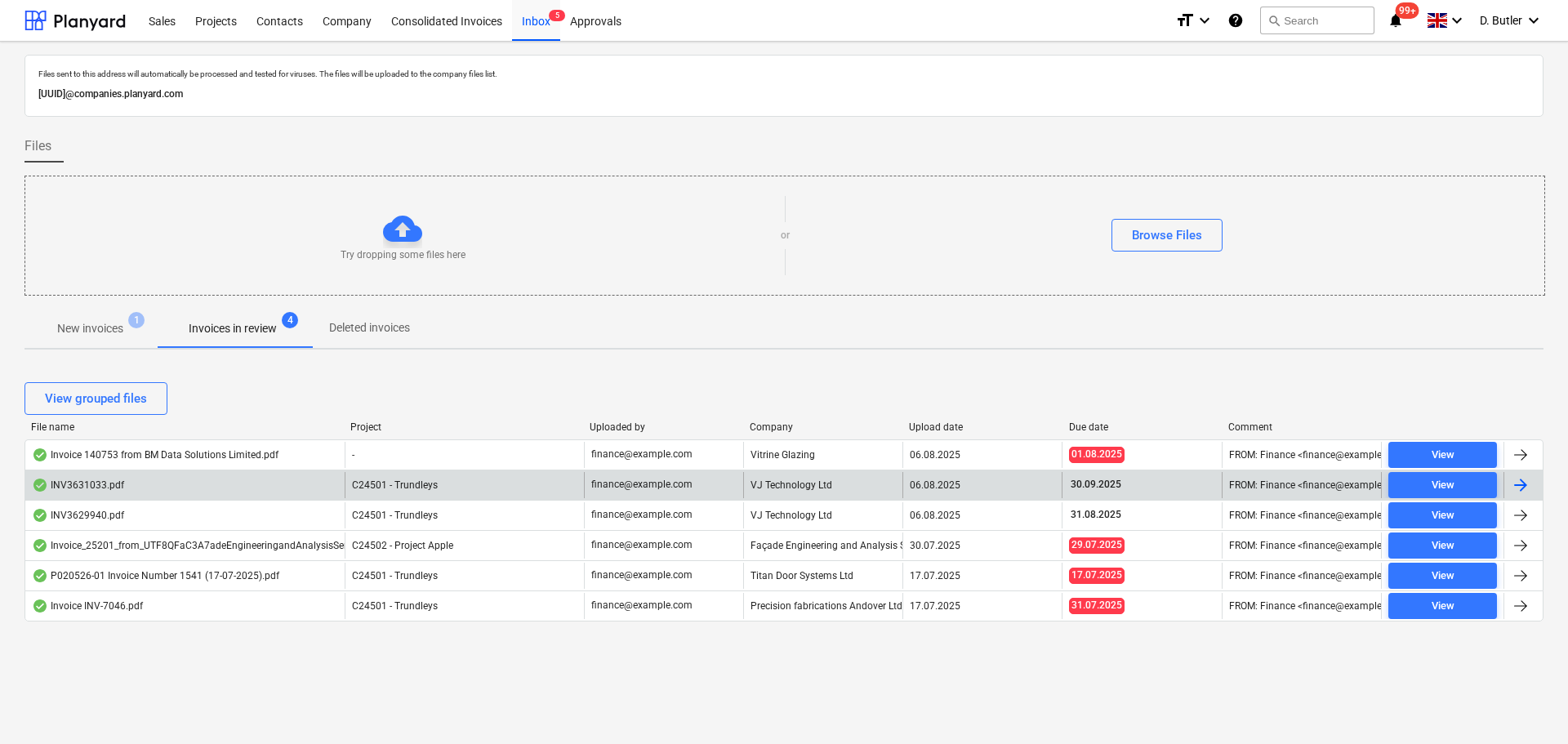 click on "INV3631033.pdf" at bounding box center [185, 485] 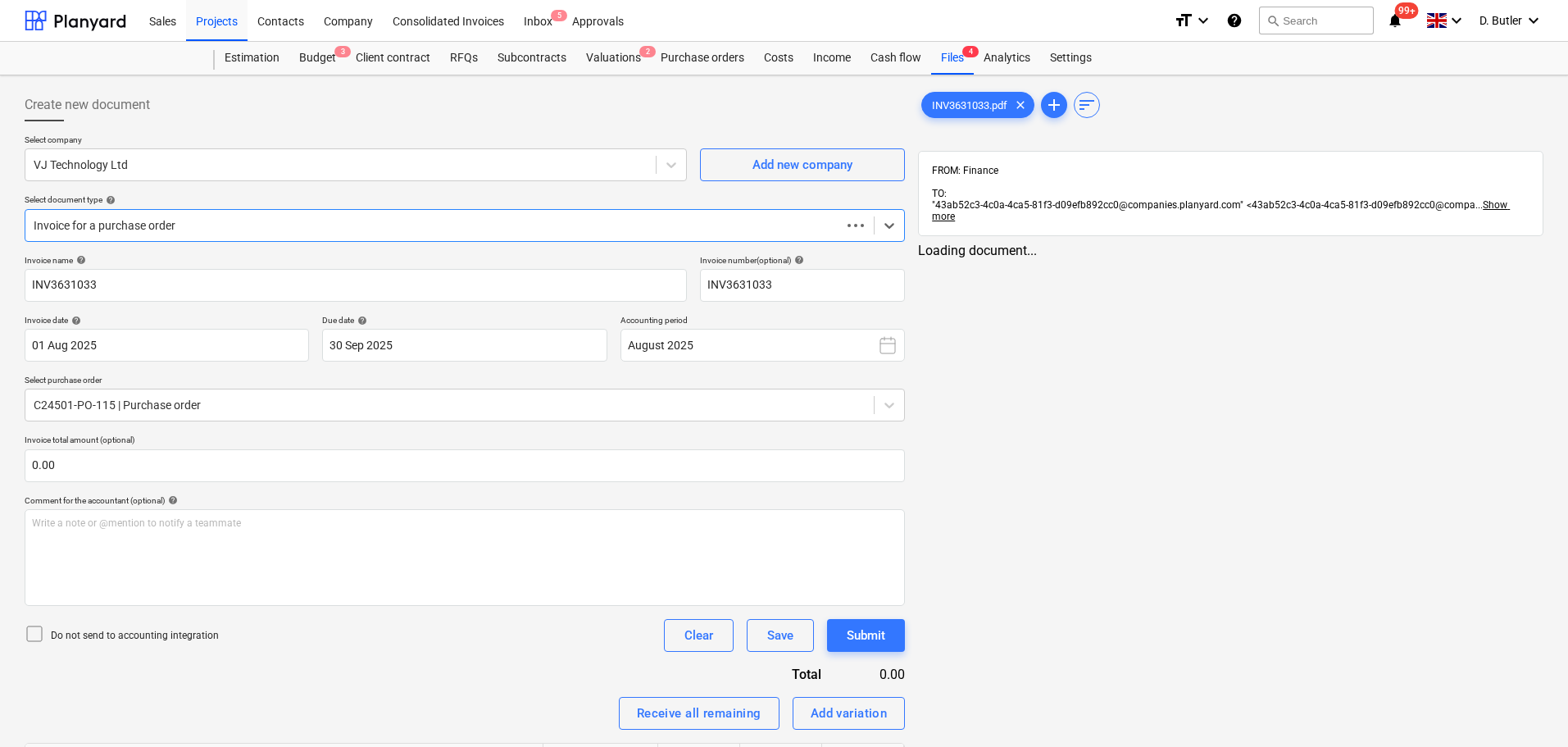 type on "INV3631033" 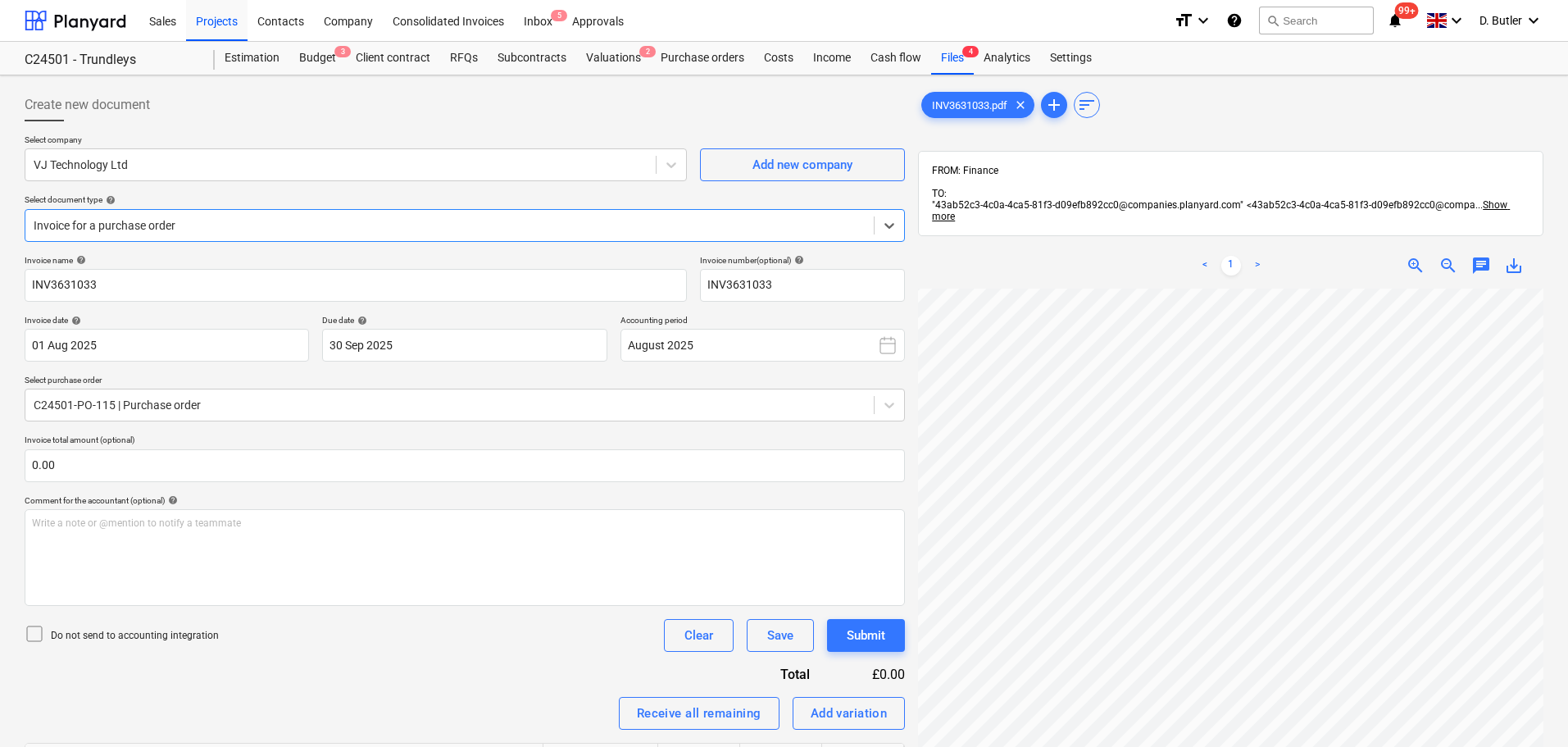 scroll, scrollTop: 347, scrollLeft: 0, axis: vertical 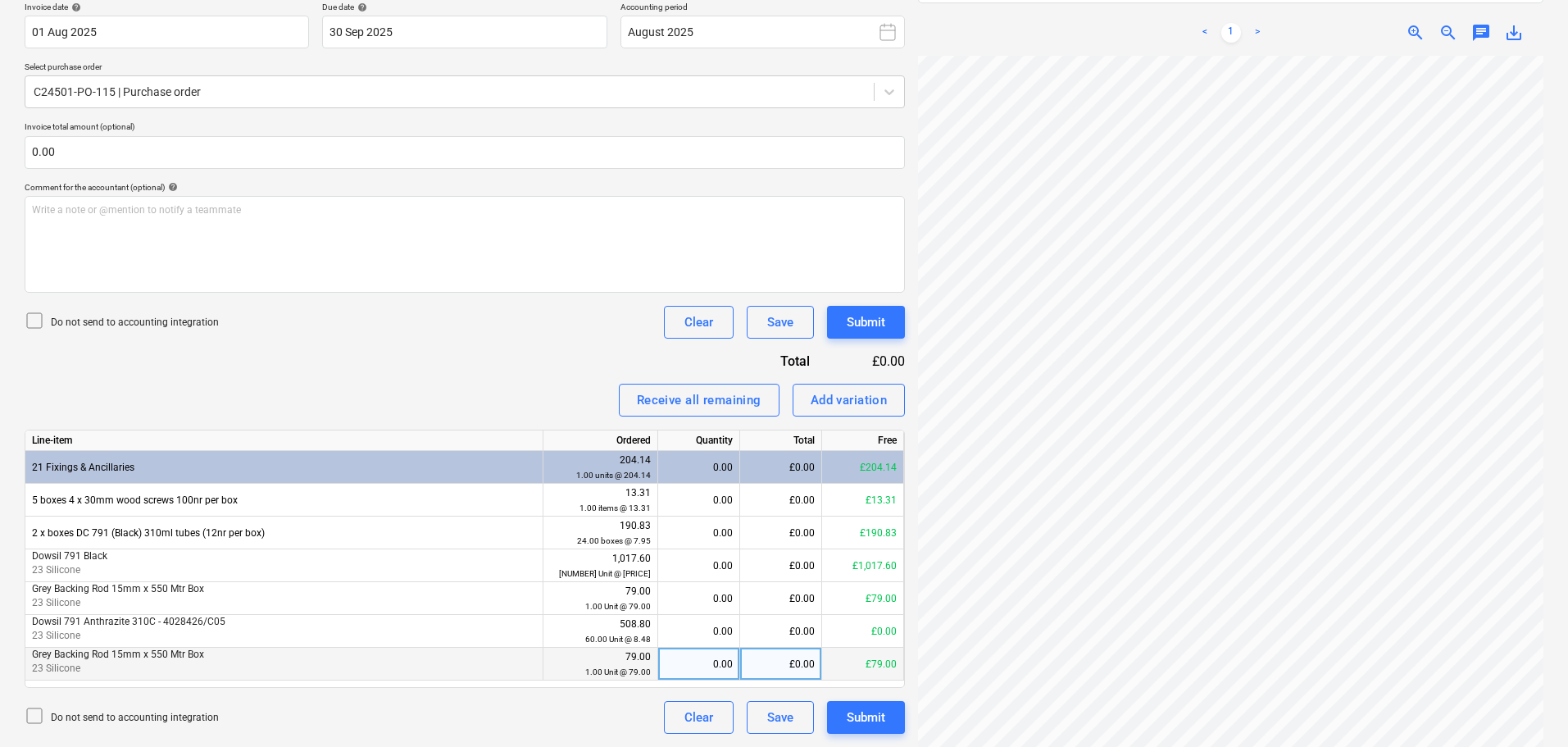 click on "£0.00" at bounding box center (781, 664) 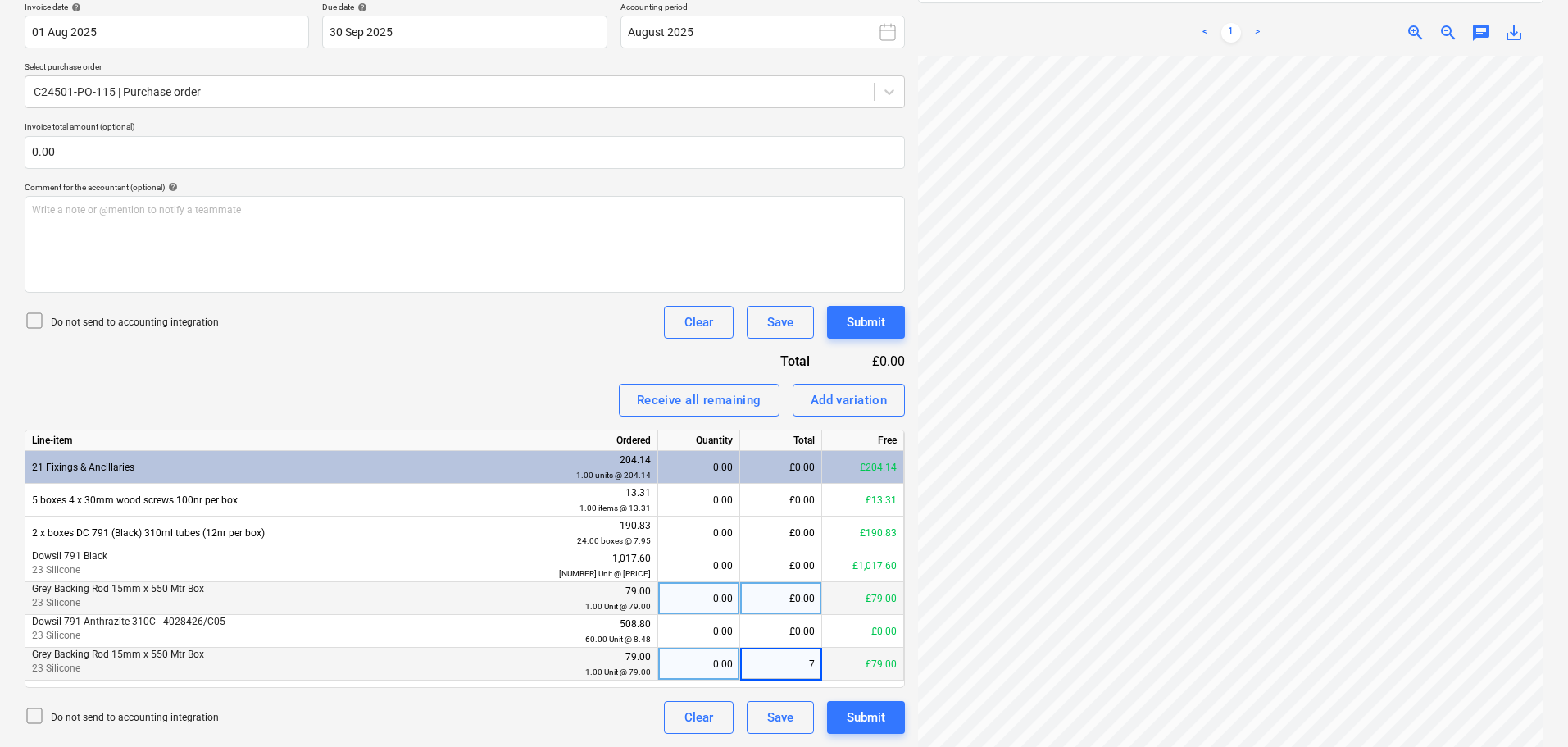 type on "79" 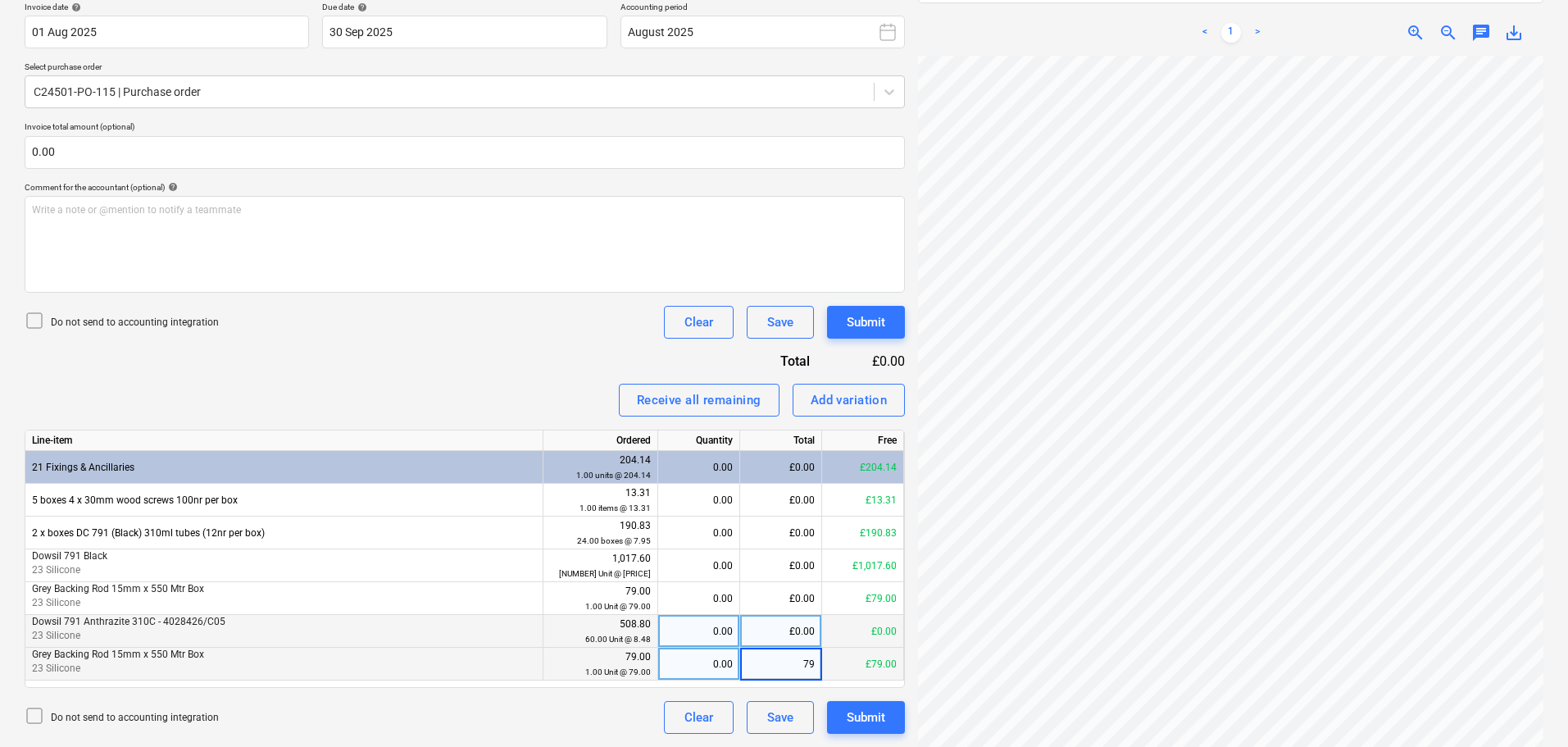 click on "£0.00" at bounding box center (781, 631) 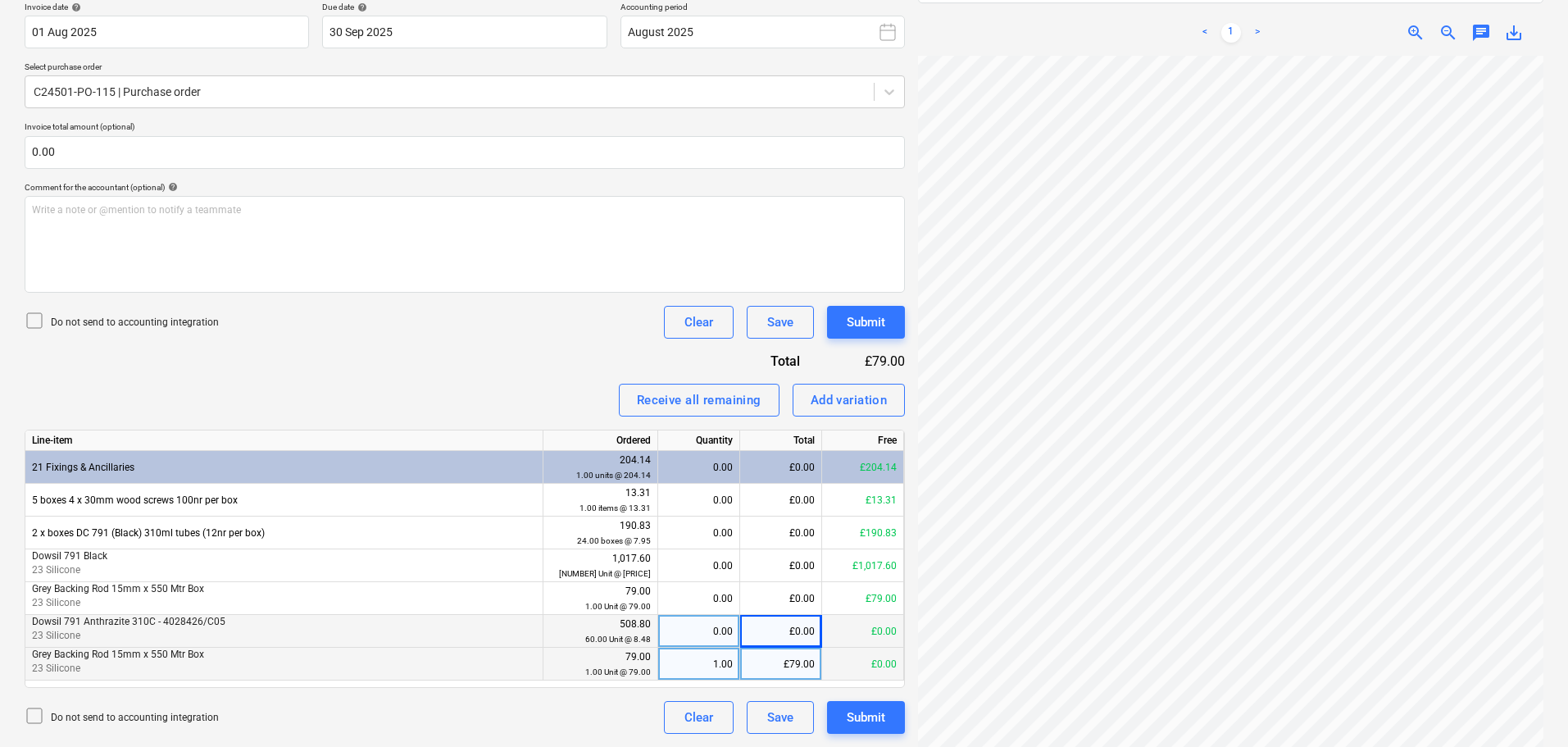 scroll, scrollTop: 0, scrollLeft: 116, axis: horizontal 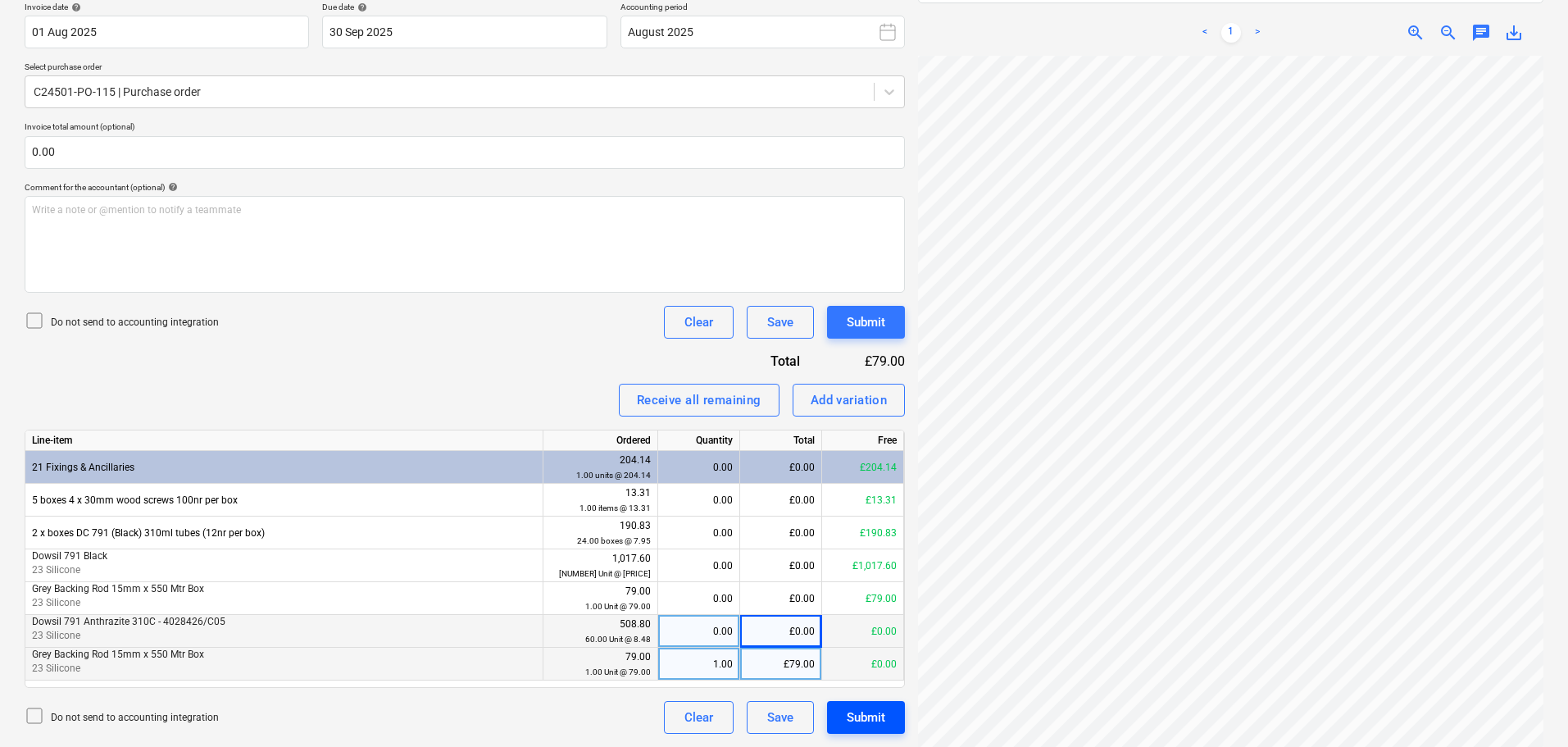 click on "Submit" at bounding box center [866, 717] 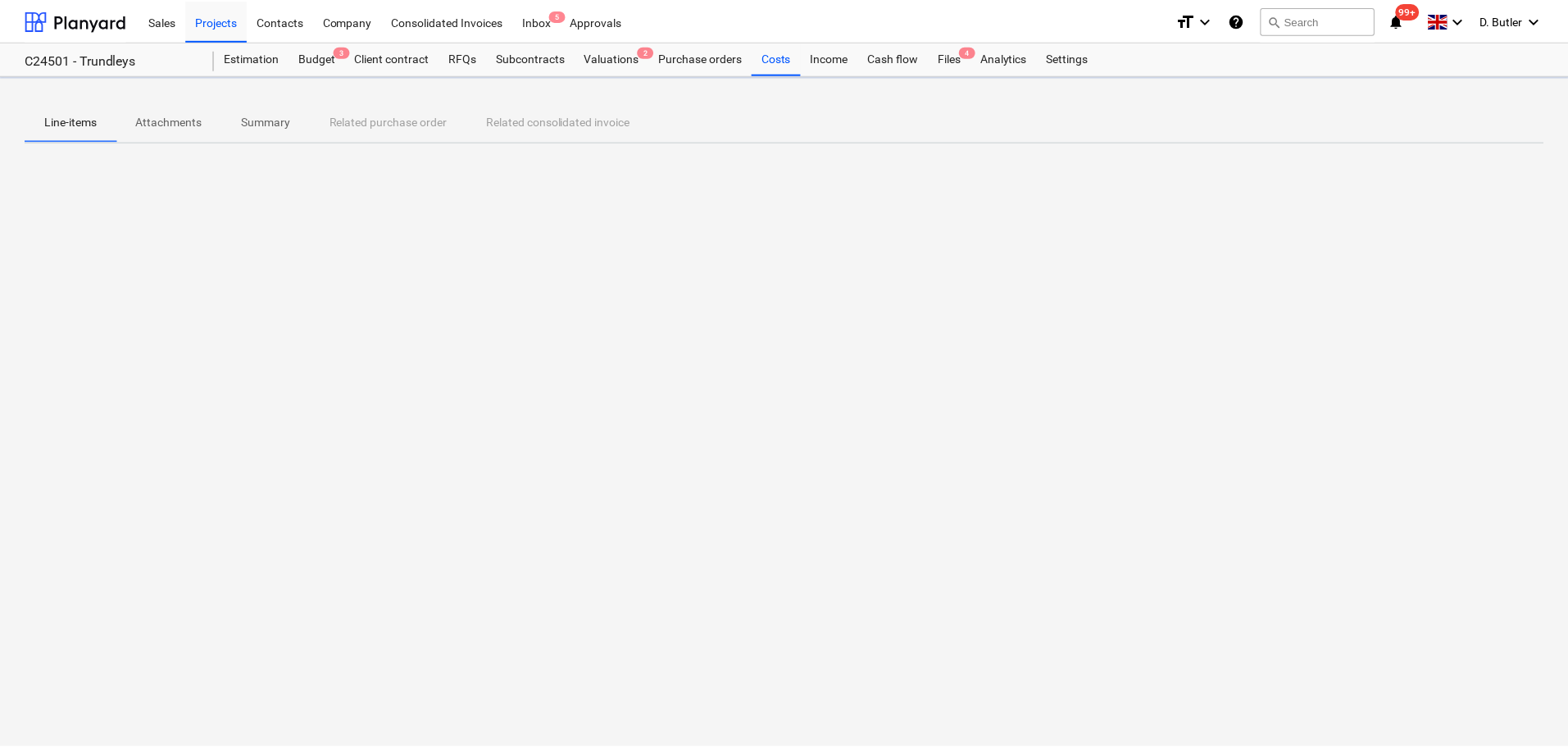 scroll, scrollTop: 0, scrollLeft: 0, axis: both 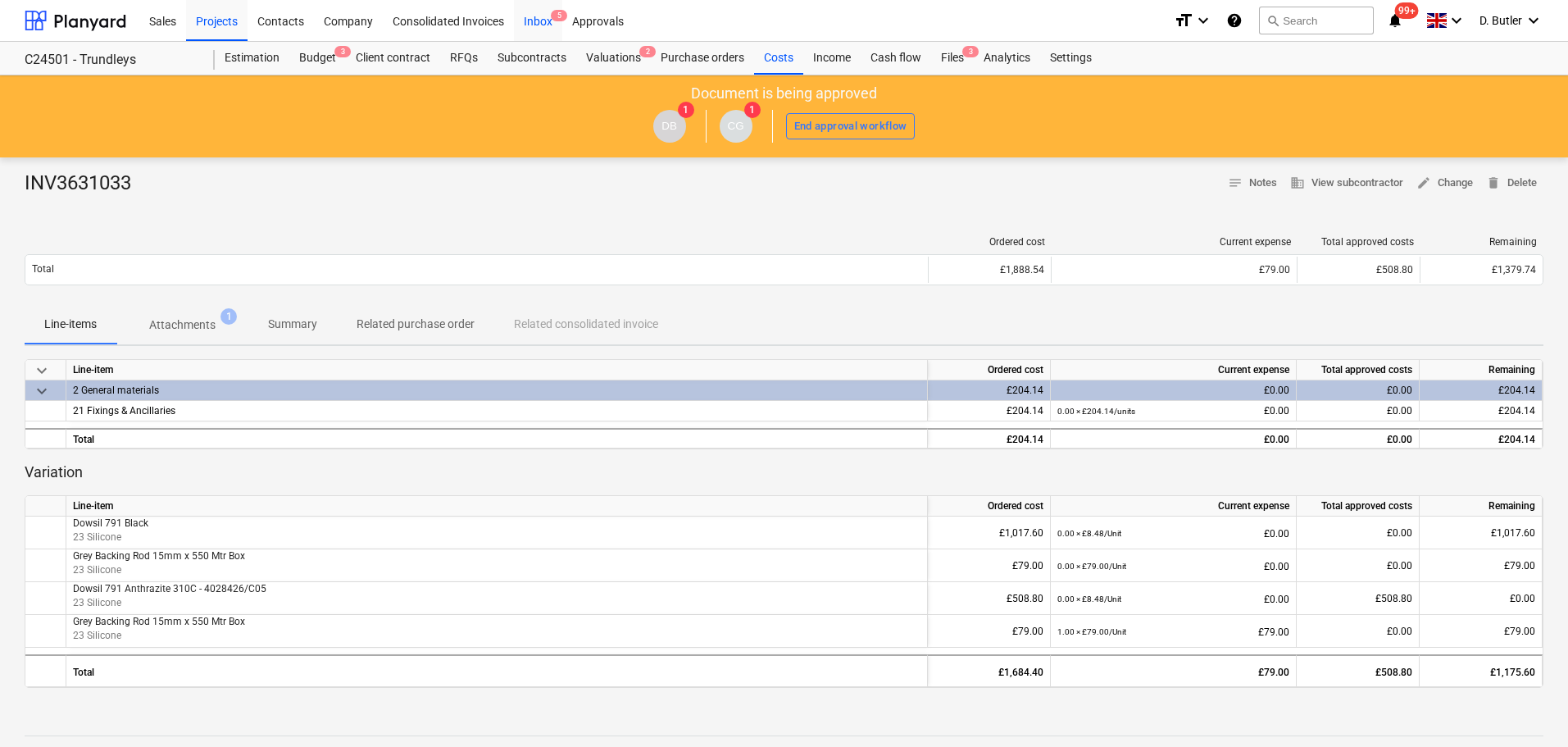 click on "Inbox 5" at bounding box center (538, 20) 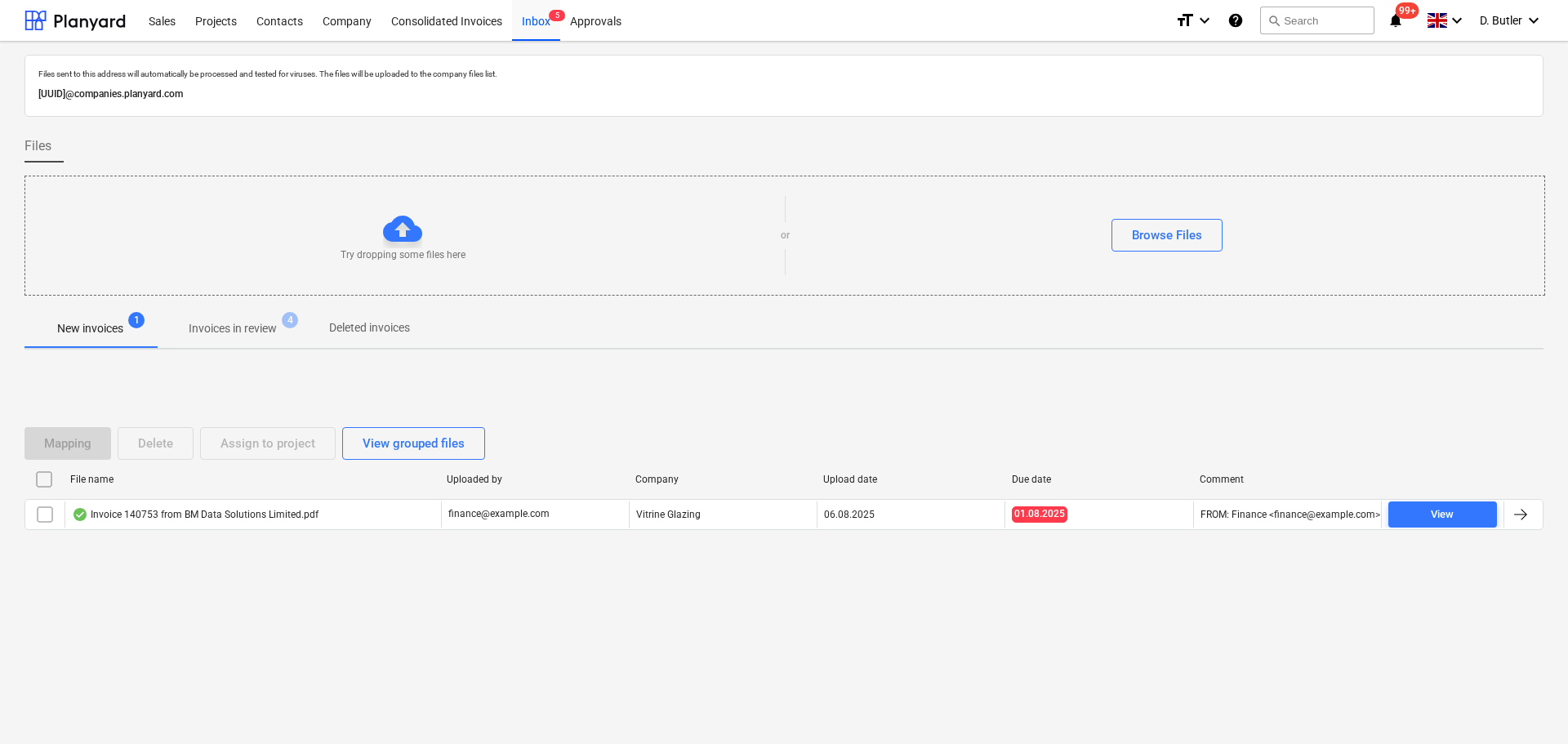 click on "Invoices in review" at bounding box center (233, 328) 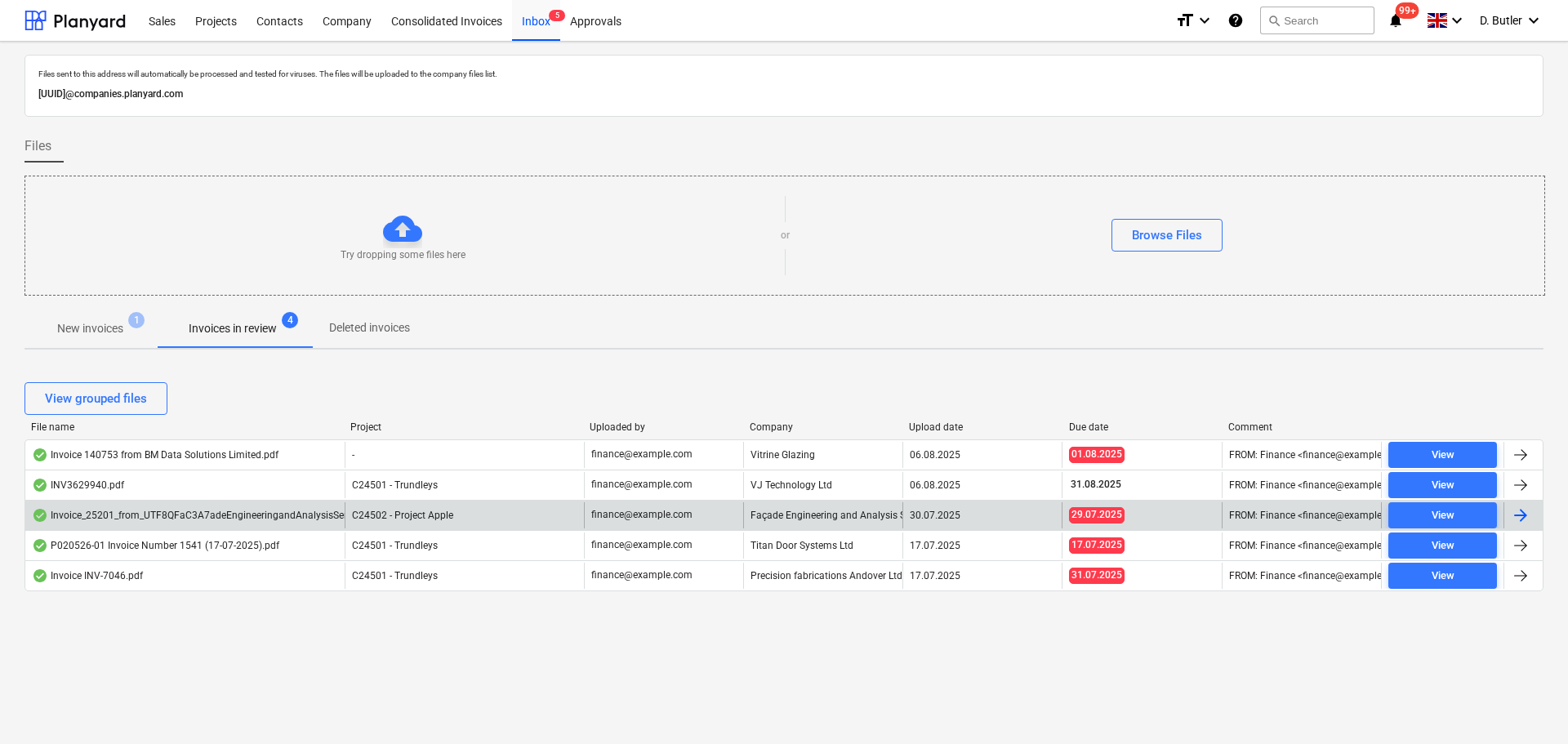 click on "Invoice_25201_from_UTF8QFaC3A7adeEngineeringandAnalysisServicesLimited.pdf" at bounding box center [185, 515] 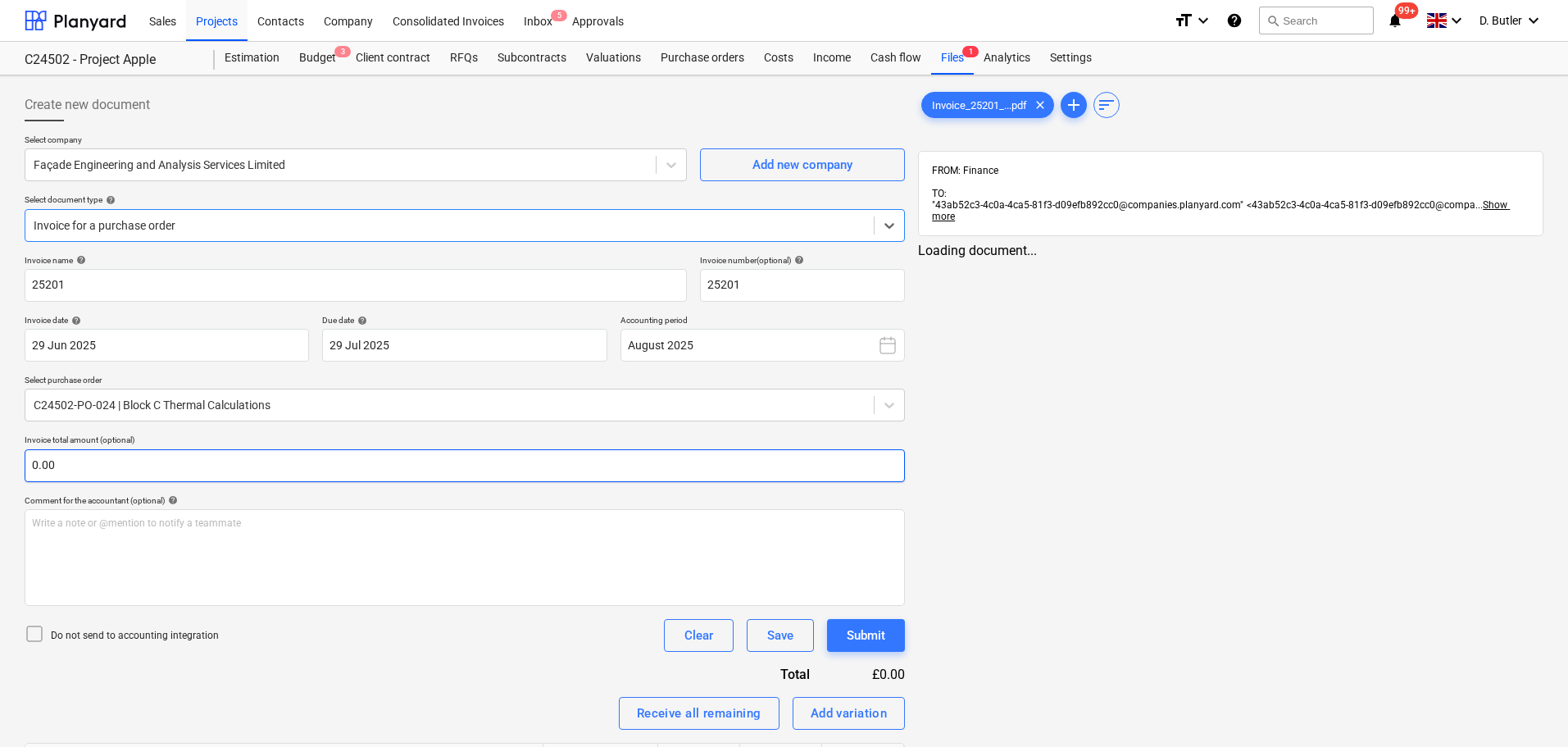 type on "25201" 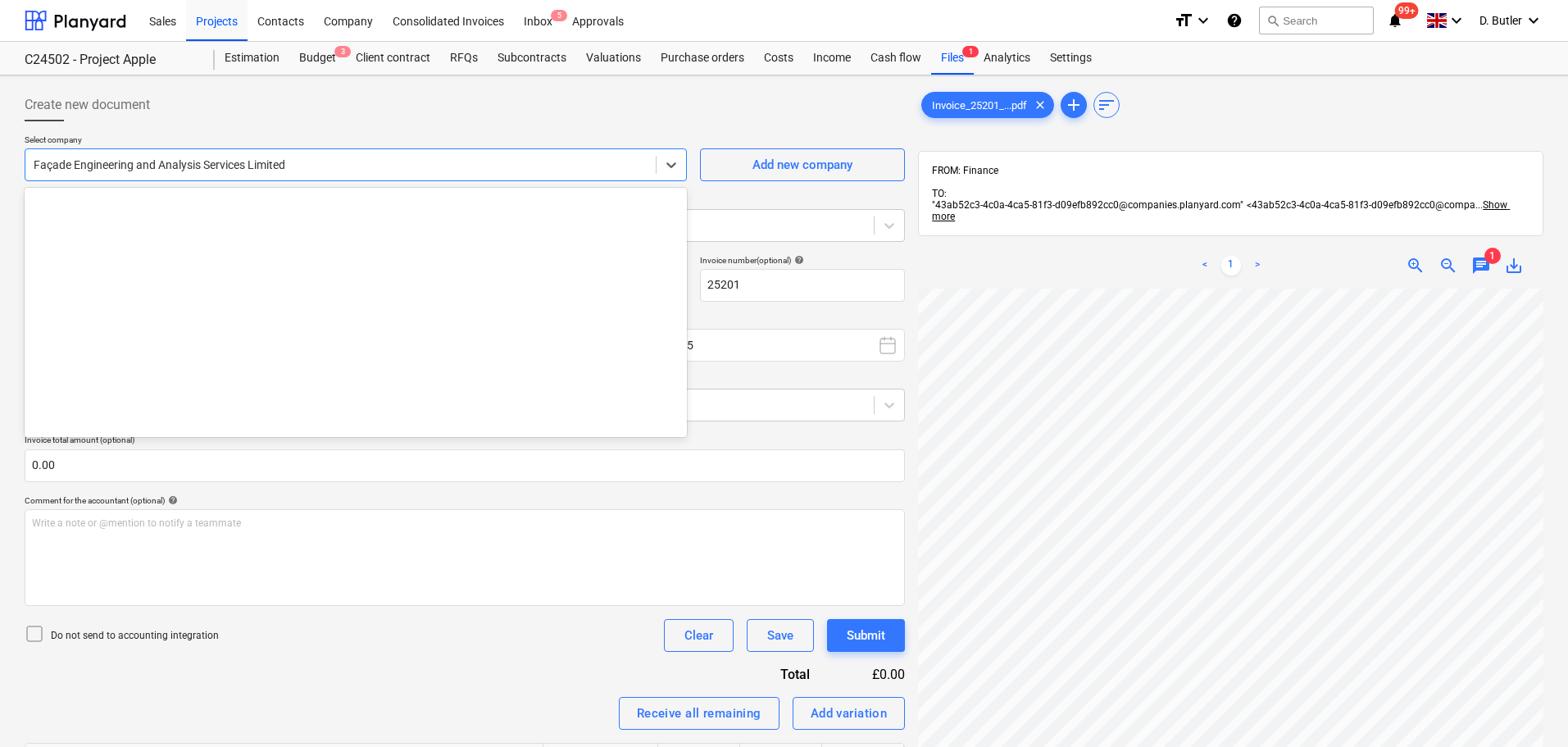 scroll, scrollTop: 861, scrollLeft: 0, axis: vertical 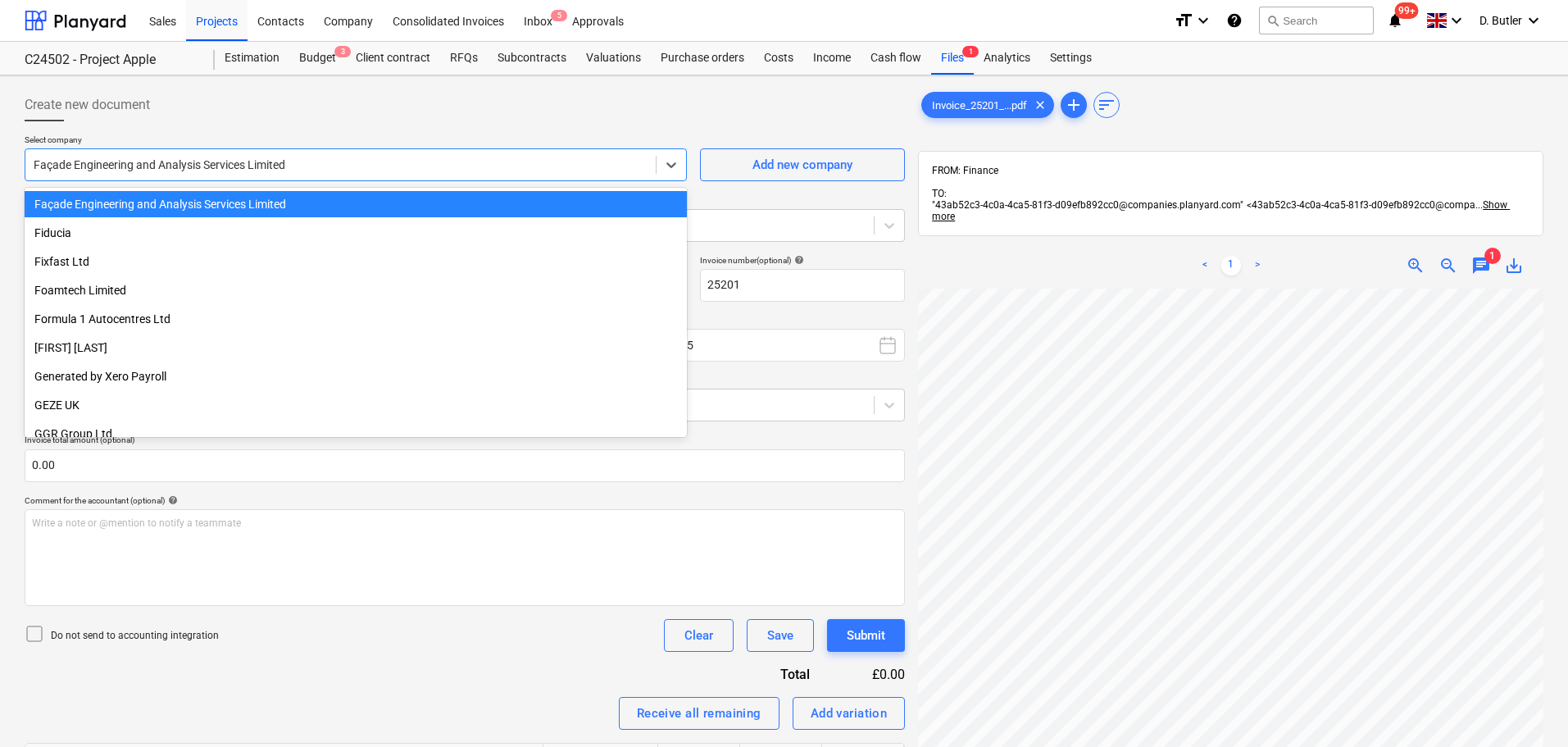 drag, startPoint x: 298, startPoint y: 167, endPoint x: 29, endPoint y: 161, distance: 269.06691 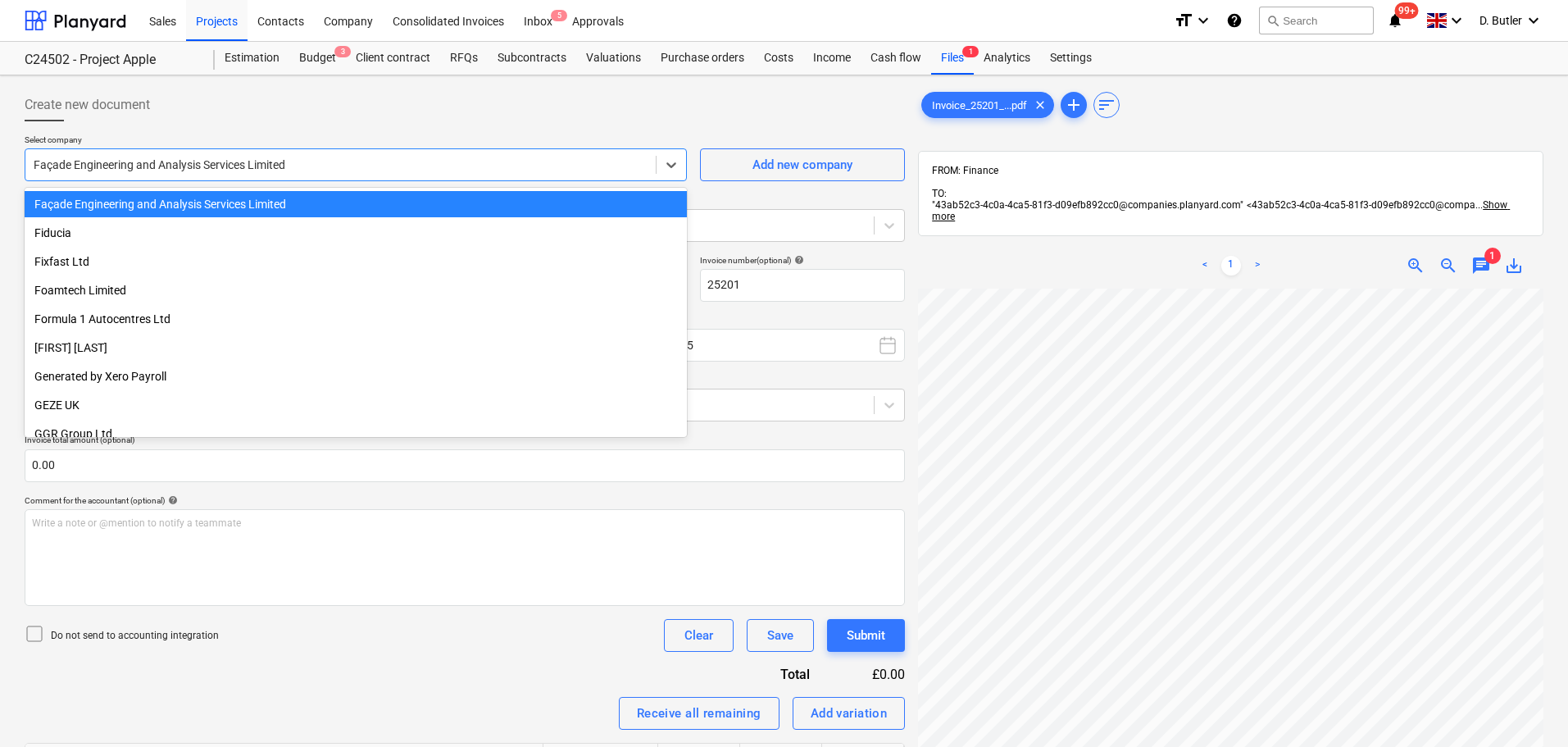 drag, startPoint x: 314, startPoint y: 209, endPoint x: 133, endPoint y: 193, distance: 181.70581 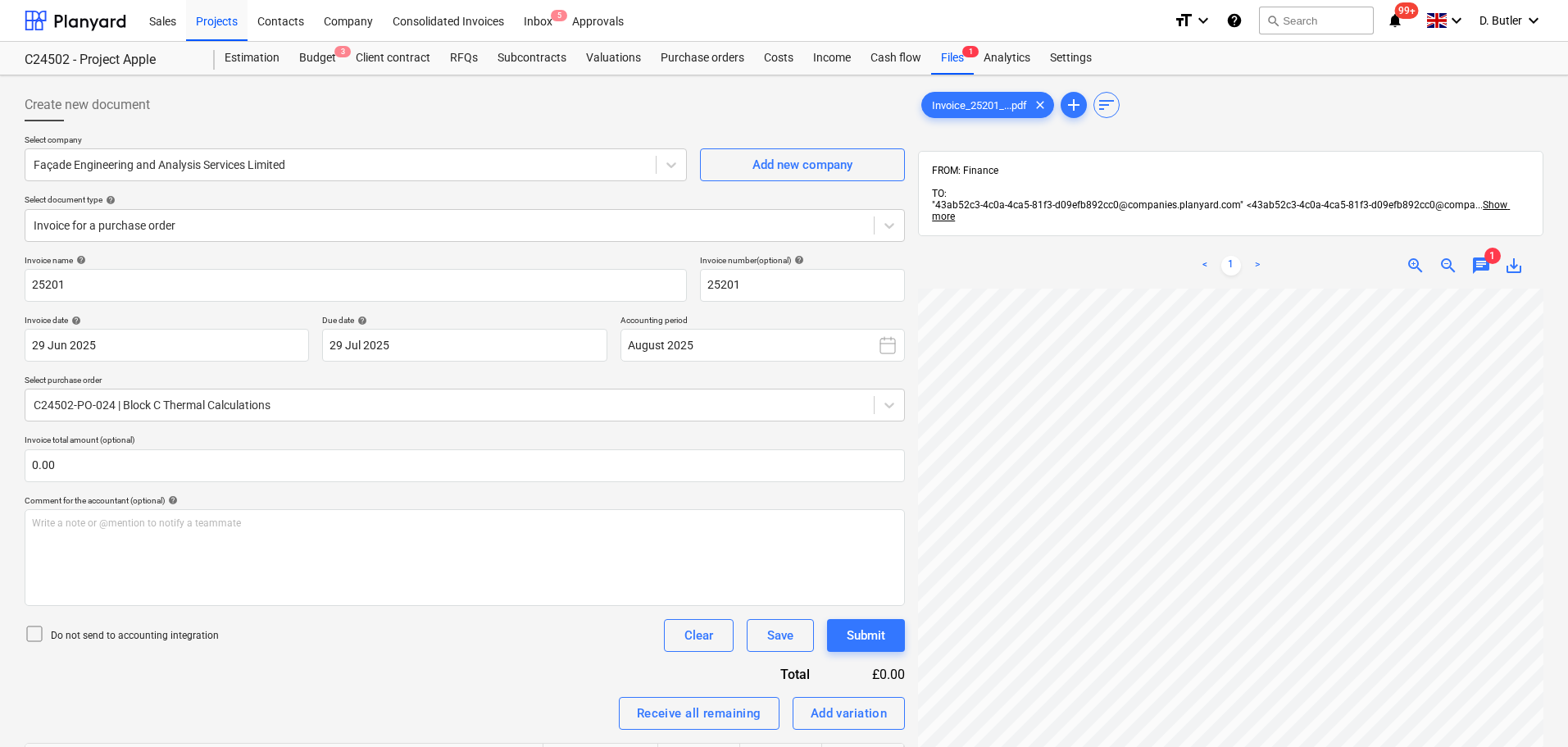 drag, startPoint x: 1476, startPoint y: 230, endPoint x: 1461, endPoint y: 262, distance: 35.341194 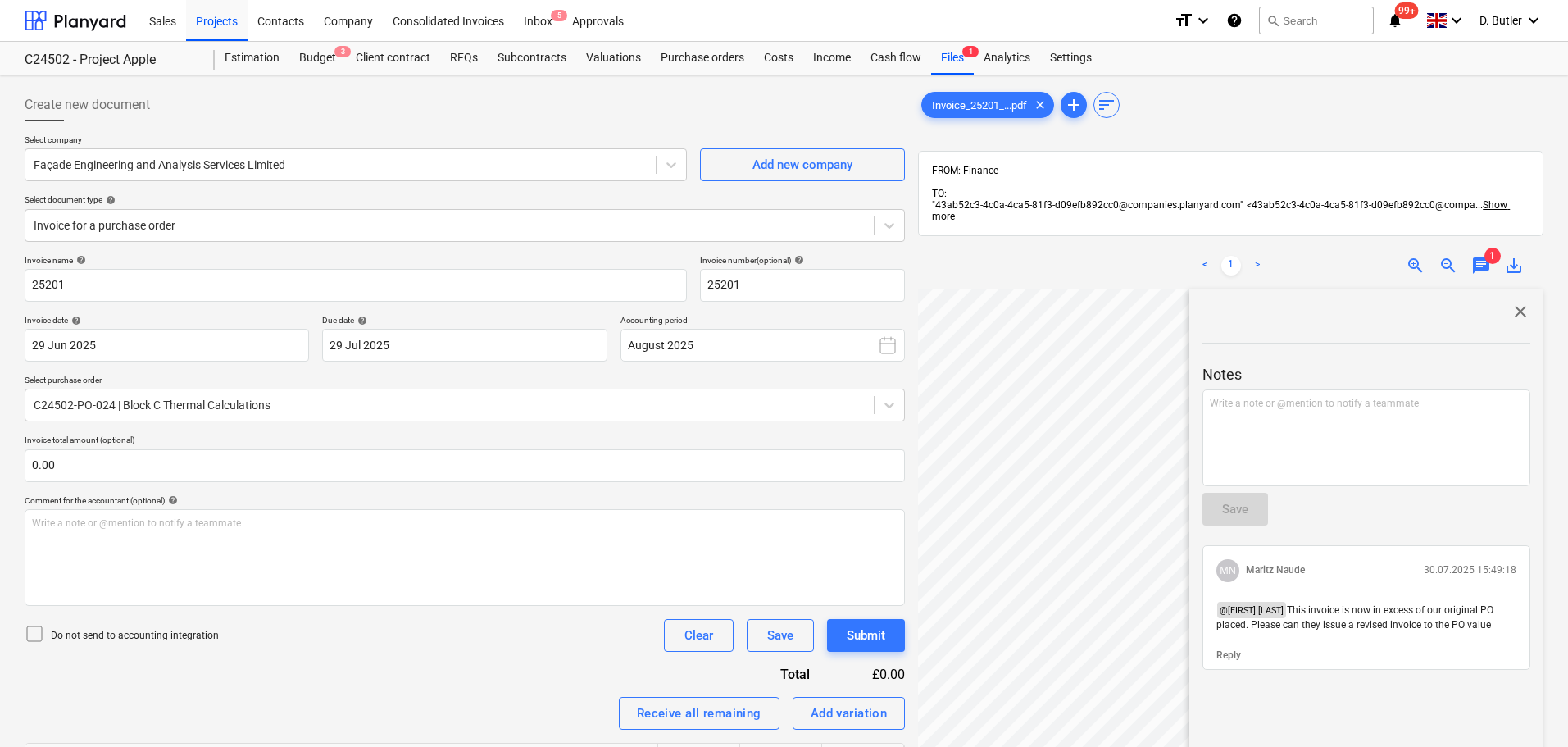drag, startPoint x: 1275, startPoint y: 584, endPoint x: 1507, endPoint y: 605, distance: 232.94849 